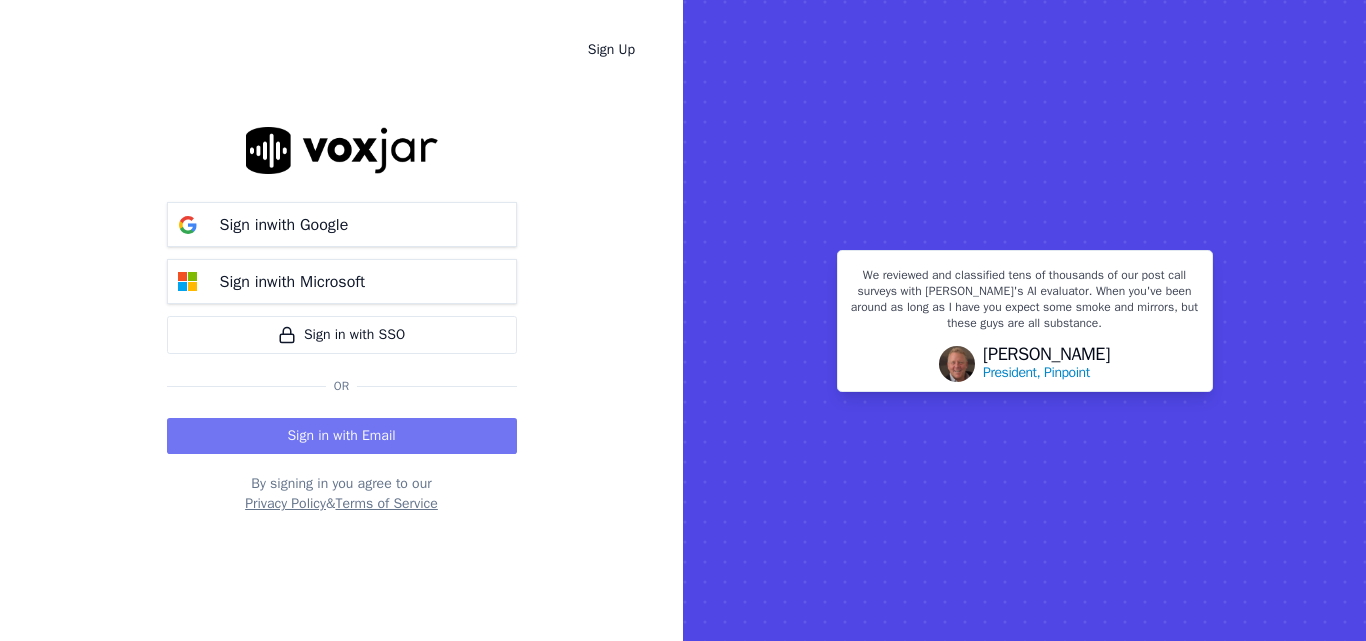 scroll, scrollTop: 0, scrollLeft: 0, axis: both 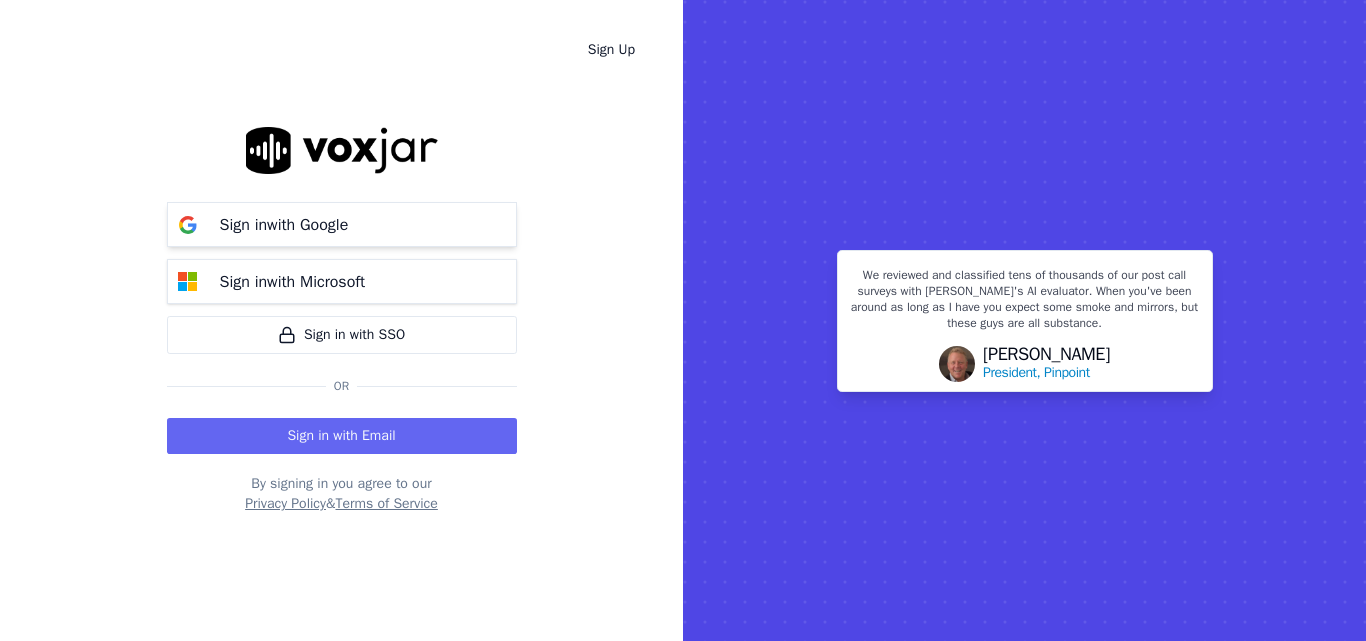click on "Sign in  with Google" at bounding box center [284, 225] 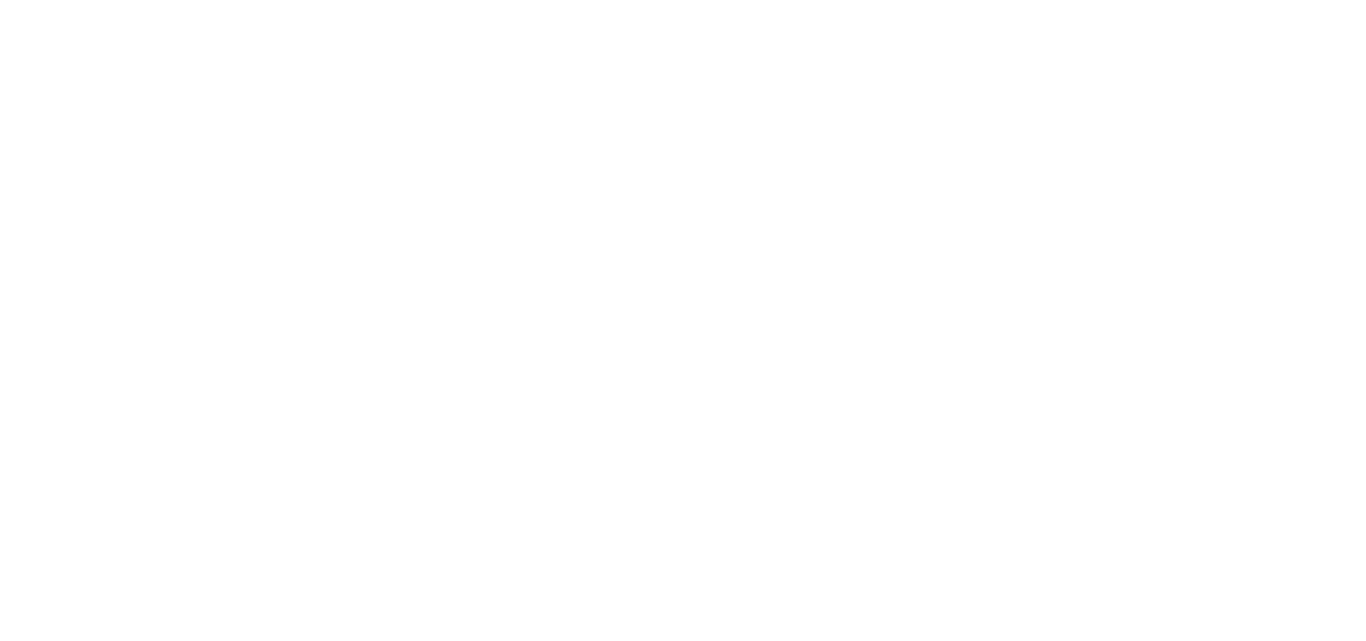 scroll, scrollTop: 0, scrollLeft: 0, axis: both 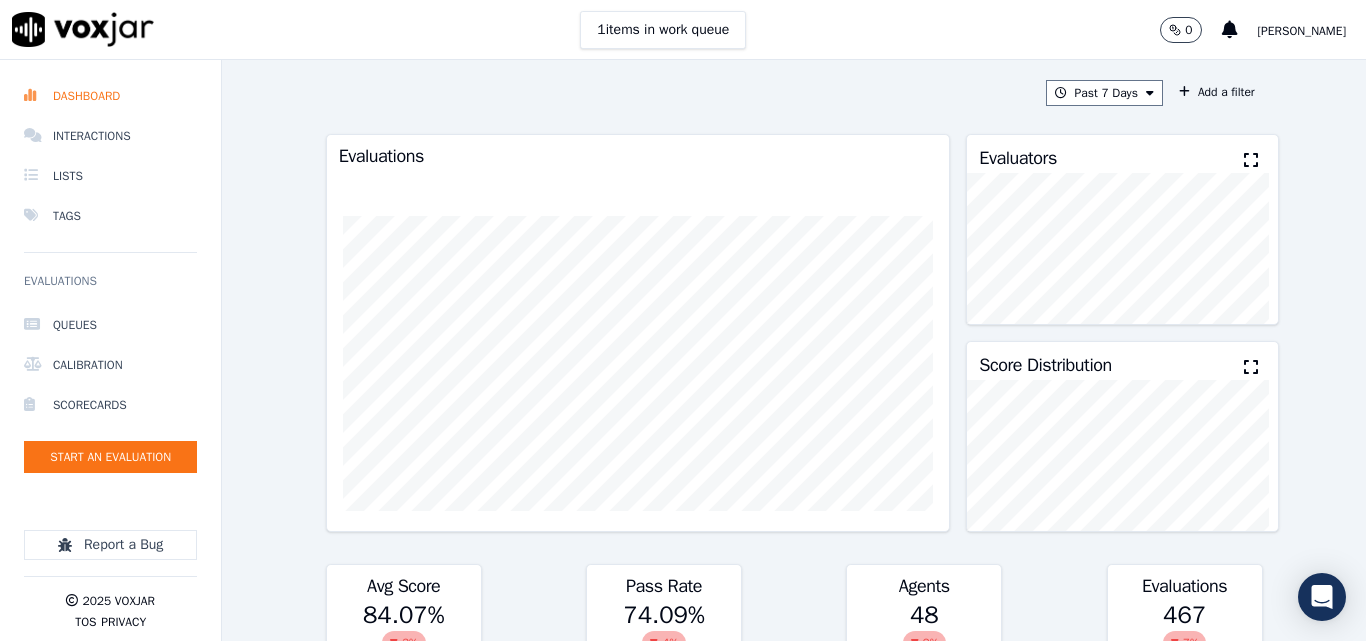 click on "Past 7 Days
Add a filter" at bounding box center (794, 93) 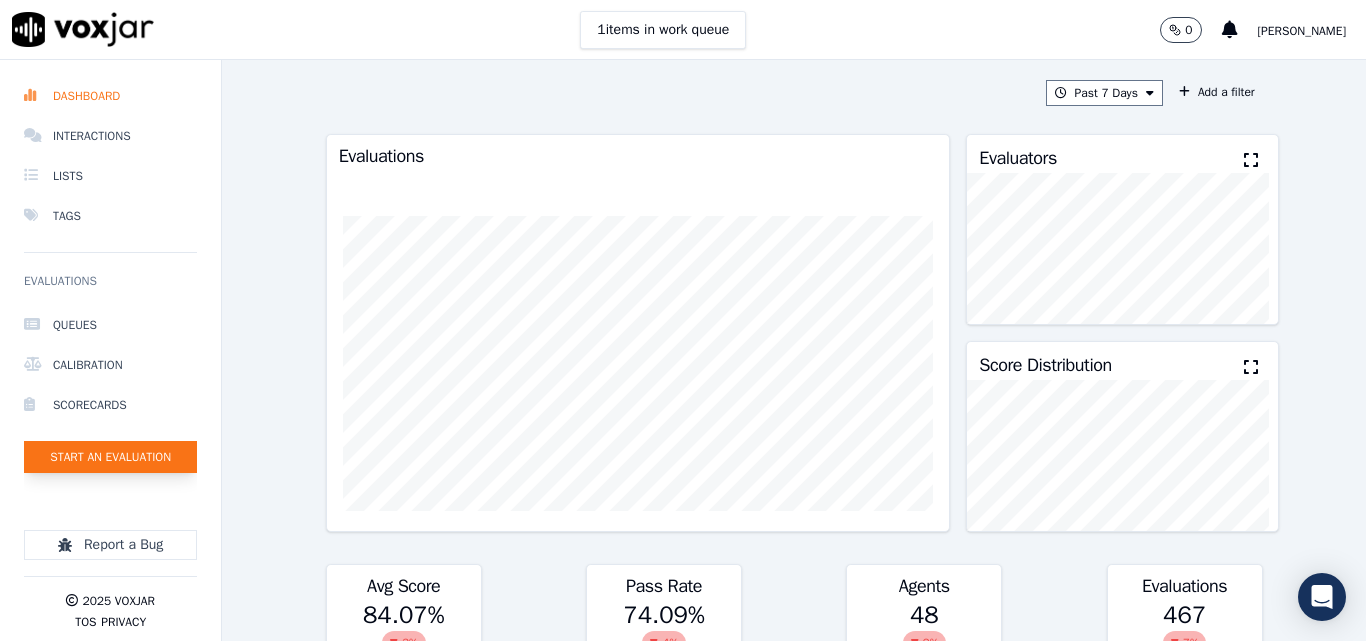 click on "Start an Evaluation" 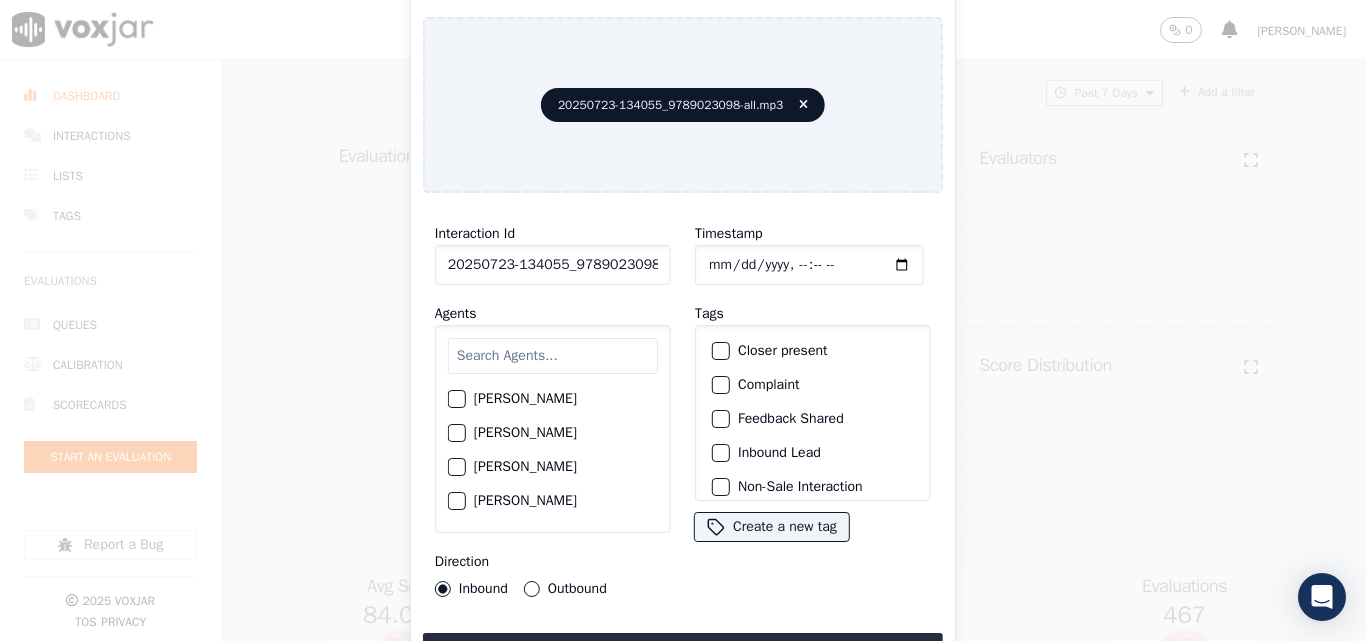 click on "20250723-134055_9789023098-all.mp3" 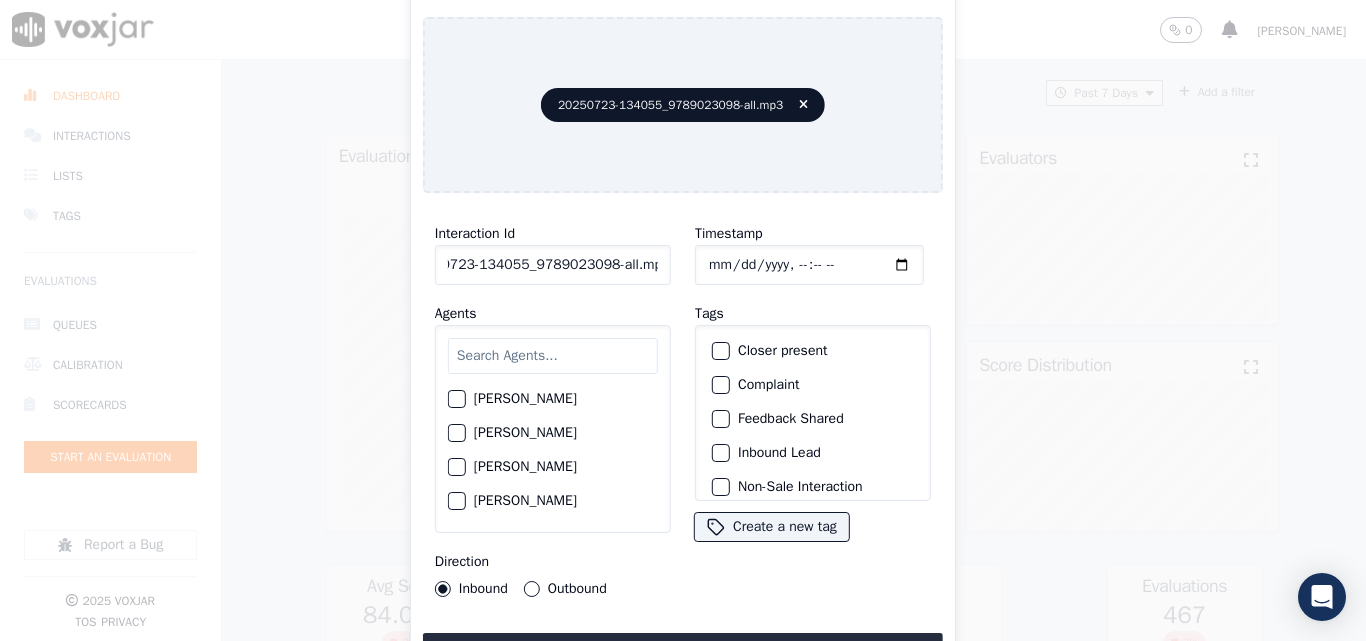drag, startPoint x: 639, startPoint y: 260, endPoint x: 734, endPoint y: 256, distance: 95.084175 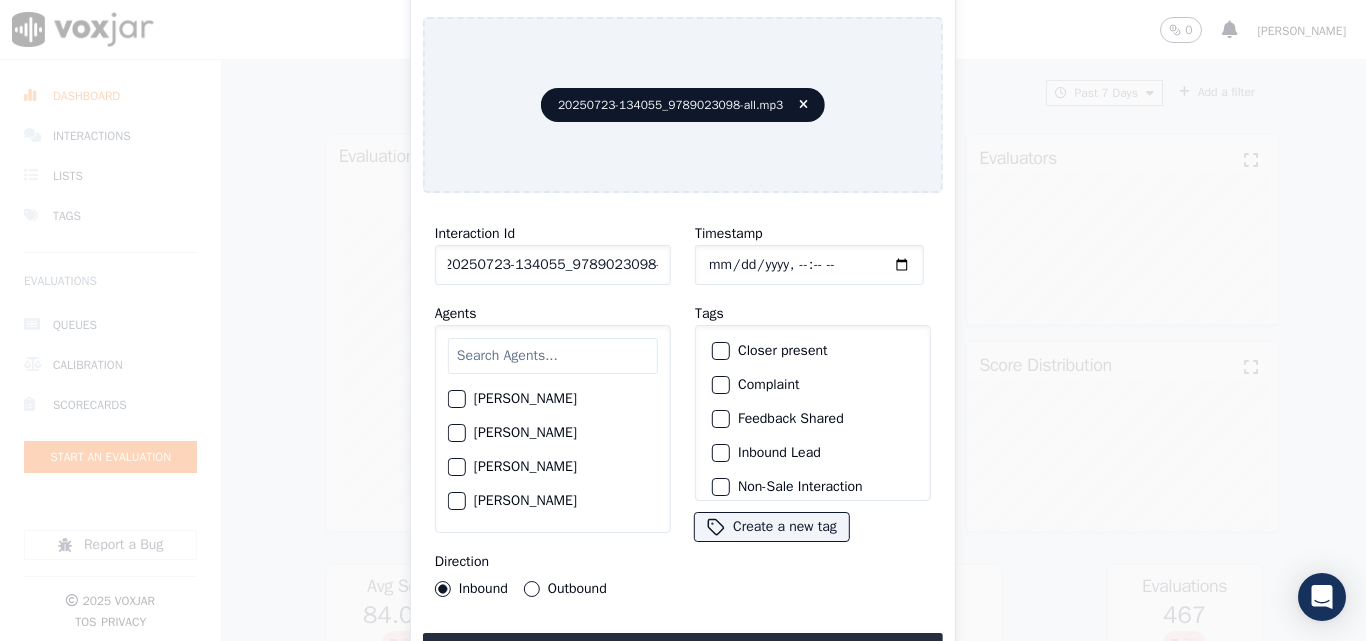 scroll, scrollTop: 0, scrollLeft: 11, axis: horizontal 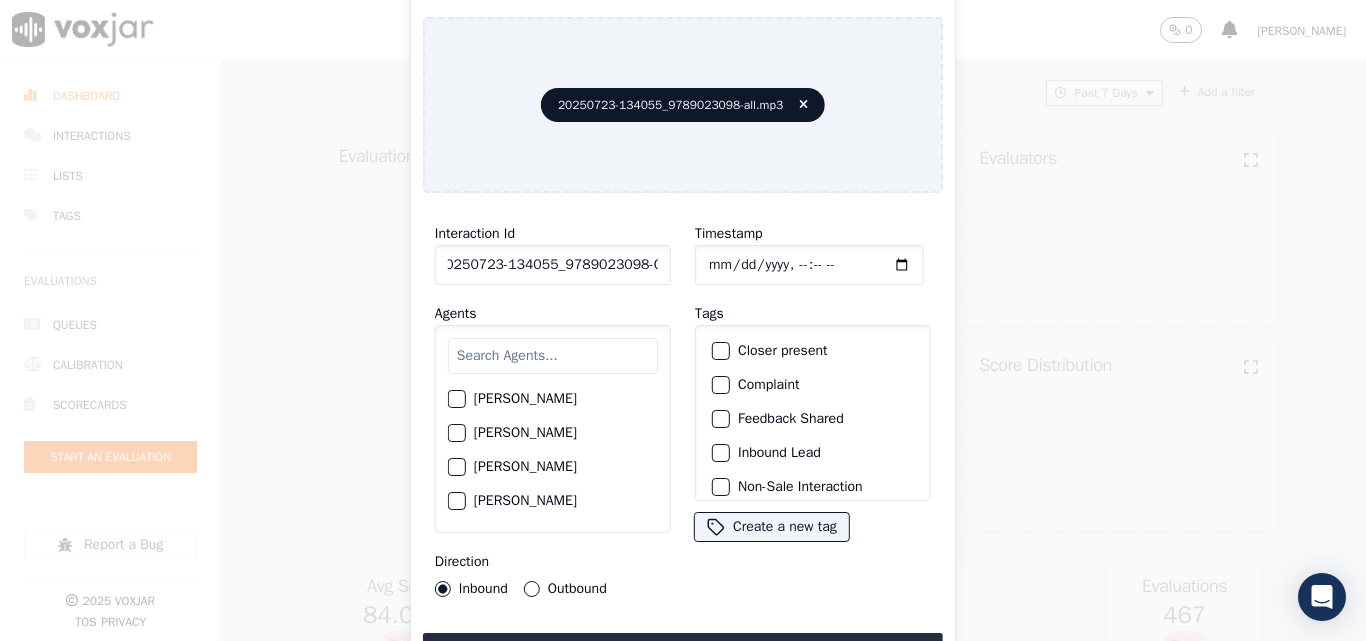 type on "20250723-134055_9789023098-C1" 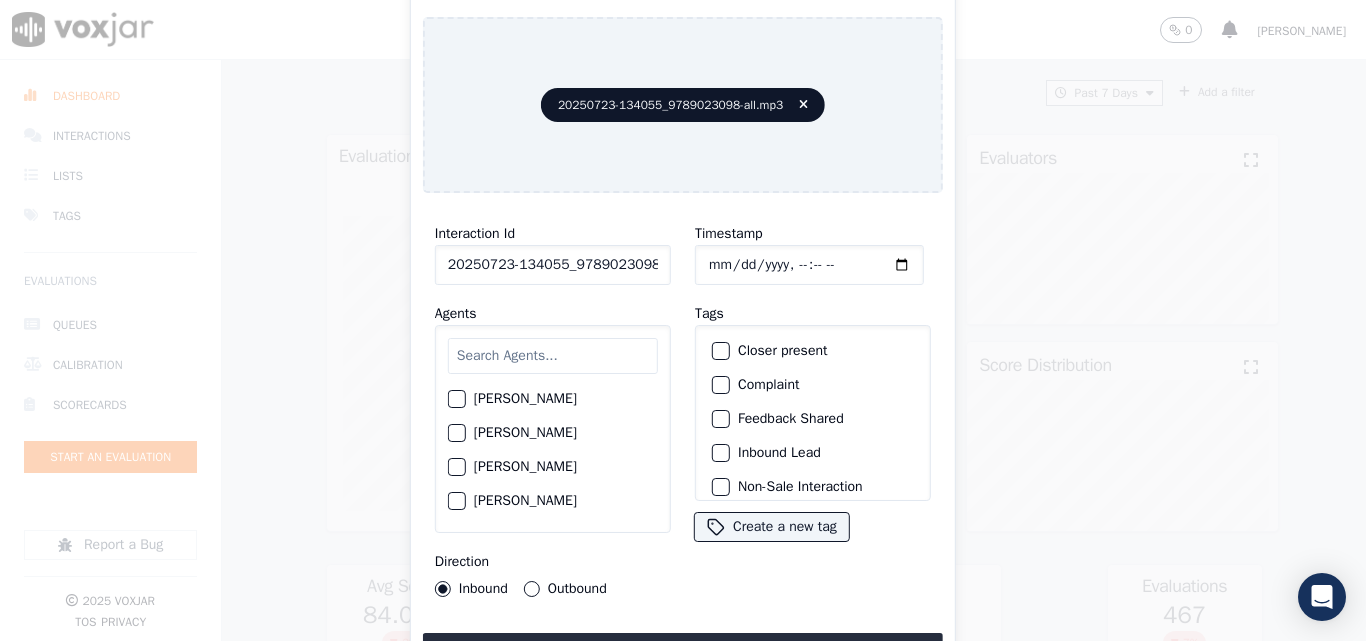 type on "[DATE]T15:24" 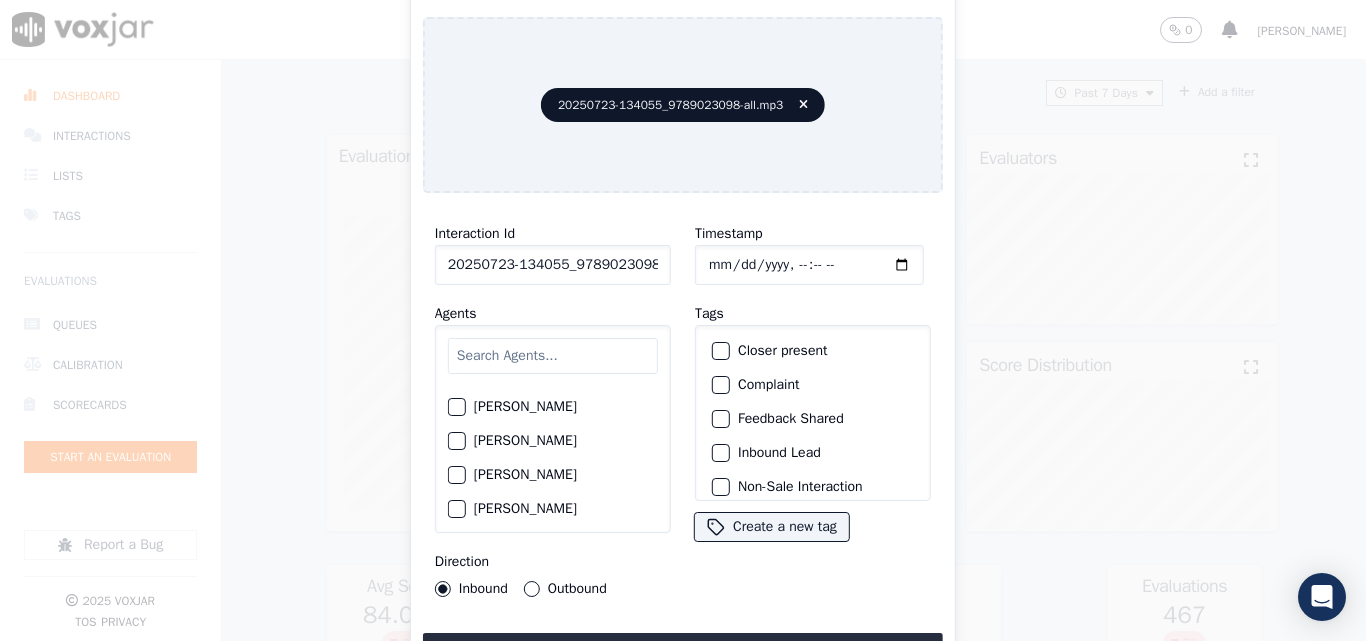 scroll, scrollTop: 500, scrollLeft: 0, axis: vertical 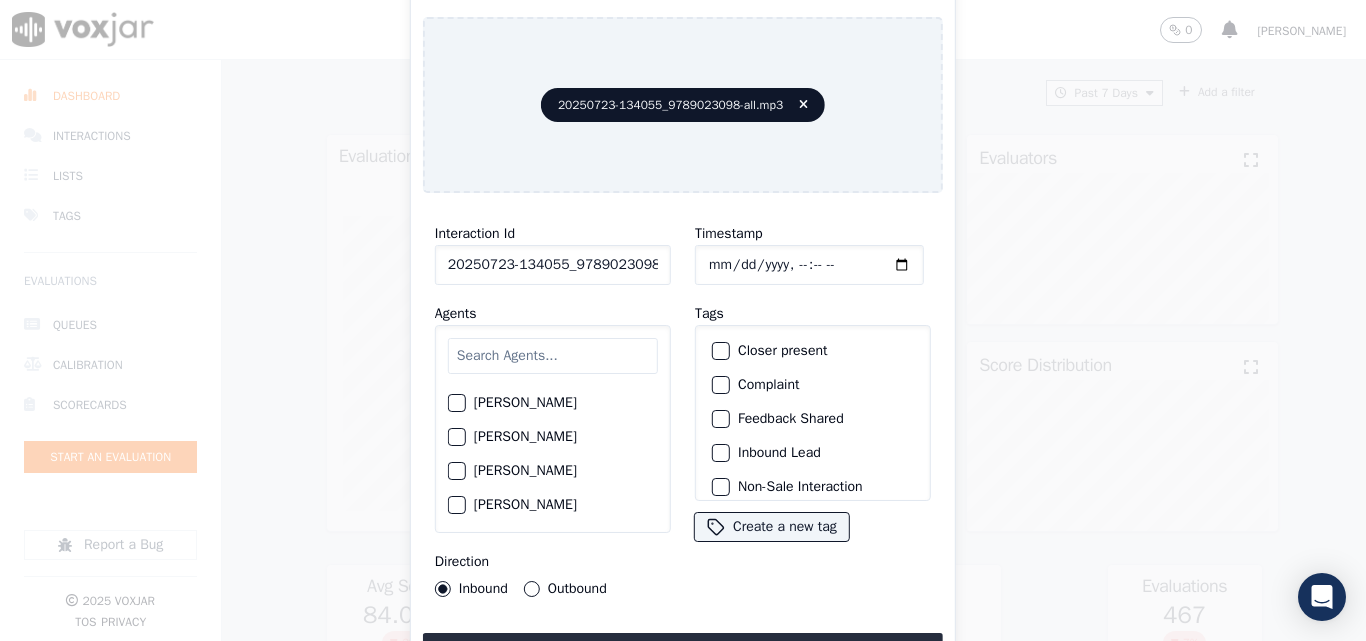 click on "[PERSON_NAME]" 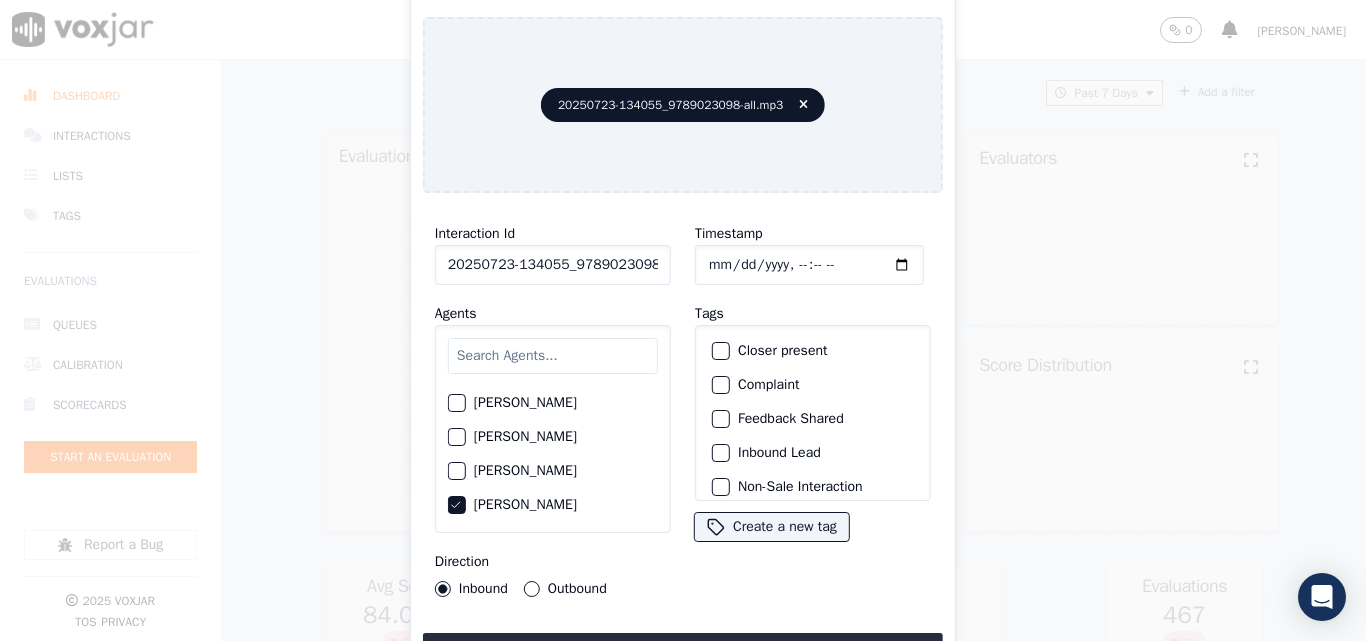 click on "Closer present" 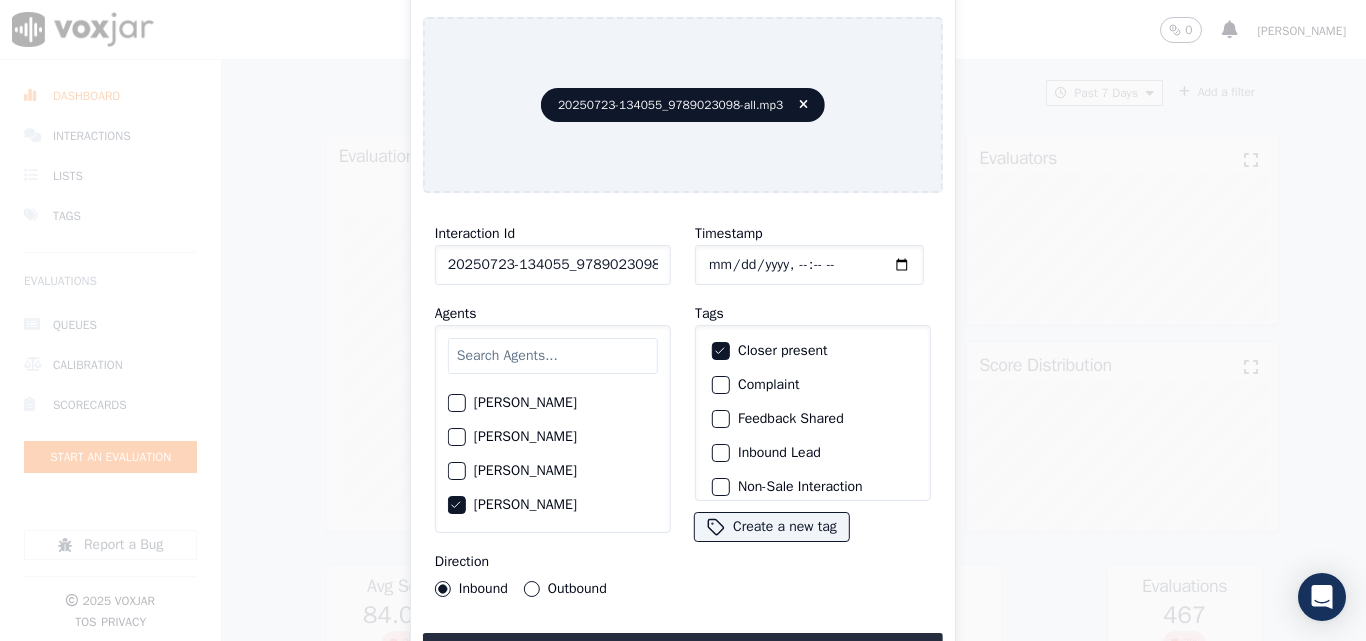 click on "Inbound Lead" at bounding box center [721, 453] 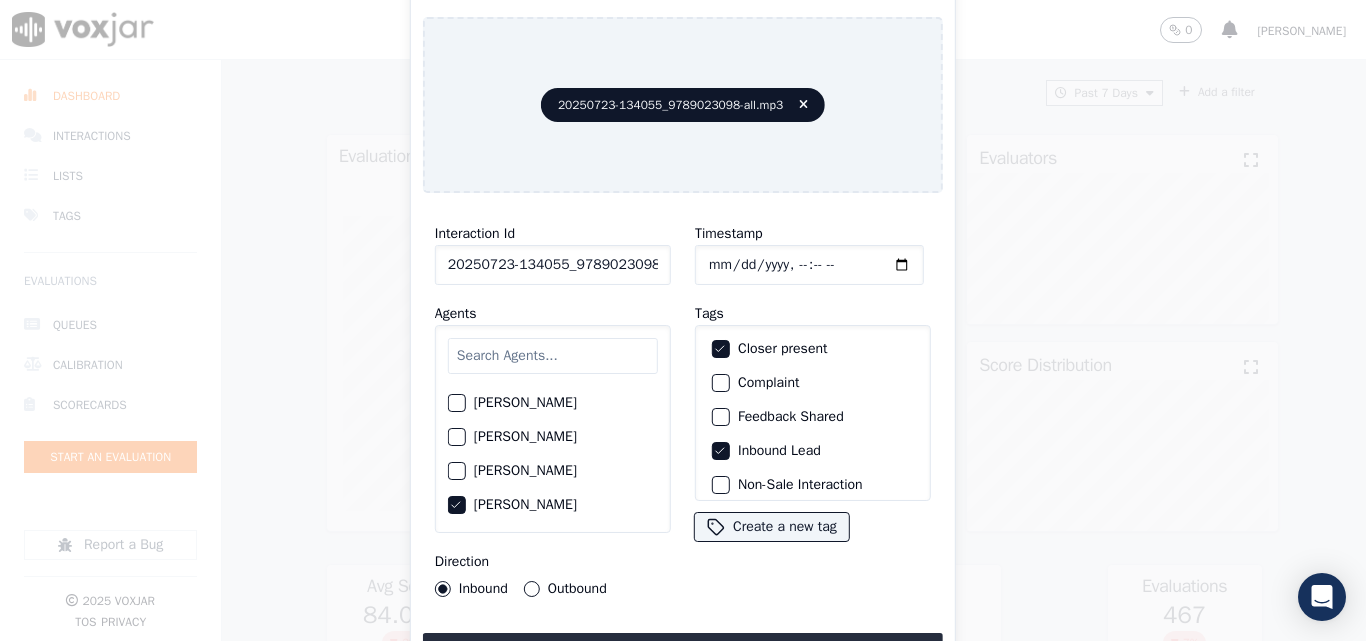 scroll, scrollTop: 0, scrollLeft: 0, axis: both 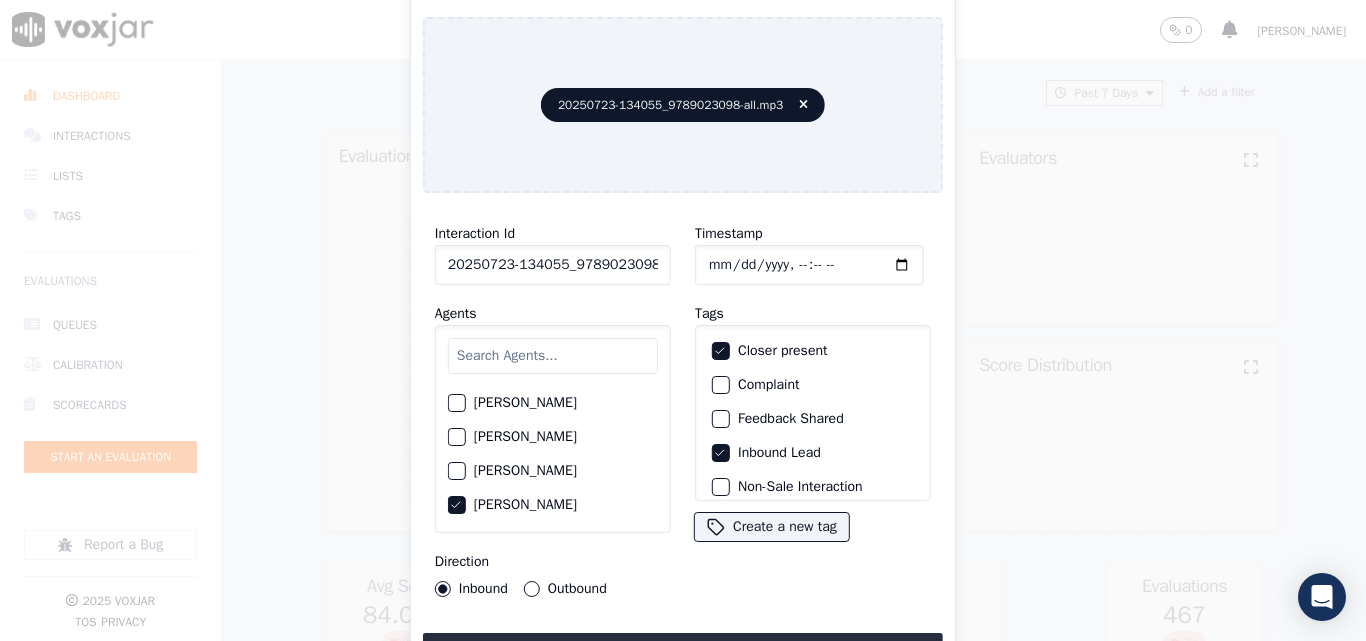 click on "Closer present" 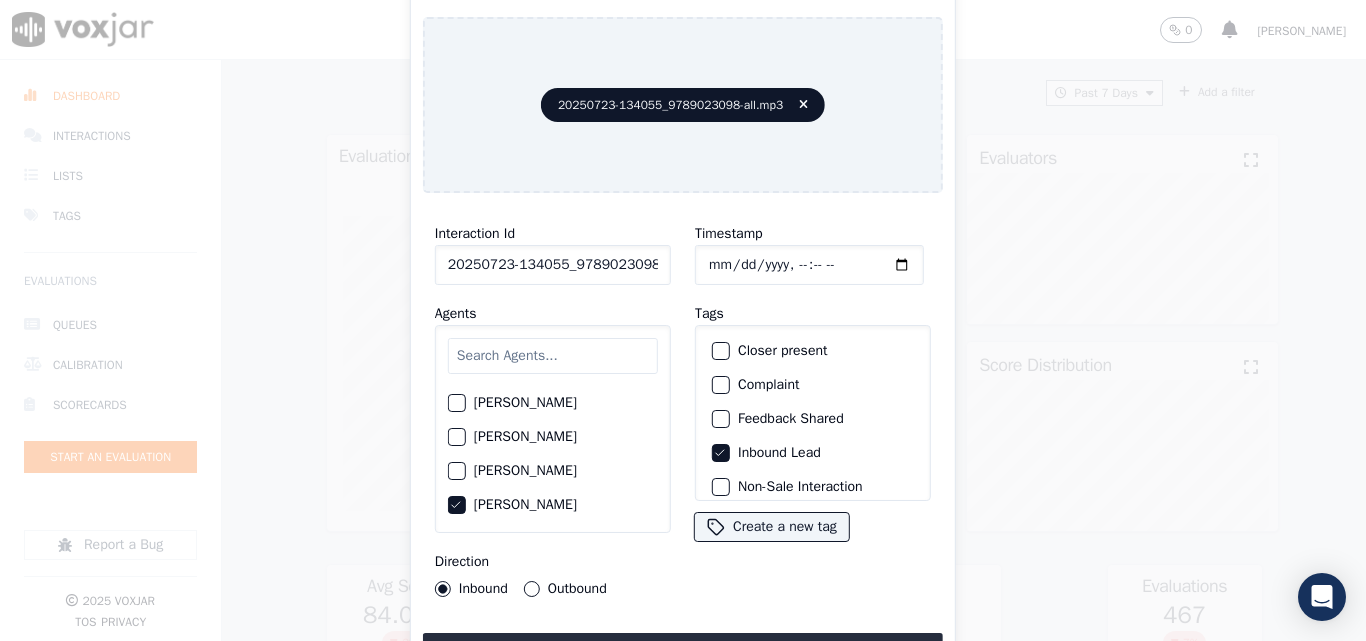 scroll, scrollTop: 173, scrollLeft: 0, axis: vertical 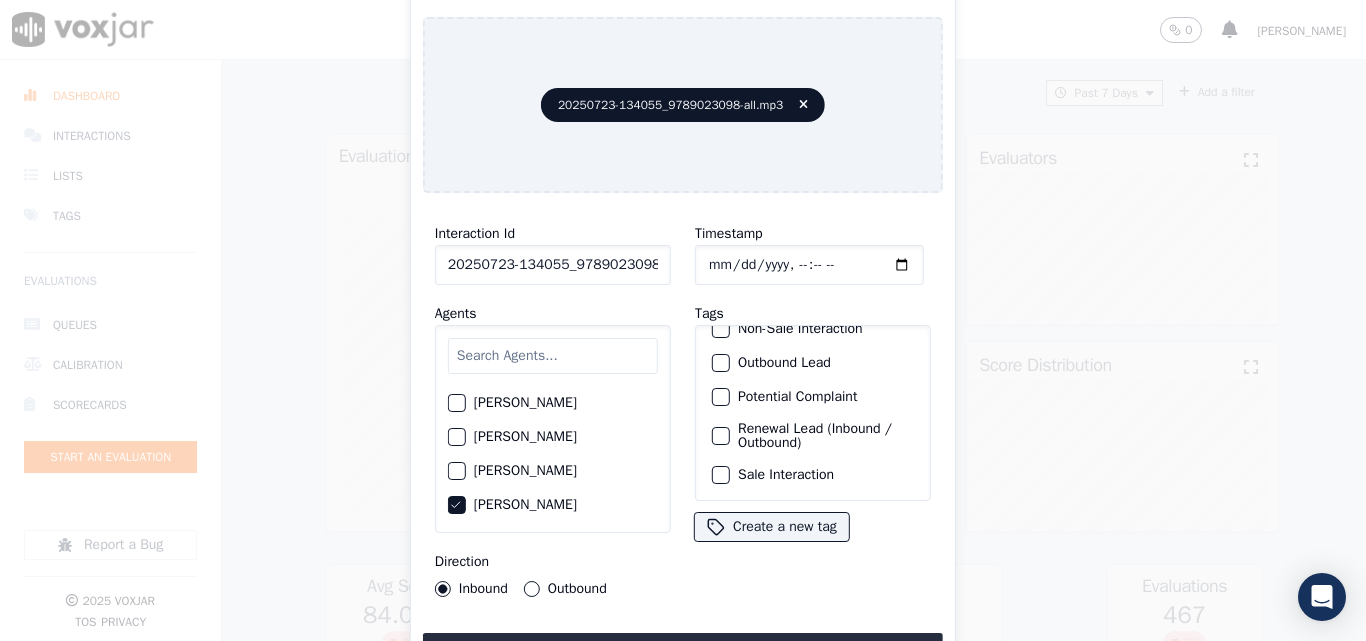 click at bounding box center [720, 475] 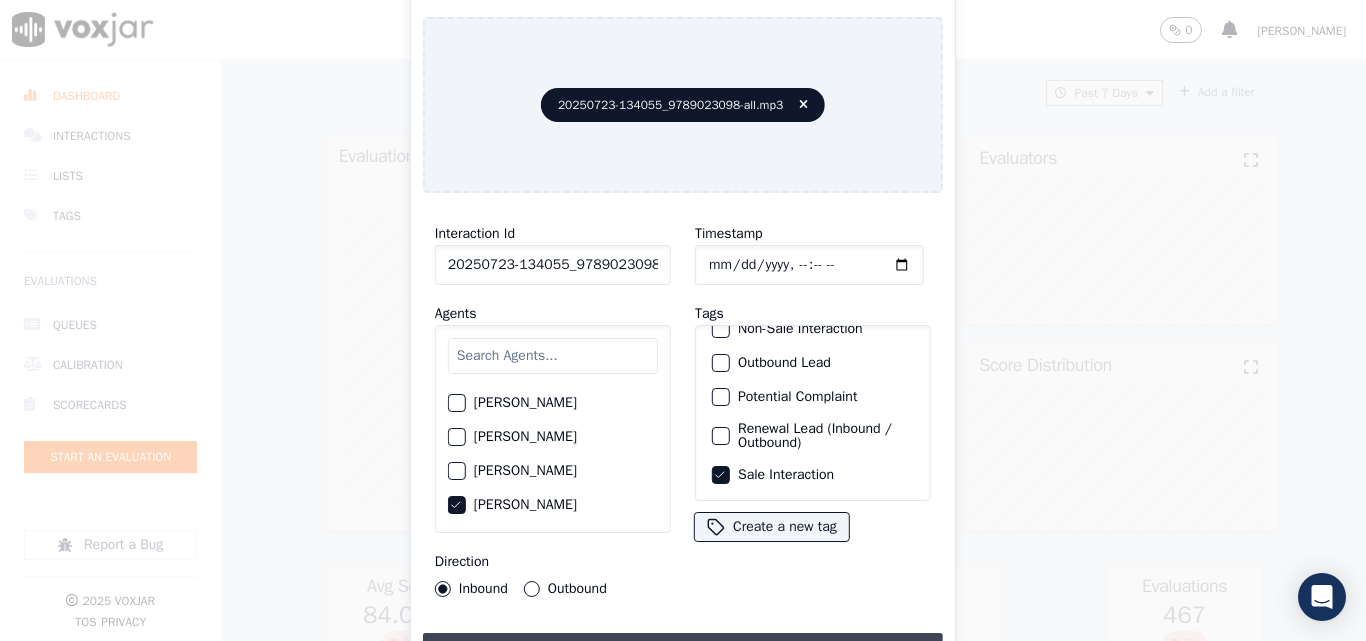 click on "Upload interaction to start evaluation" at bounding box center [683, 651] 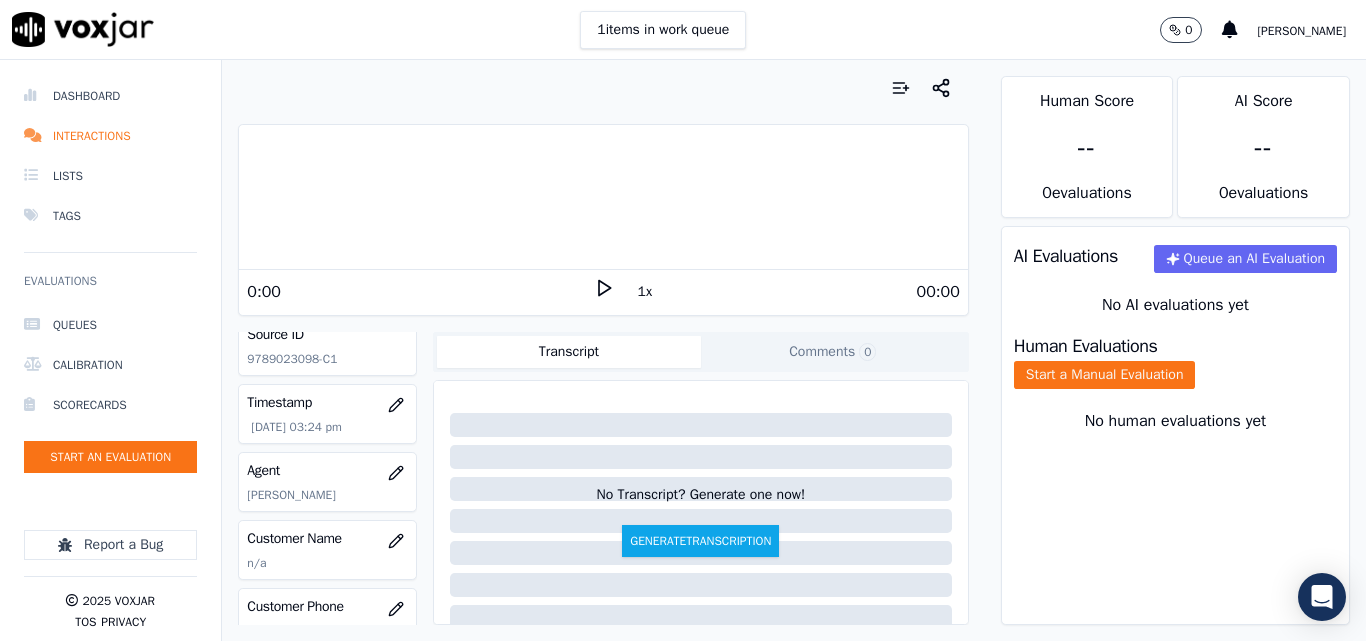 scroll, scrollTop: 200, scrollLeft: 0, axis: vertical 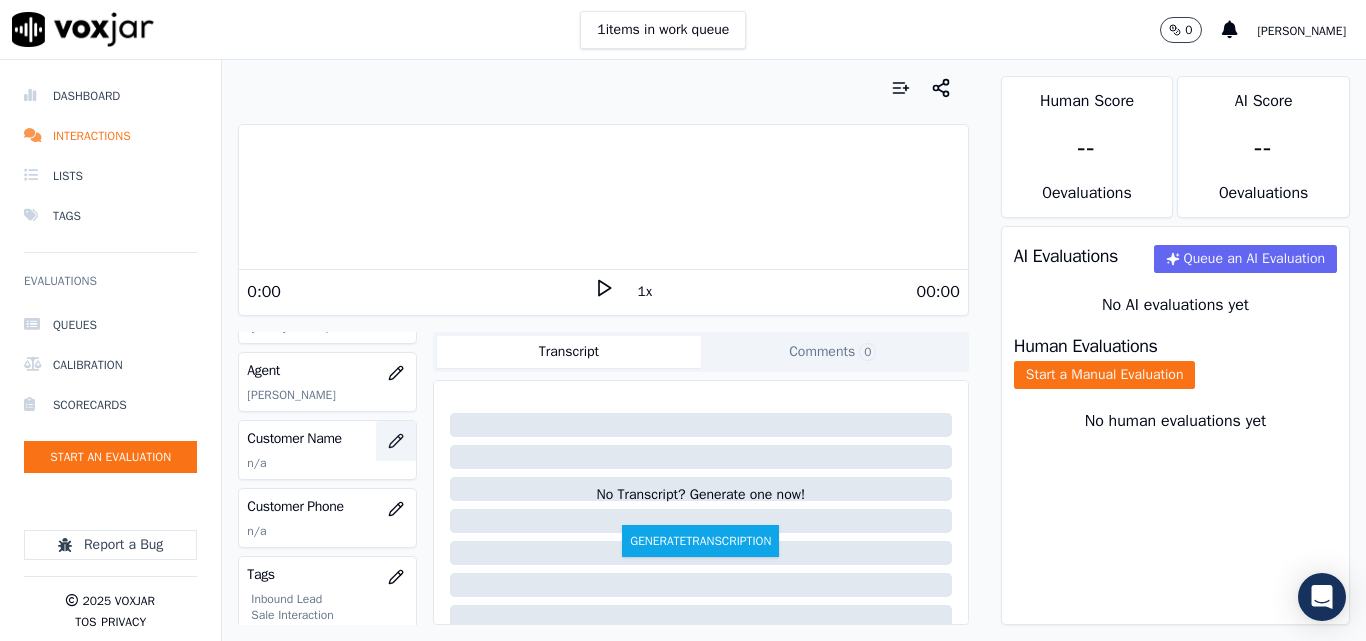 click 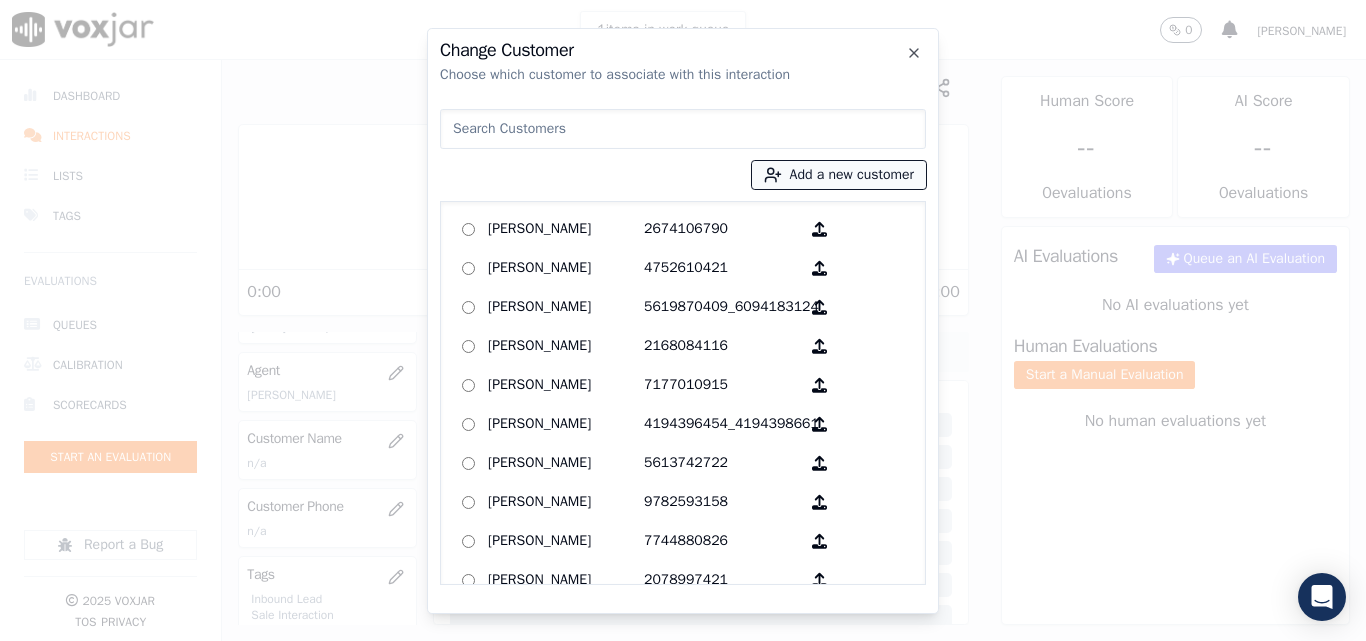 click on "Add a new customer" at bounding box center (839, 175) 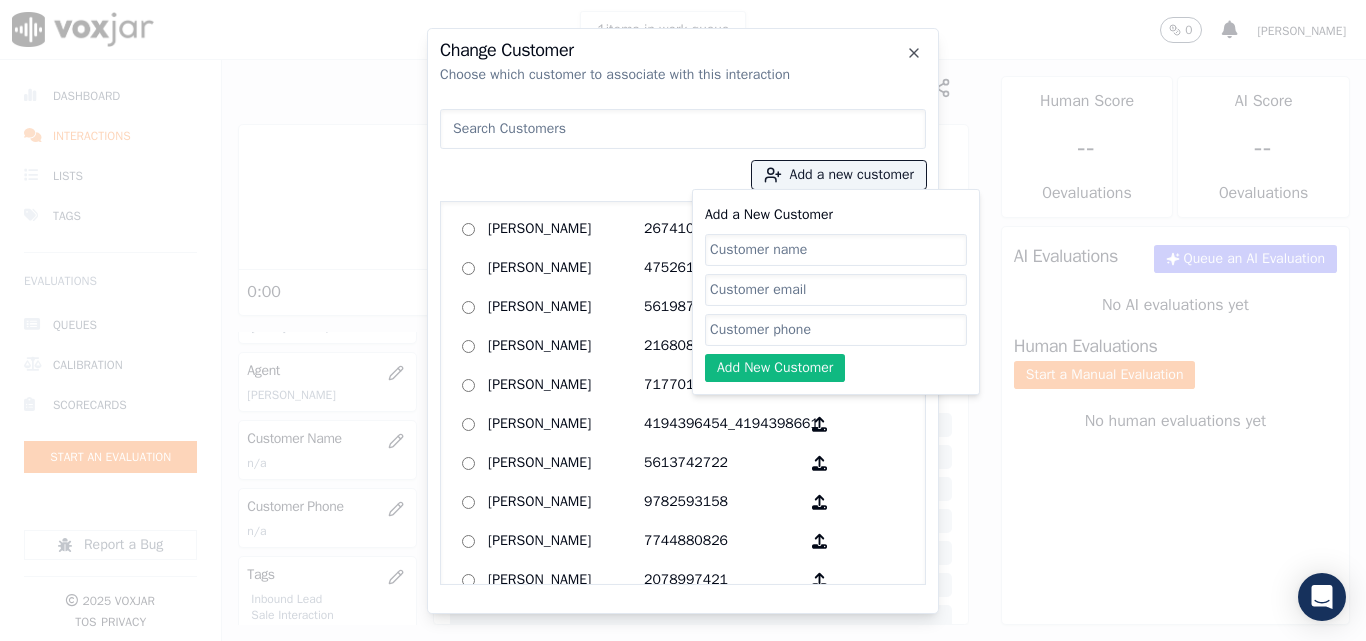 click on "Add a New Customer" 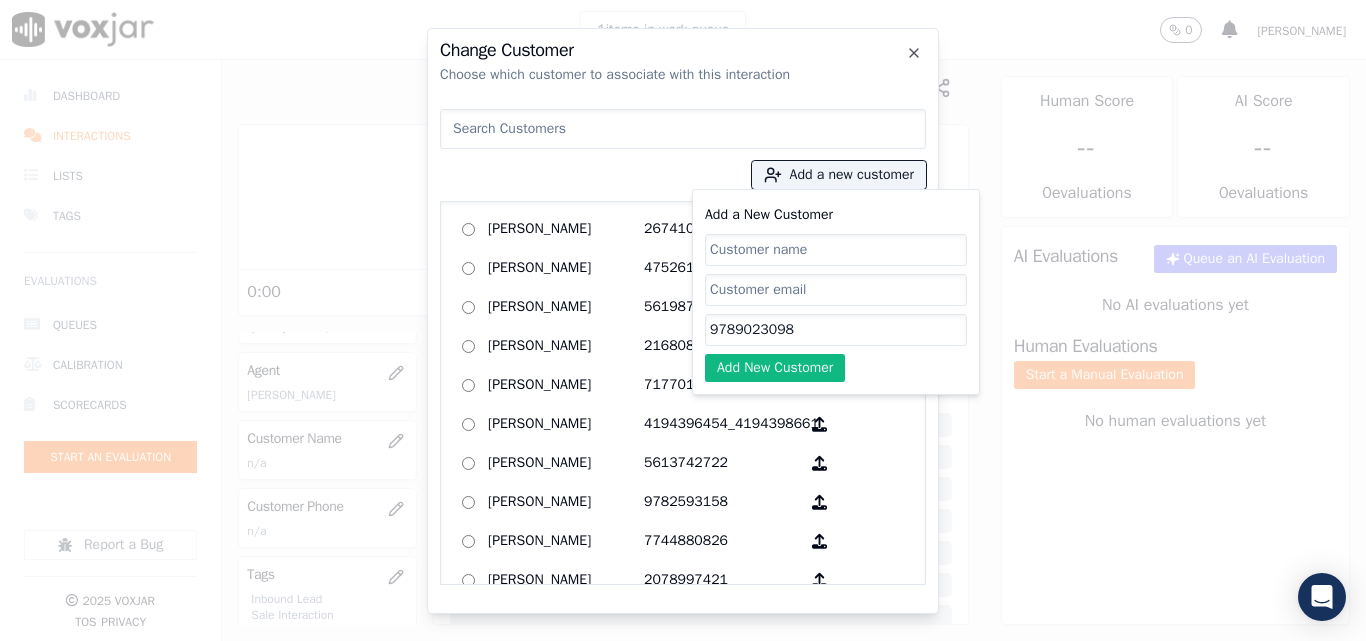 type on "9789023098" 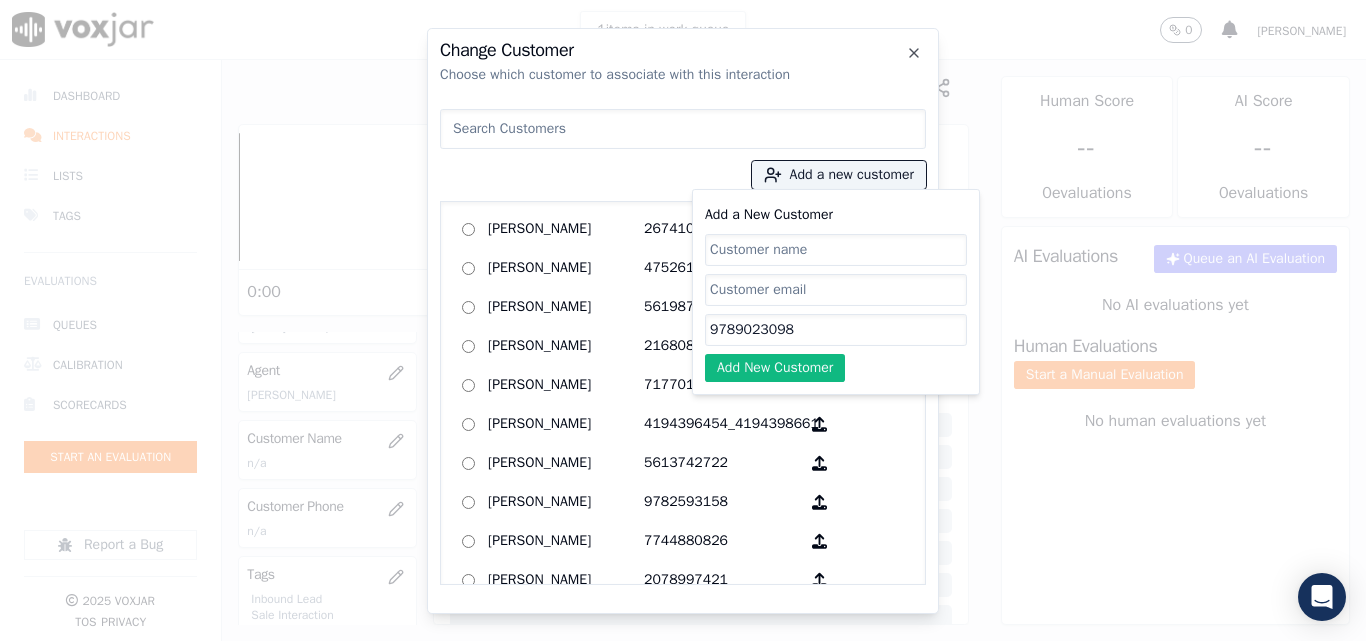 click on "Add a New Customer" 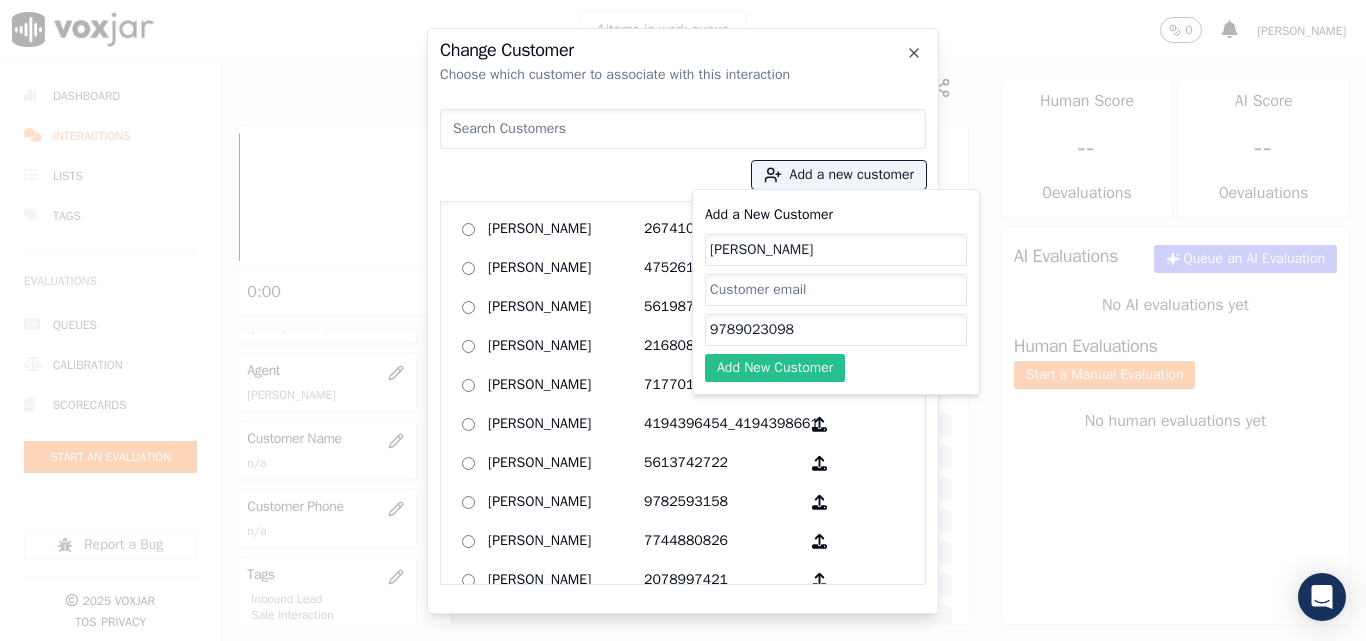 type on "[PERSON_NAME]" 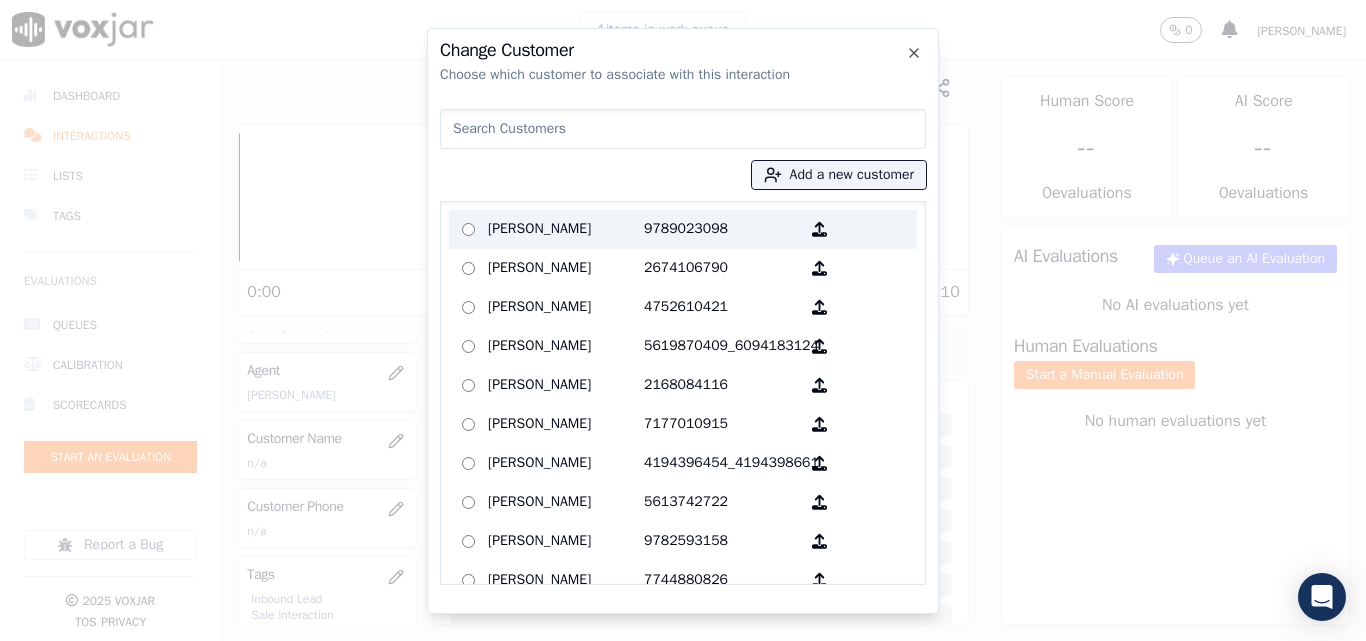 click on "[PERSON_NAME]" at bounding box center [566, 229] 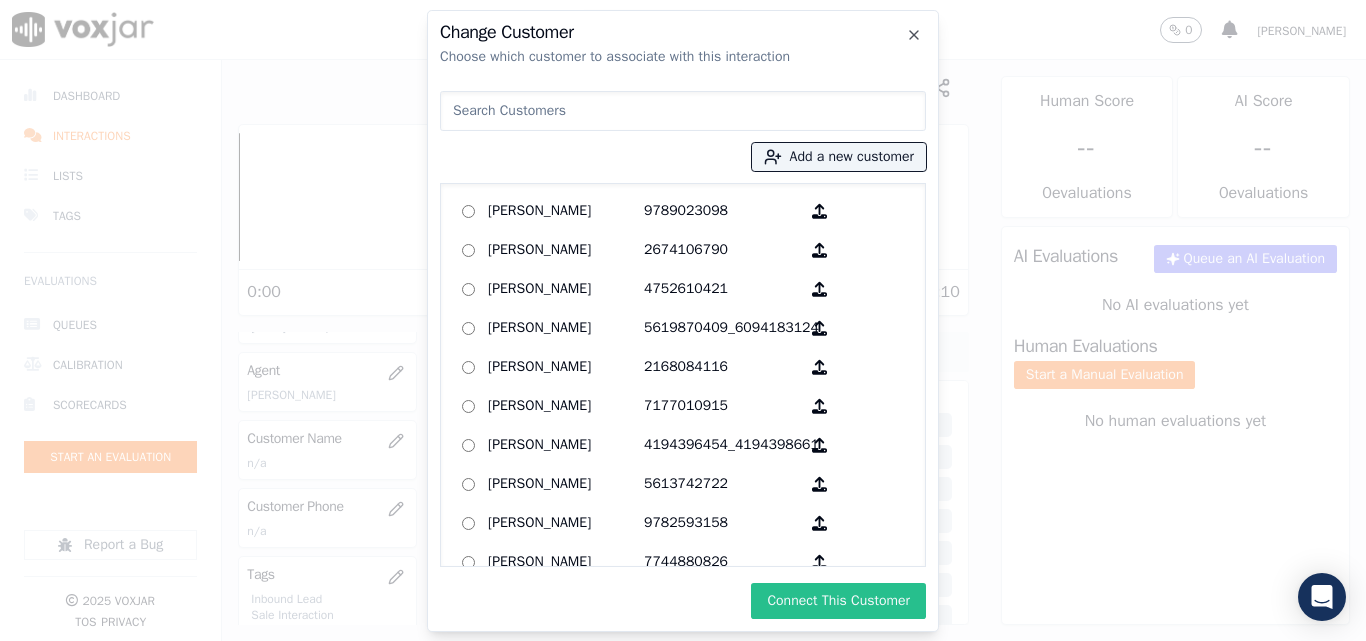 click on "Connect This Customer" at bounding box center [838, 601] 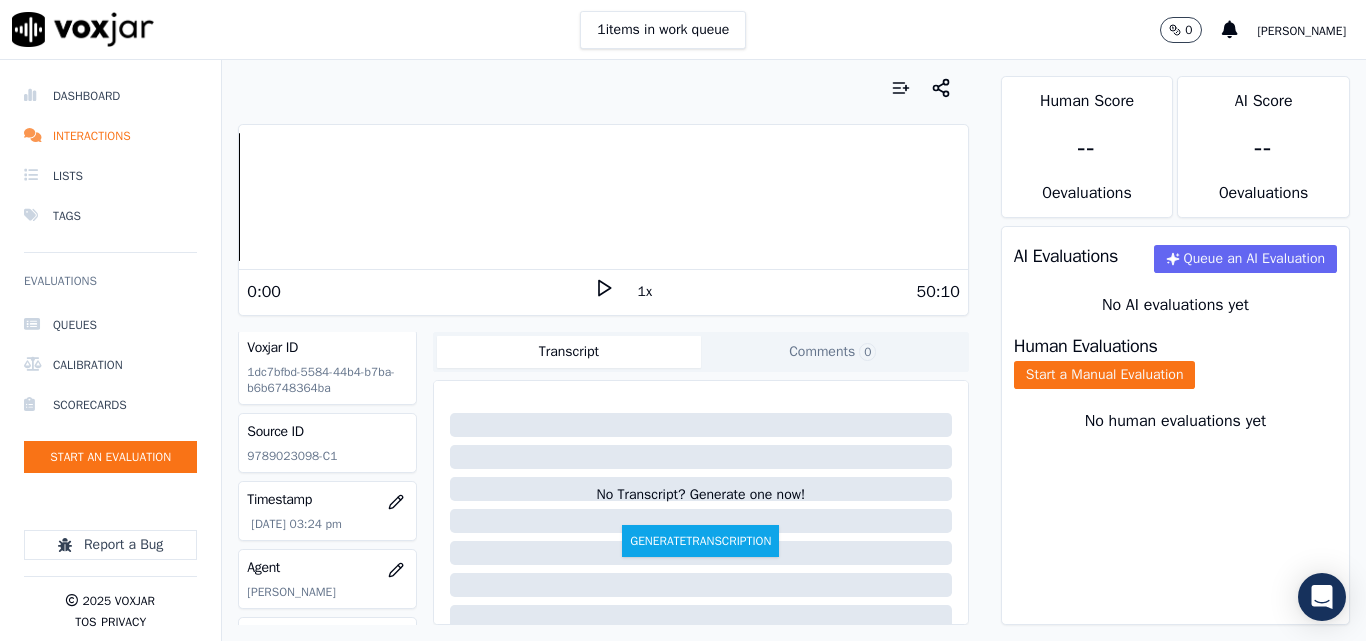 scroll, scrollTop: 0, scrollLeft: 0, axis: both 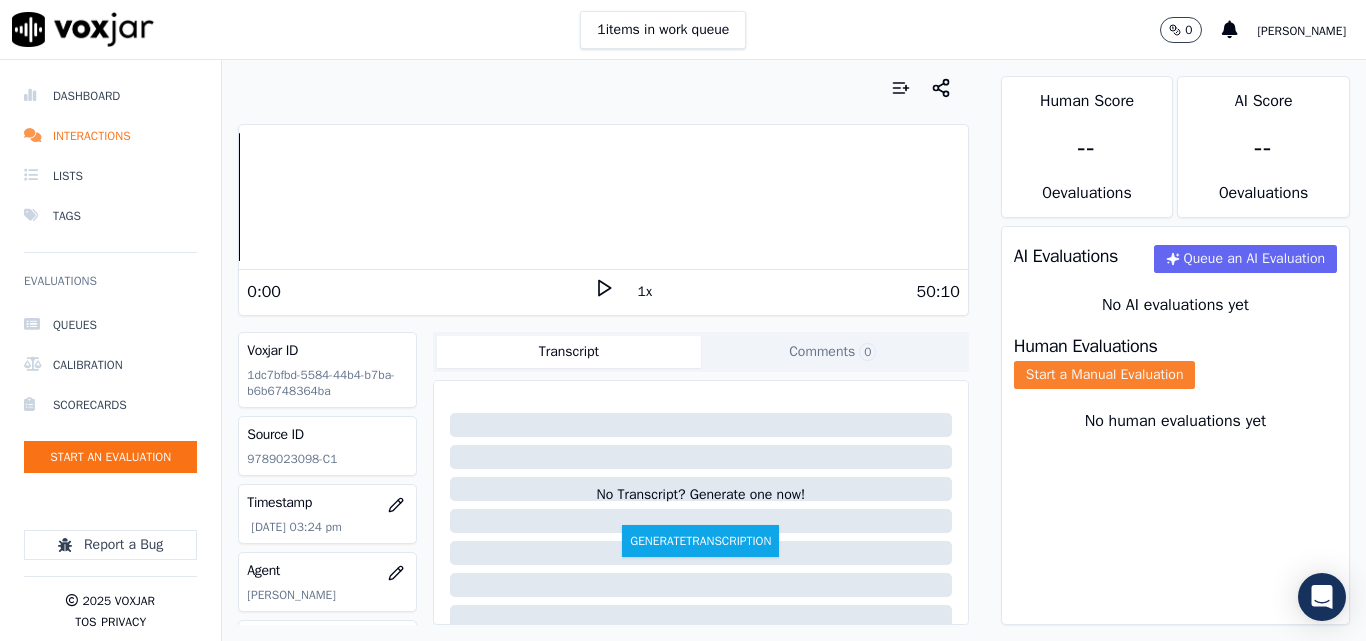 click on "Start a Manual Evaluation" 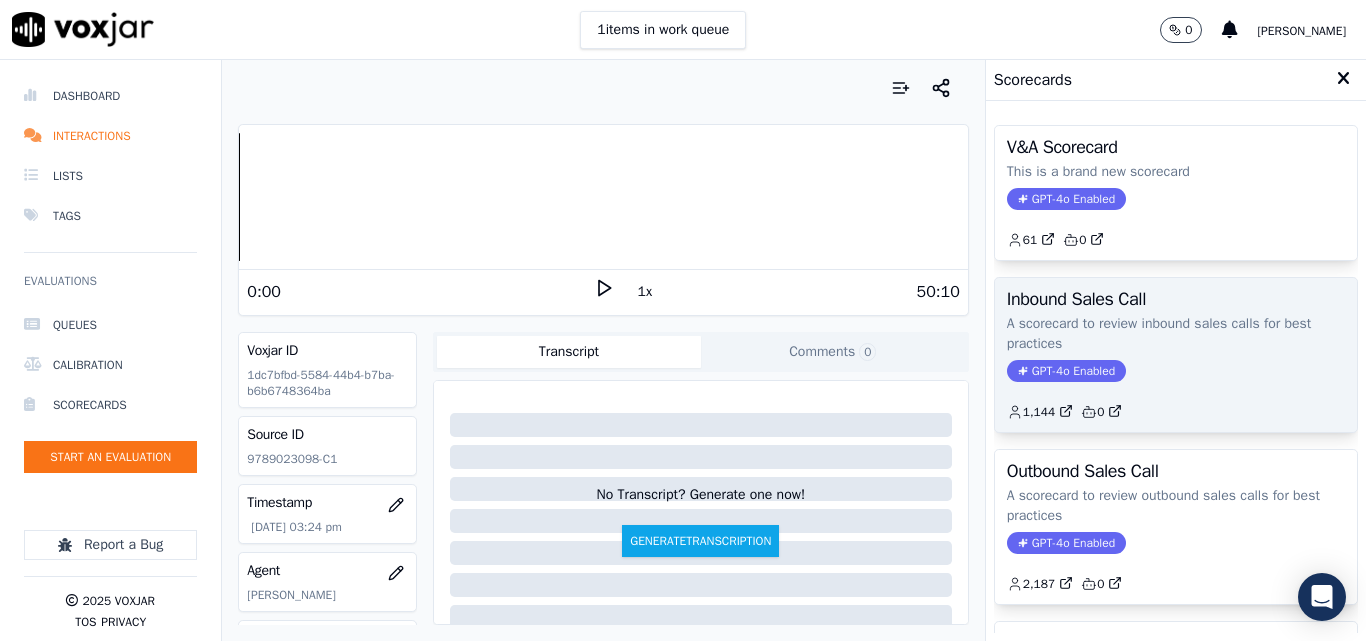 click on "GPT-4o Enabled" 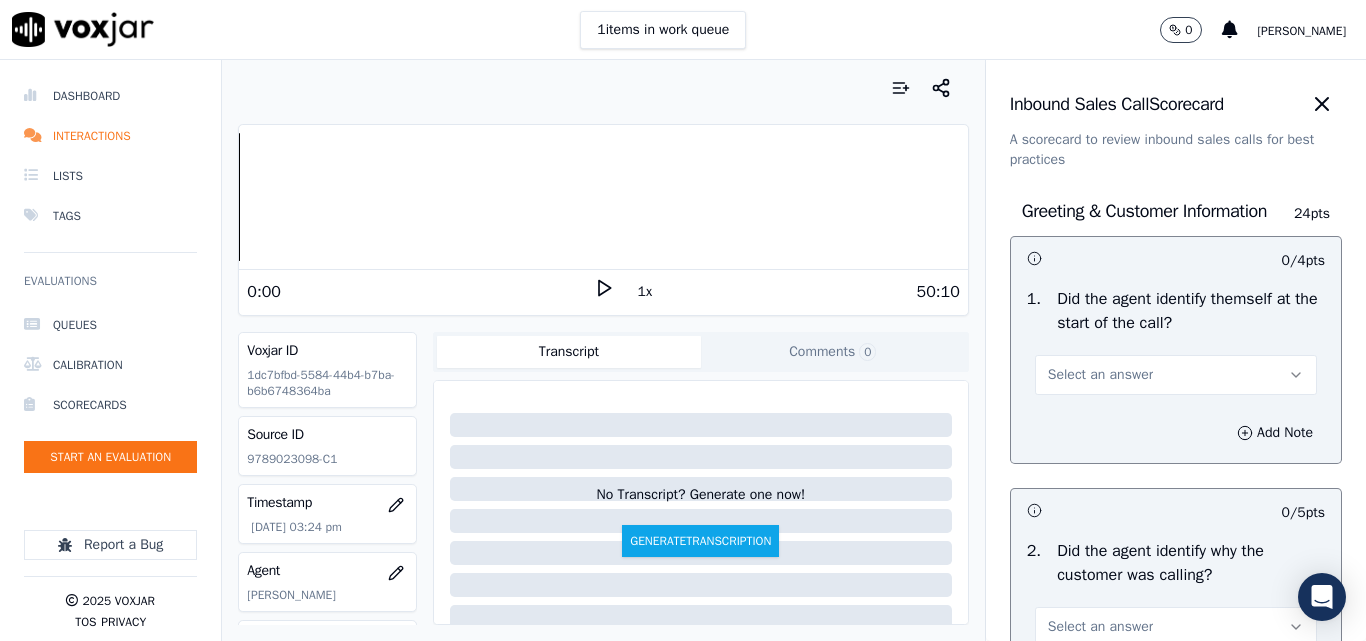 click on "Select an answer" at bounding box center (1100, 375) 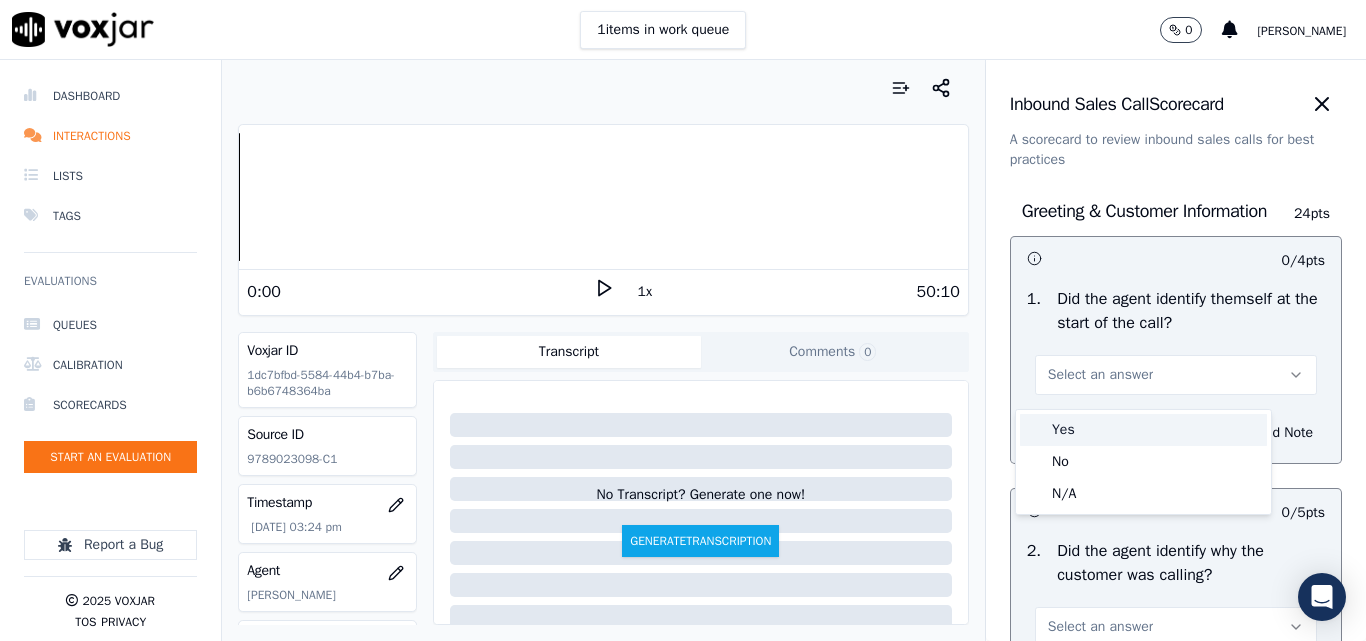 click on "Yes" at bounding box center (1143, 430) 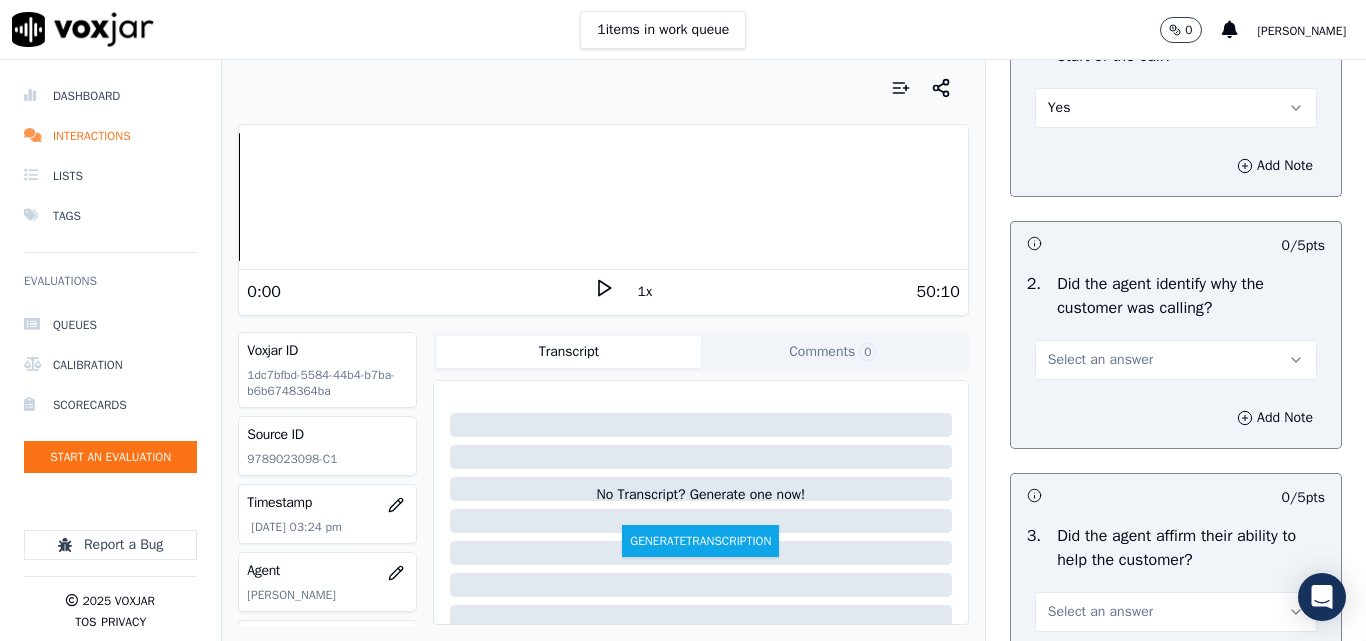 scroll, scrollTop: 300, scrollLeft: 0, axis: vertical 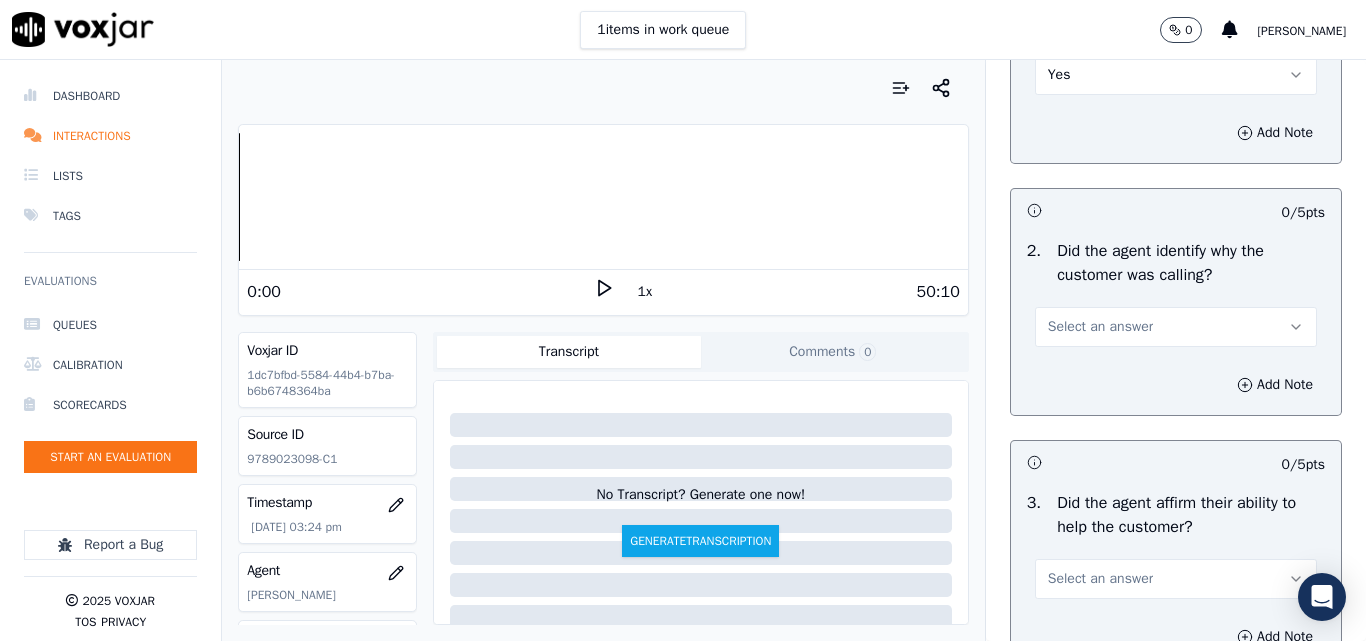 click on "Select an answer" at bounding box center (1100, 327) 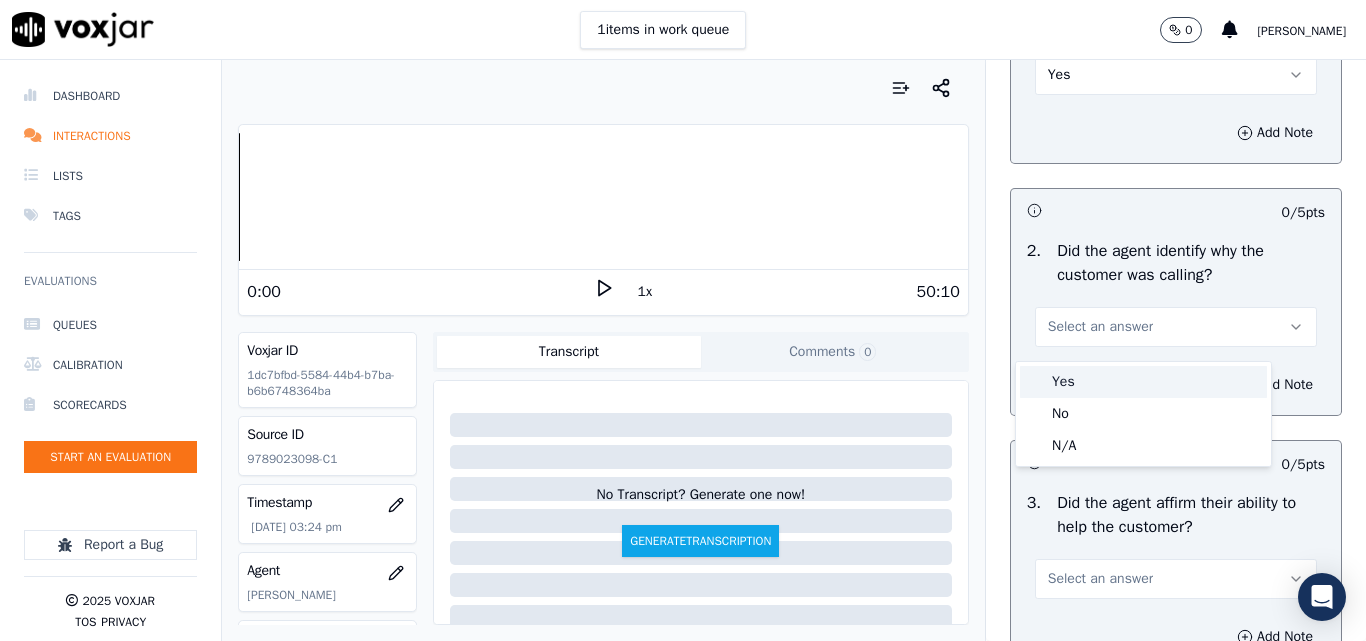 click on "Yes" at bounding box center (1143, 382) 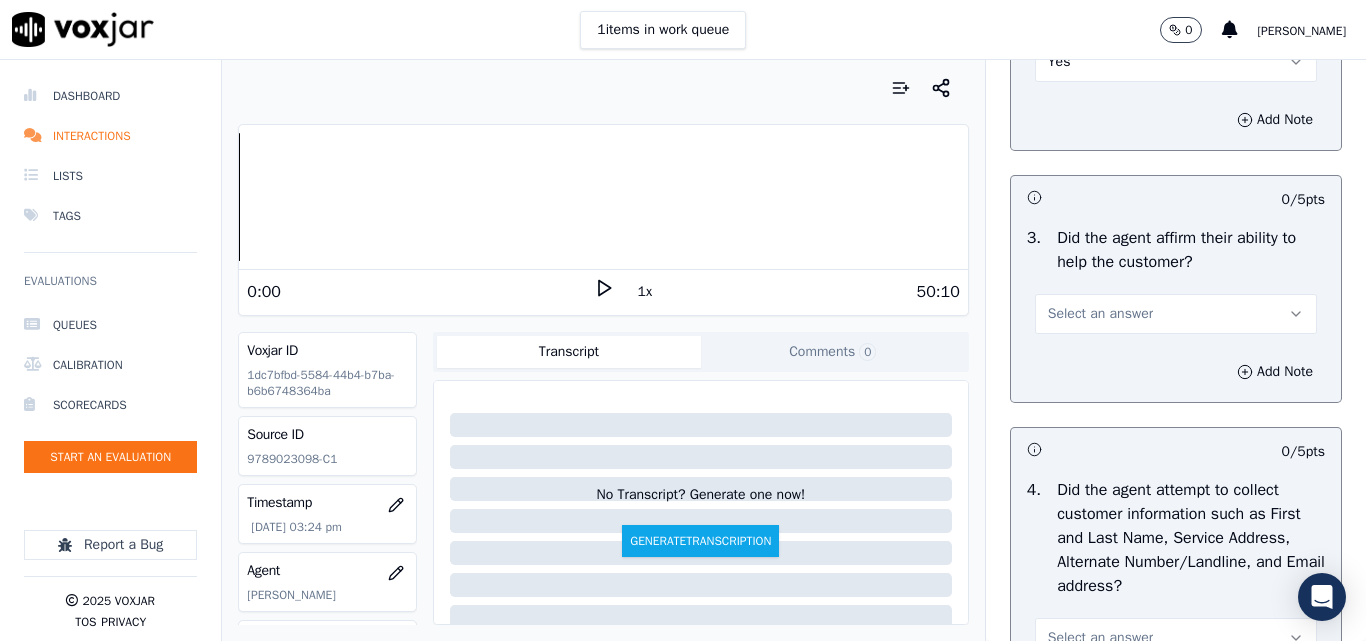 scroll, scrollTop: 600, scrollLeft: 0, axis: vertical 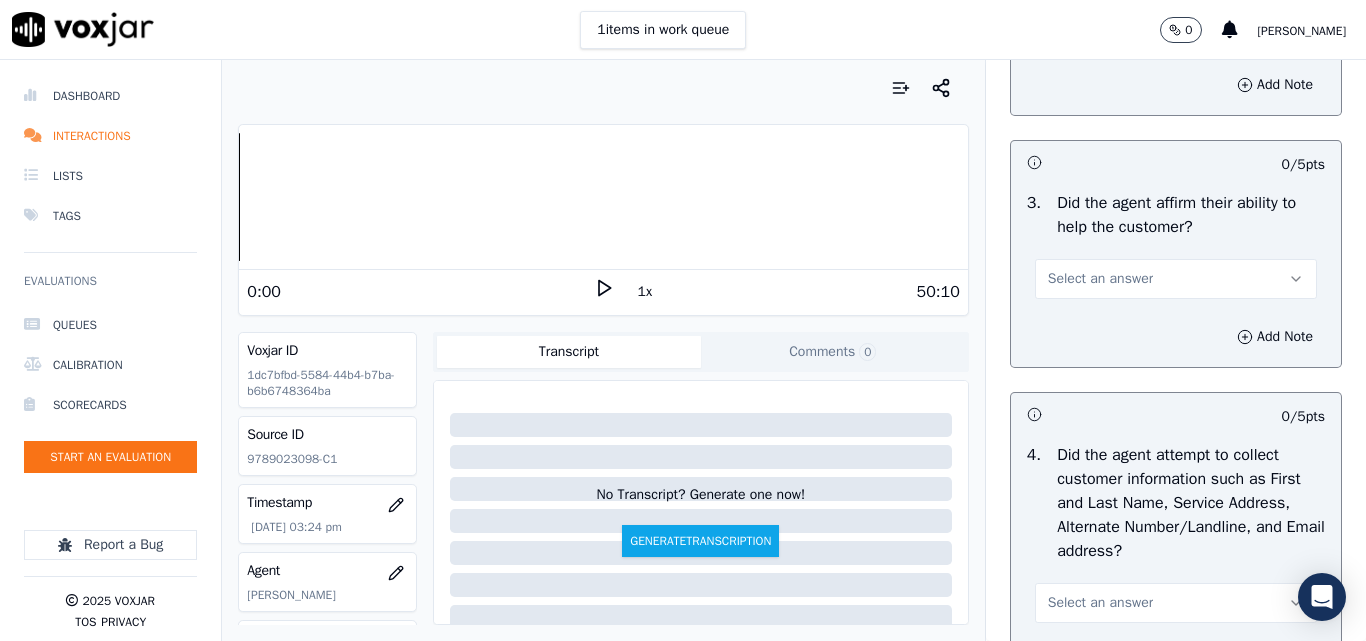 click on "Select an answer" at bounding box center (1100, 279) 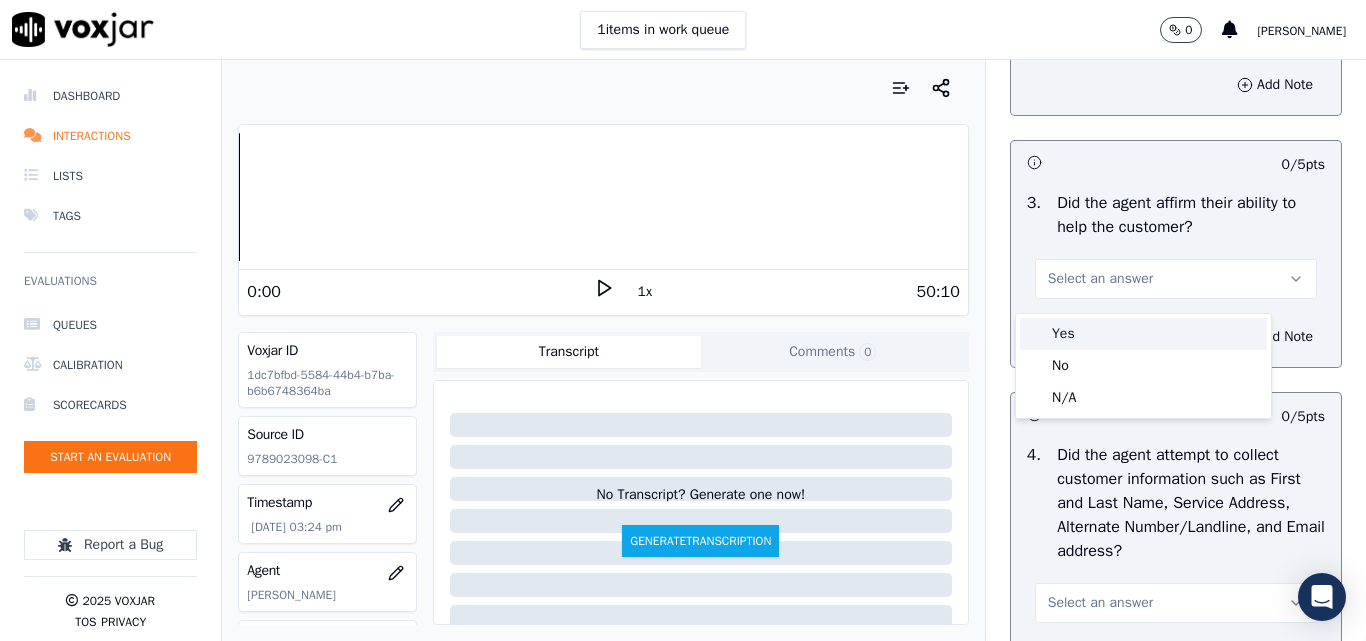 click on "Yes" at bounding box center (1143, 334) 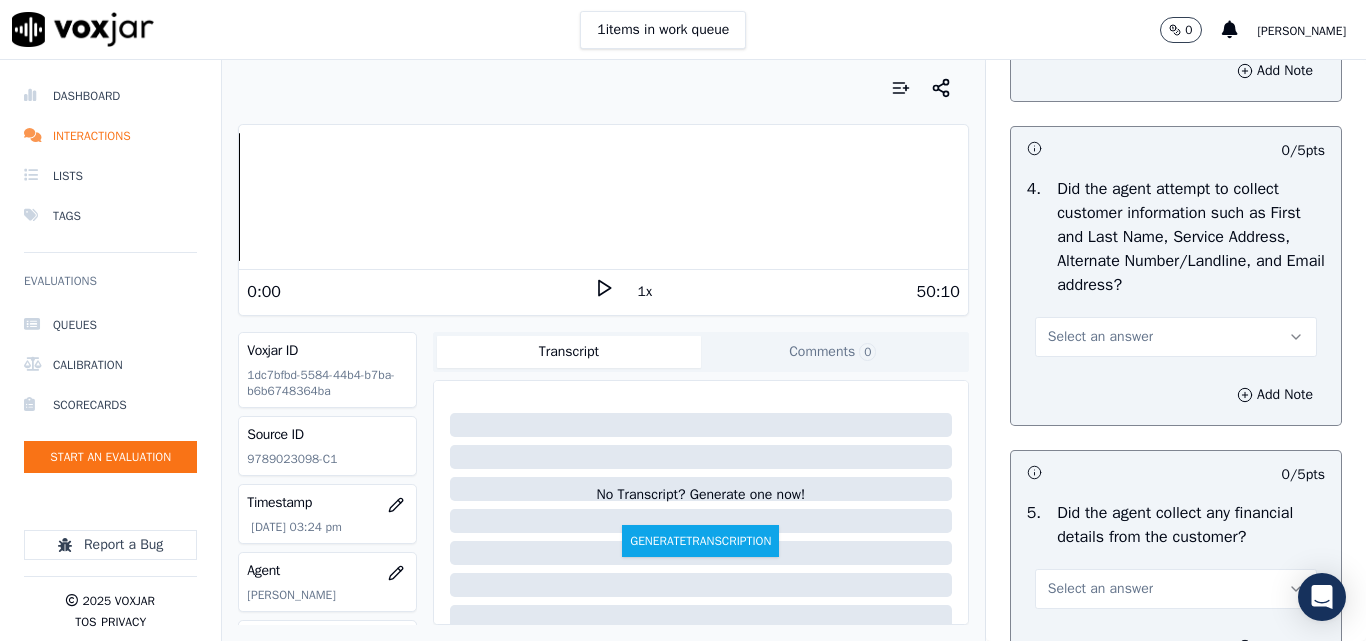 scroll, scrollTop: 900, scrollLeft: 0, axis: vertical 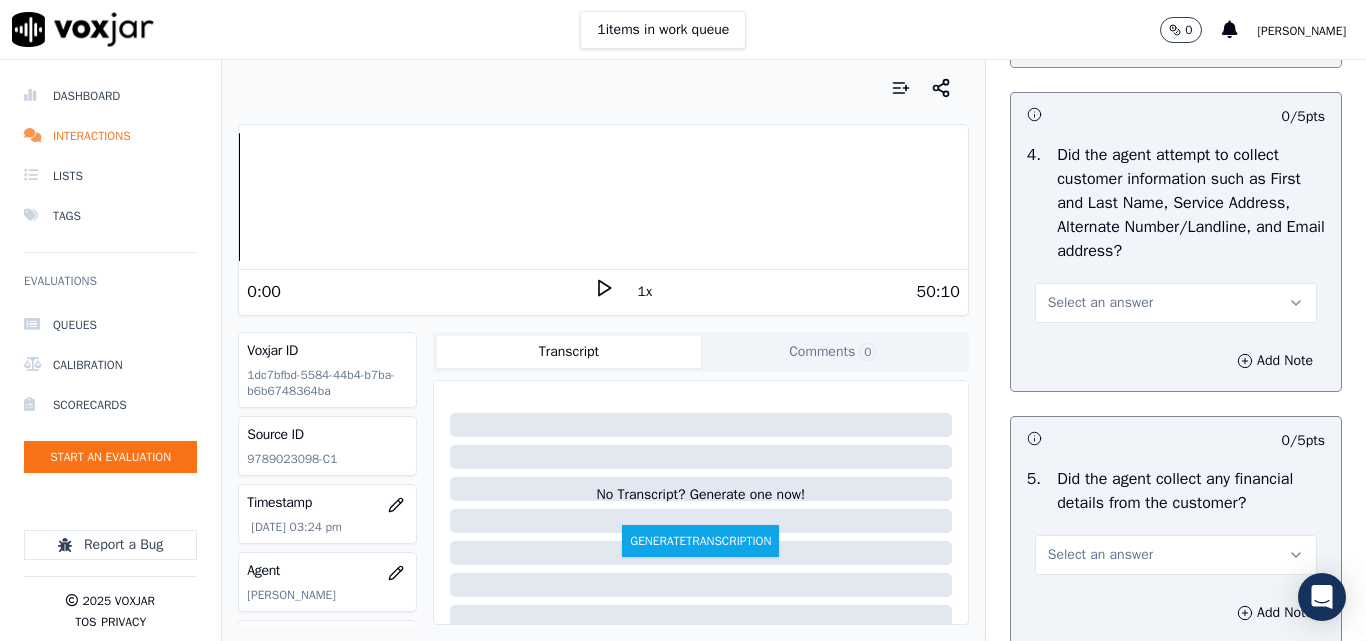 click on "Select an answer" at bounding box center (1100, 303) 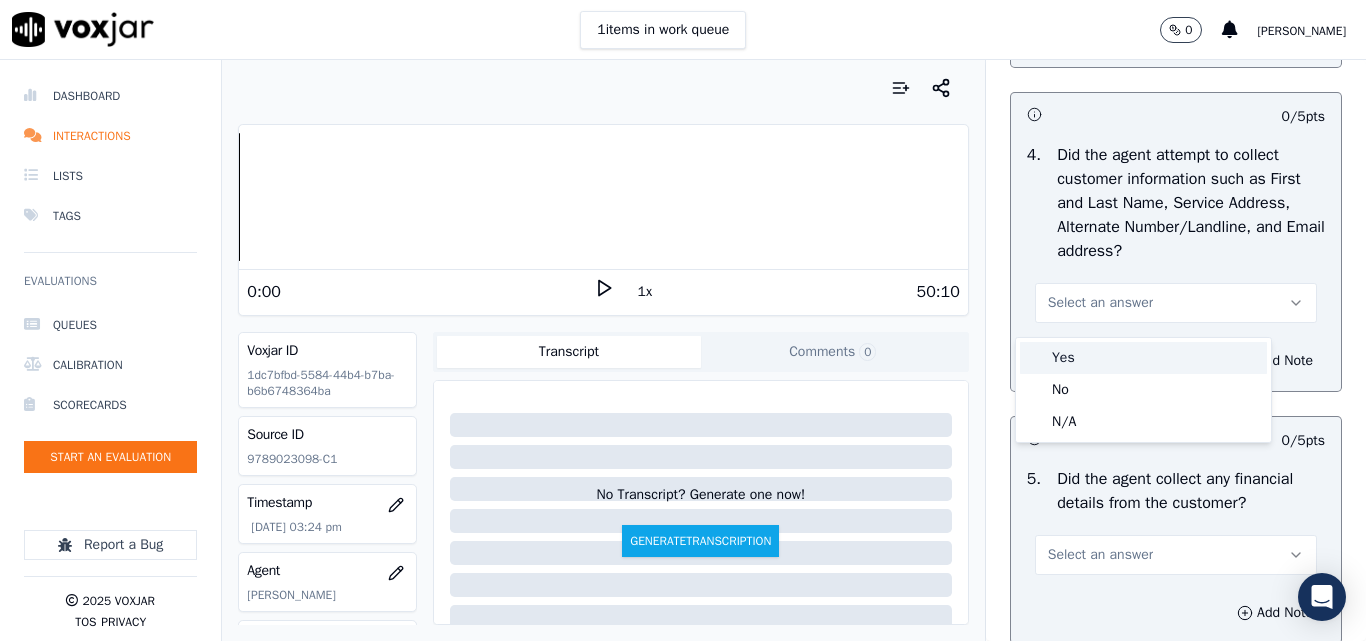 click on "Yes" at bounding box center (1143, 358) 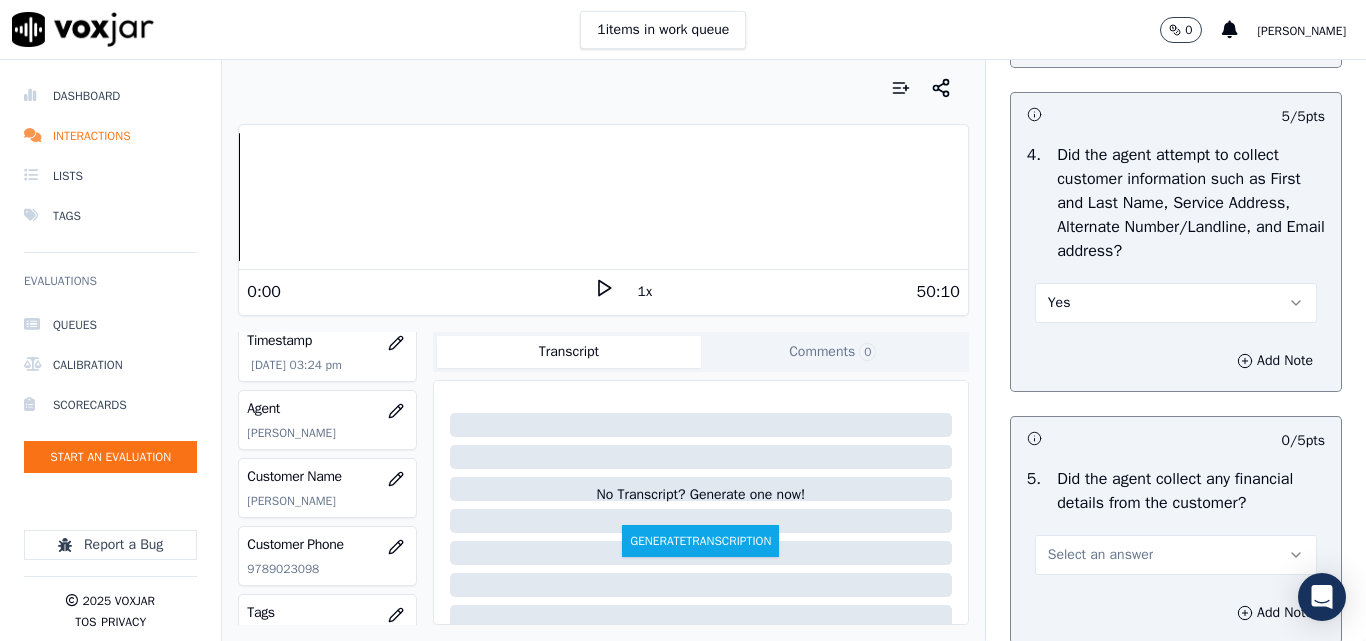 scroll, scrollTop: 200, scrollLeft: 0, axis: vertical 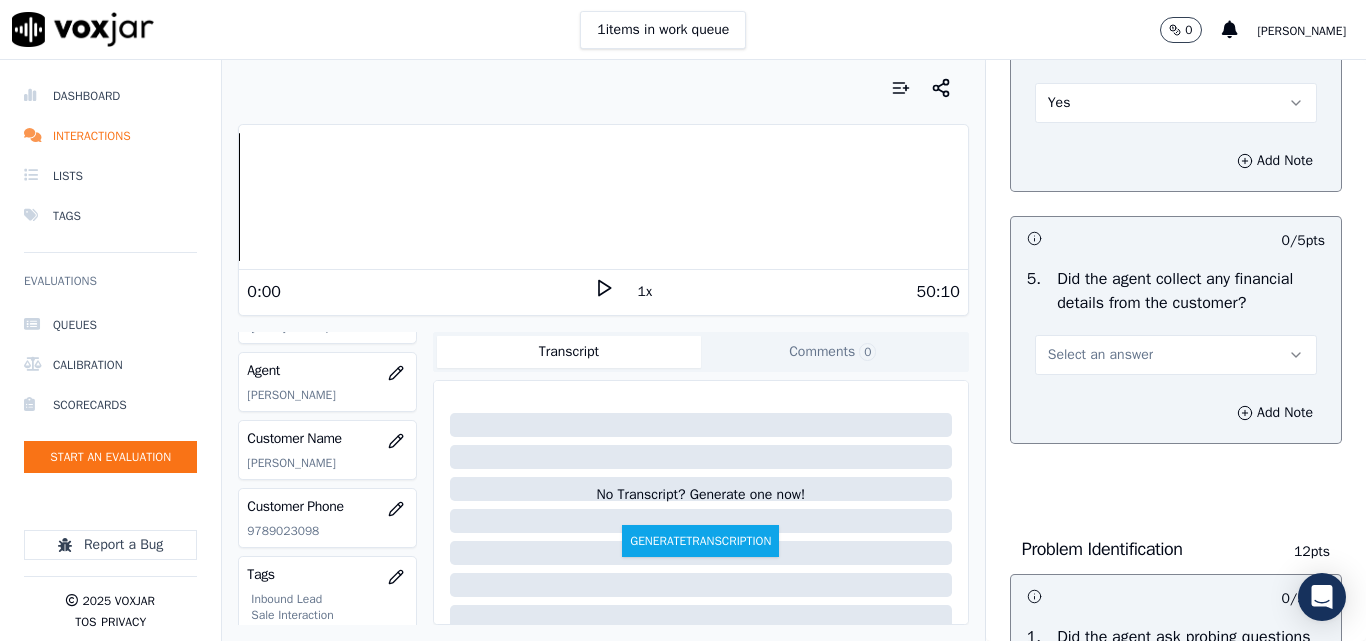 click on "Select an answer" at bounding box center [1100, 355] 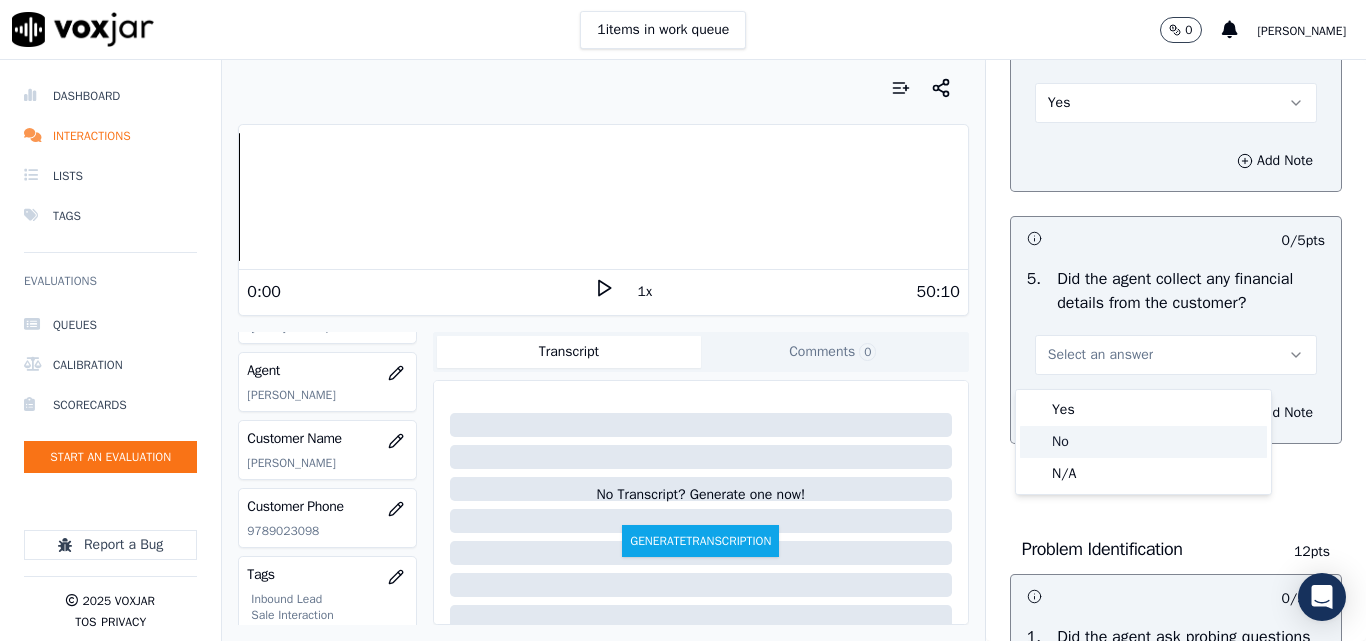 click on "No" 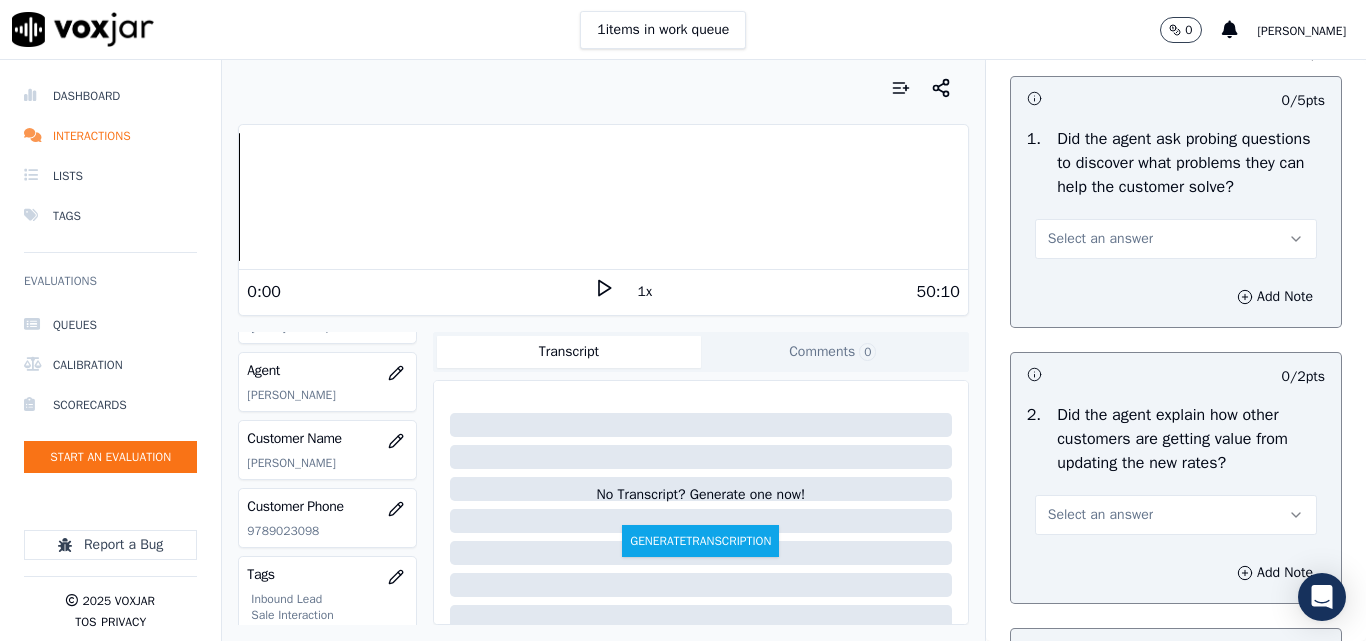 scroll, scrollTop: 1600, scrollLeft: 0, axis: vertical 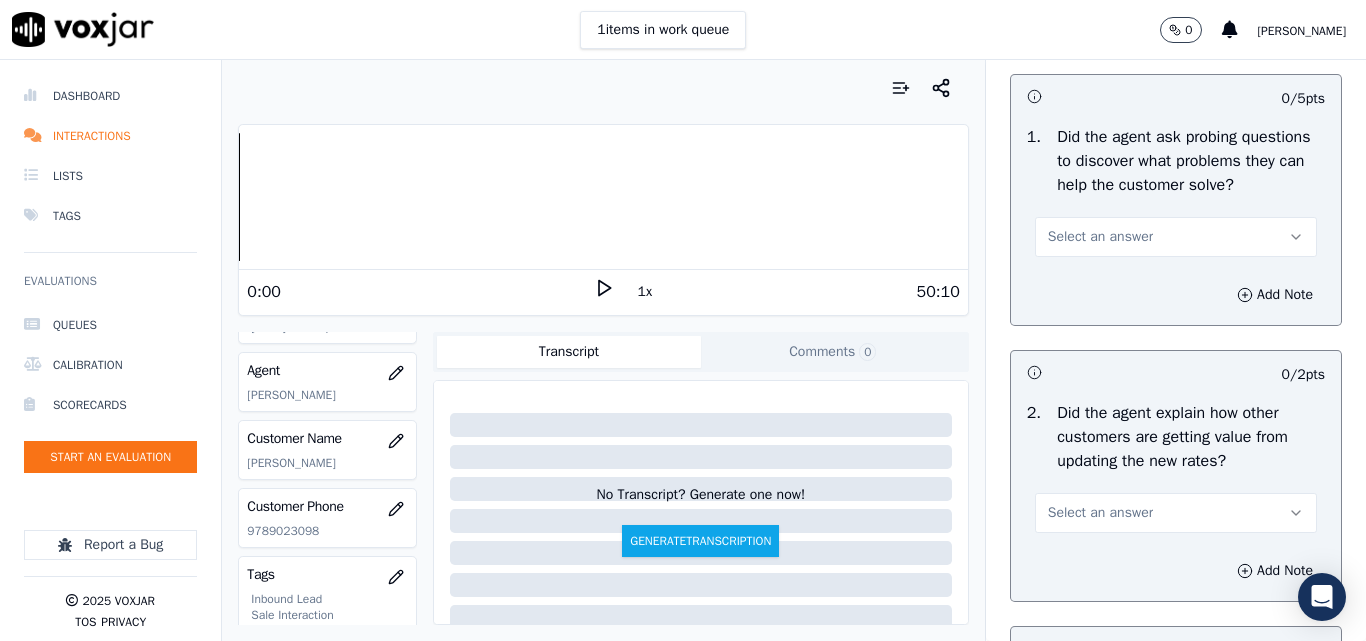 click on "Select an answer" at bounding box center [1100, 237] 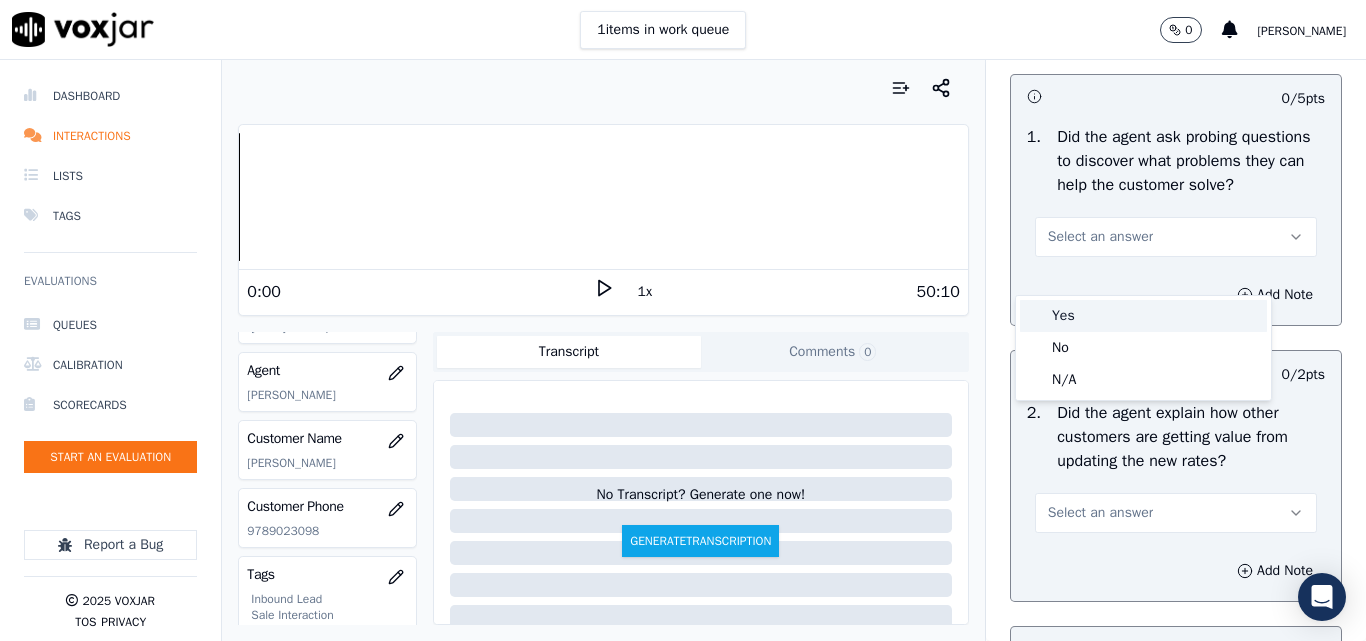 click on "Yes" at bounding box center (1143, 316) 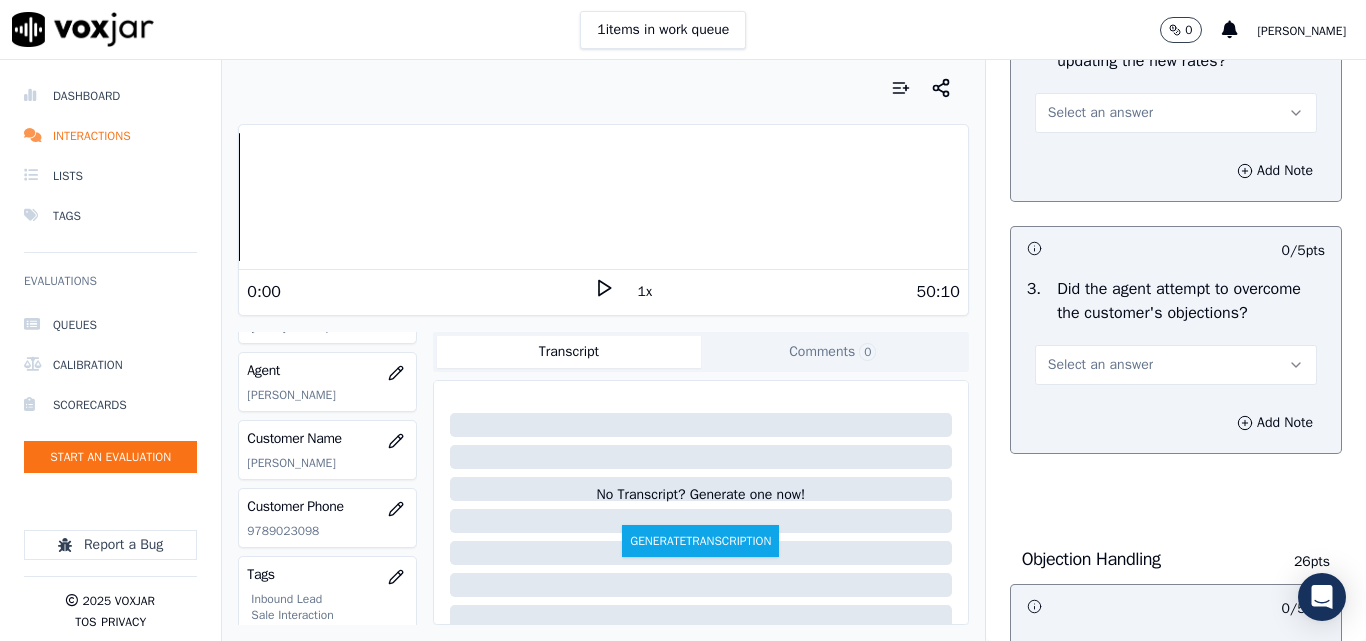 scroll, scrollTop: 1900, scrollLeft: 0, axis: vertical 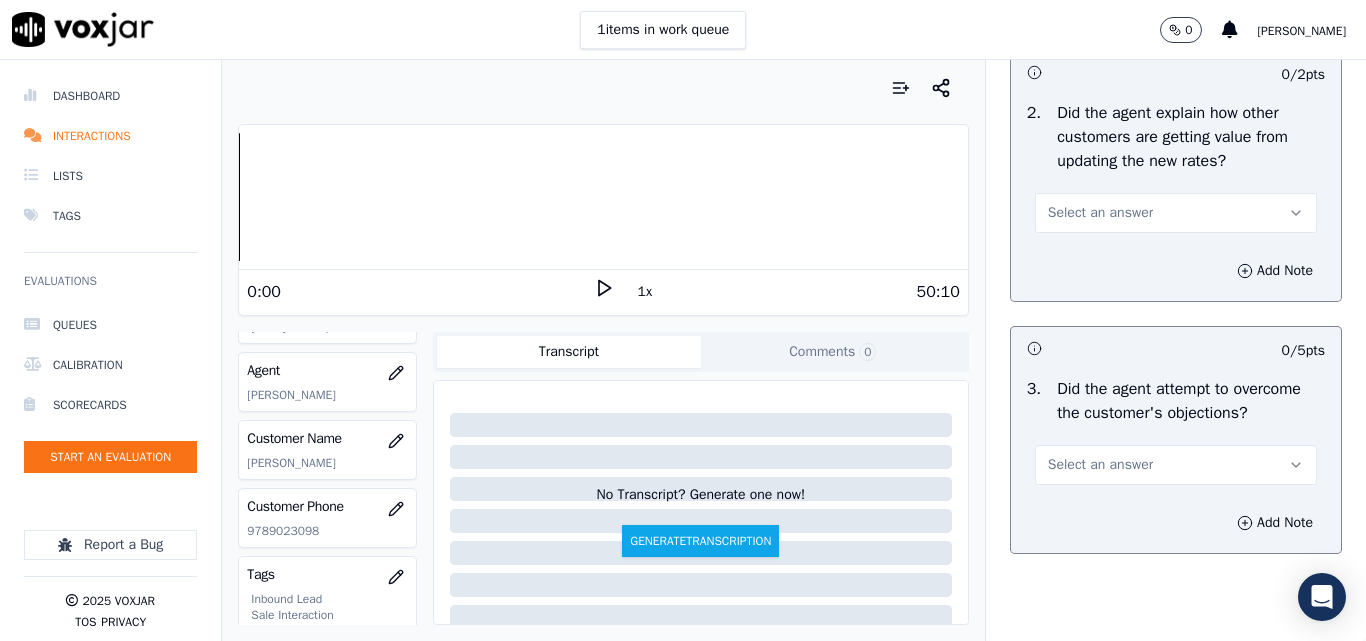 click on "Select an answer" at bounding box center [1100, 213] 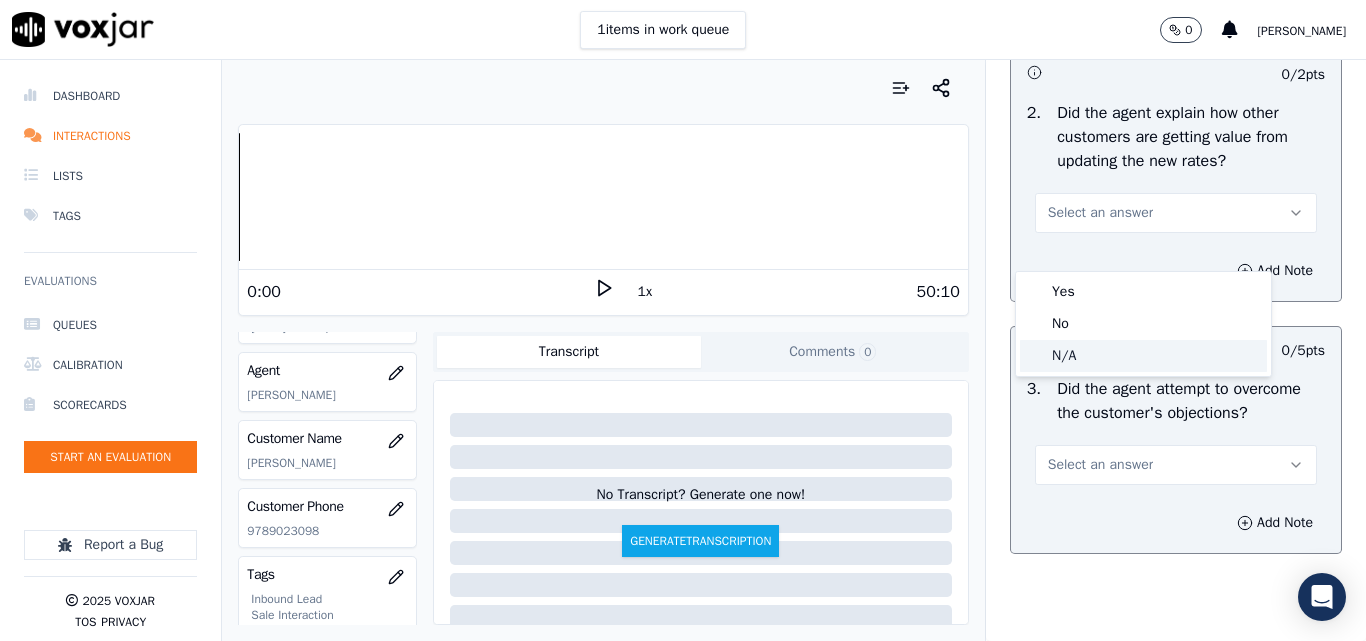 click on "N/A" 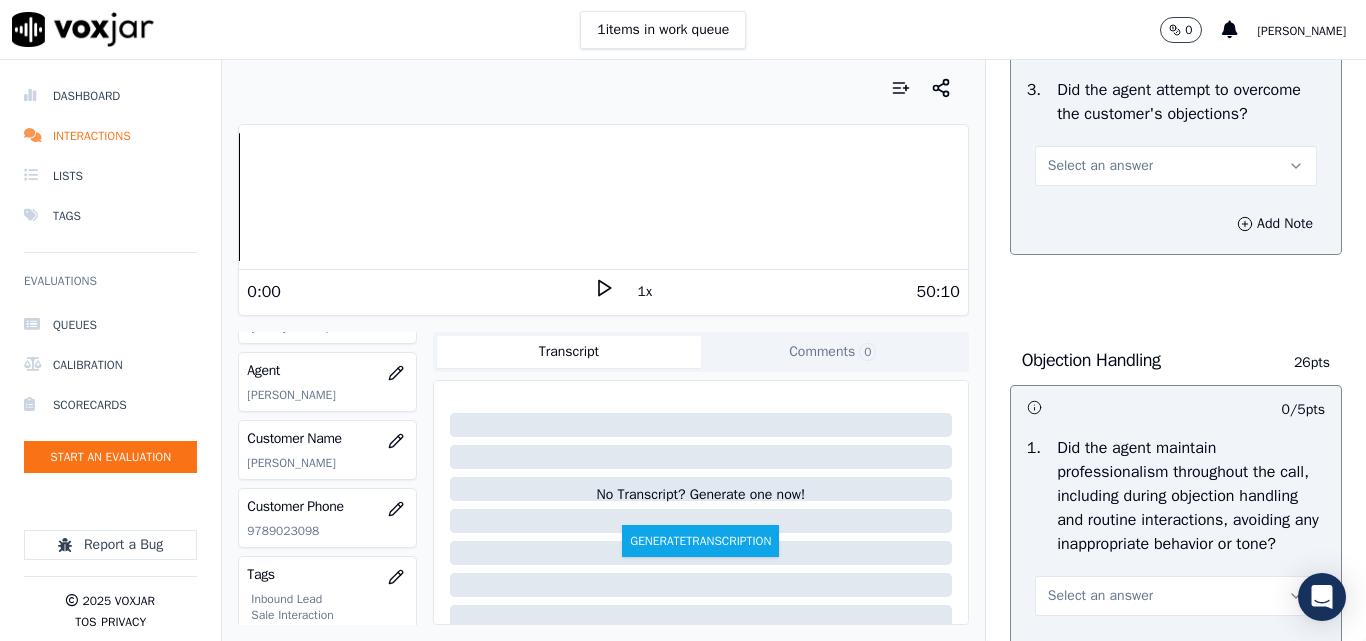 scroll, scrollTop: 2200, scrollLeft: 0, axis: vertical 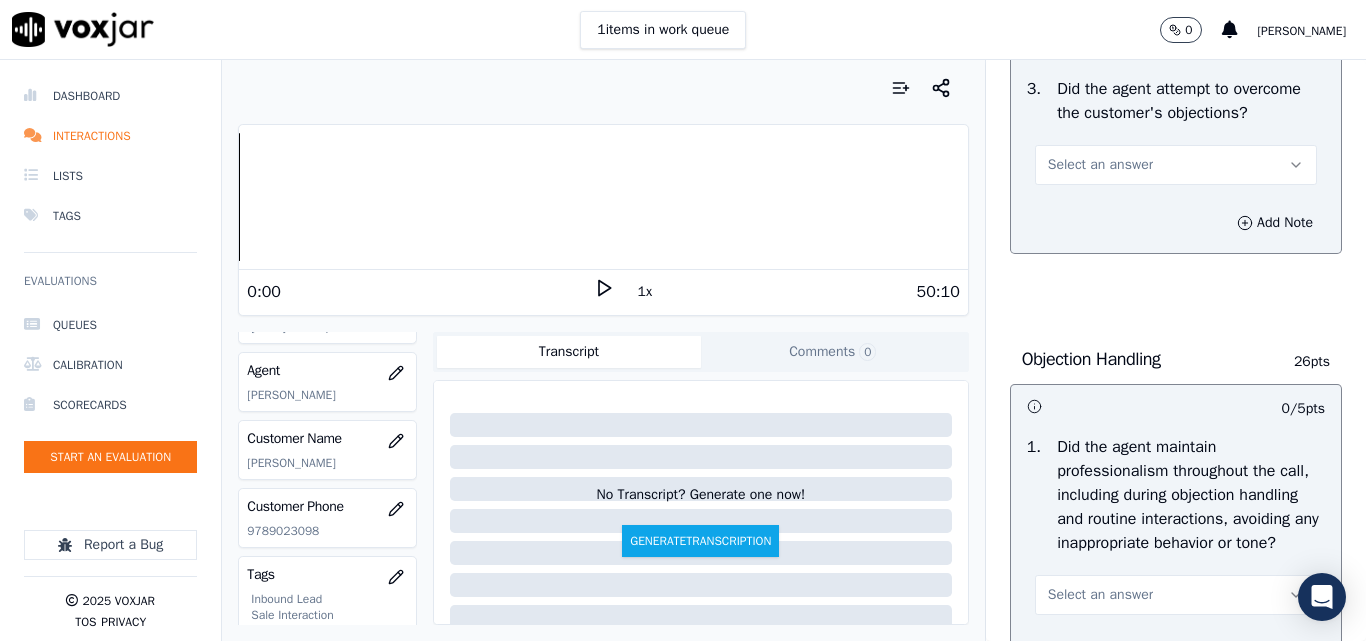 click on "Select an answer" at bounding box center (1176, 165) 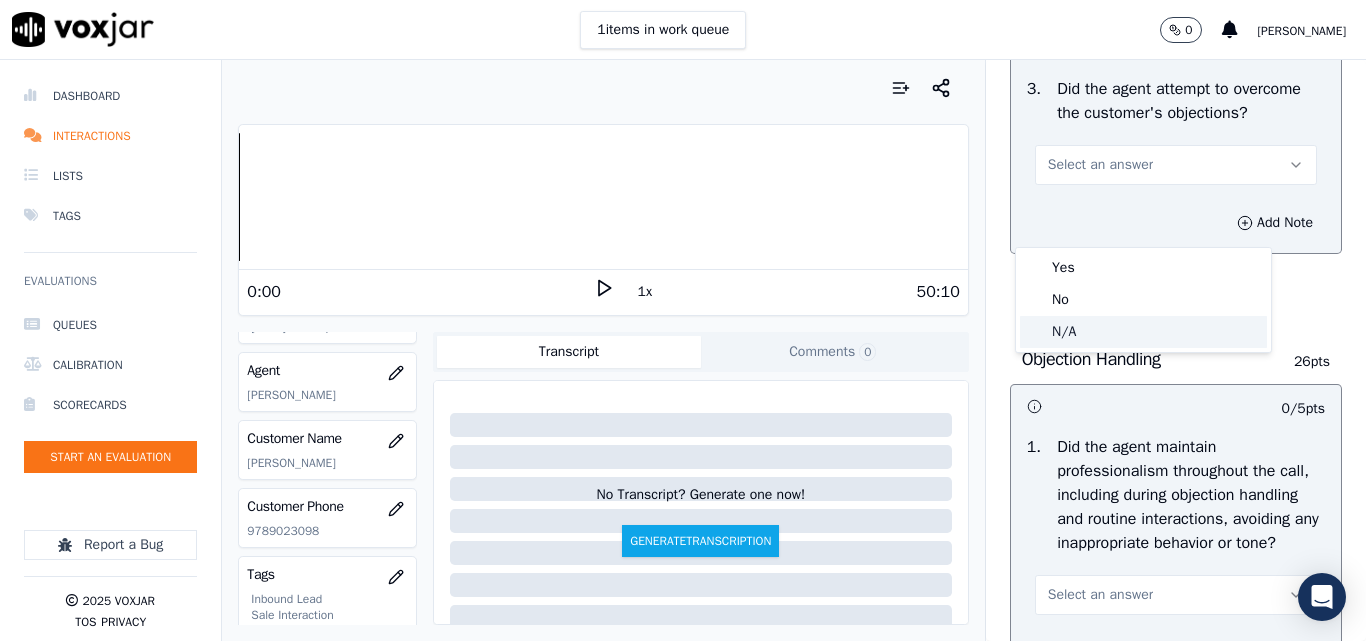 click on "N/A" 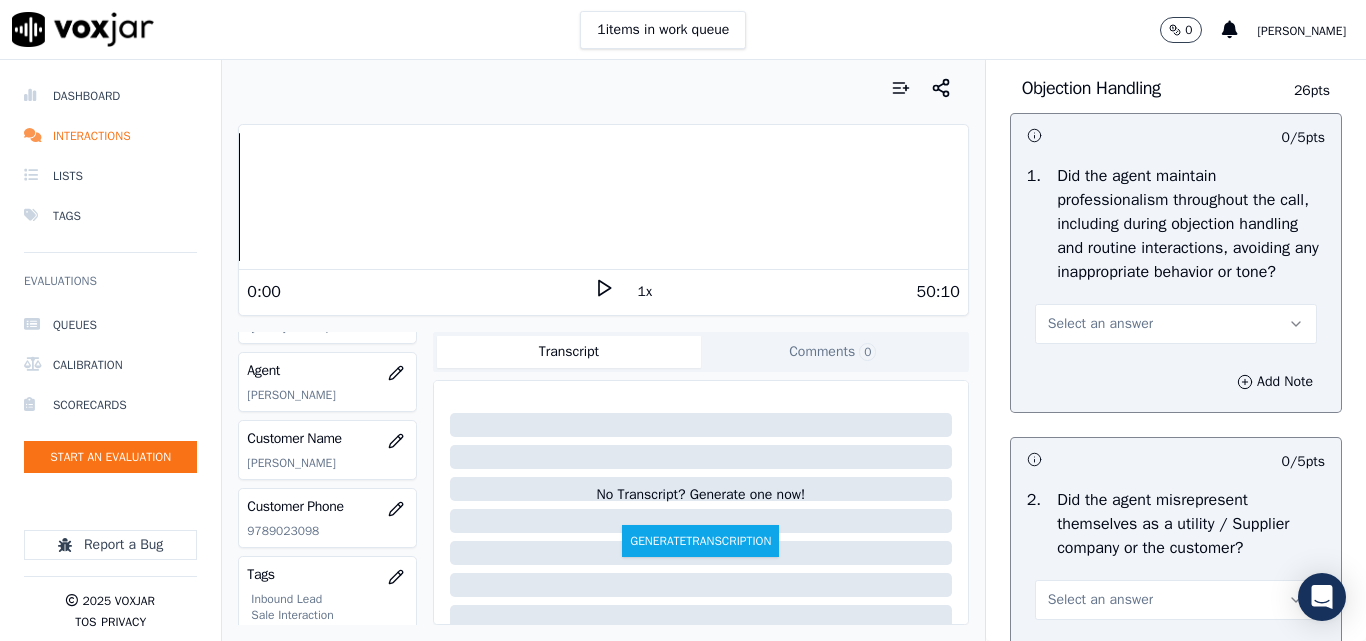 scroll, scrollTop: 2500, scrollLeft: 0, axis: vertical 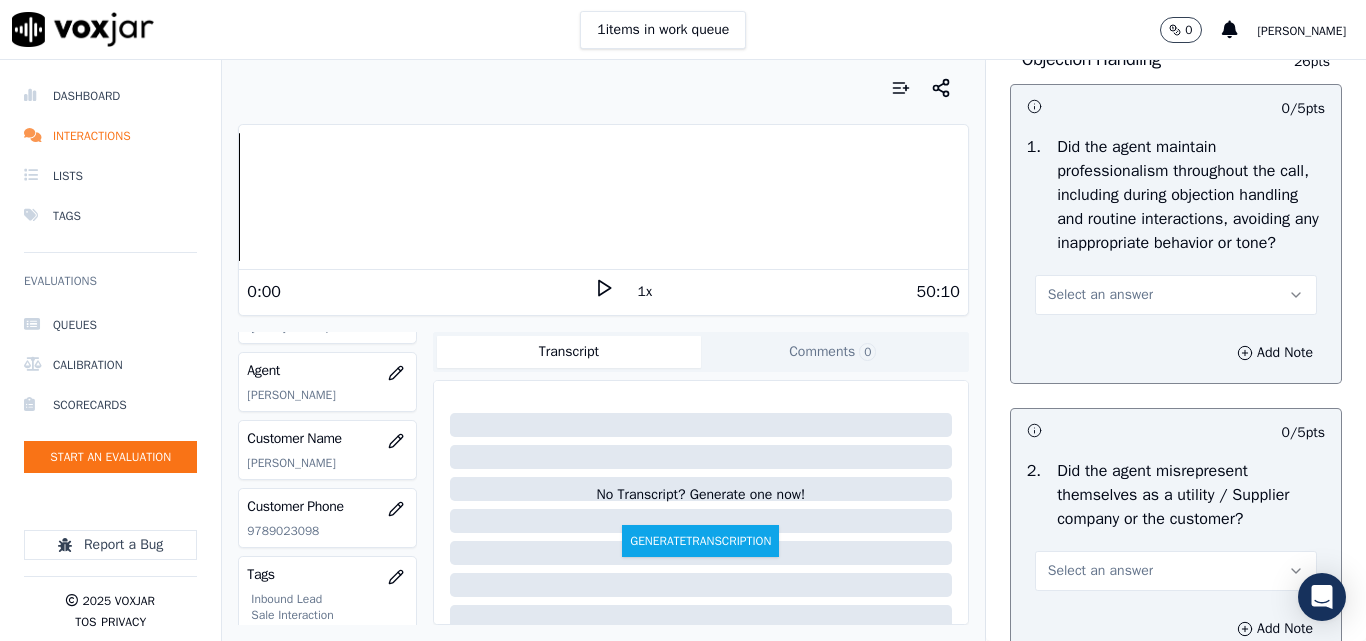 click on "Select an answer" at bounding box center [1100, 295] 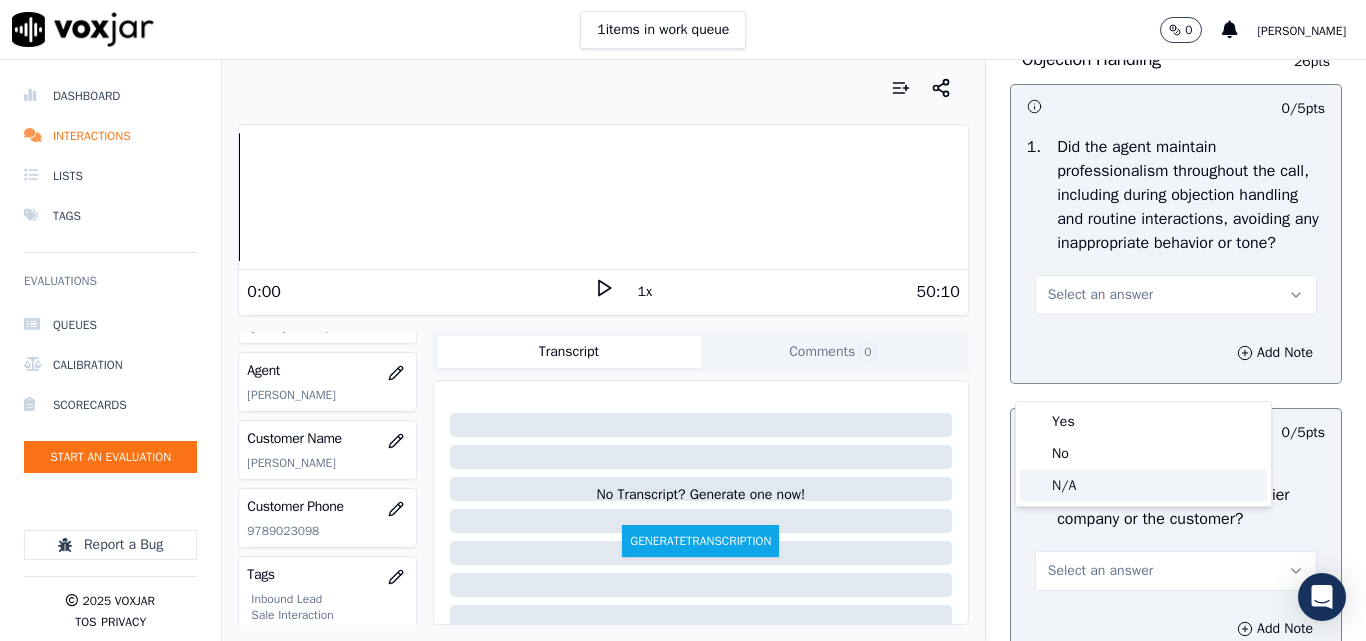 click on "N/A" 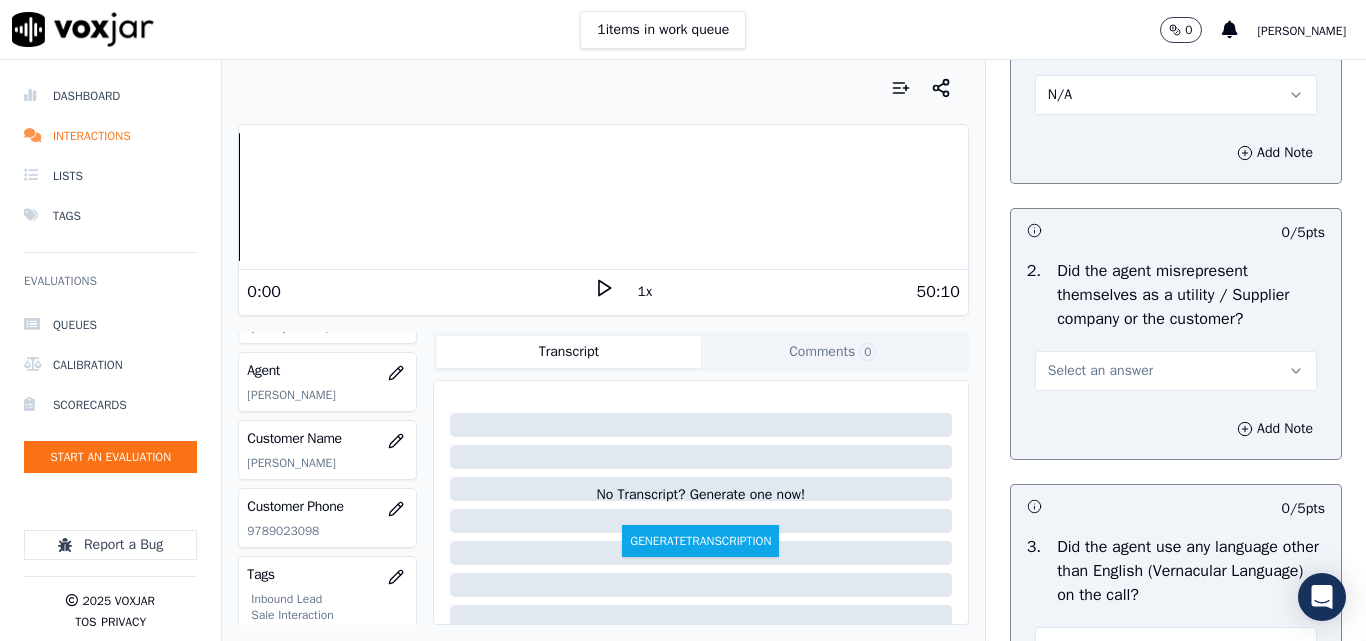 scroll, scrollTop: 2800, scrollLeft: 0, axis: vertical 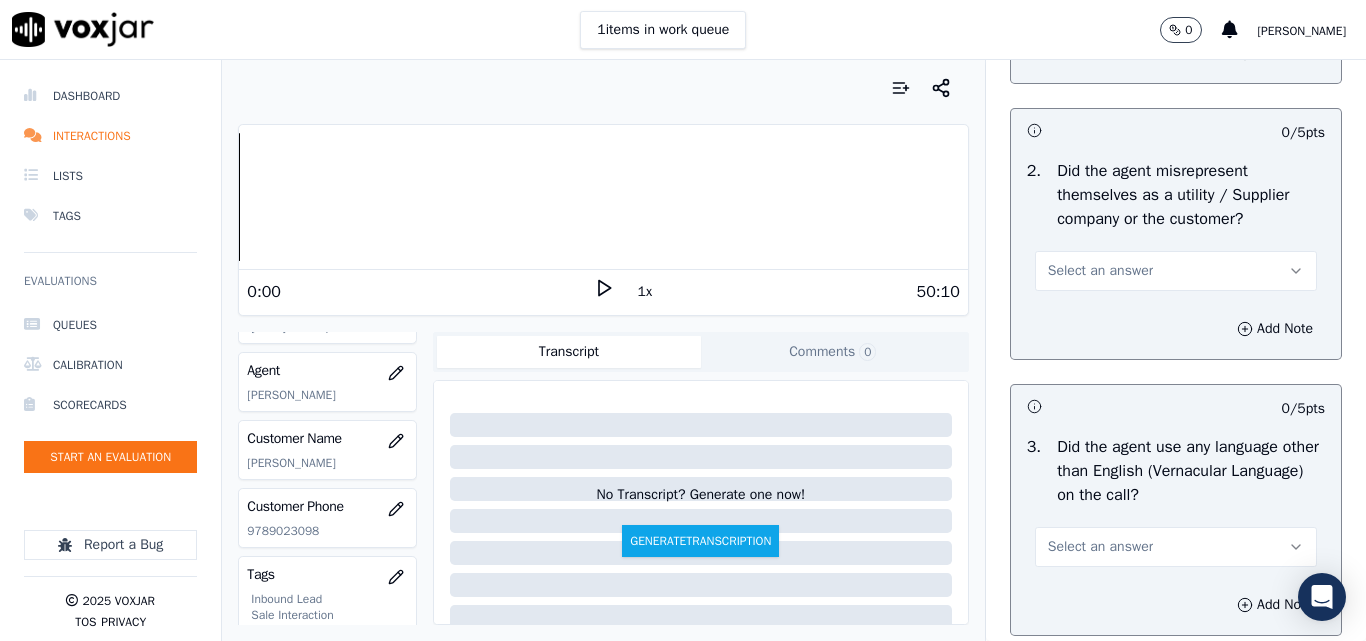 click on "Select an answer" at bounding box center [1100, 271] 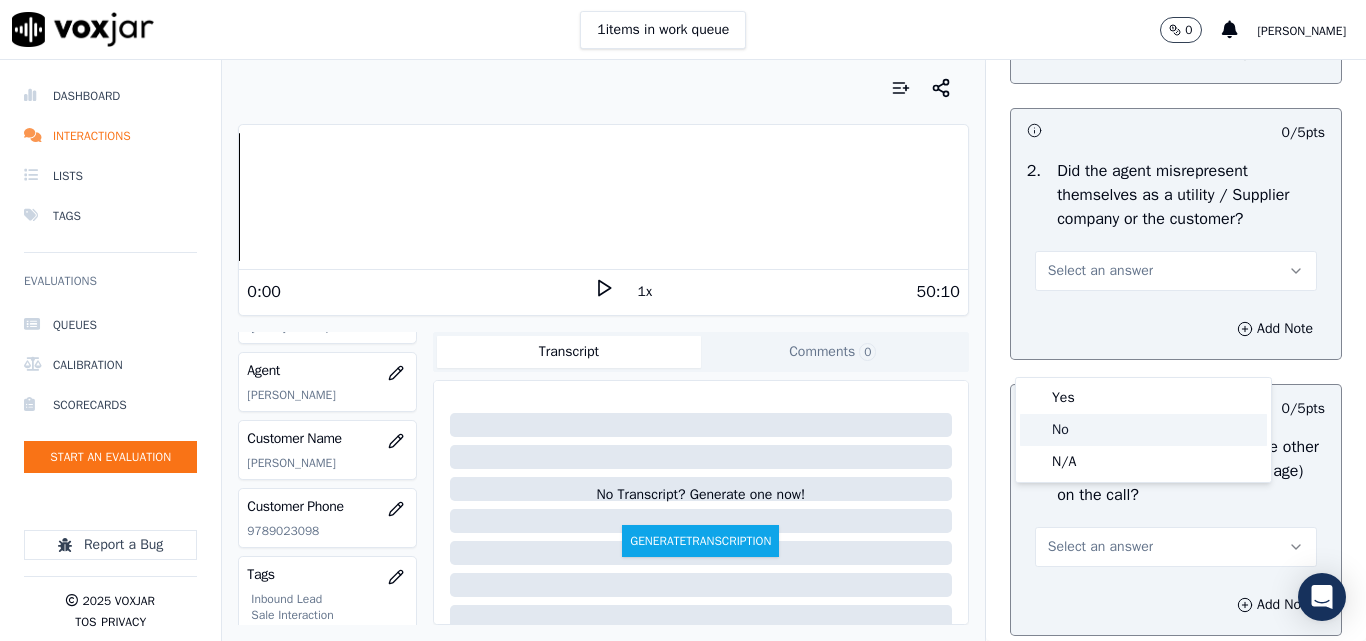 click on "No" 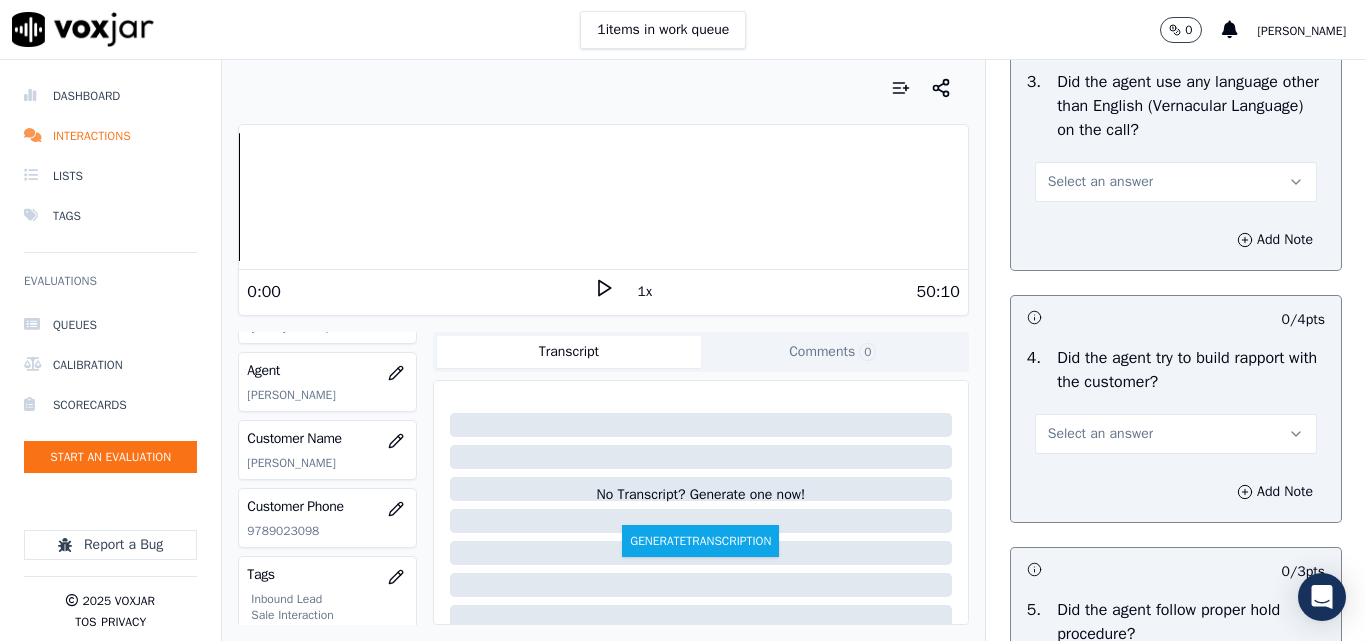 scroll, scrollTop: 3200, scrollLeft: 0, axis: vertical 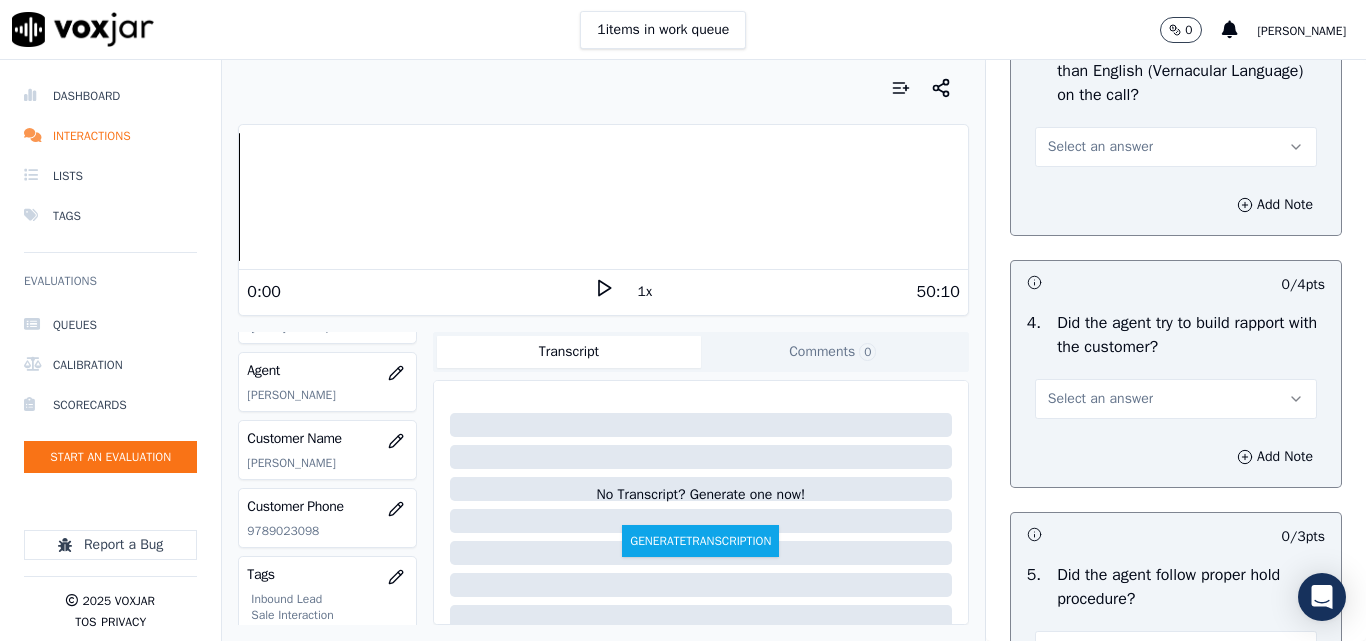 click on "Select an answer" at bounding box center (1100, 147) 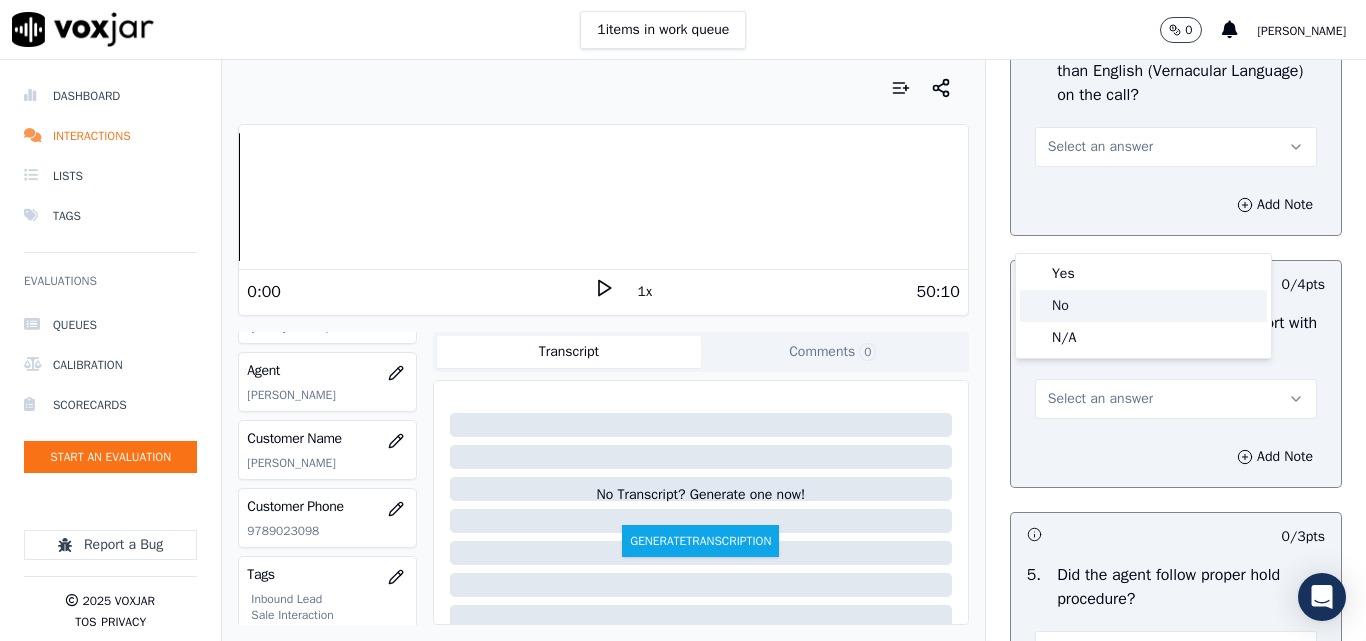 click on "No" 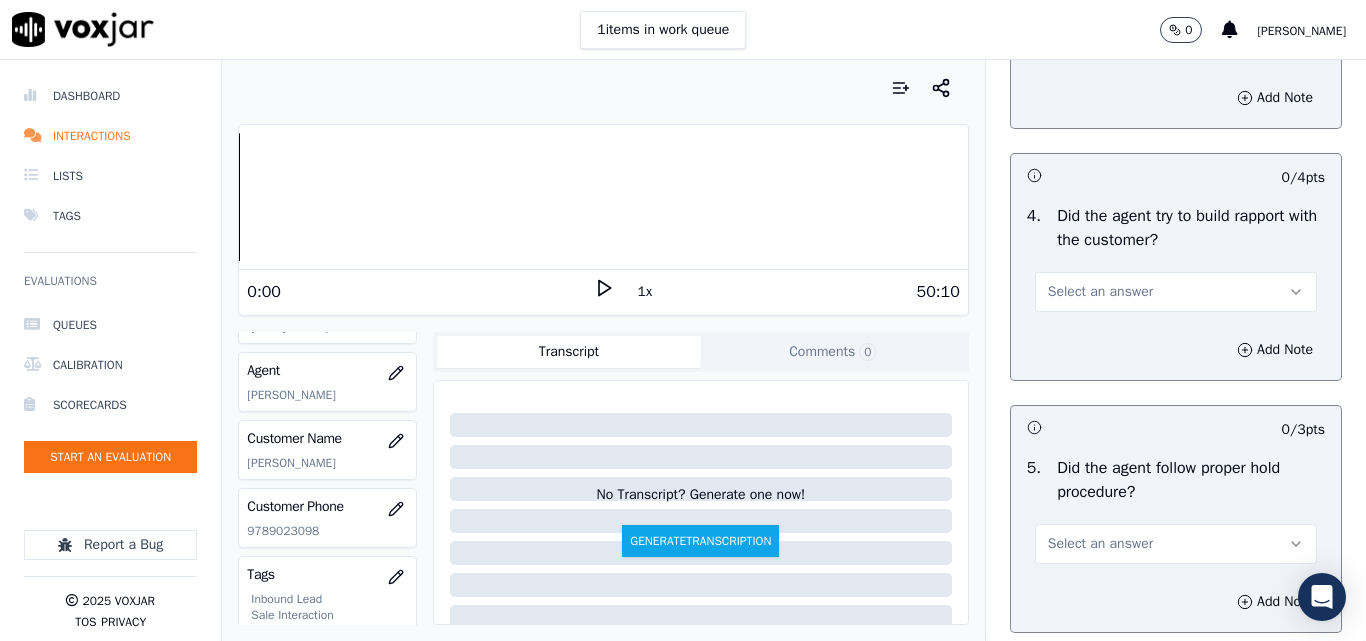 scroll, scrollTop: 3400, scrollLeft: 0, axis: vertical 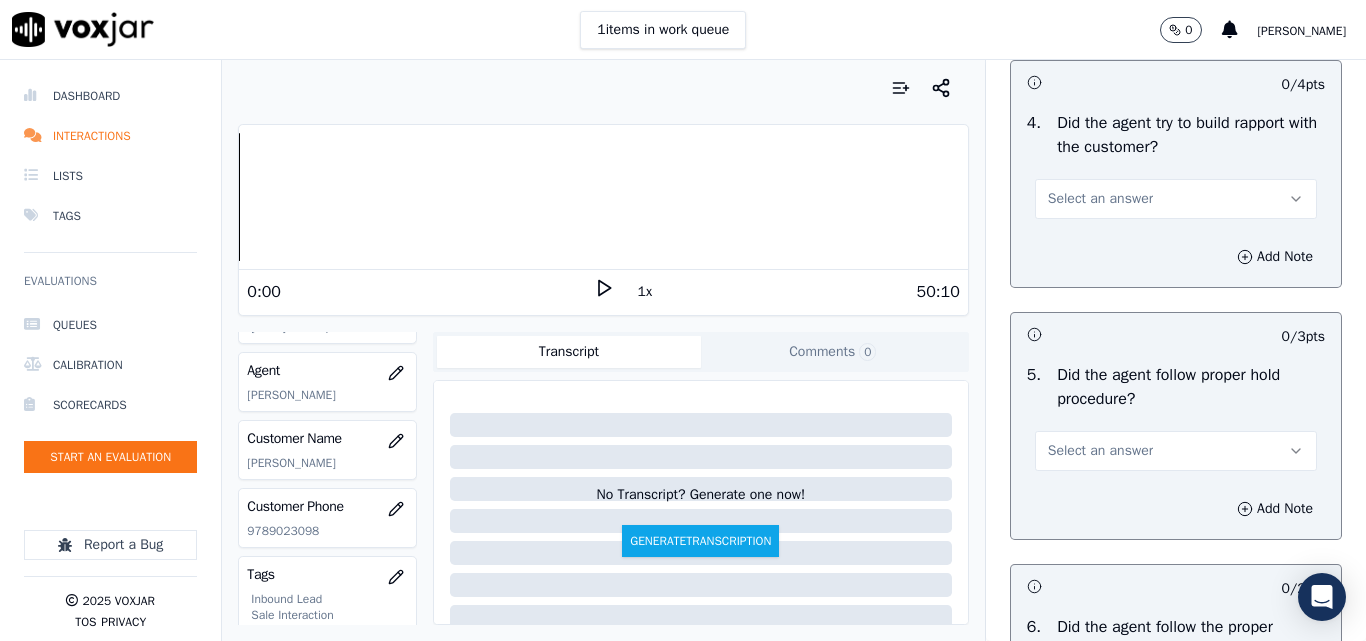 click on "Select an answer" at bounding box center (1100, 199) 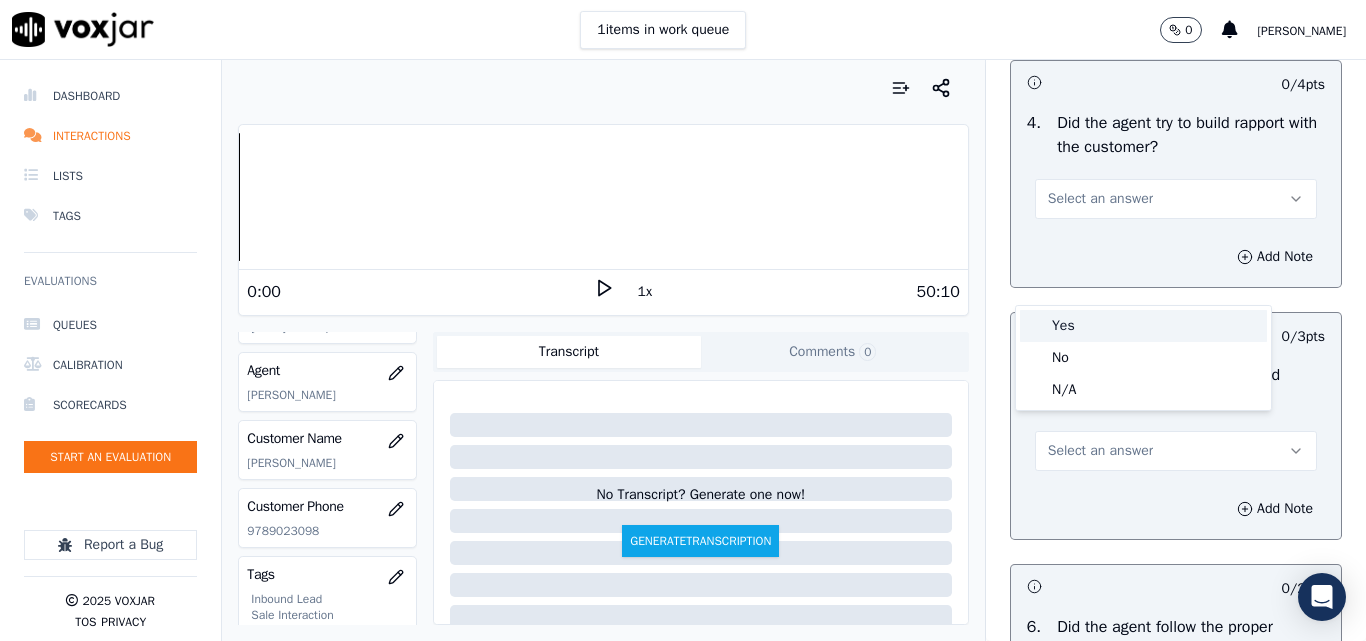 click on "Yes" at bounding box center [1143, 326] 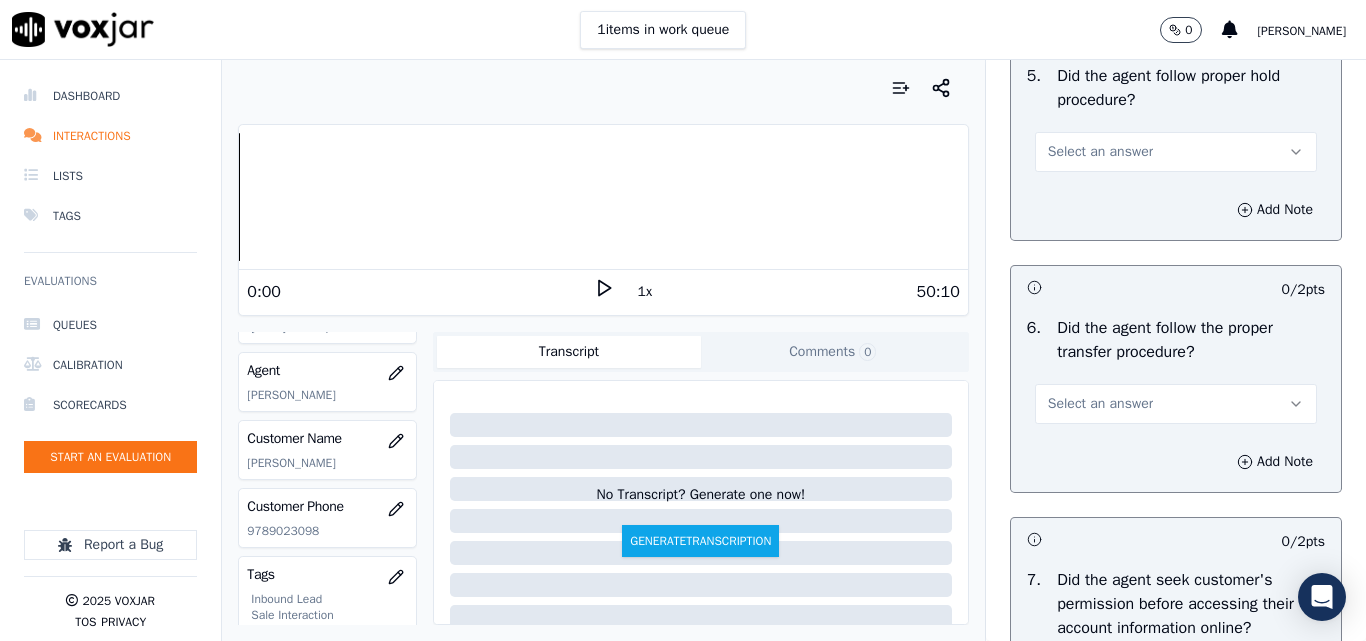 scroll, scrollTop: 3700, scrollLeft: 0, axis: vertical 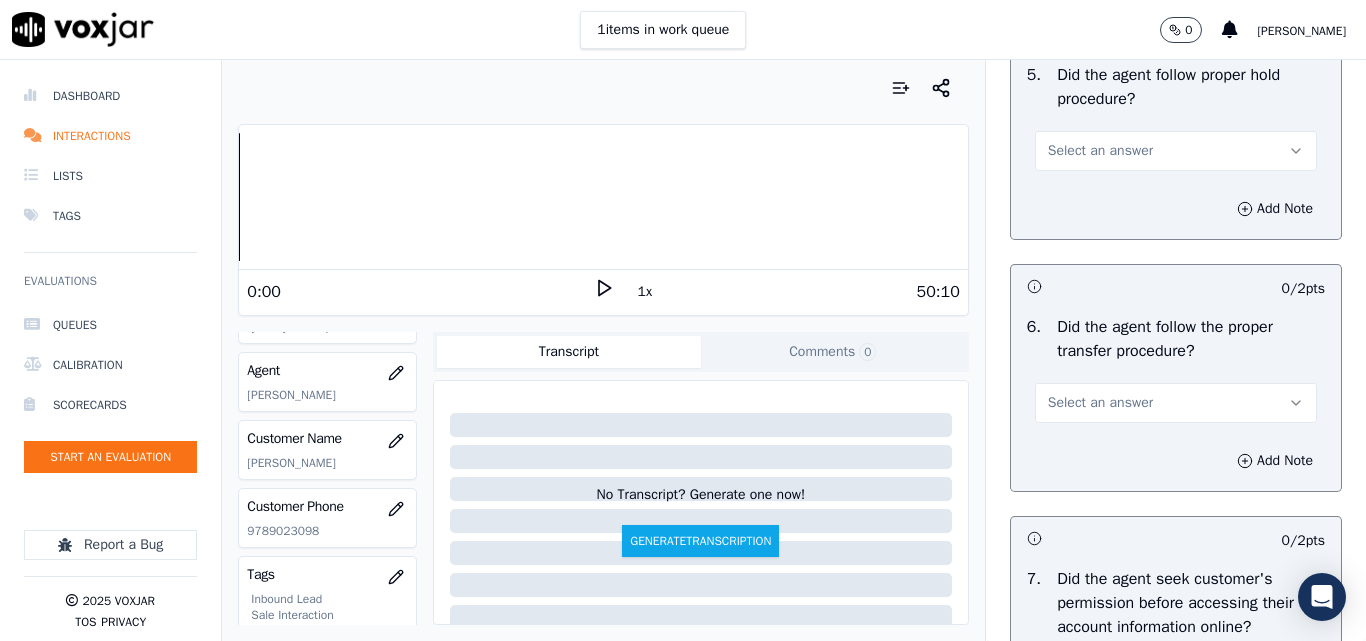 click on "Select an answer" at bounding box center [1100, 151] 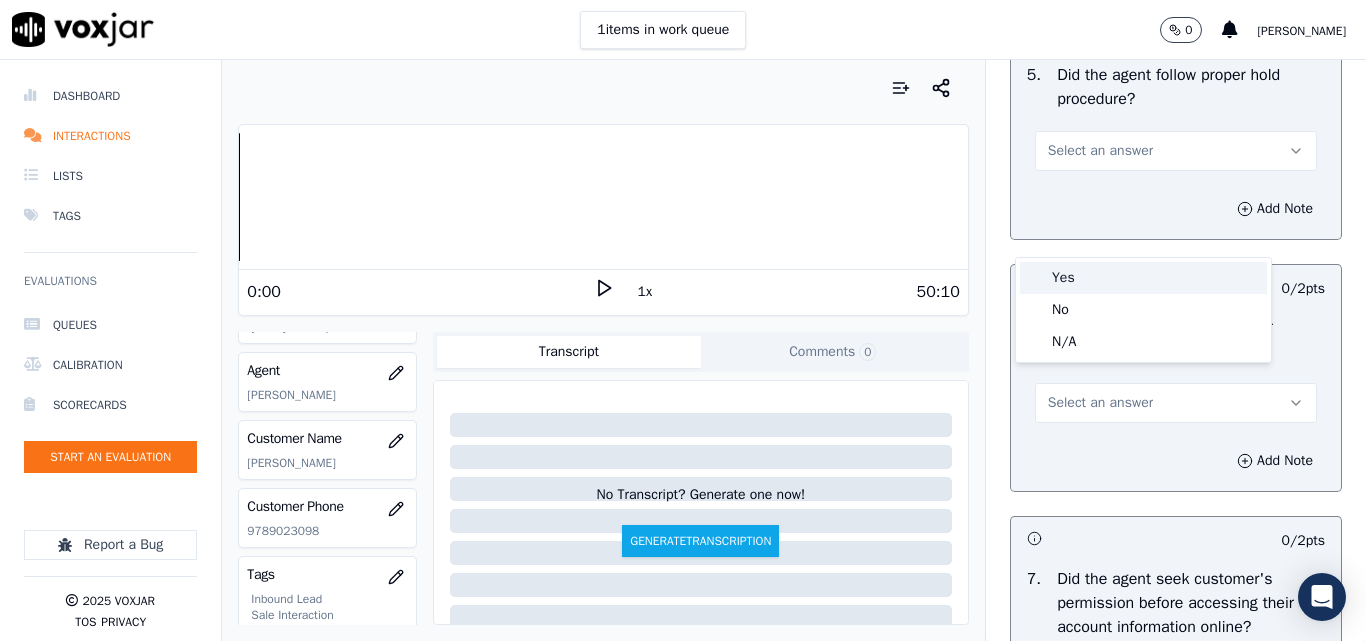 click on "Yes" at bounding box center (1143, 278) 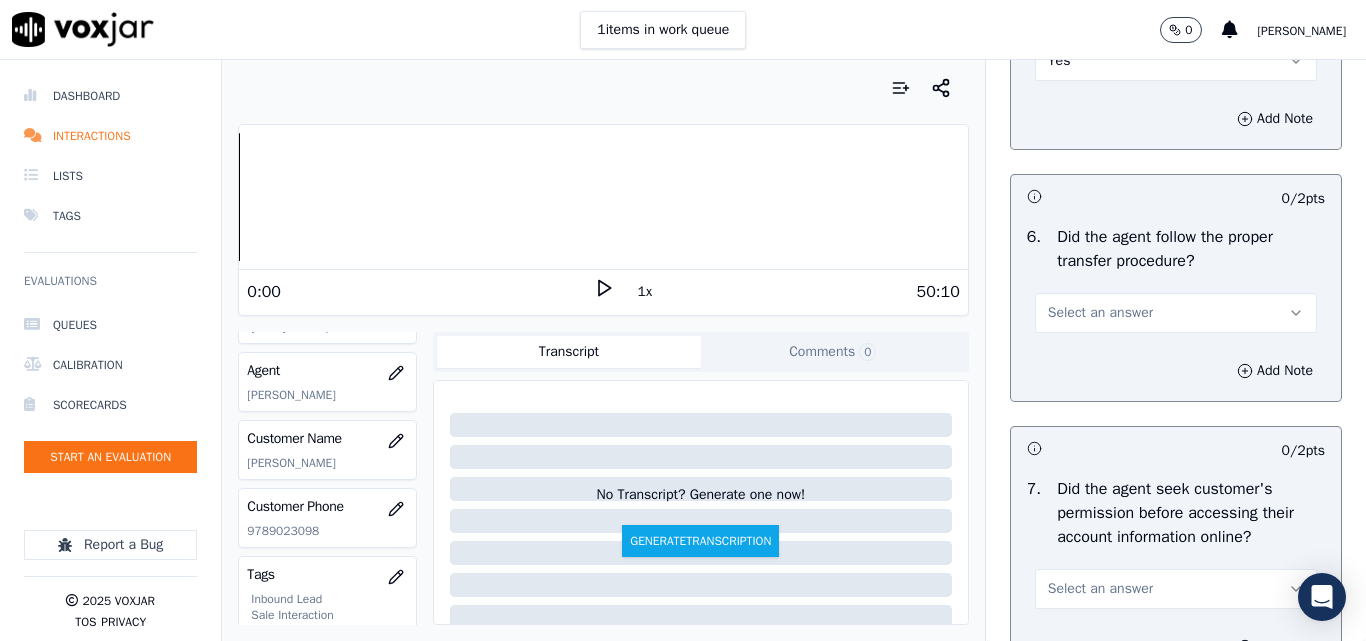 scroll, scrollTop: 3900, scrollLeft: 0, axis: vertical 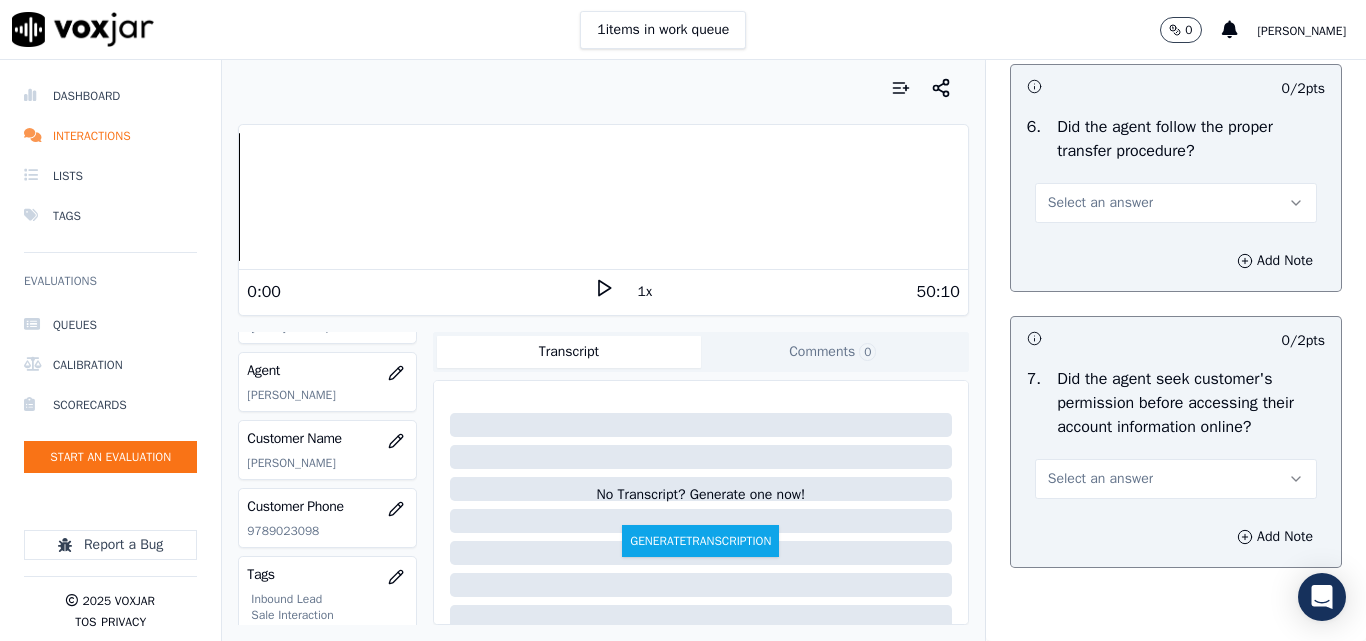 click on "Select an answer" at bounding box center [1176, 203] 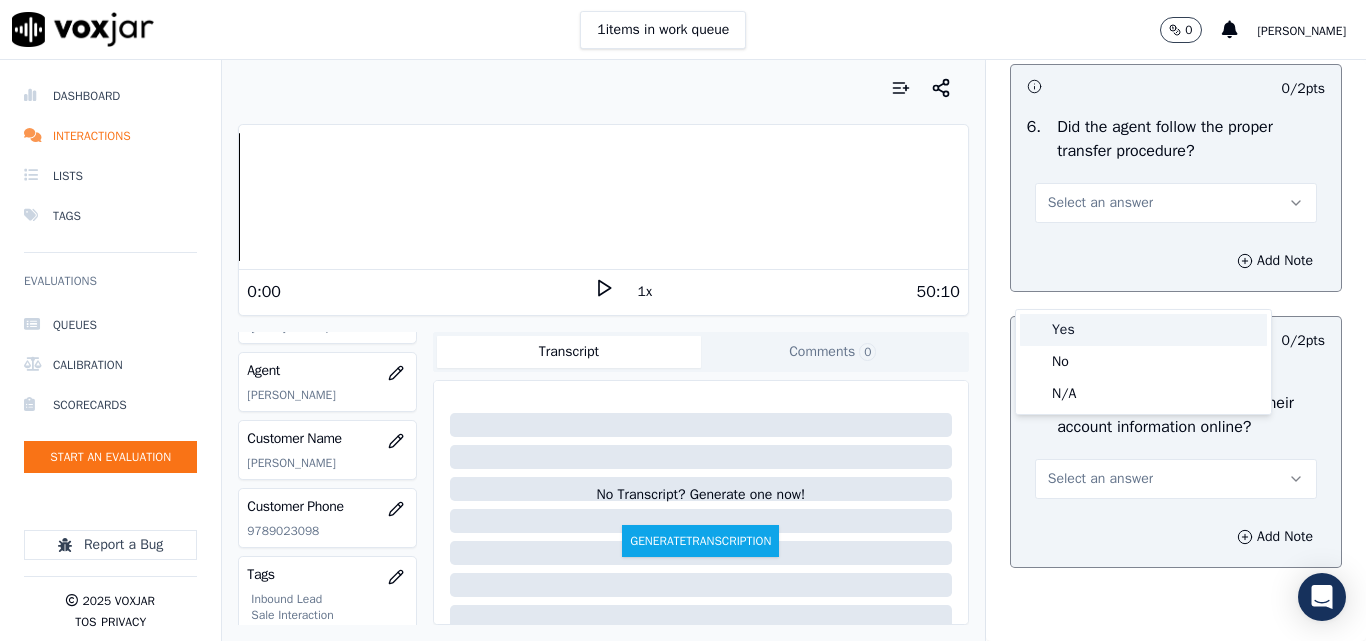 click on "Yes" at bounding box center (1143, 330) 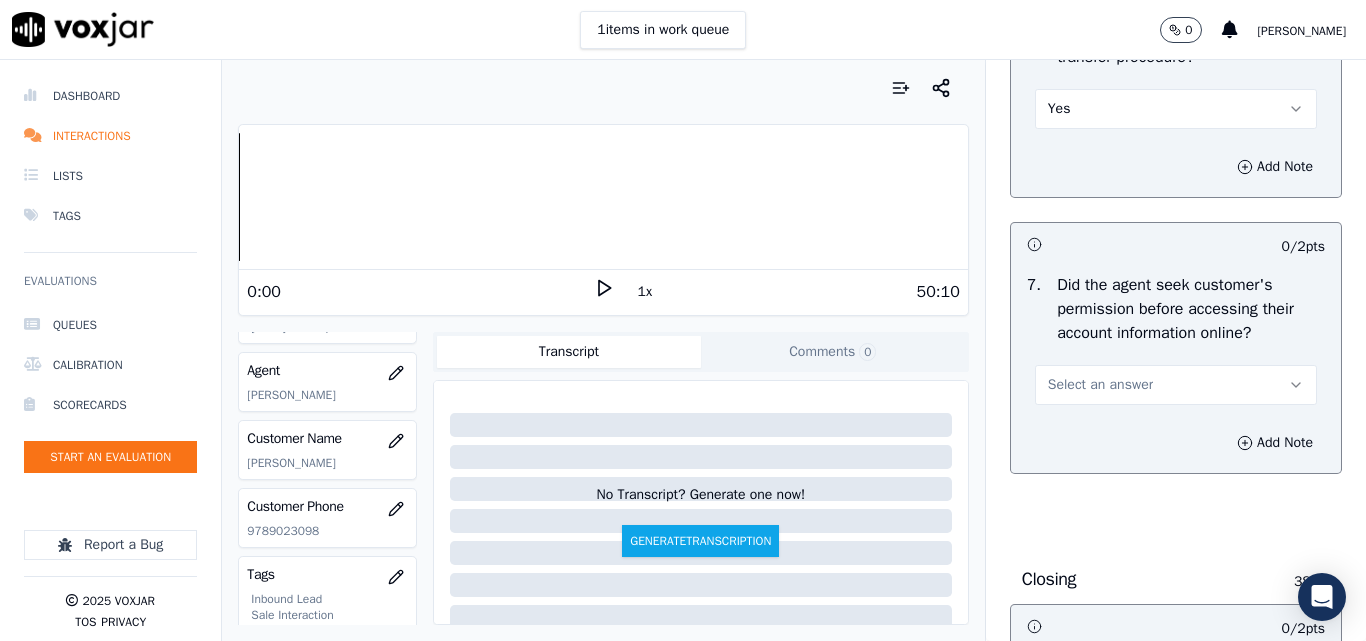 scroll, scrollTop: 4100, scrollLeft: 0, axis: vertical 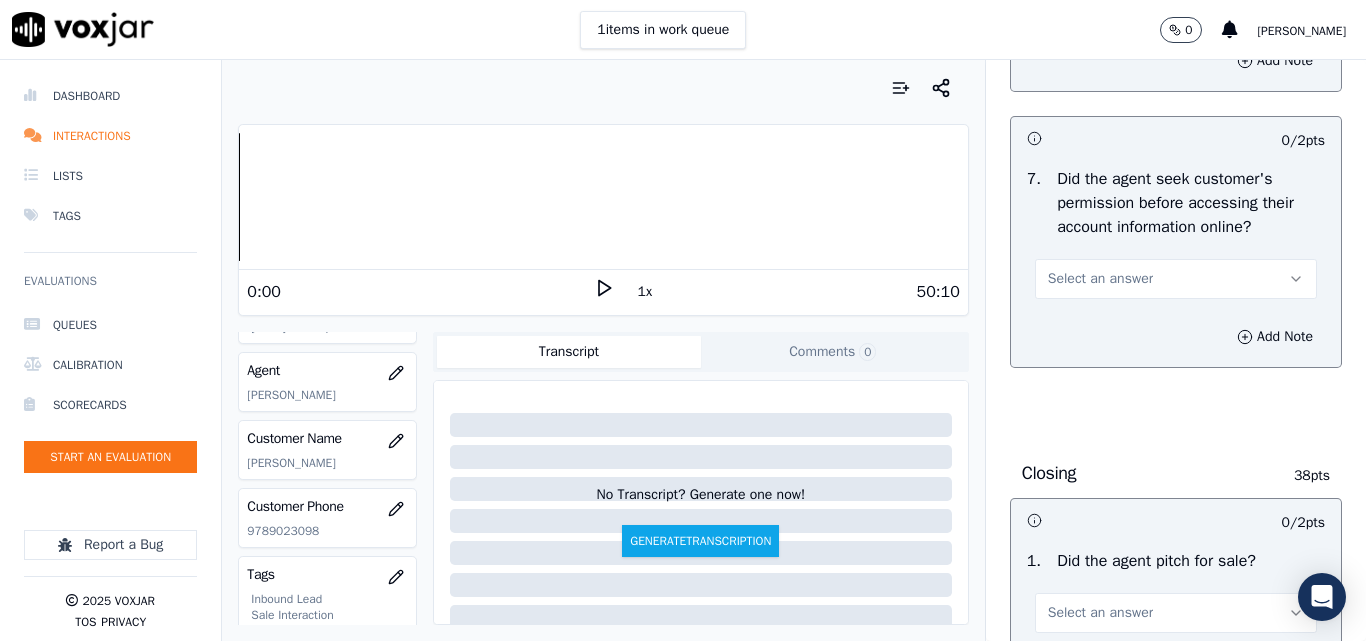 click on "Select an answer" at bounding box center [1100, 279] 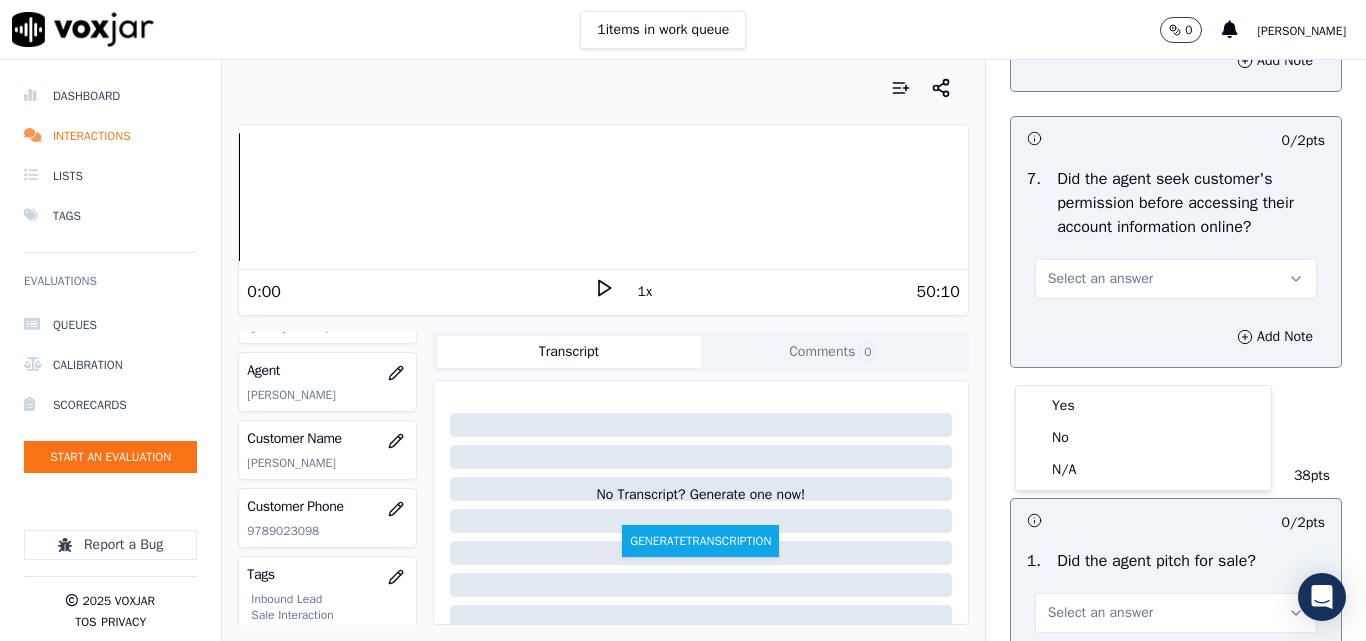 click on "Select an answer" at bounding box center [1100, 279] 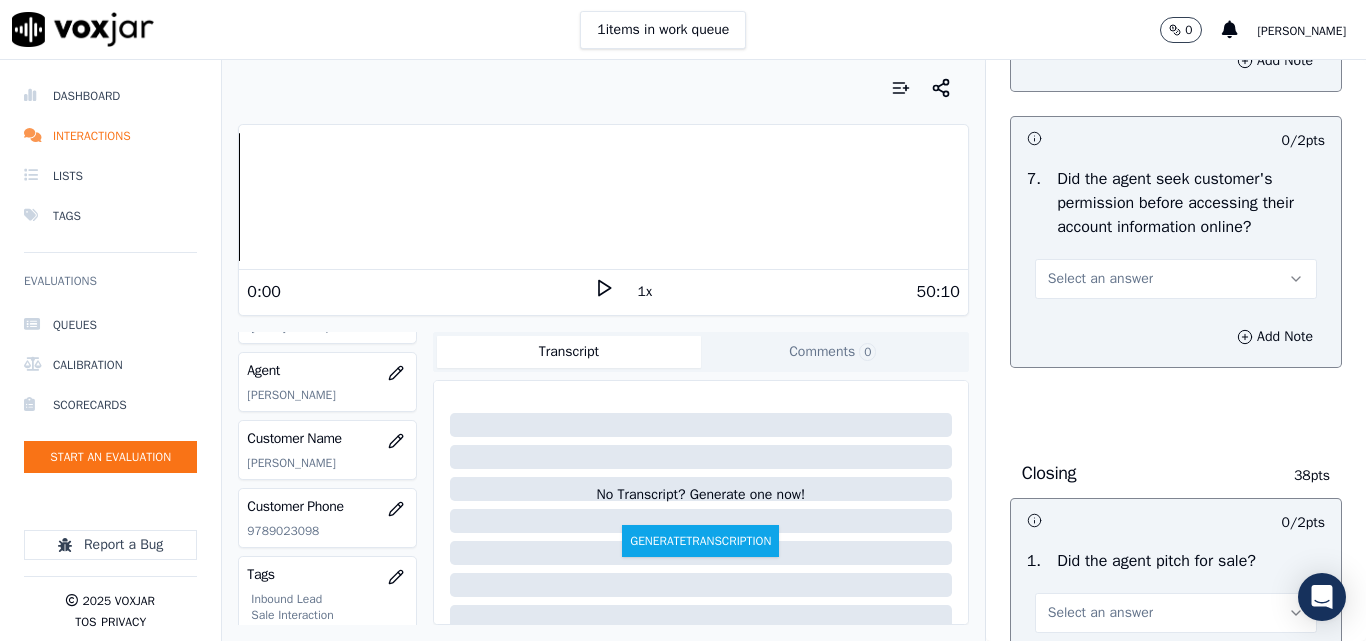 click on "Select an answer" at bounding box center (1100, 279) 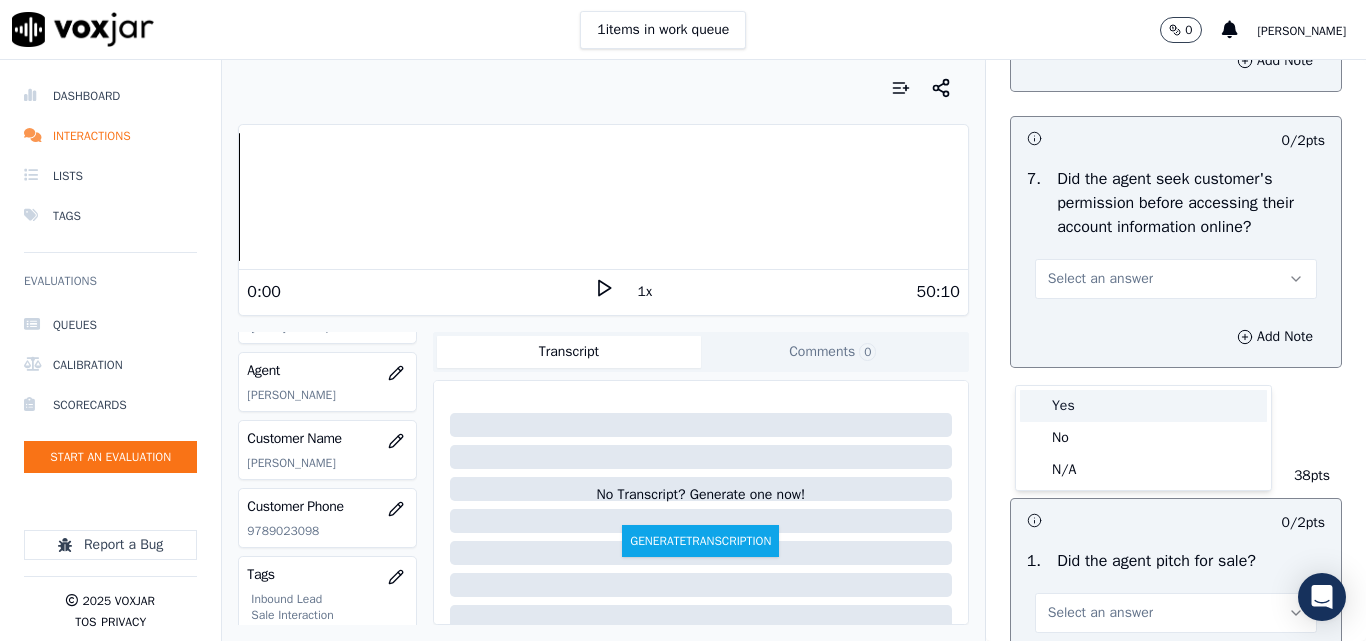 click on "Yes" at bounding box center (1143, 406) 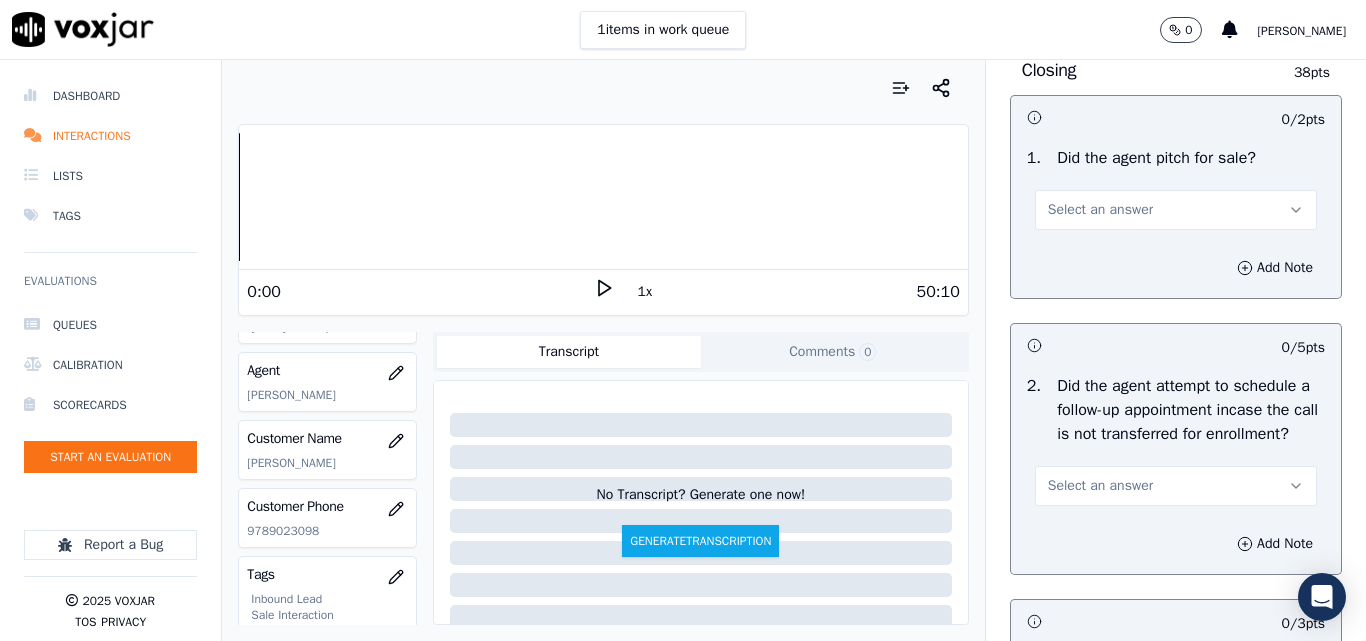 scroll, scrollTop: 4600, scrollLeft: 0, axis: vertical 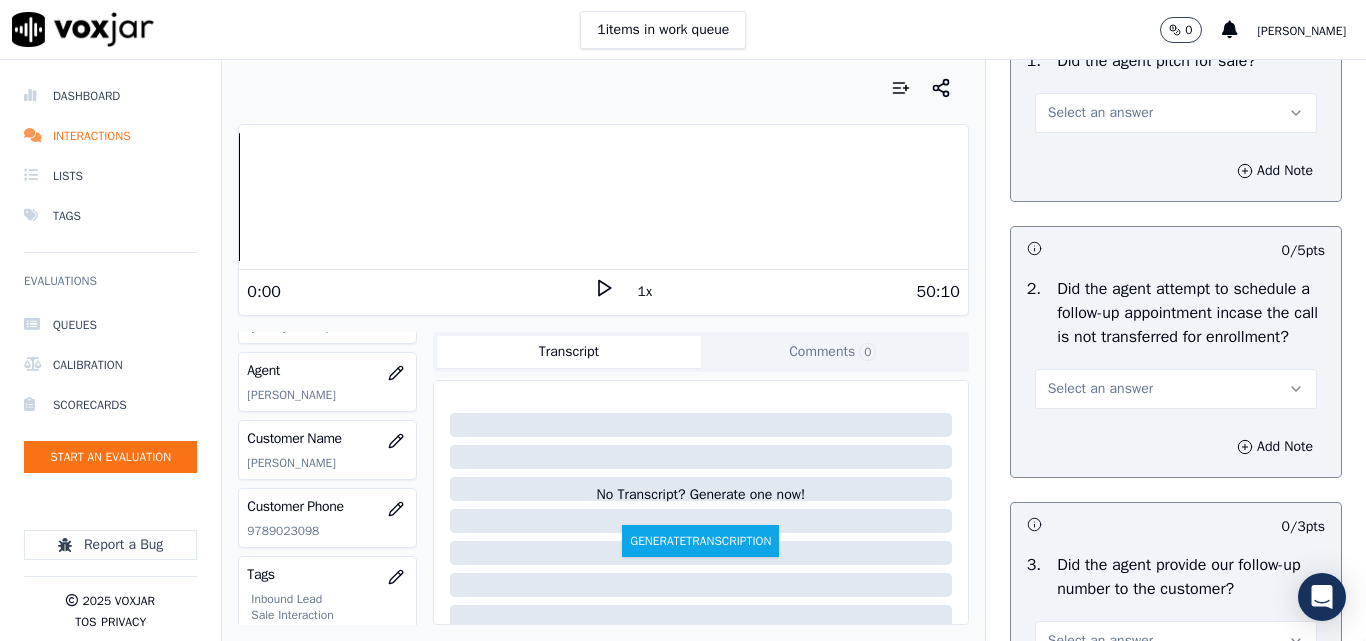 click on "Select an answer" at bounding box center (1100, 113) 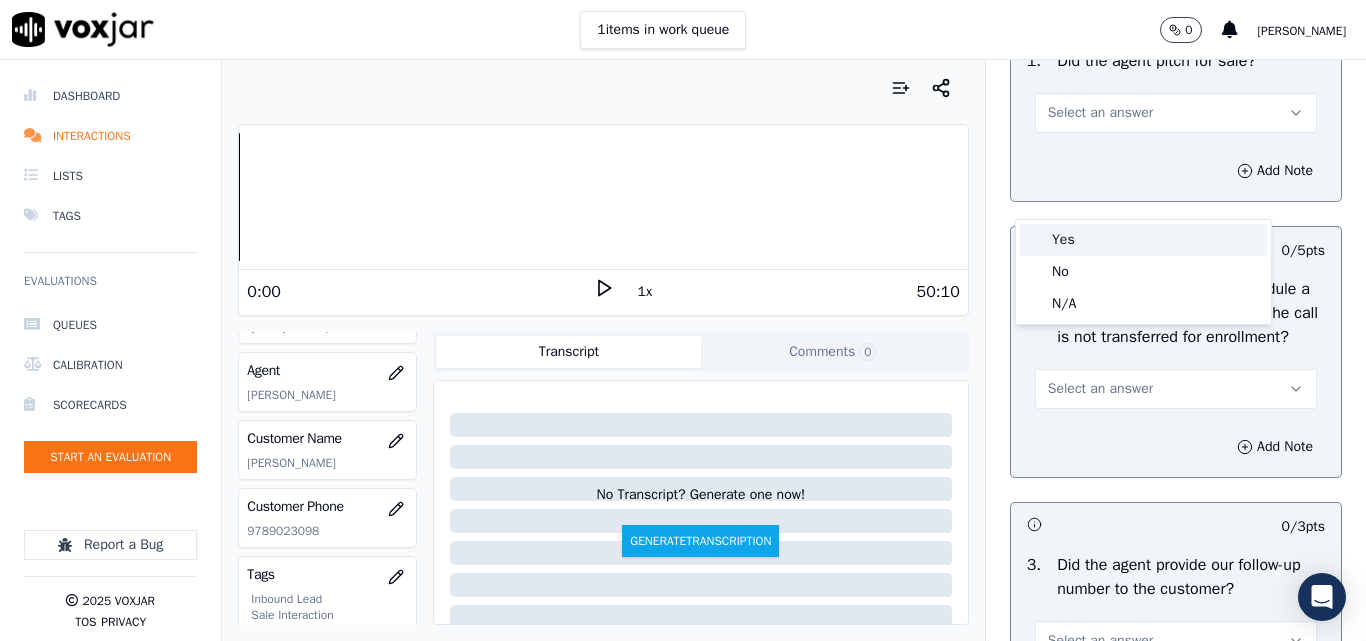 click on "Yes" at bounding box center [1143, 240] 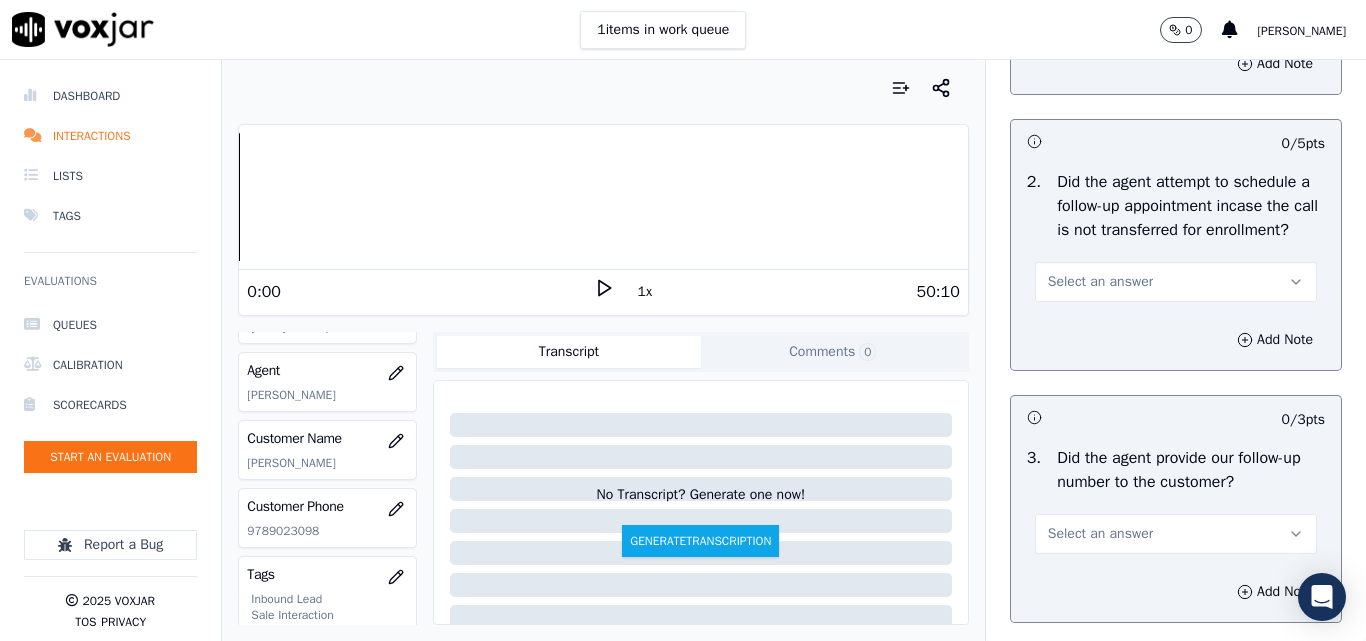 scroll, scrollTop: 4800, scrollLeft: 0, axis: vertical 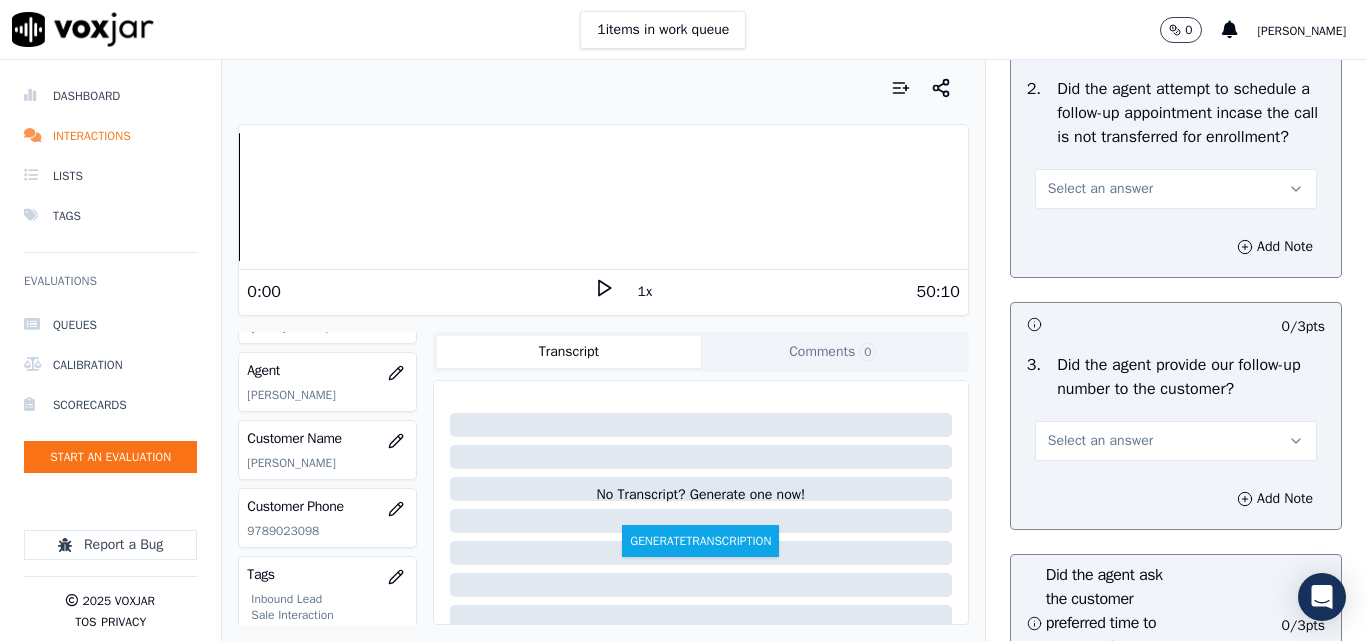 click on "Select an answer" at bounding box center (1100, 189) 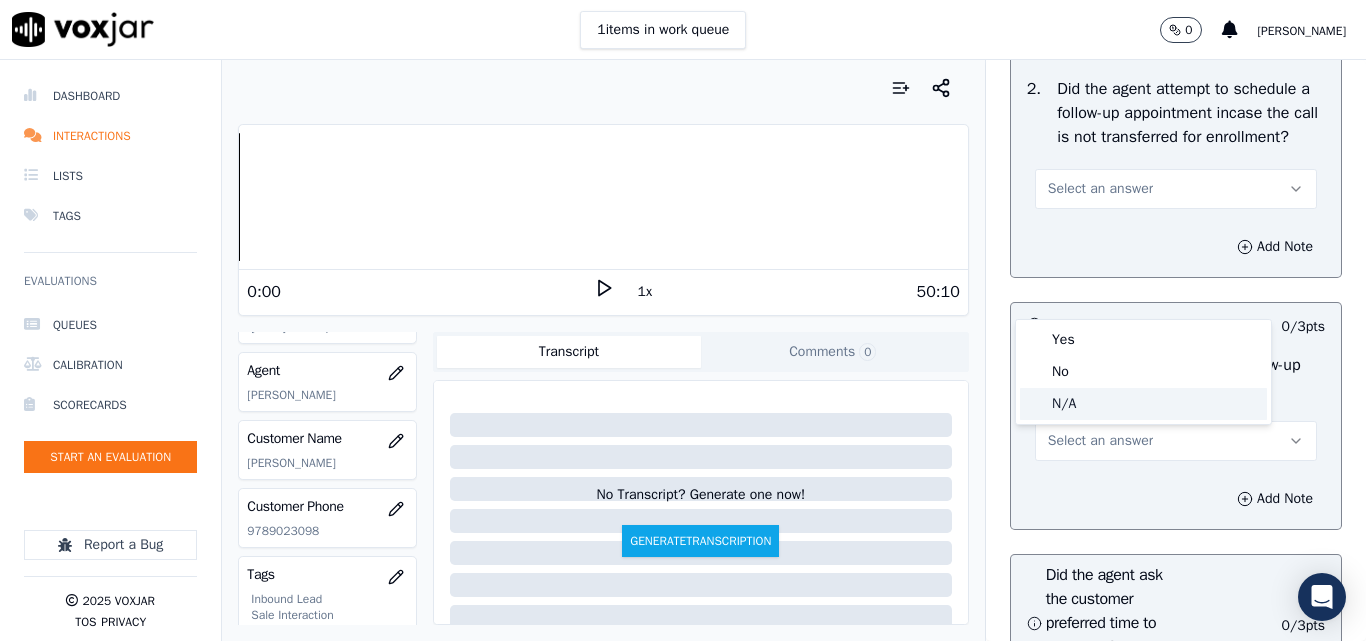 click on "N/A" 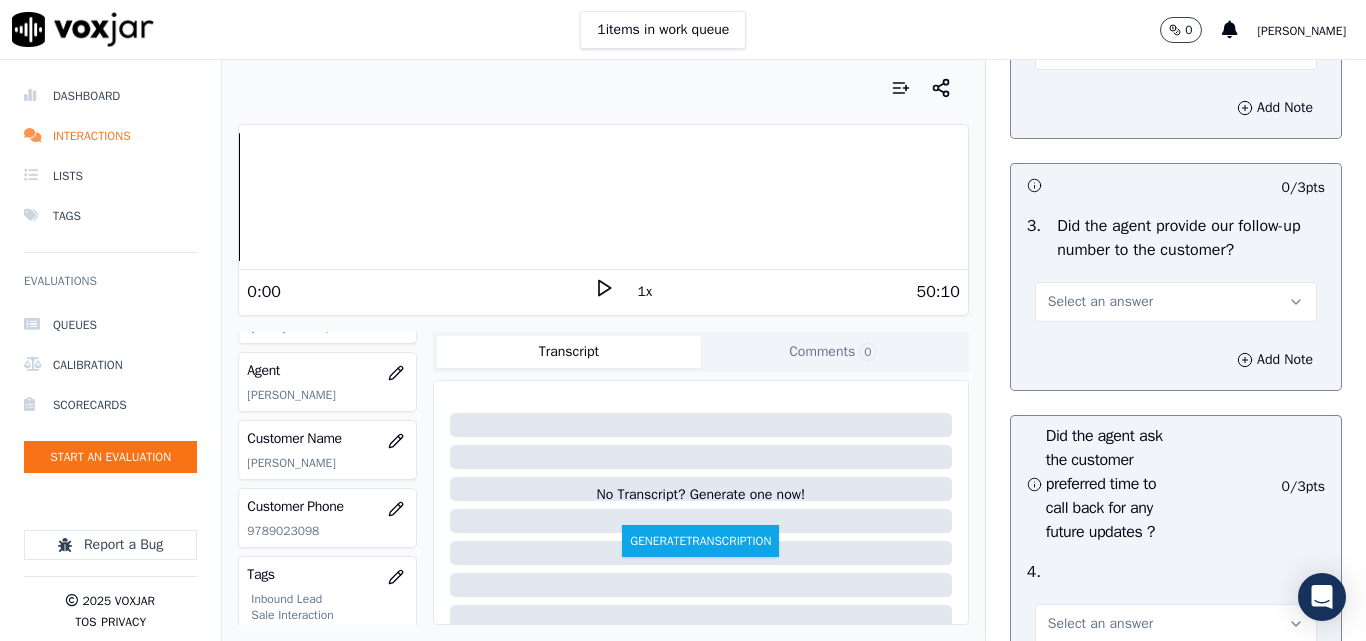 scroll, scrollTop: 5100, scrollLeft: 0, axis: vertical 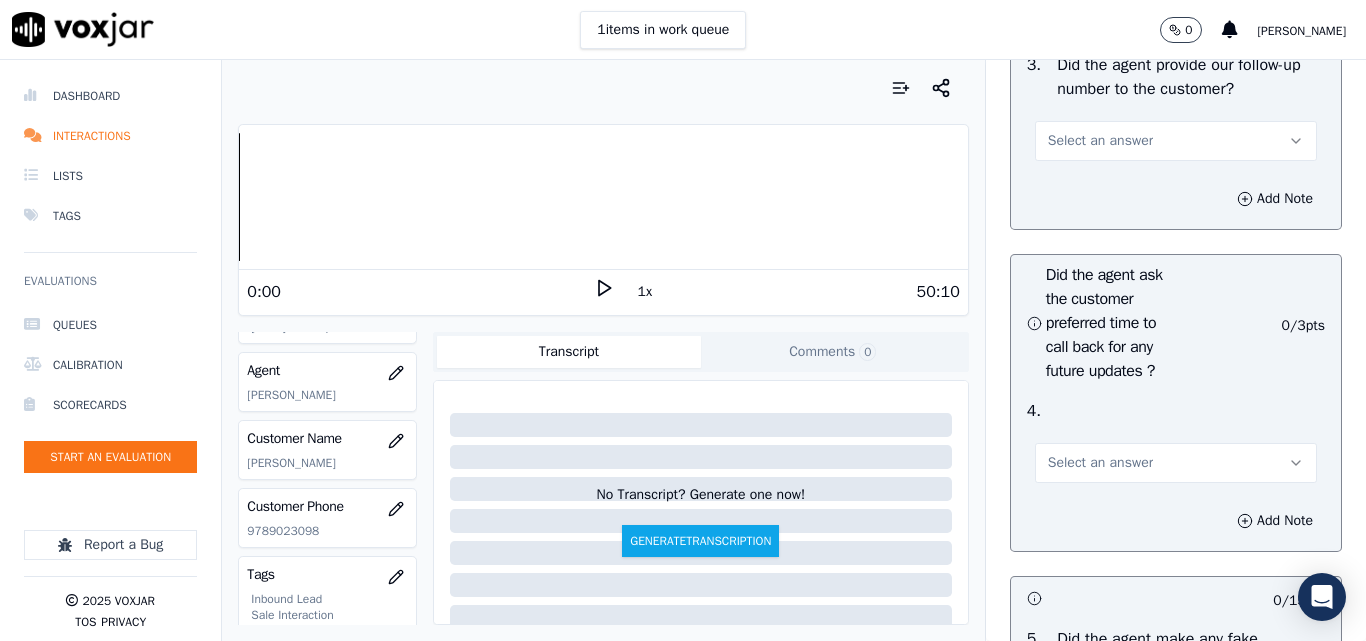 click on "Select an answer" at bounding box center [1100, 141] 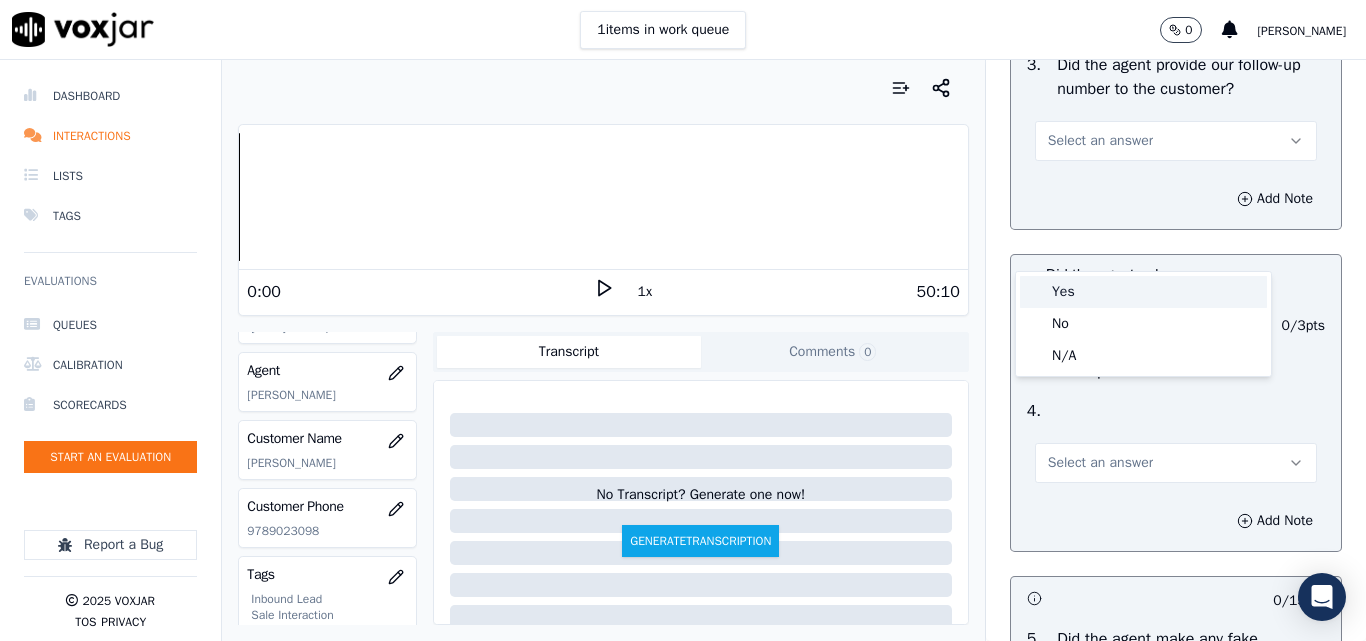 click on "Yes" at bounding box center [1143, 292] 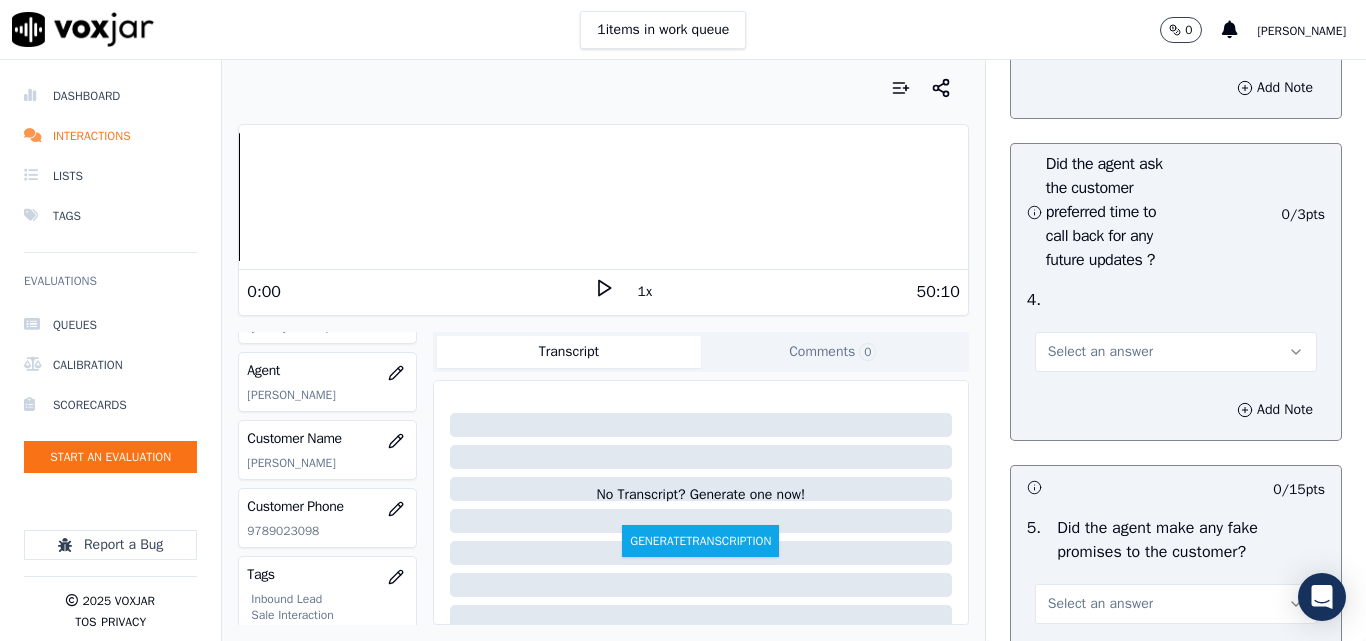 scroll, scrollTop: 5300, scrollLeft: 0, axis: vertical 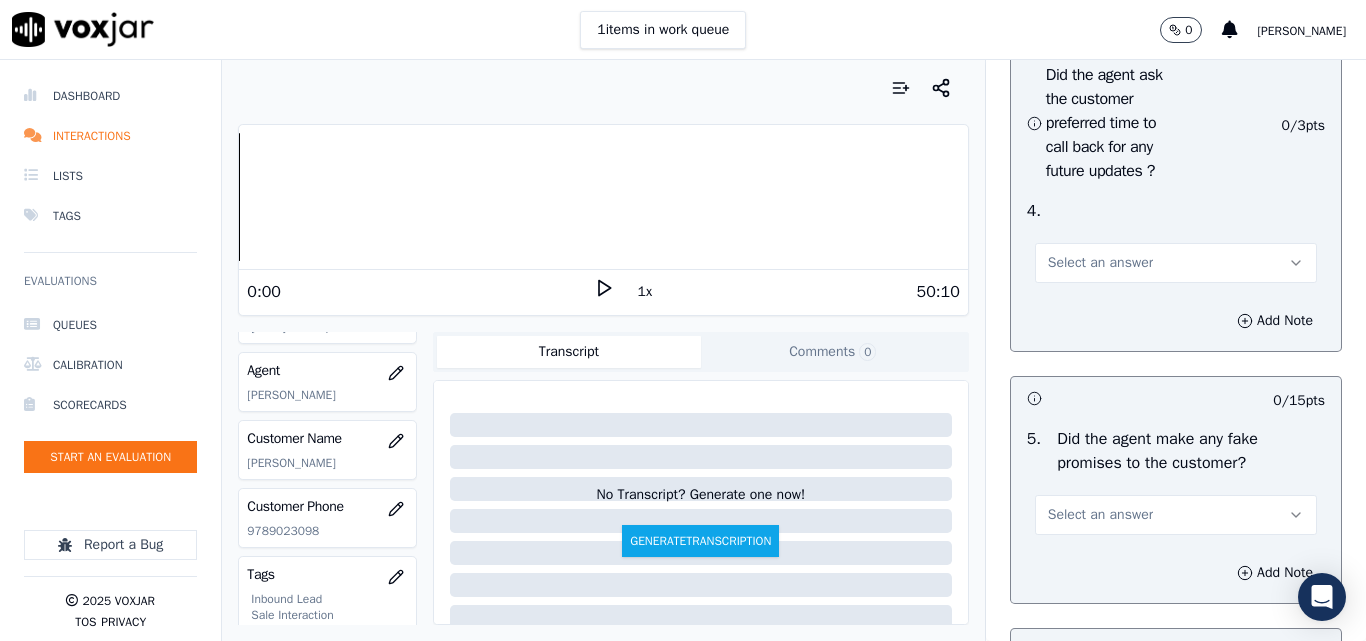 click on "Select an answer" at bounding box center [1100, 263] 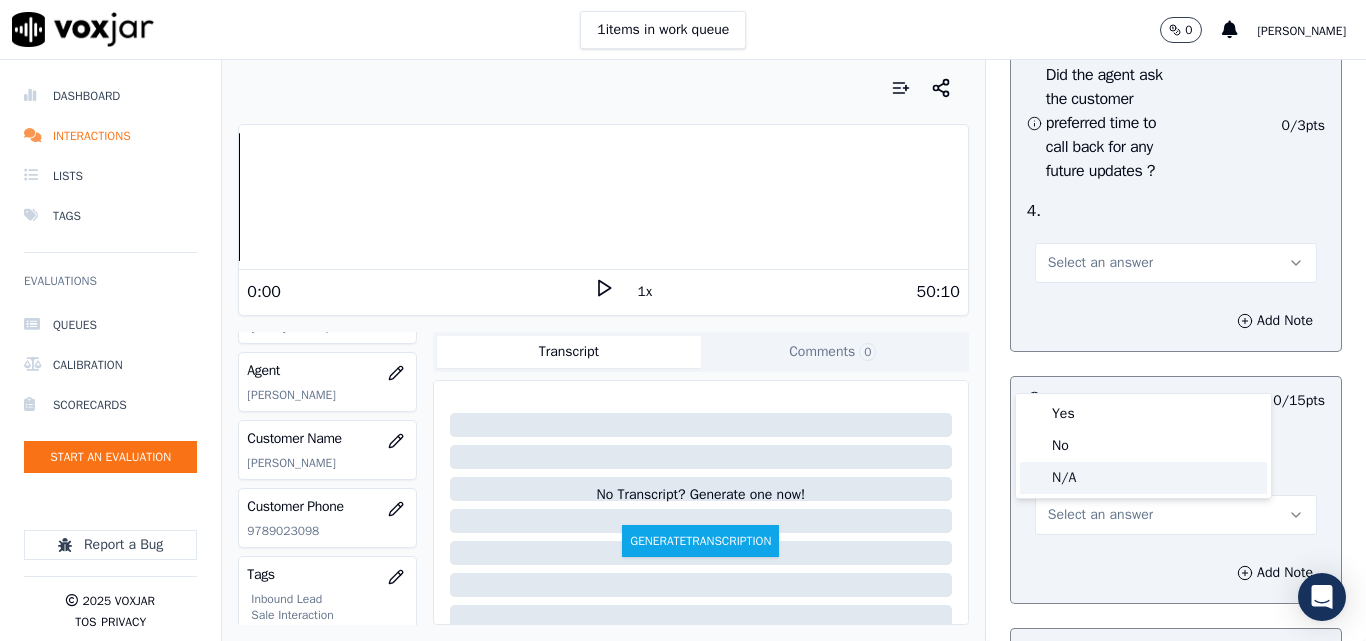 click on "N/A" 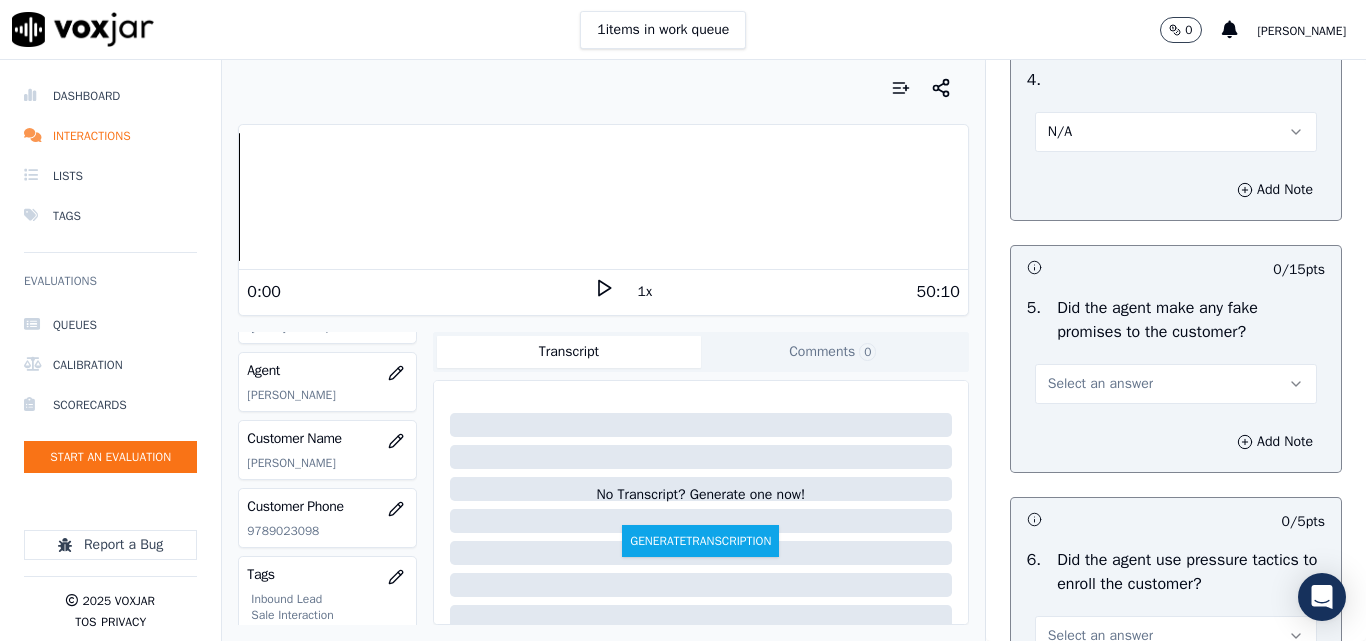 scroll, scrollTop: 5700, scrollLeft: 0, axis: vertical 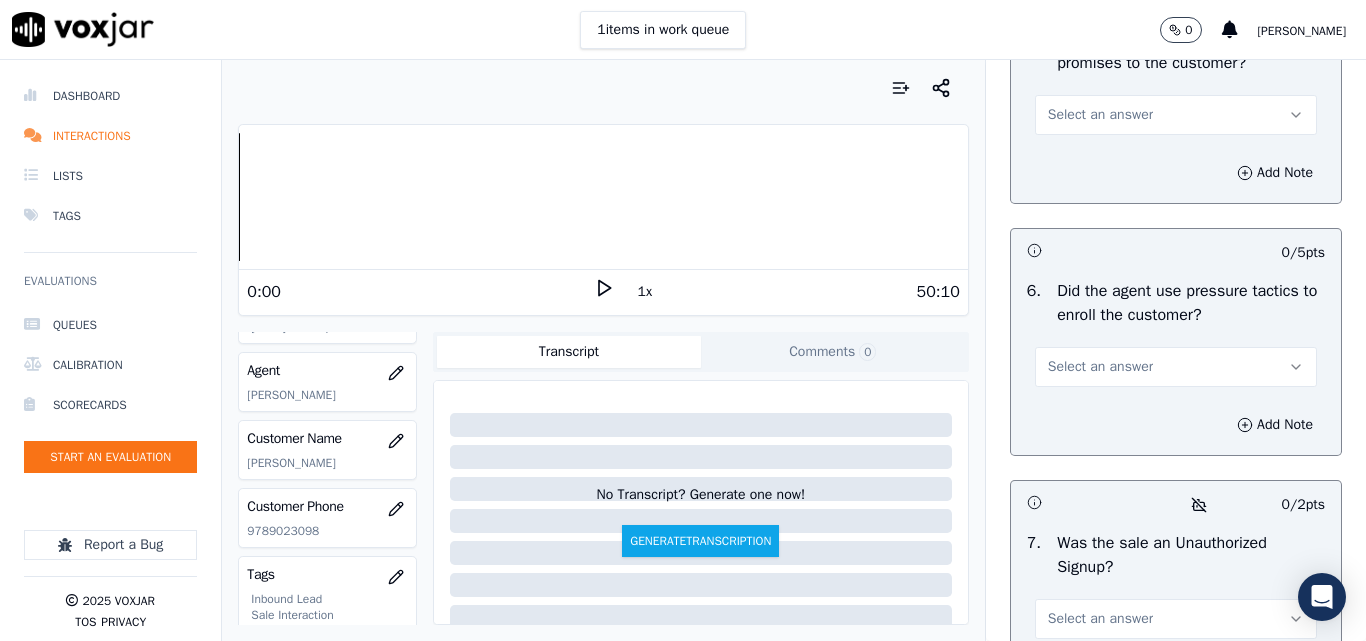 click on "Select an answer" at bounding box center [1100, 115] 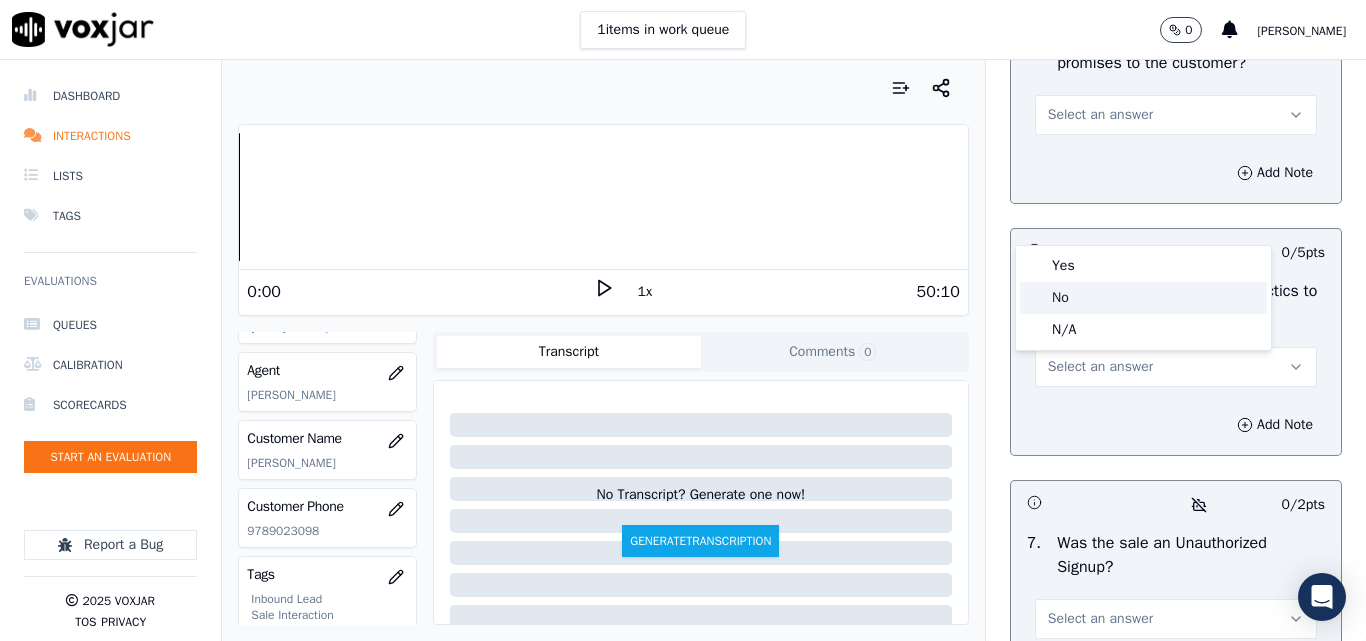 click on "No" 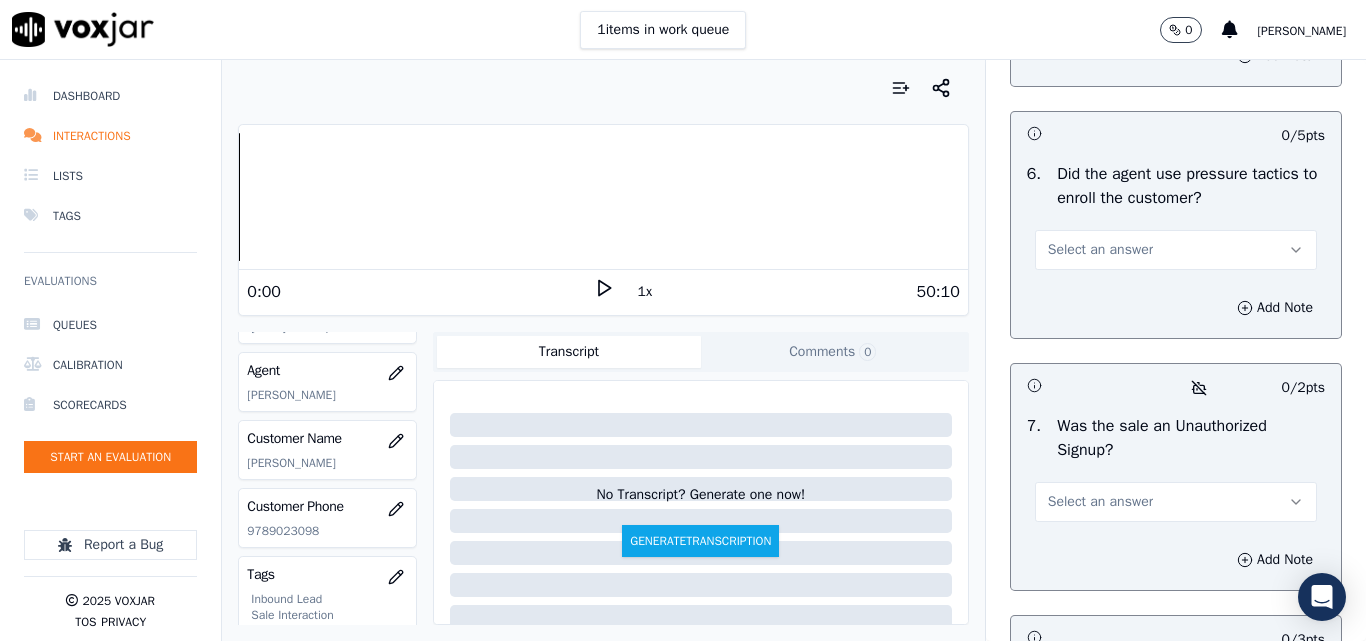 scroll, scrollTop: 5900, scrollLeft: 0, axis: vertical 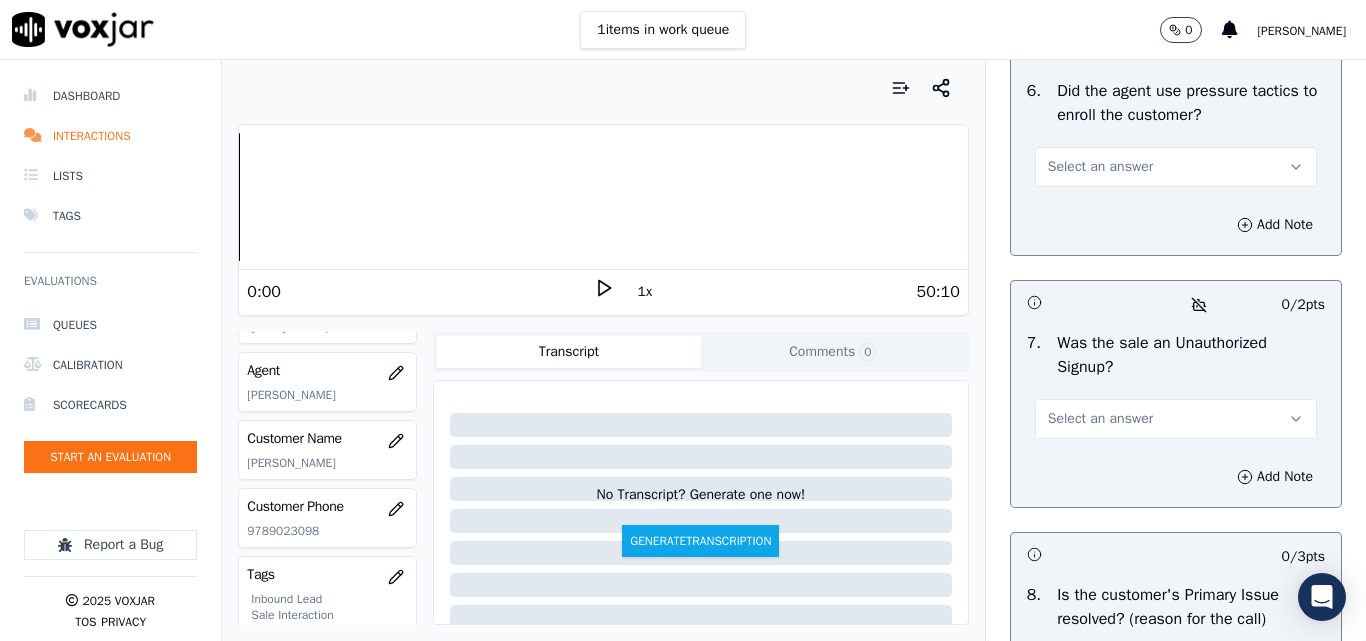 click on "Select an answer" at bounding box center [1100, 167] 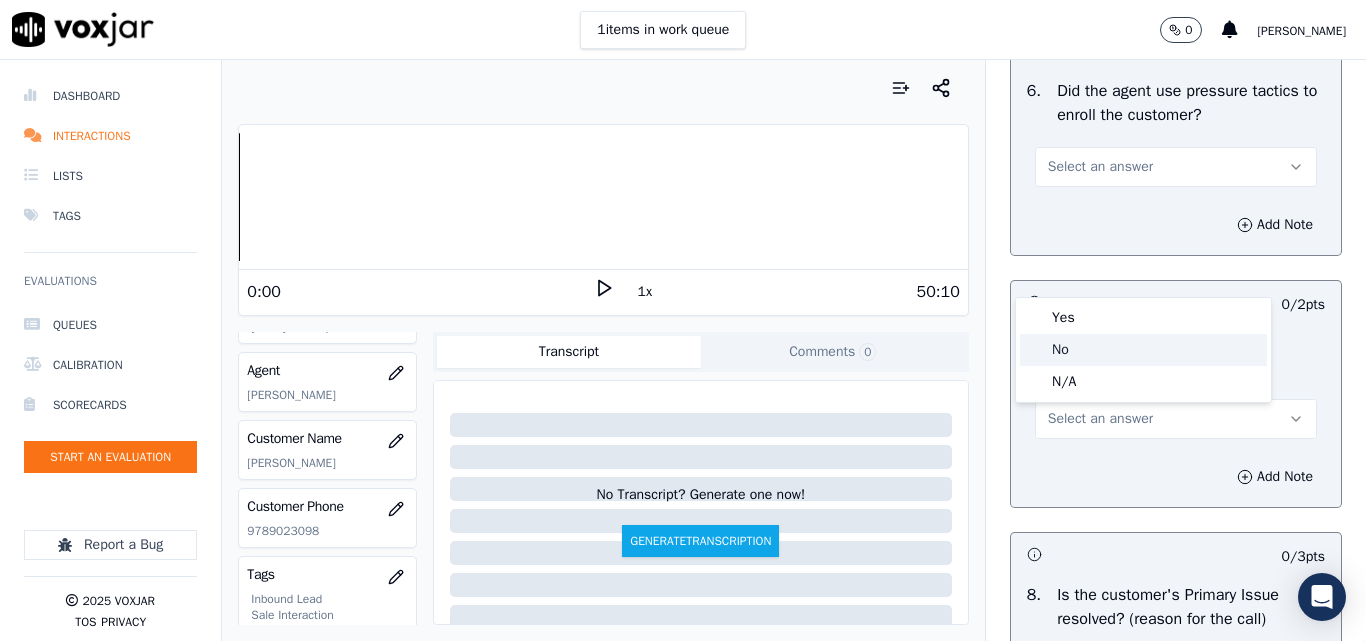 click on "No" 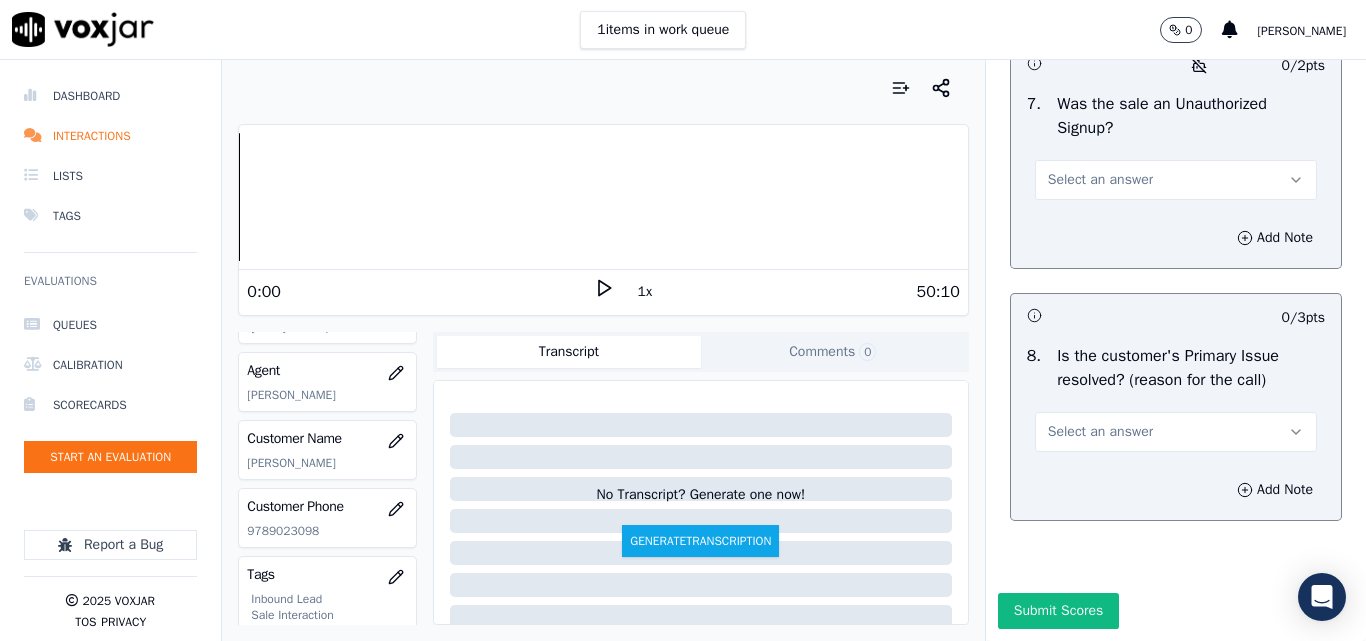 scroll, scrollTop: 6200, scrollLeft: 0, axis: vertical 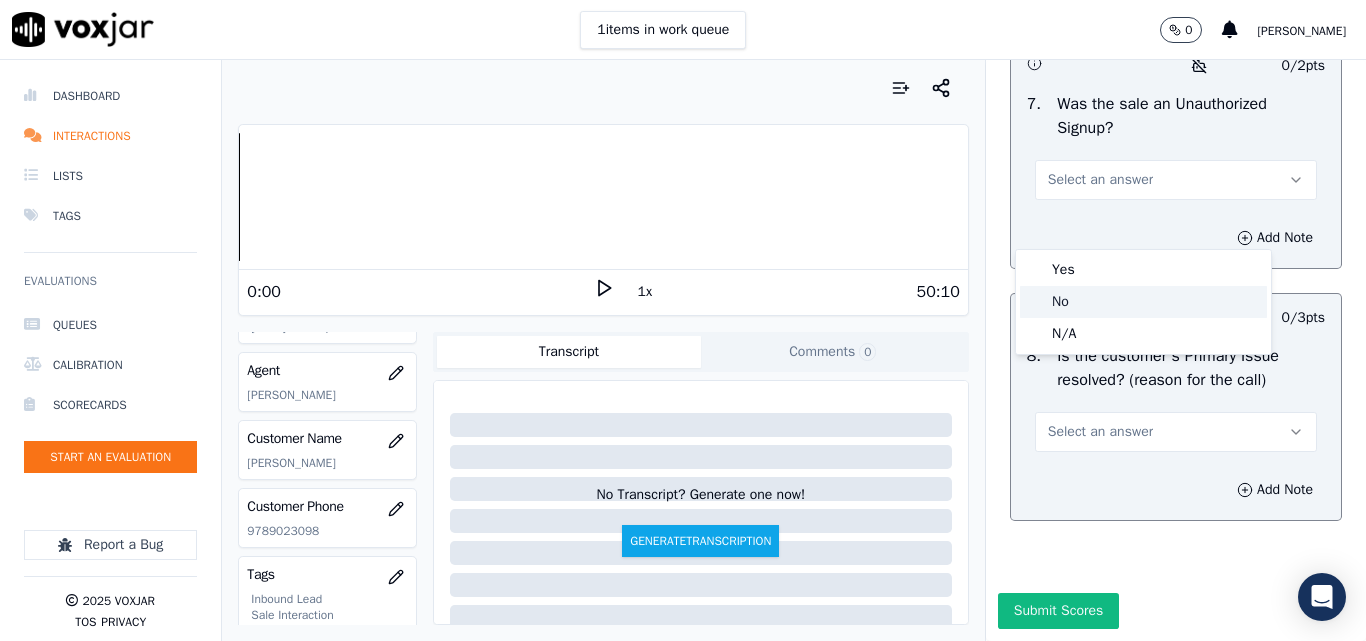 click on "No" 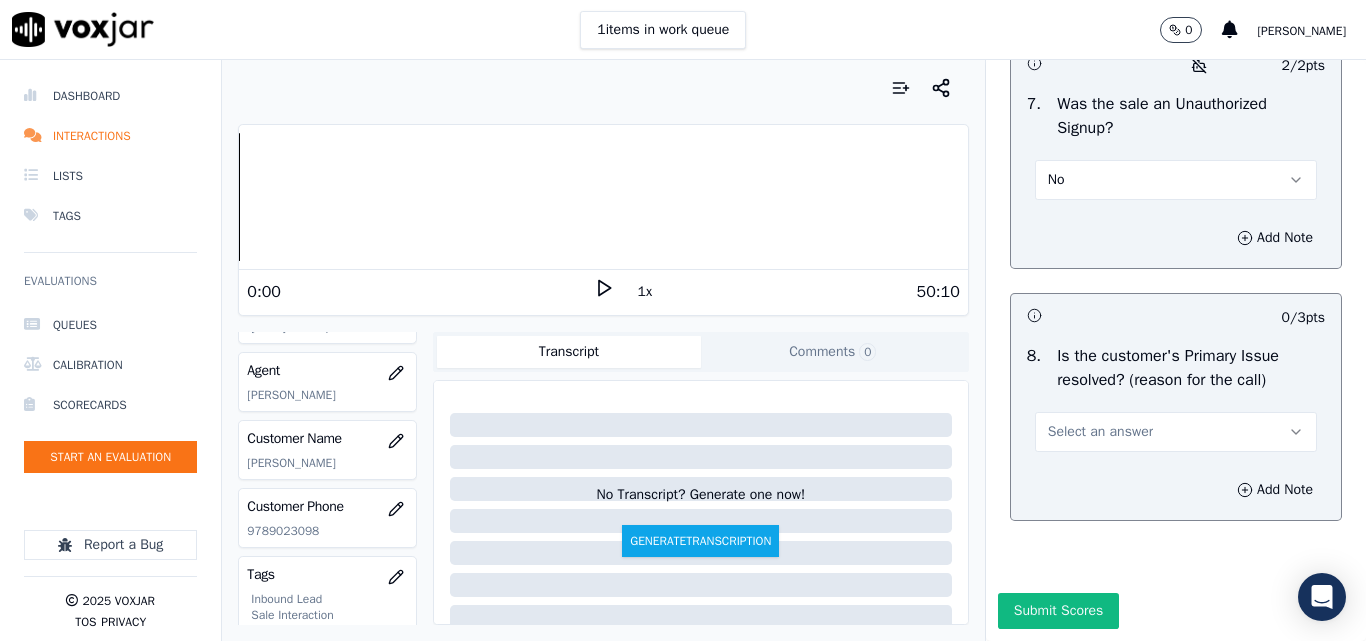 scroll, scrollTop: 6290, scrollLeft: 0, axis: vertical 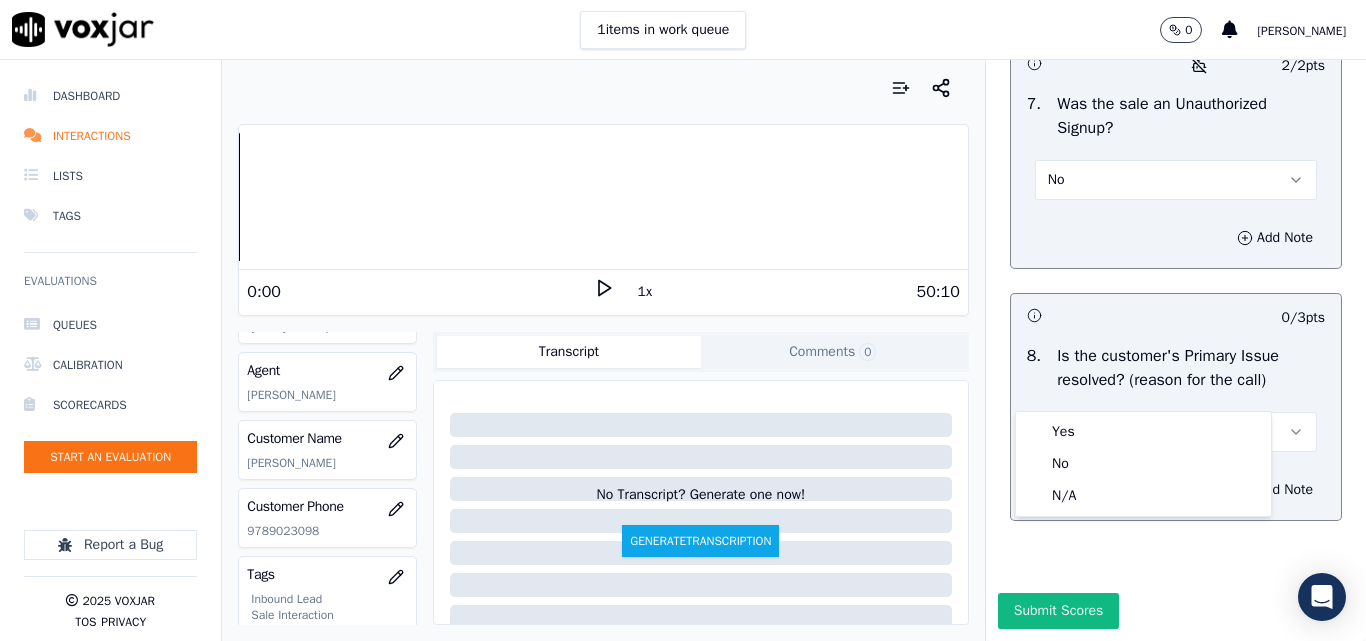 click on "Select an answer" at bounding box center [1100, 432] 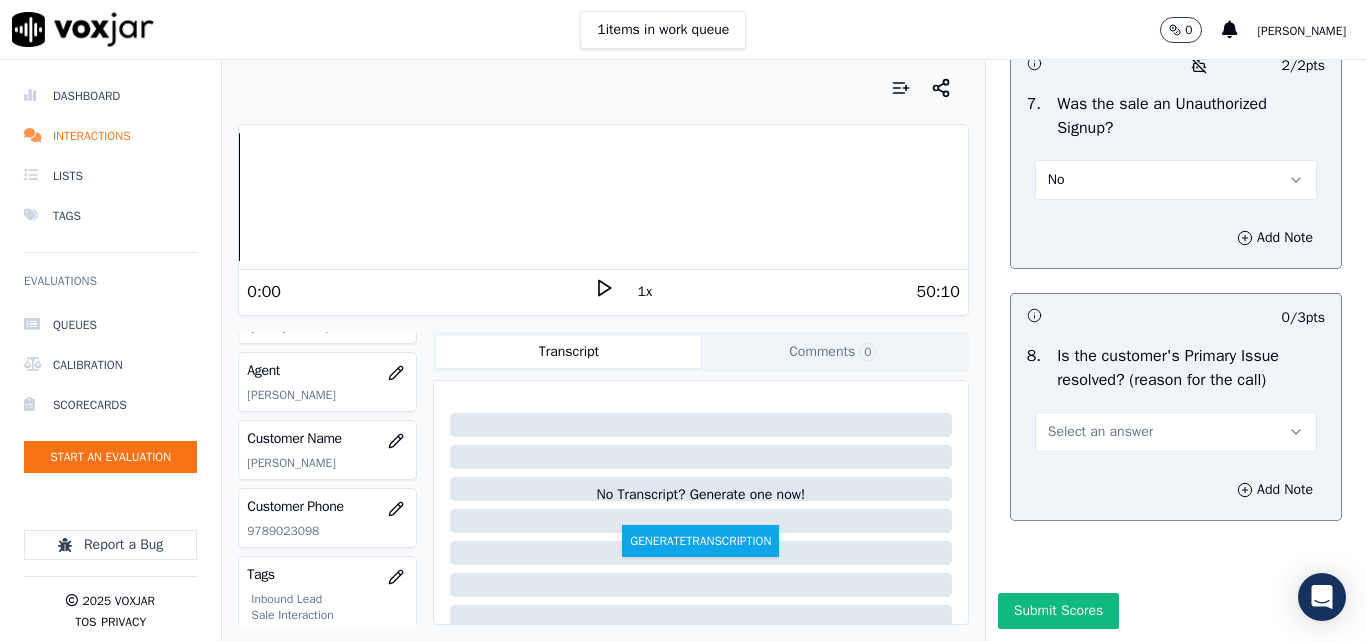 click on "Select an answer" at bounding box center (1100, 432) 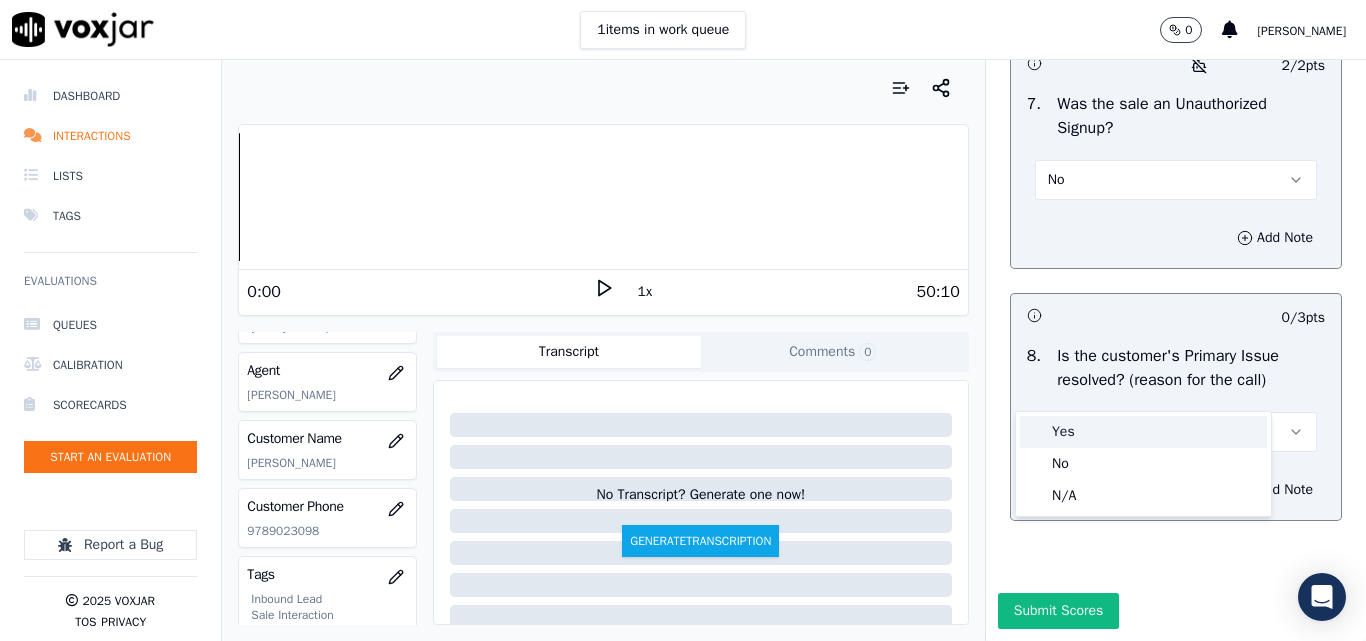 click on "Yes" at bounding box center [1143, 432] 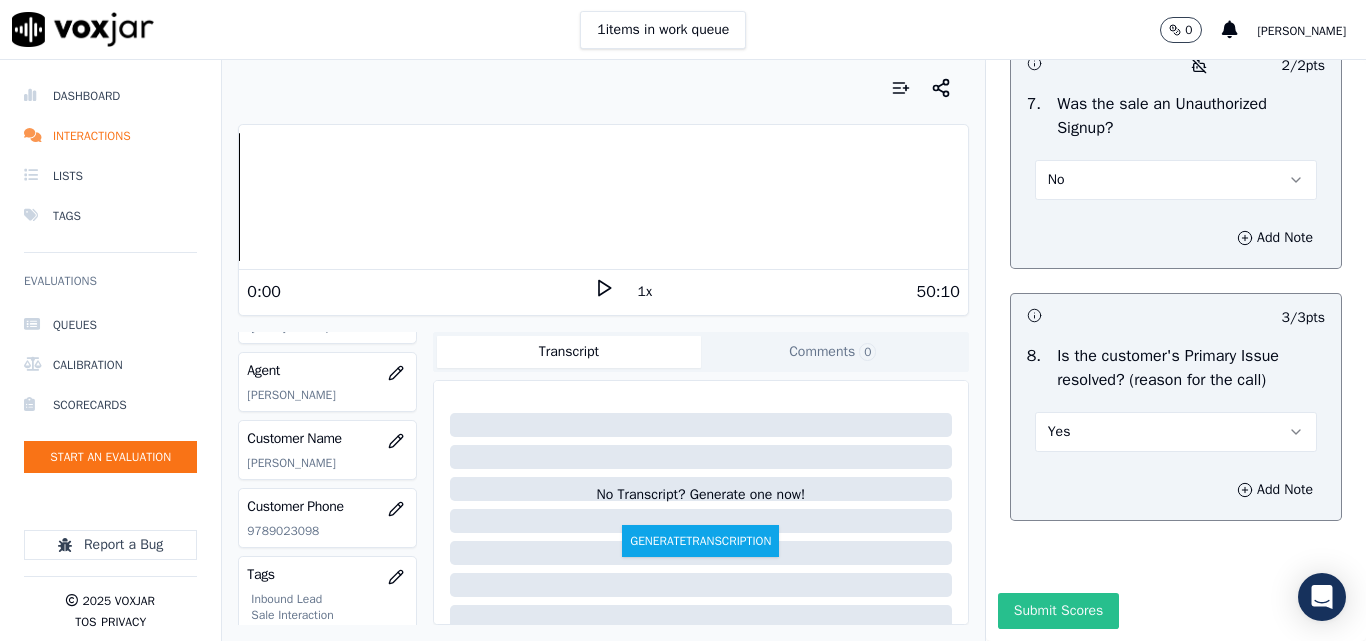 click on "Submit Scores" at bounding box center (1058, 611) 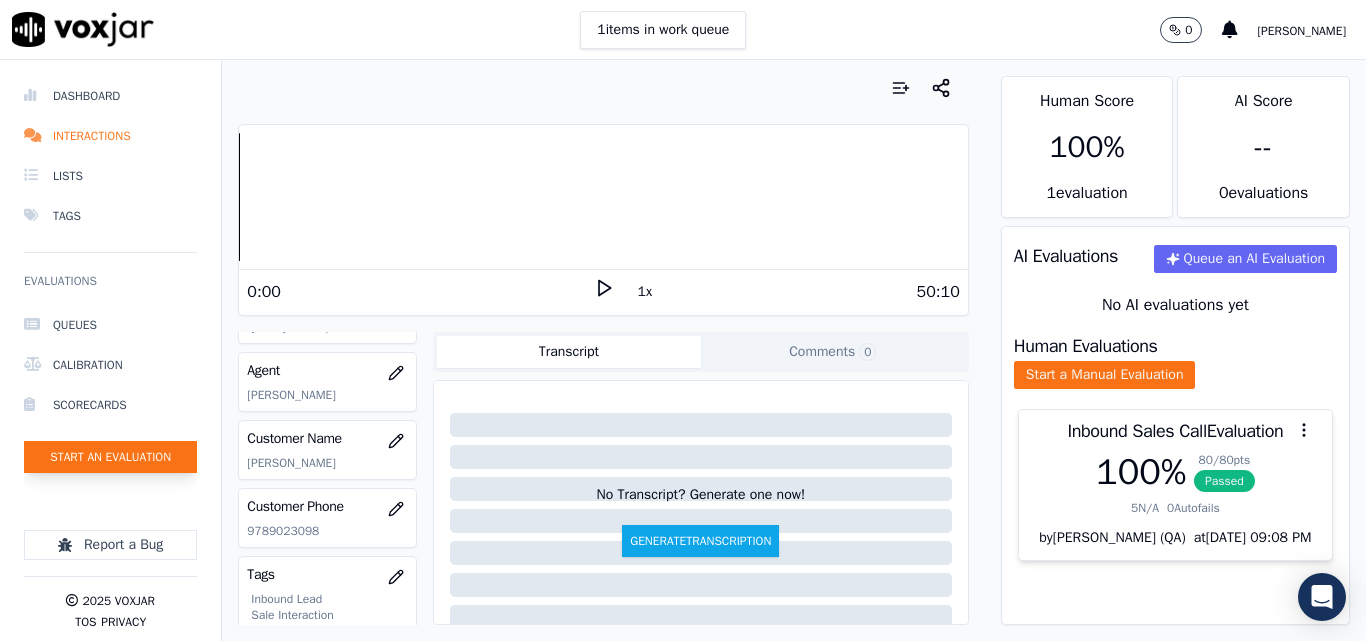 click on "Start an Evaluation" 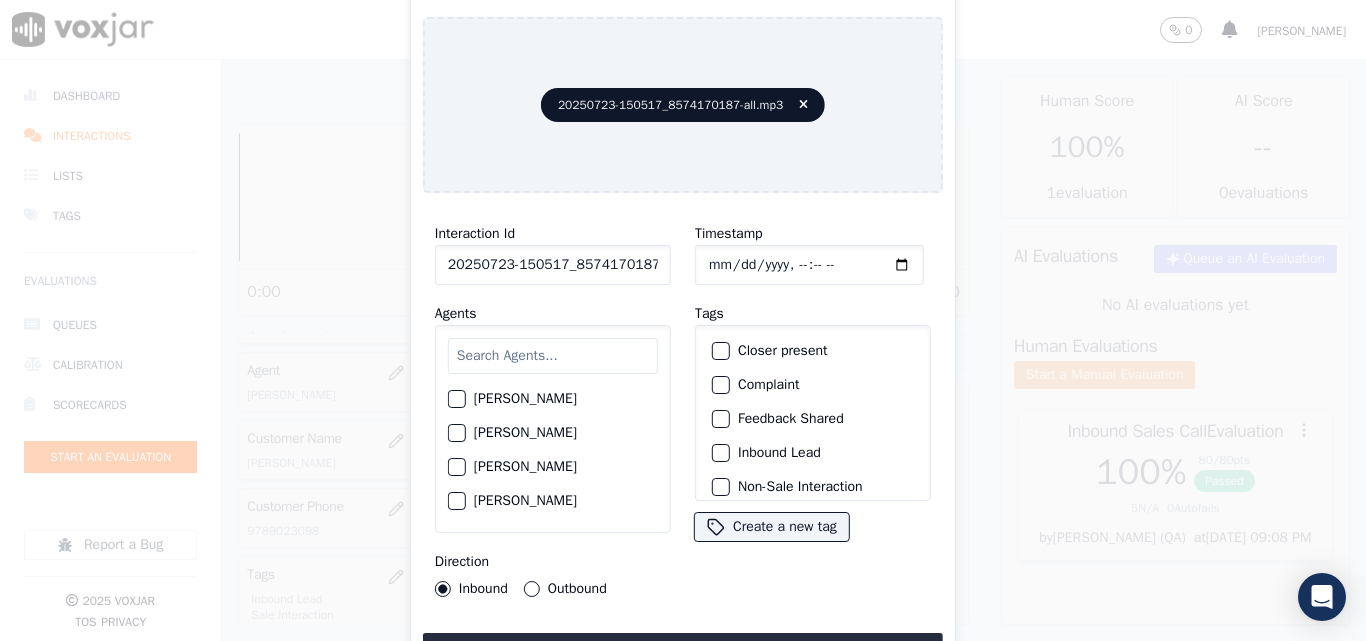 scroll, scrollTop: 0, scrollLeft: 40, axis: horizontal 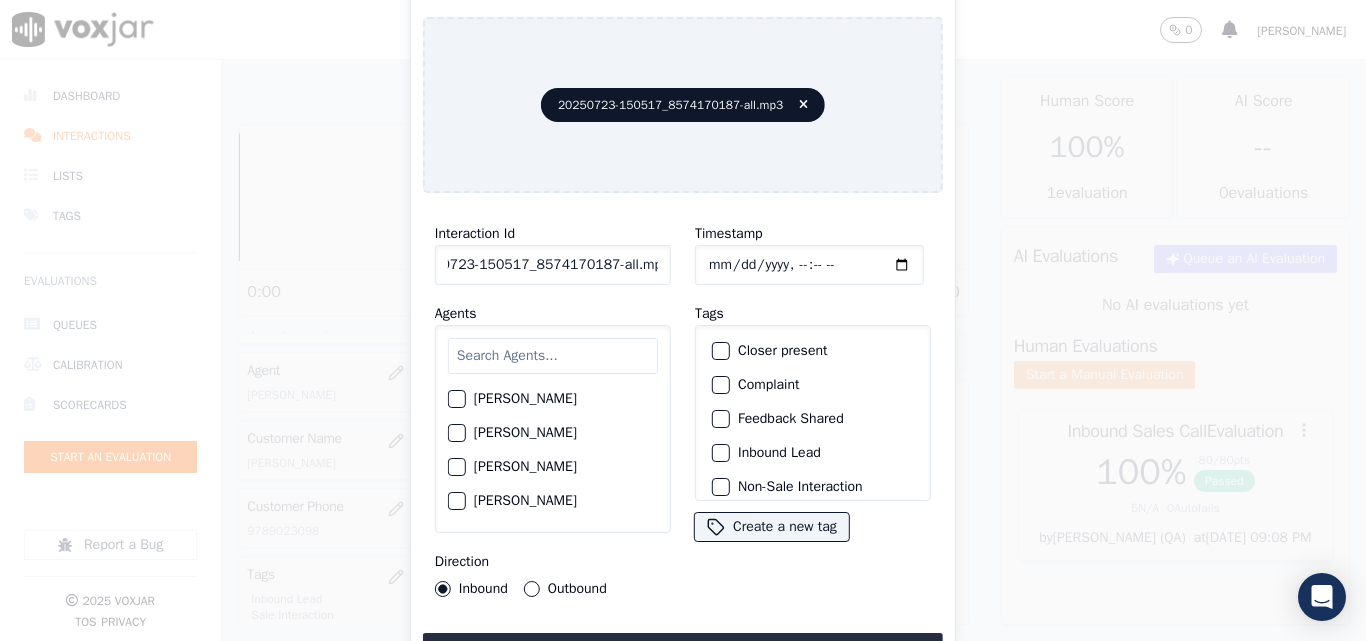 drag, startPoint x: 638, startPoint y: 257, endPoint x: 722, endPoint y: 257, distance: 84 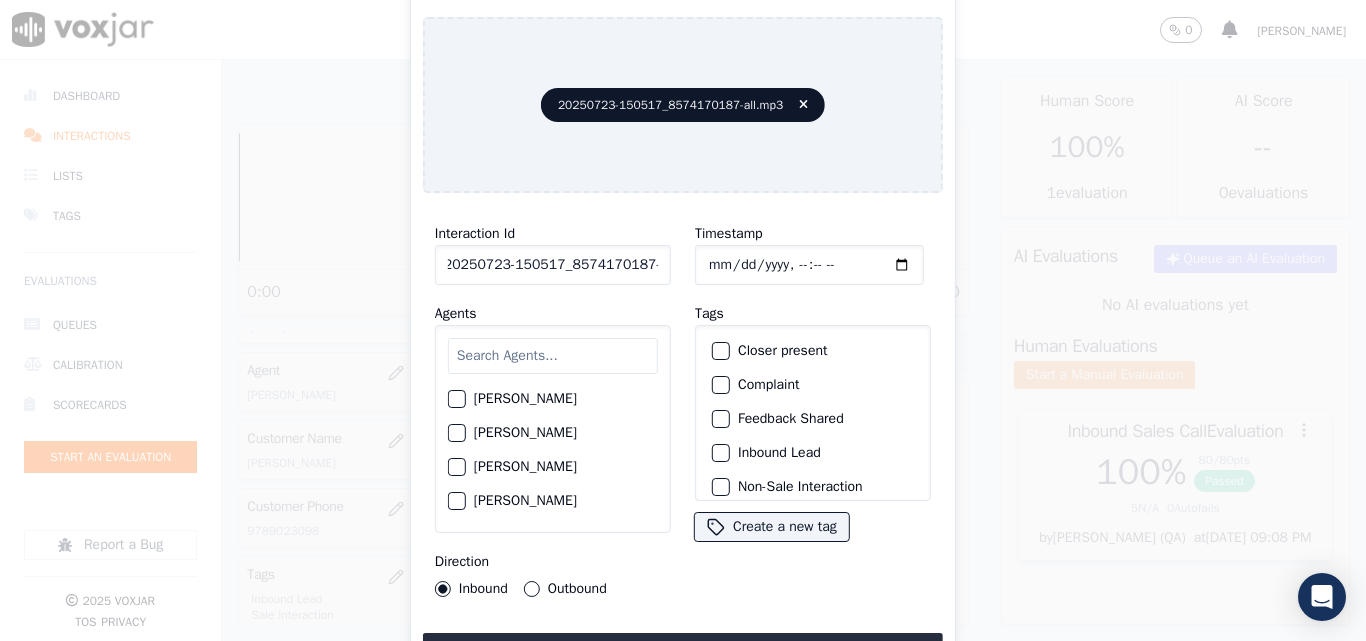 scroll, scrollTop: 0, scrollLeft: 11, axis: horizontal 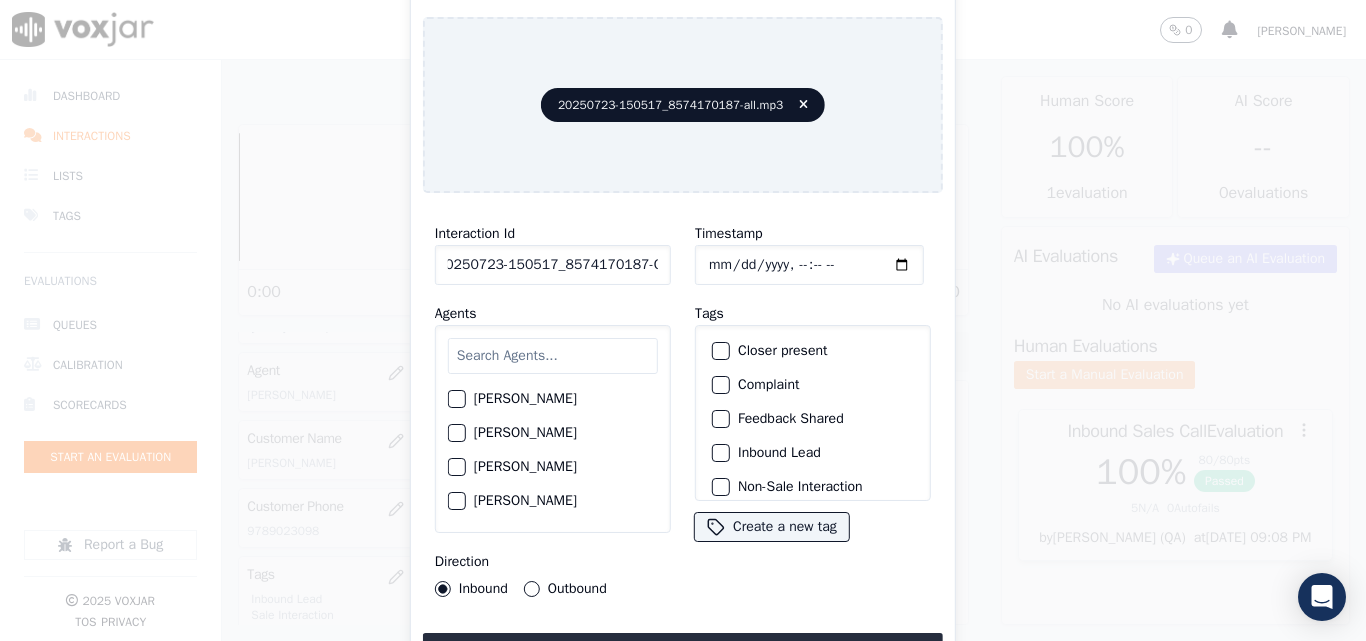 type on "20250723-150517_8574170187-C1" 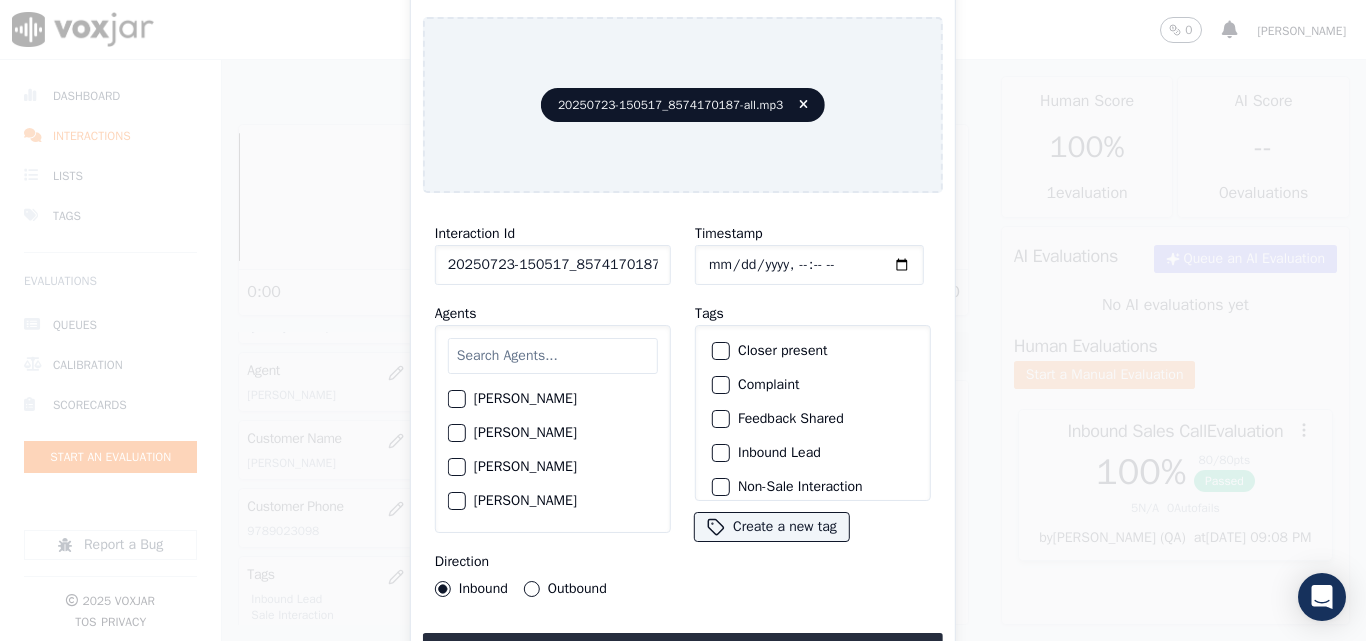 type on "[DATE]T16:03" 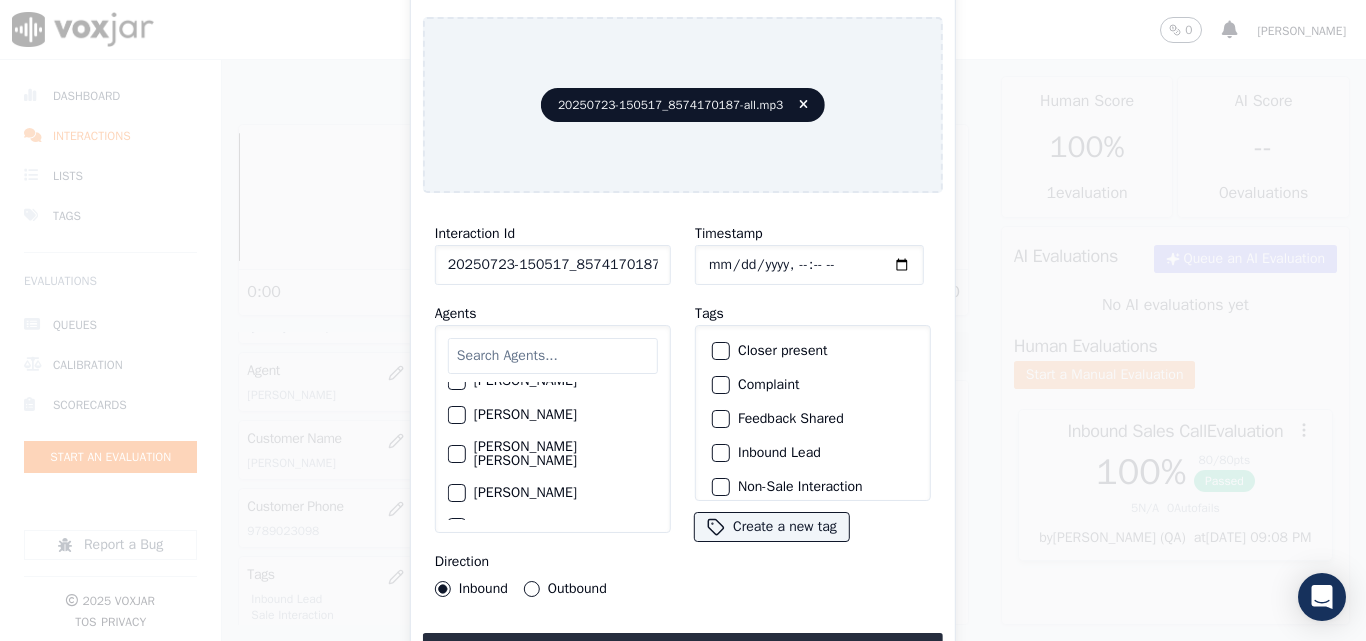 scroll, scrollTop: 1600, scrollLeft: 0, axis: vertical 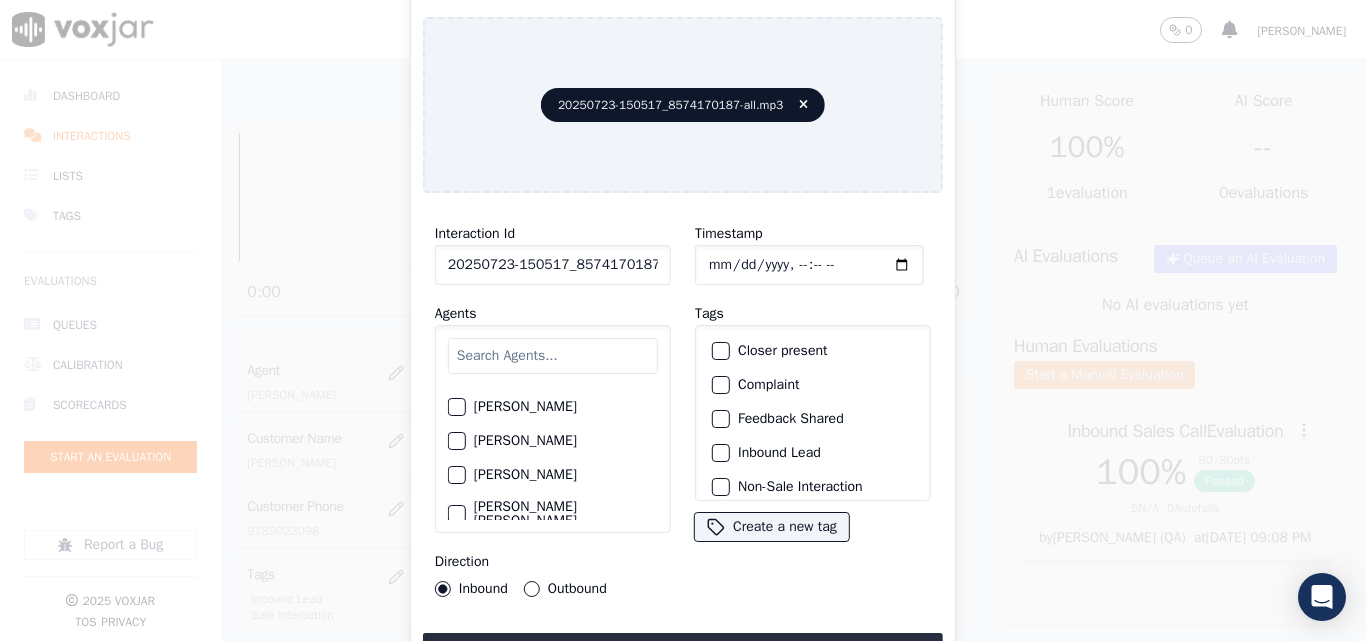 click on "[PERSON_NAME]" 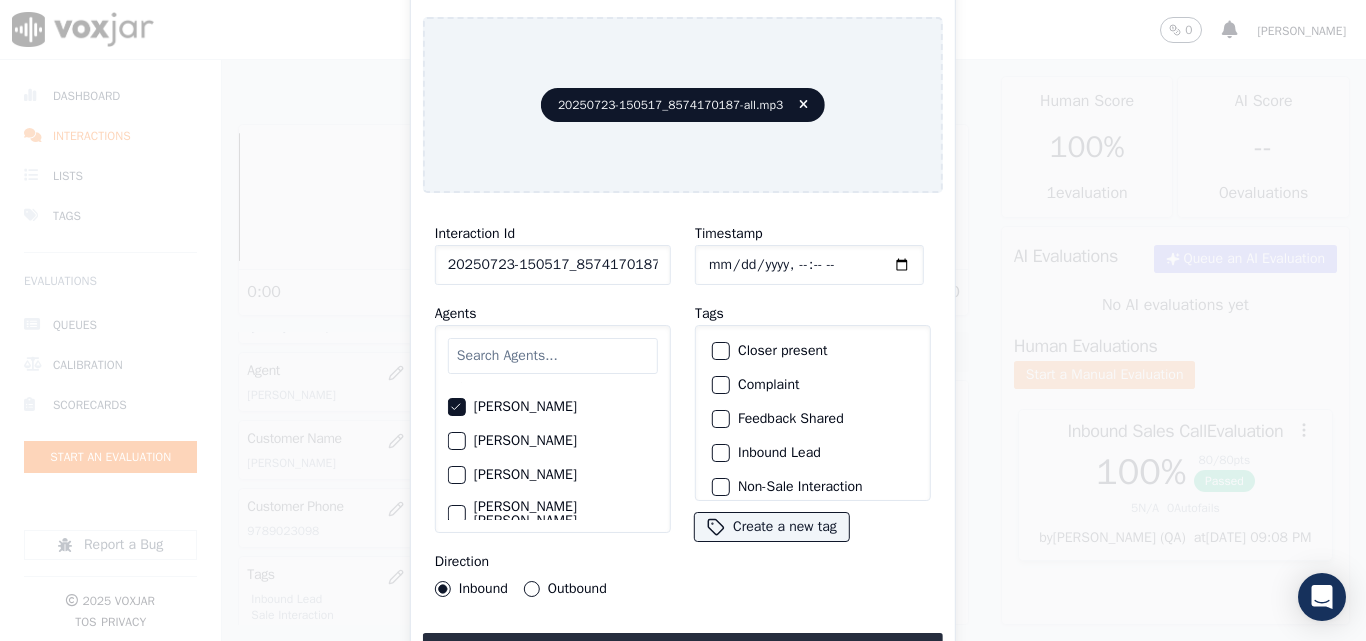 click on "Outbound" at bounding box center [532, 589] 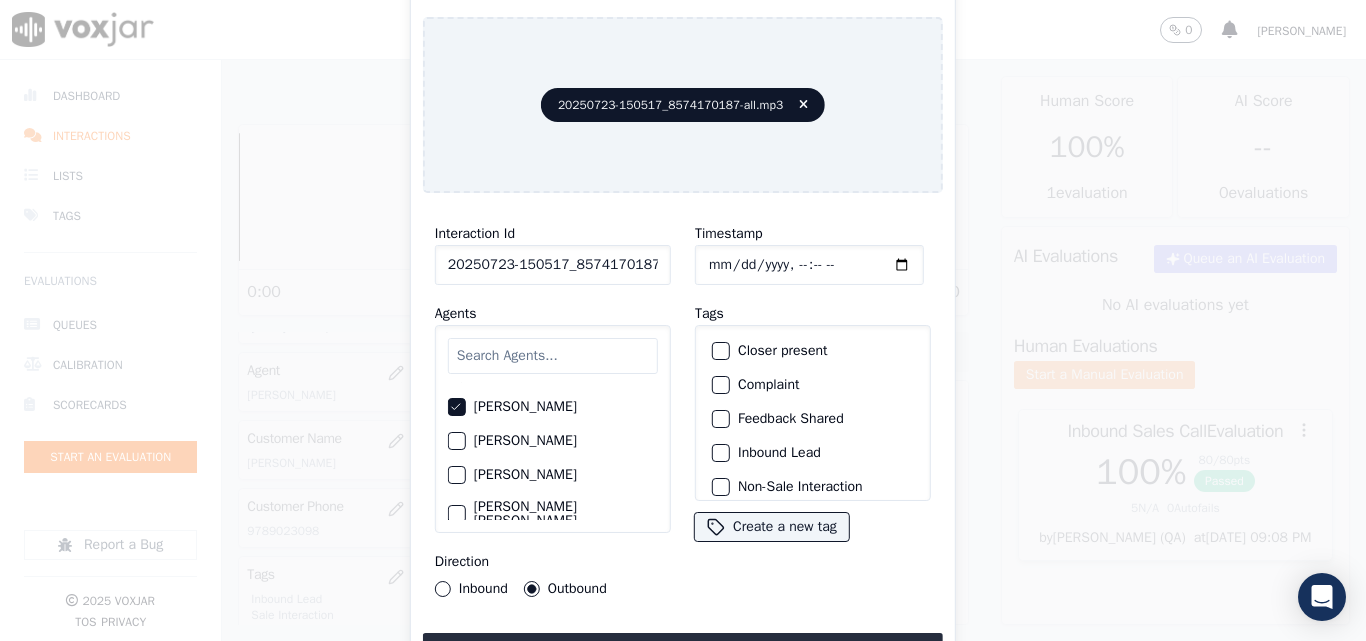 click at bounding box center [720, 351] 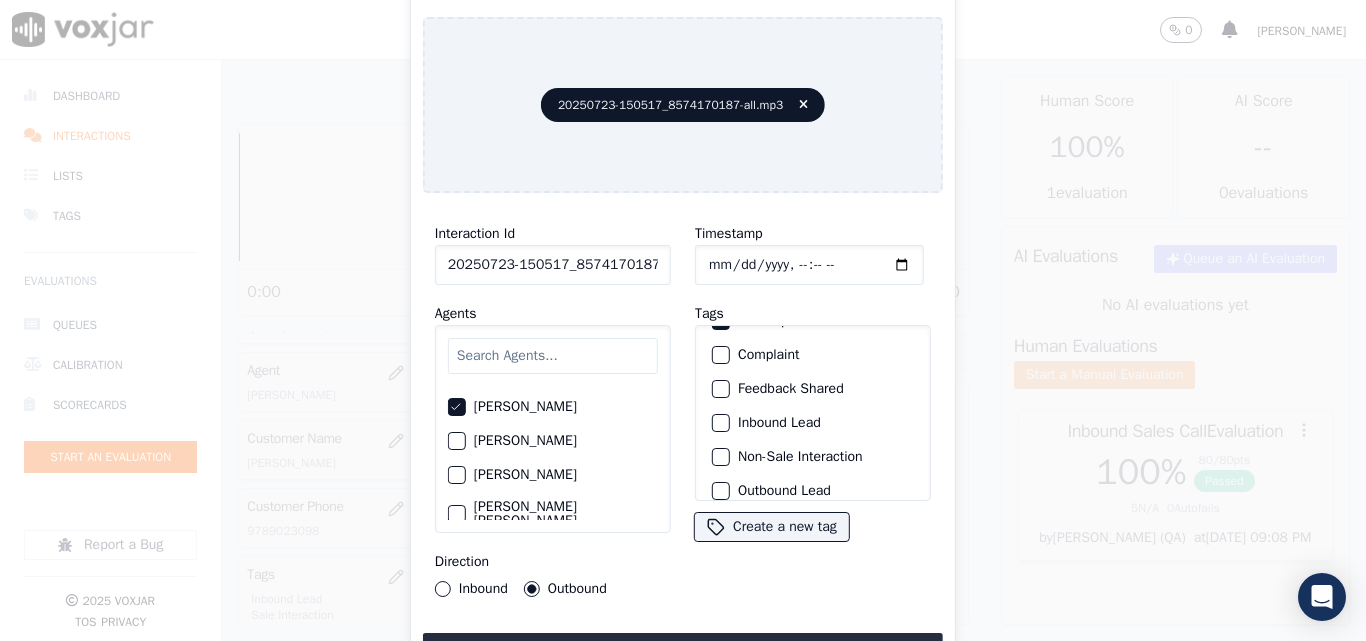 scroll, scrollTop: 0, scrollLeft: 0, axis: both 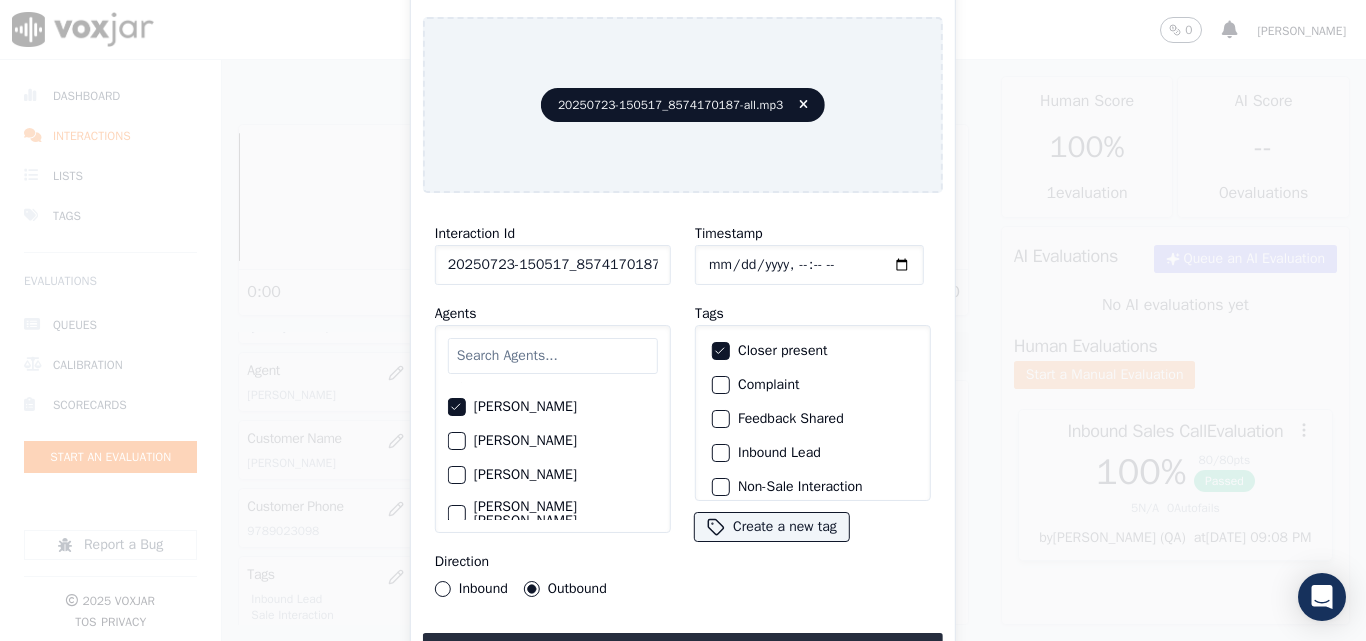 click at bounding box center [720, 419] 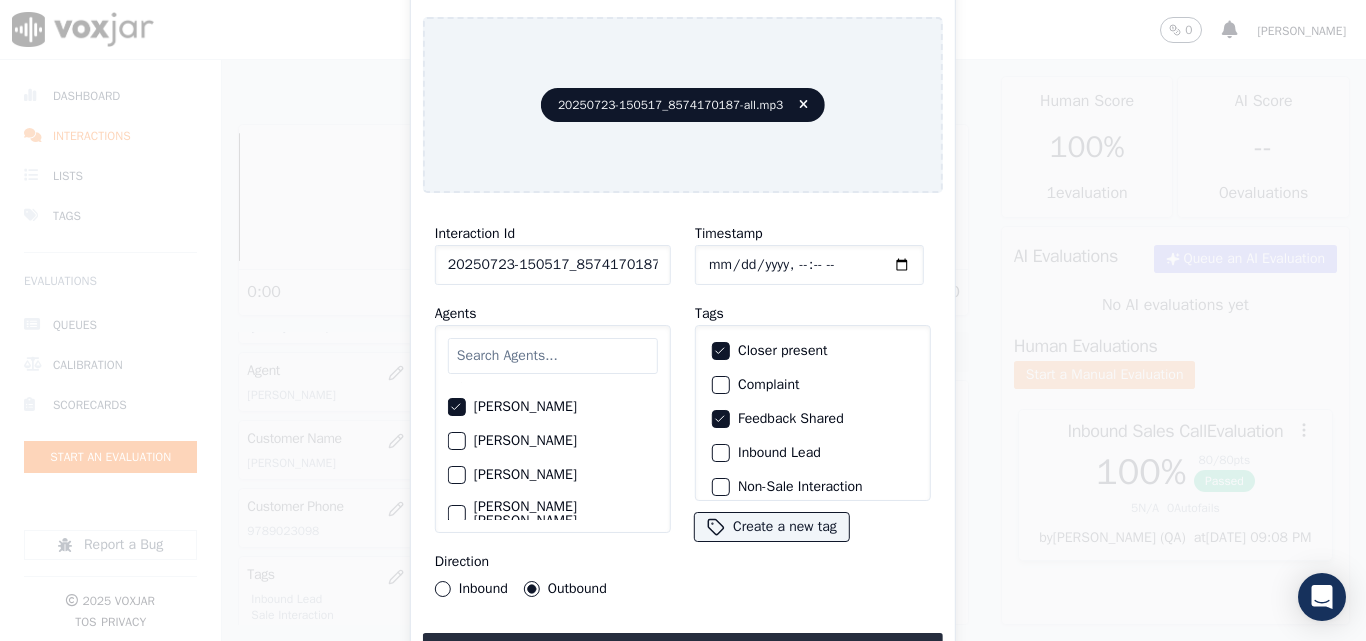 click 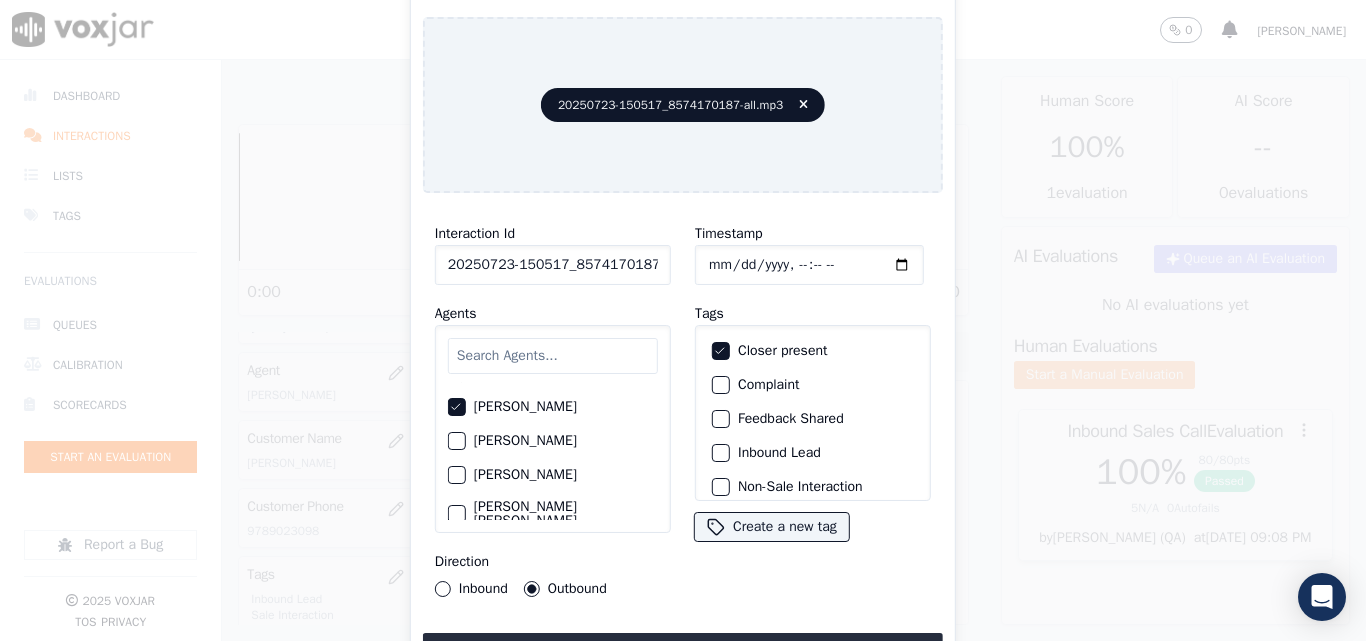 click at bounding box center [720, 453] 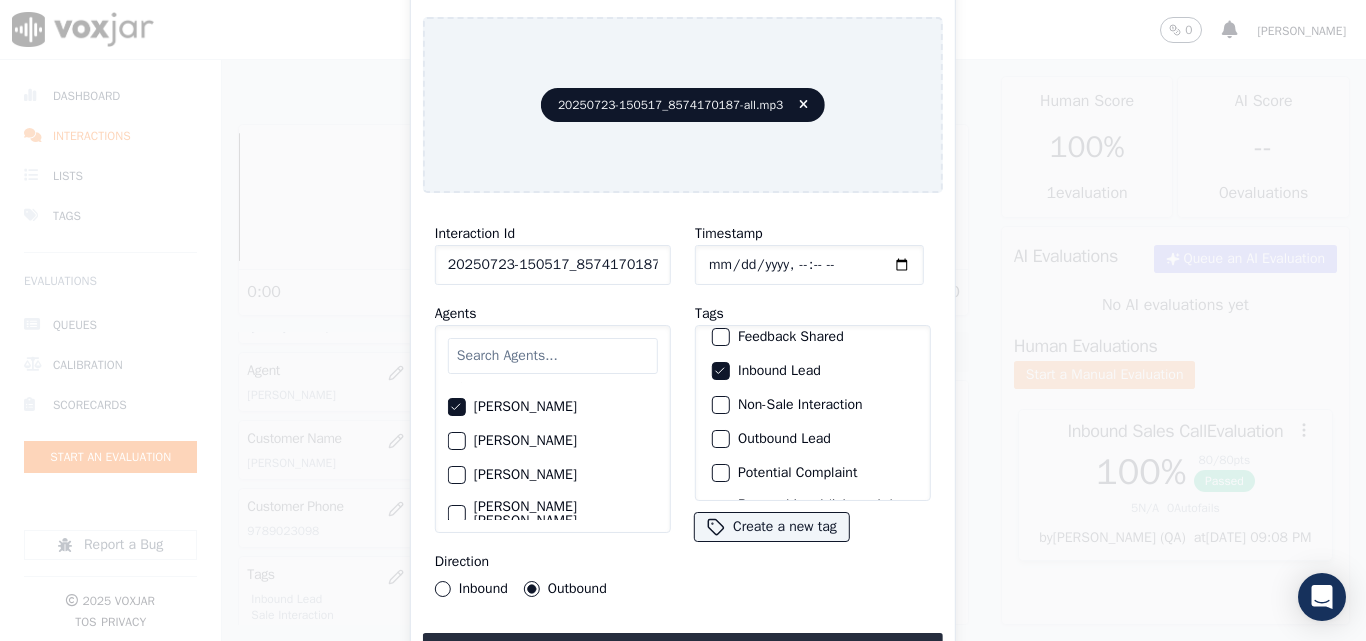 scroll, scrollTop: 173, scrollLeft: 0, axis: vertical 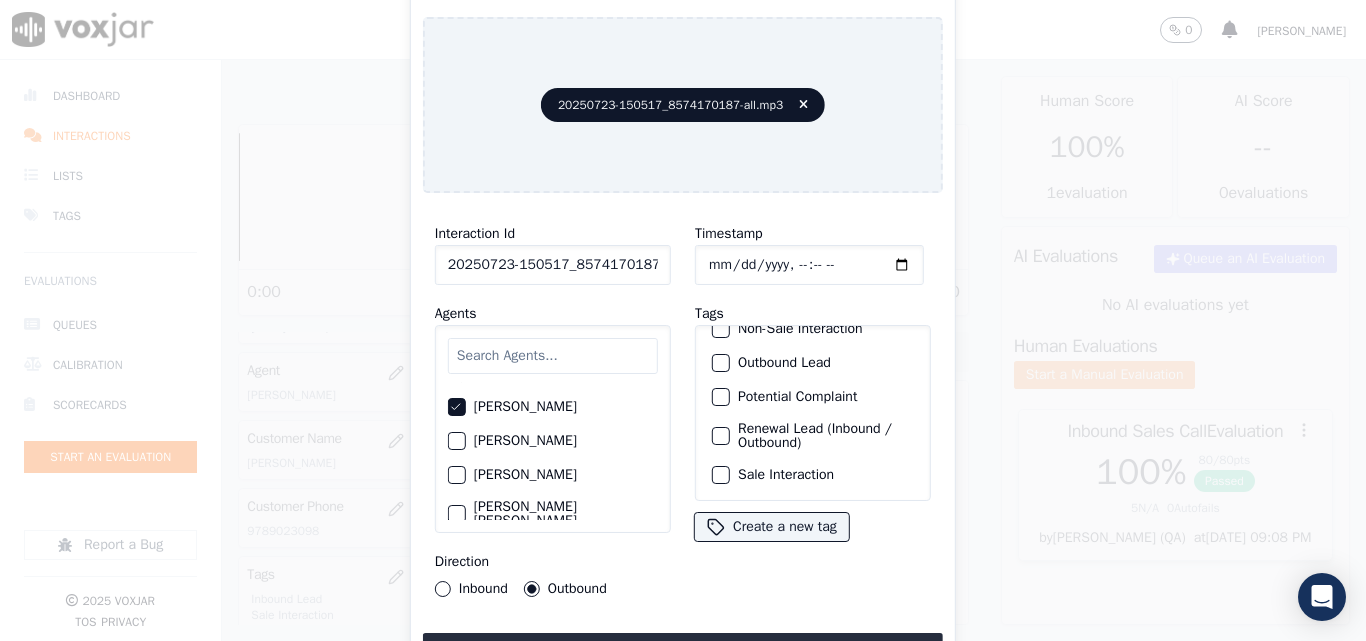 click at bounding box center [720, 475] 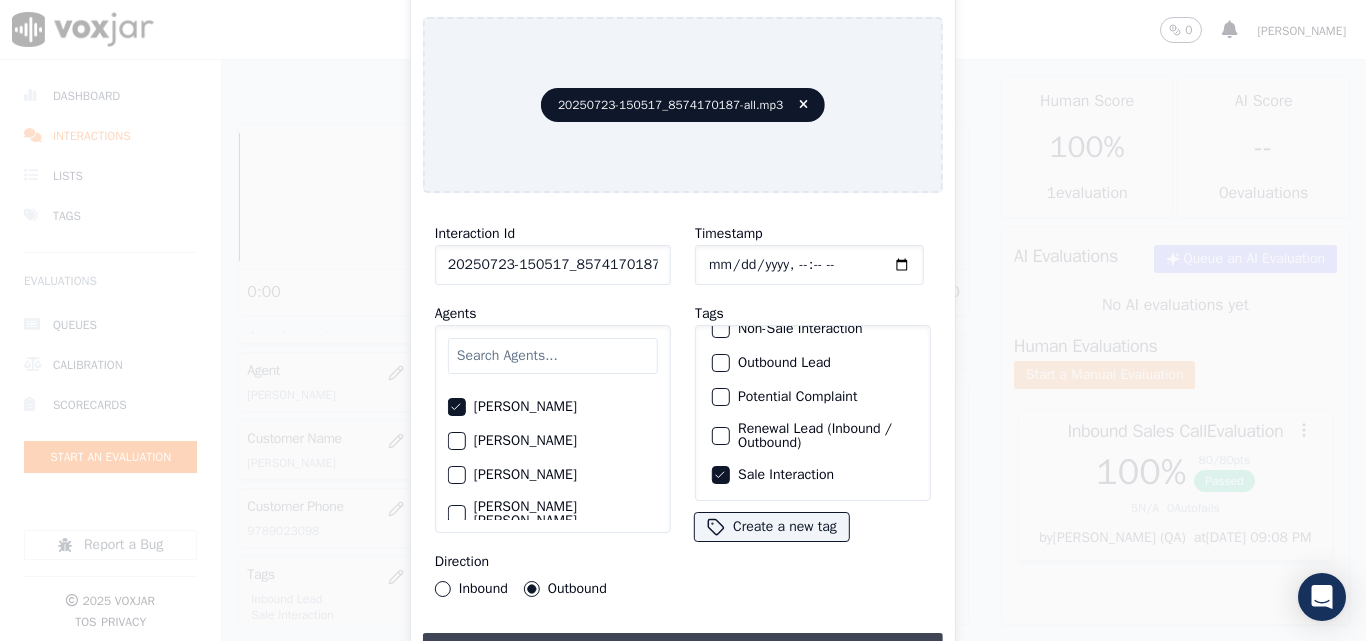 click on "Upload interaction to start evaluation" at bounding box center (683, 651) 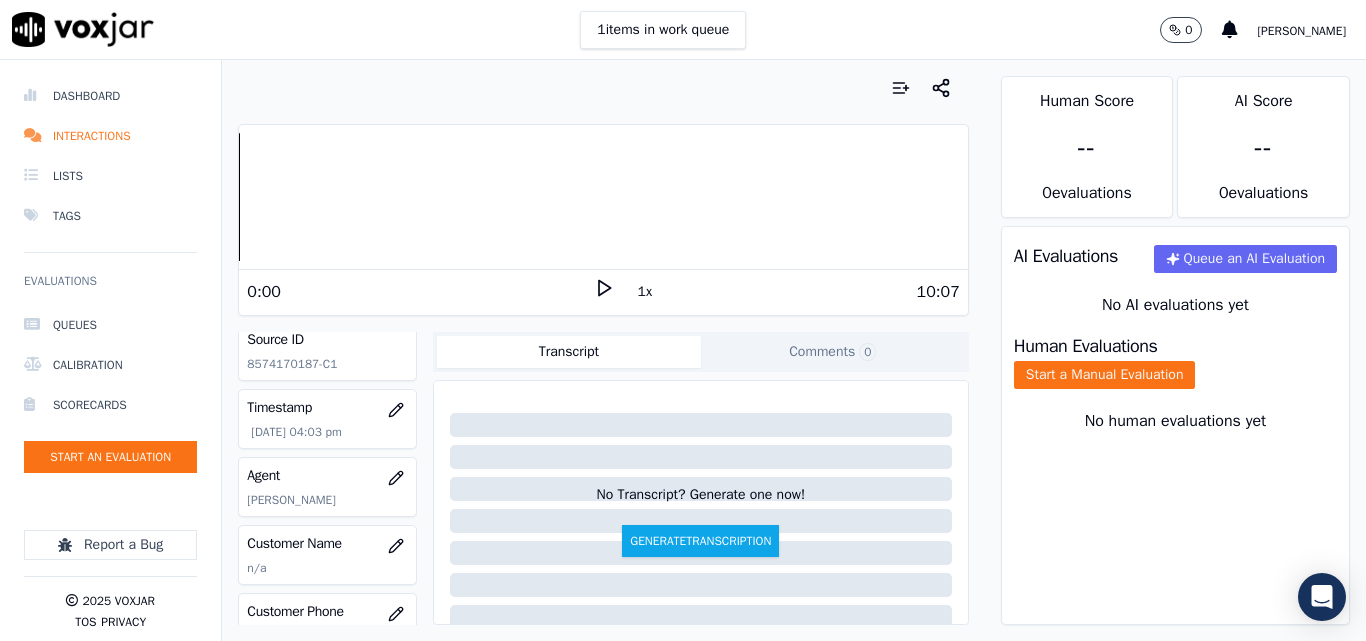 scroll, scrollTop: 200, scrollLeft: 0, axis: vertical 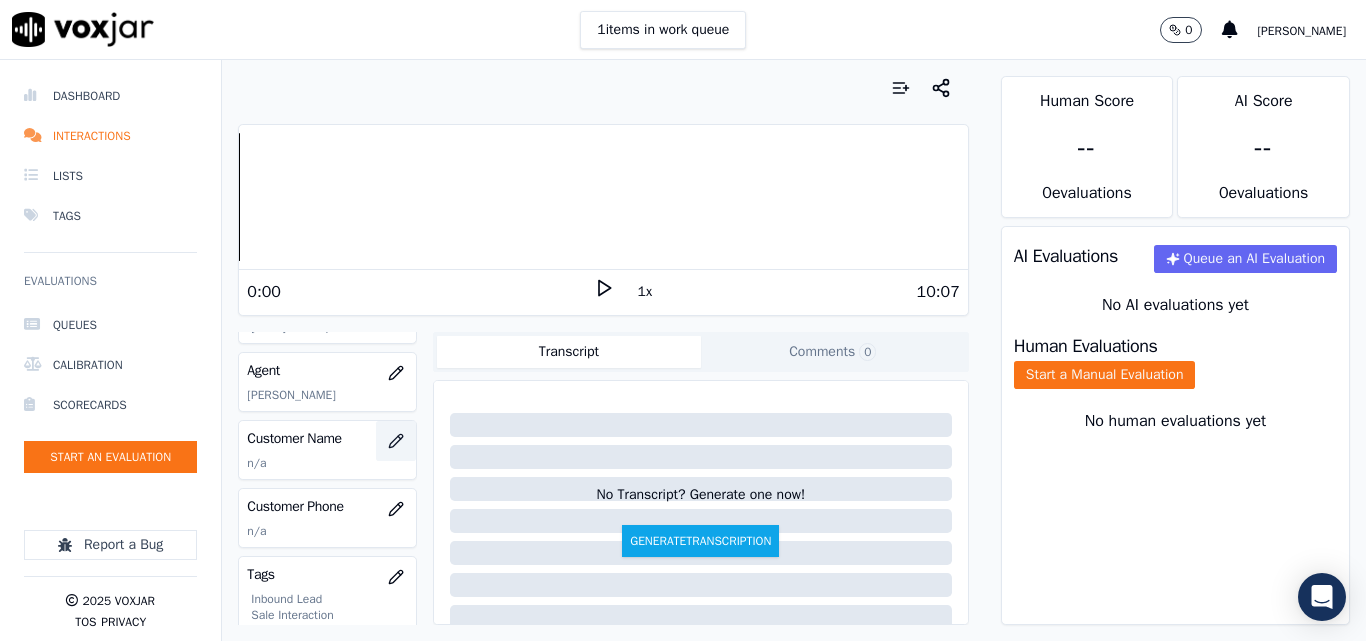 click 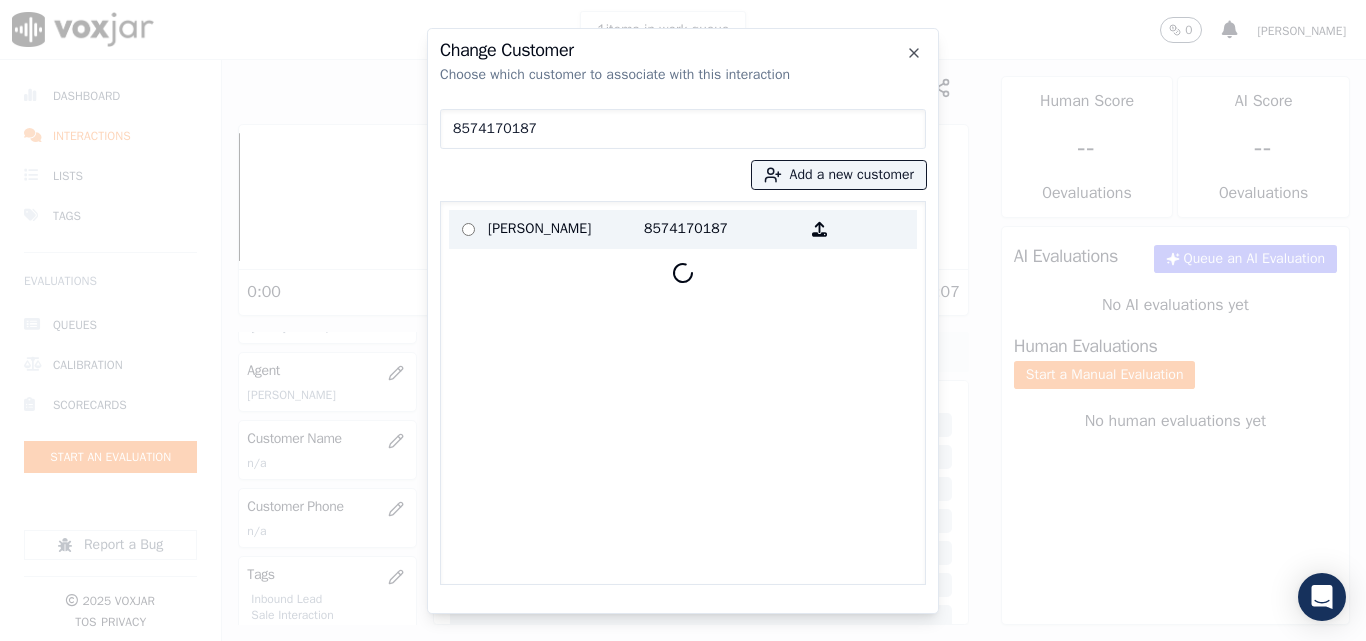 type on "8574170187" 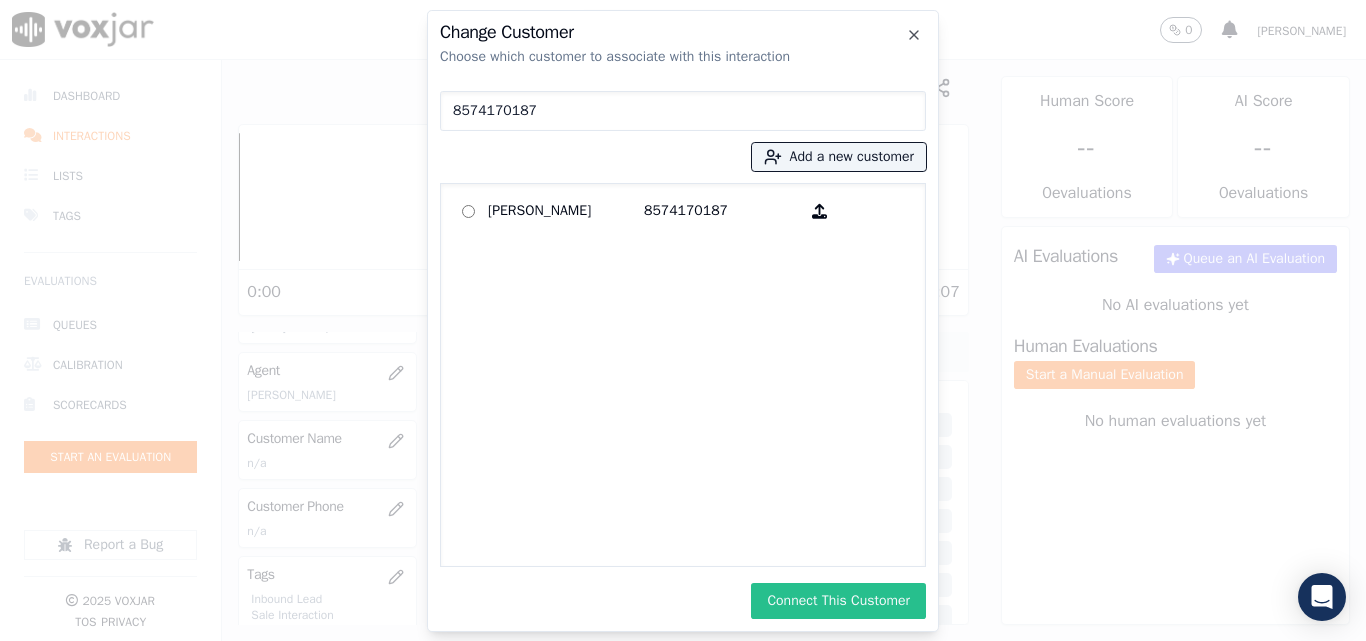 click on "Connect This Customer" at bounding box center (838, 601) 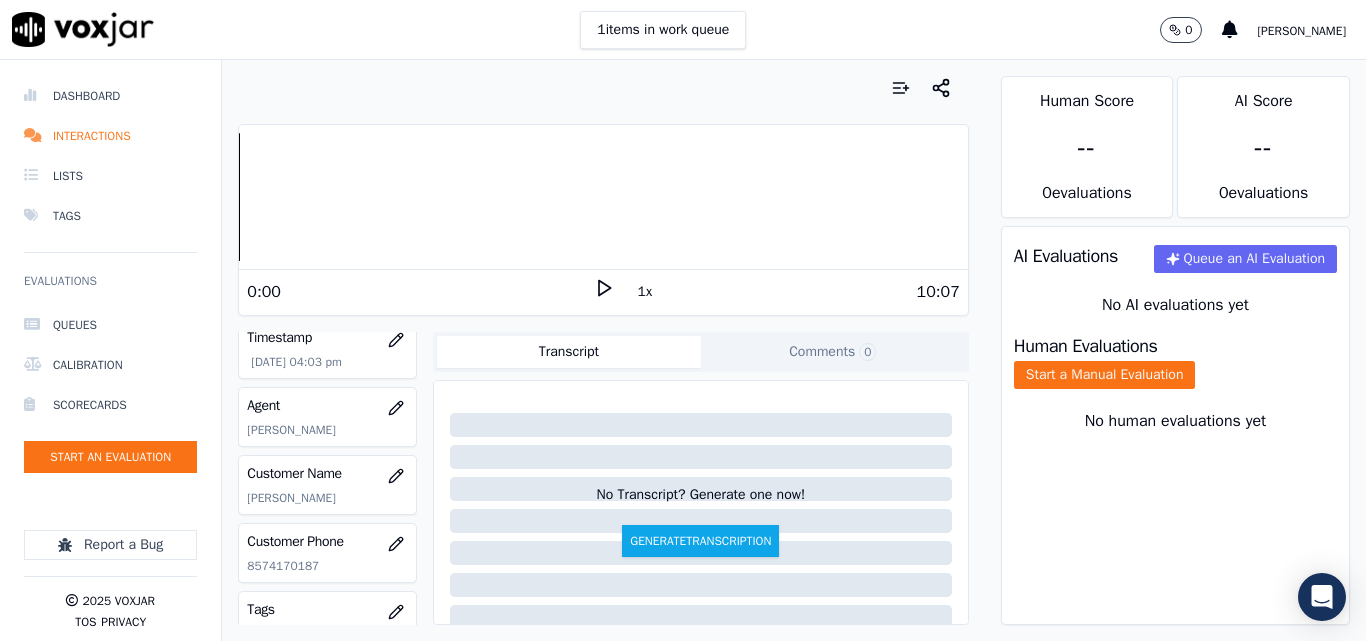 scroll, scrollTop: 200, scrollLeft: 0, axis: vertical 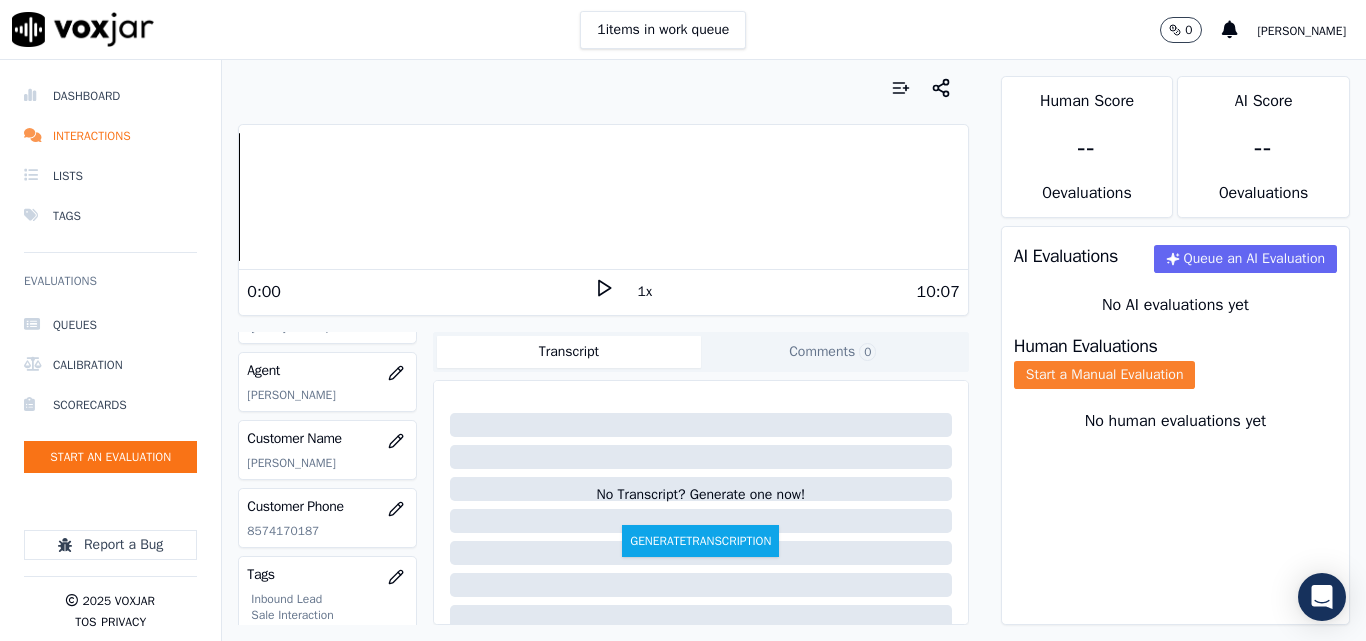 click on "Start a Manual Evaluation" 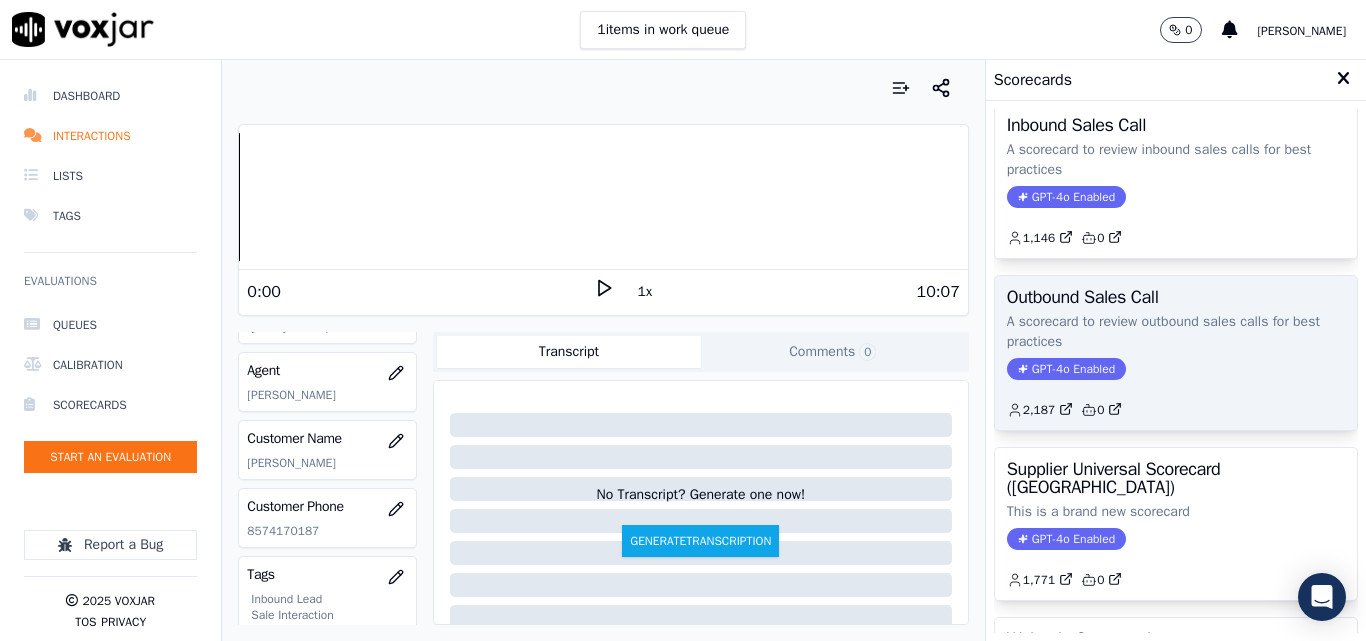 scroll, scrollTop: 200, scrollLeft: 0, axis: vertical 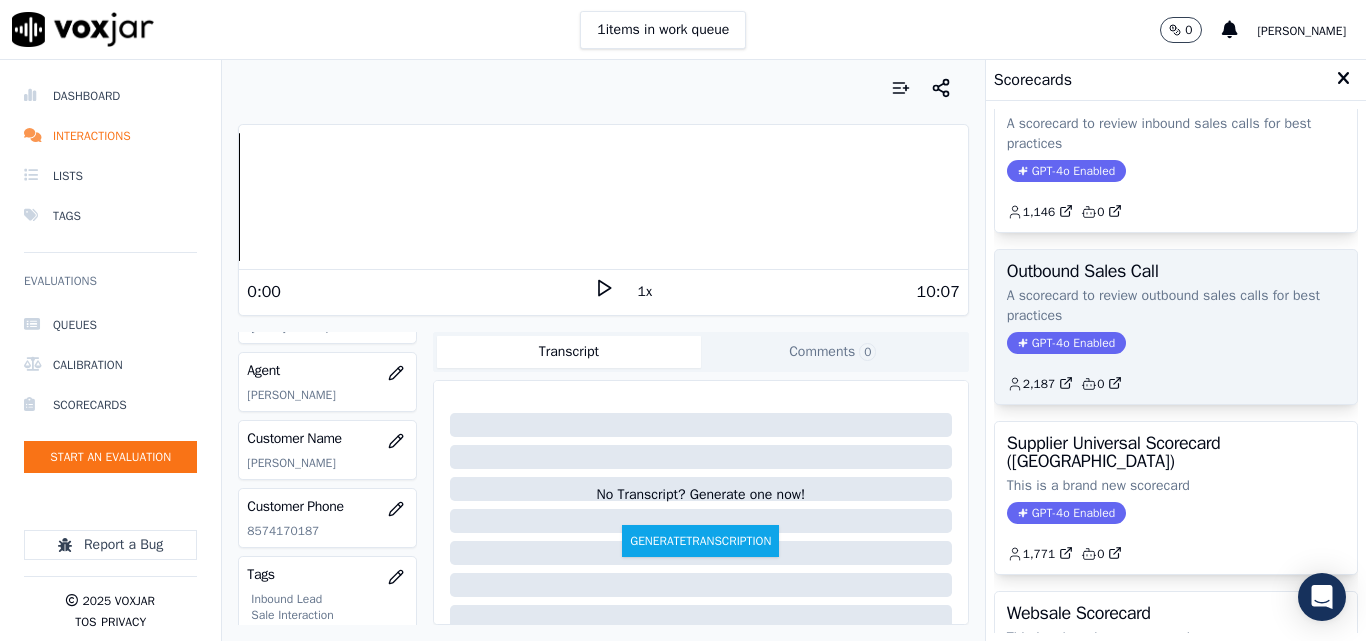 click on "A scorecard to review outbound sales calls for best practices" 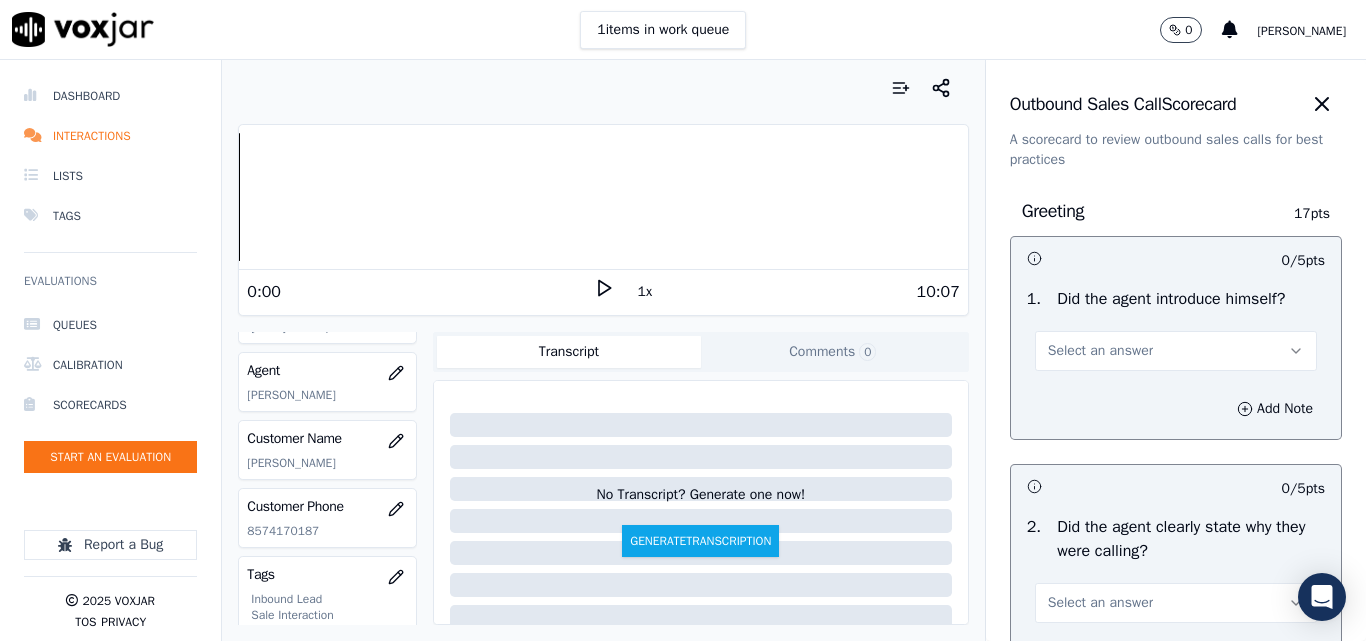 click on "Select an answer" at bounding box center (1100, 351) 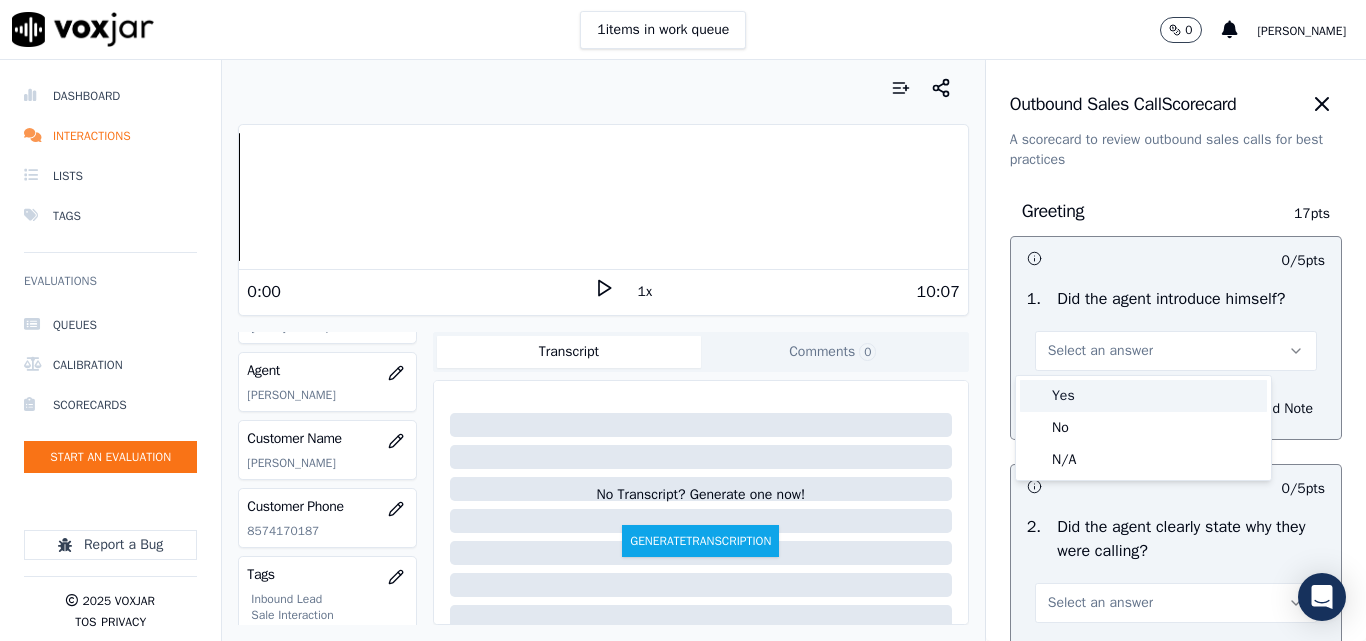 drag, startPoint x: 1073, startPoint y: 400, endPoint x: 1092, endPoint y: 373, distance: 33.01515 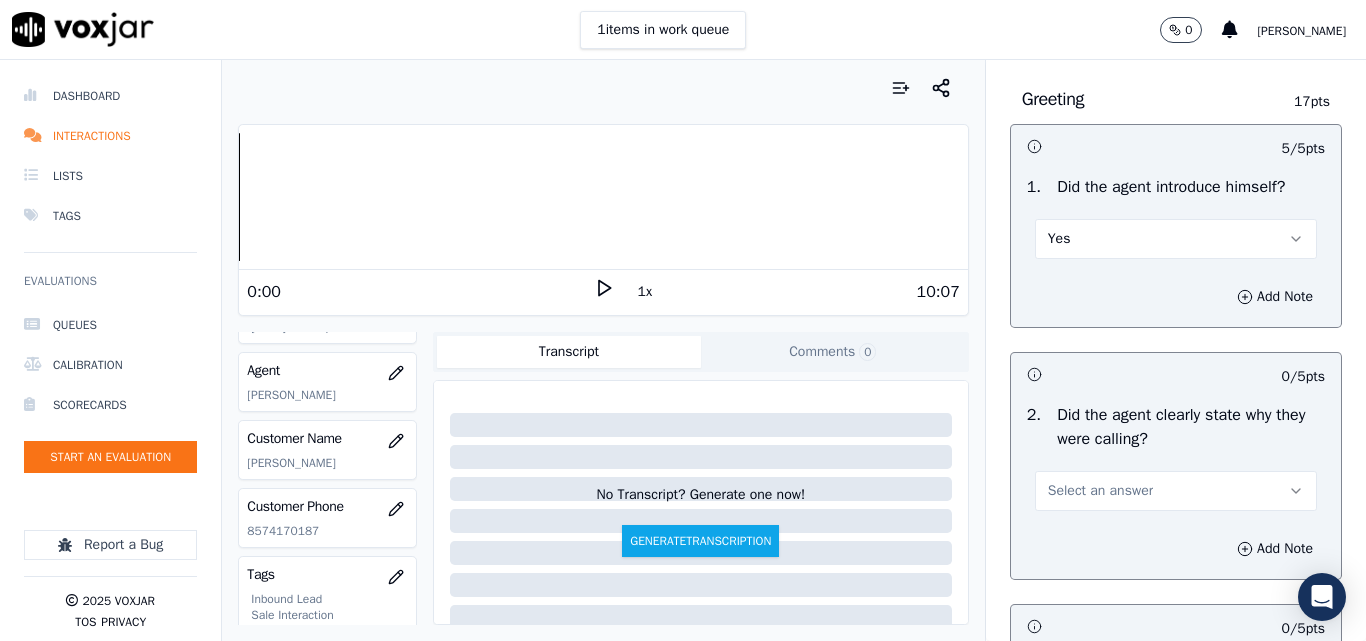 scroll, scrollTop: 200, scrollLeft: 0, axis: vertical 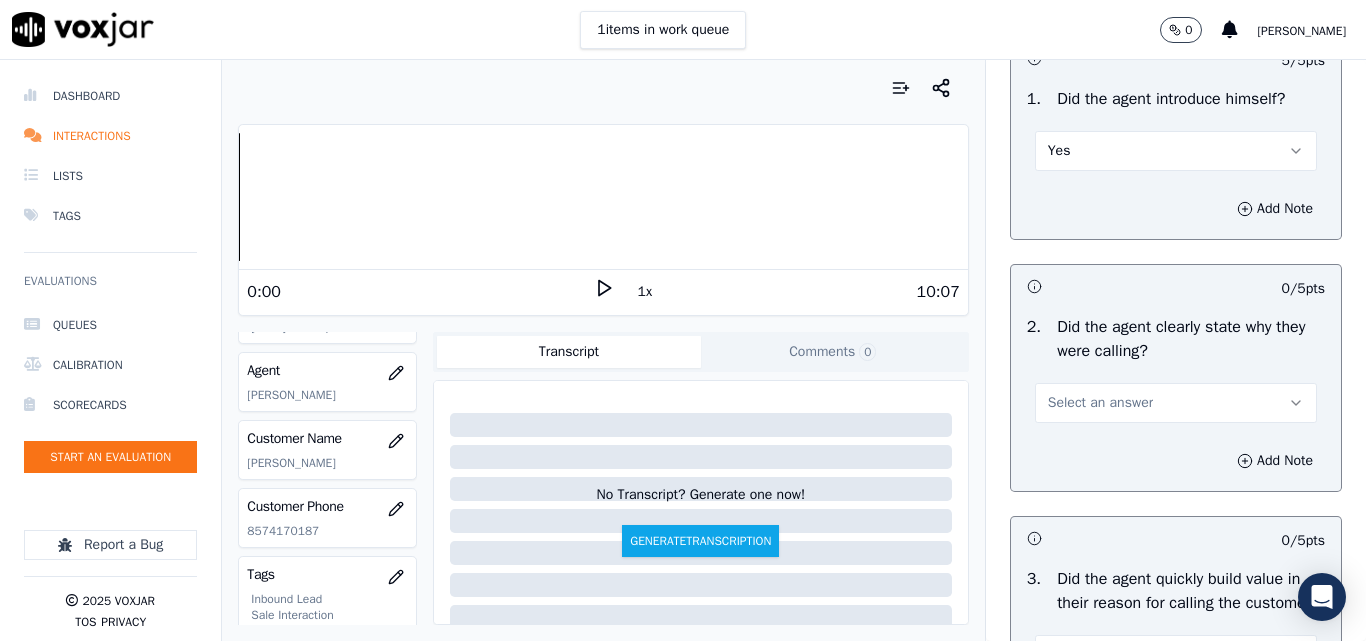 click on "Select an answer" at bounding box center (1100, 403) 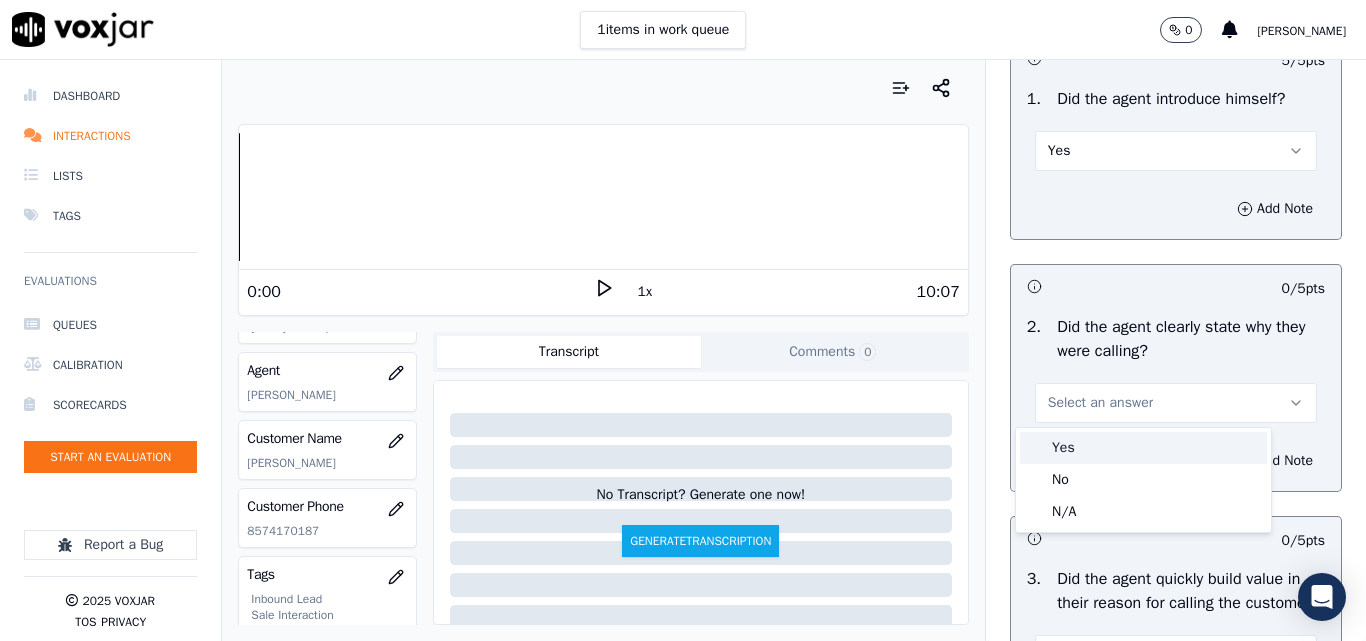 click on "Yes" at bounding box center (1143, 448) 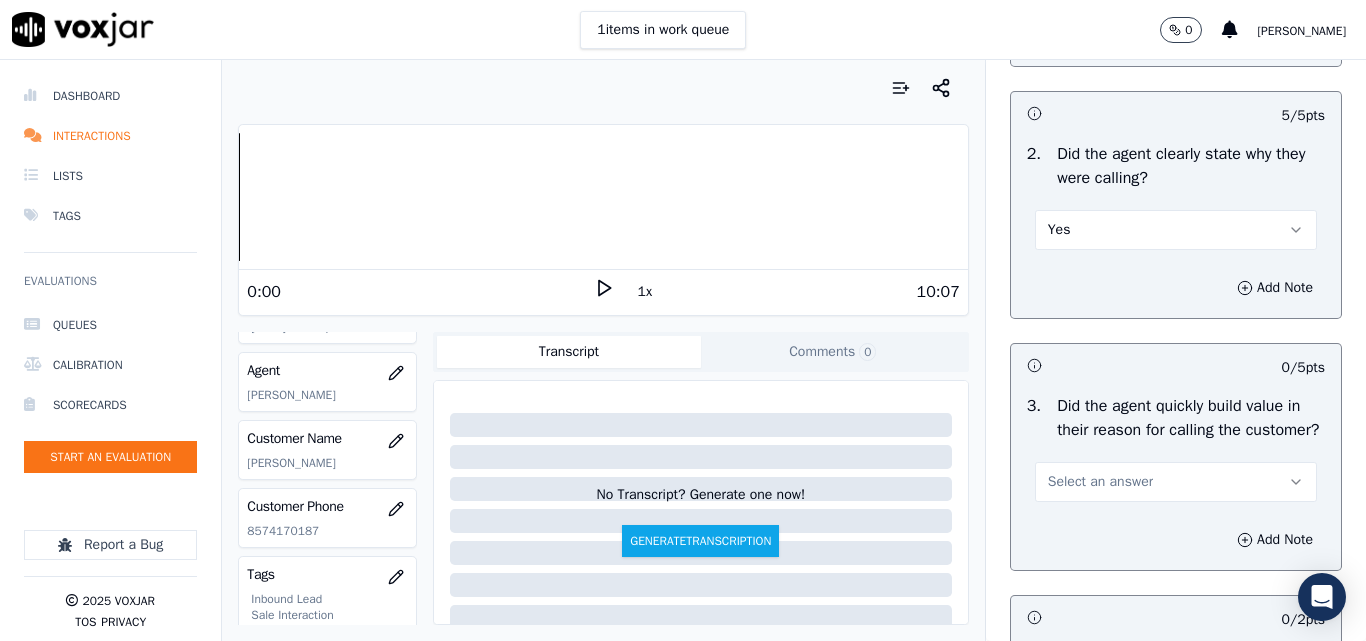 scroll, scrollTop: 500, scrollLeft: 0, axis: vertical 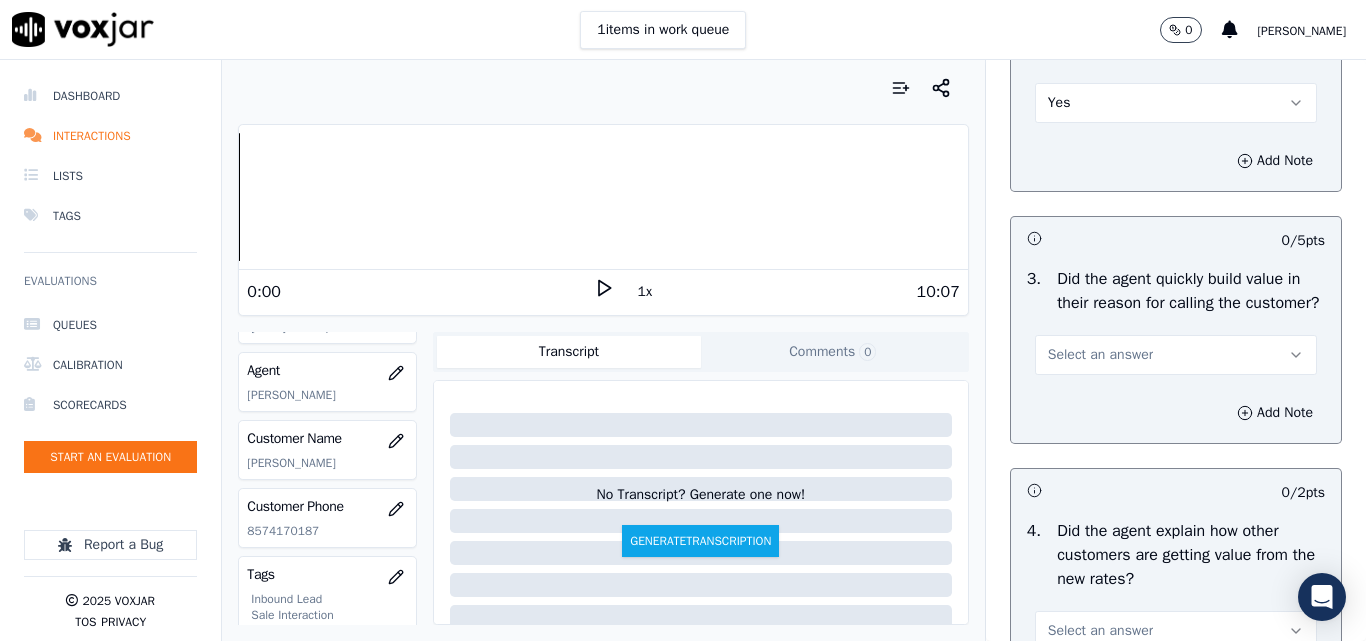 click on "Select an answer" at bounding box center [1100, 355] 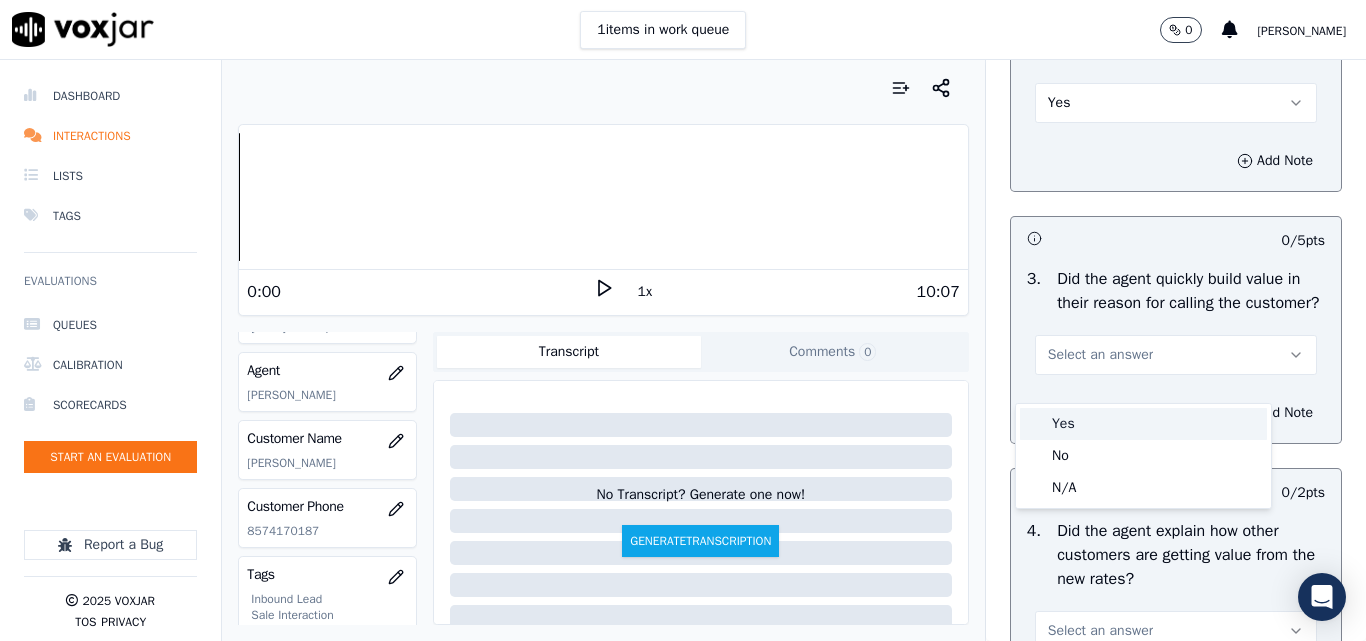 click on "Yes" at bounding box center [1143, 424] 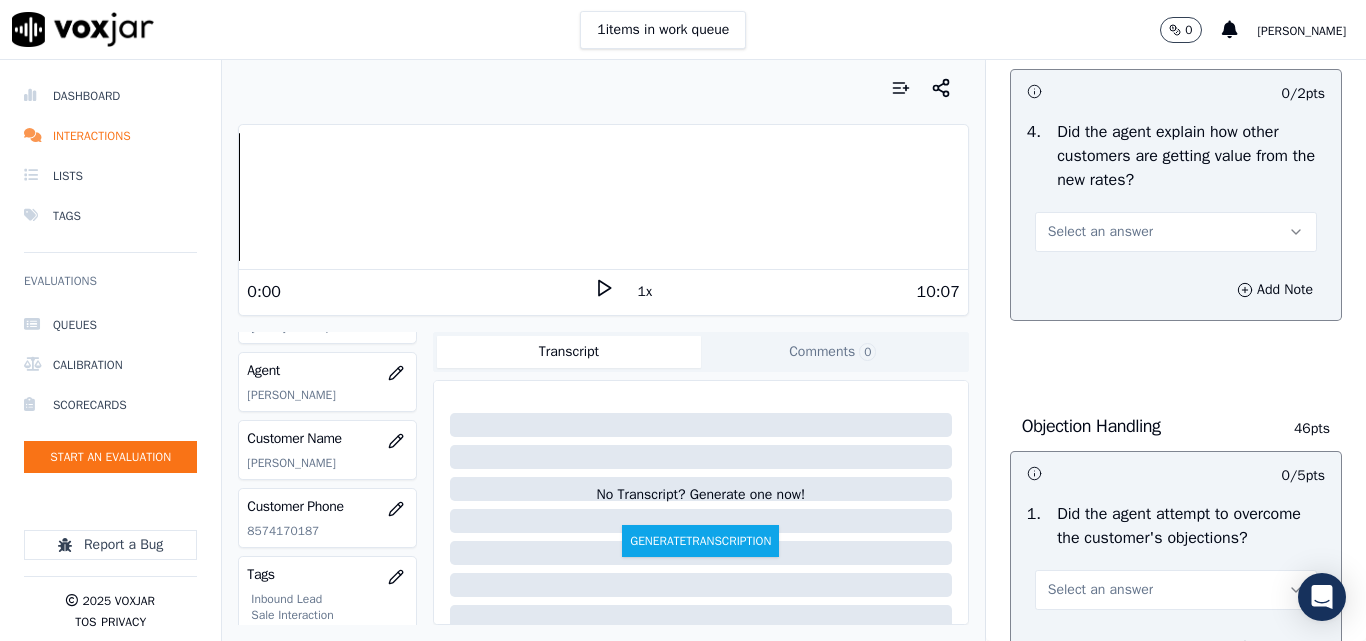 scroll, scrollTop: 900, scrollLeft: 0, axis: vertical 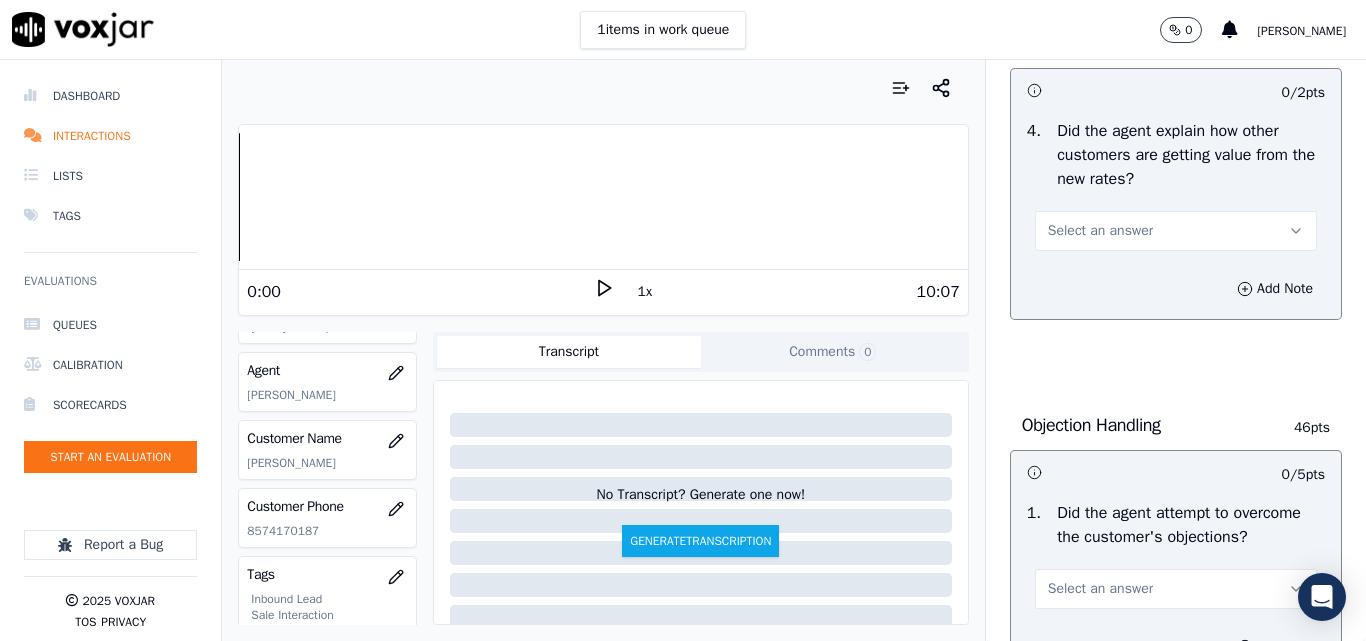 click on "Select an answer" at bounding box center [1100, 231] 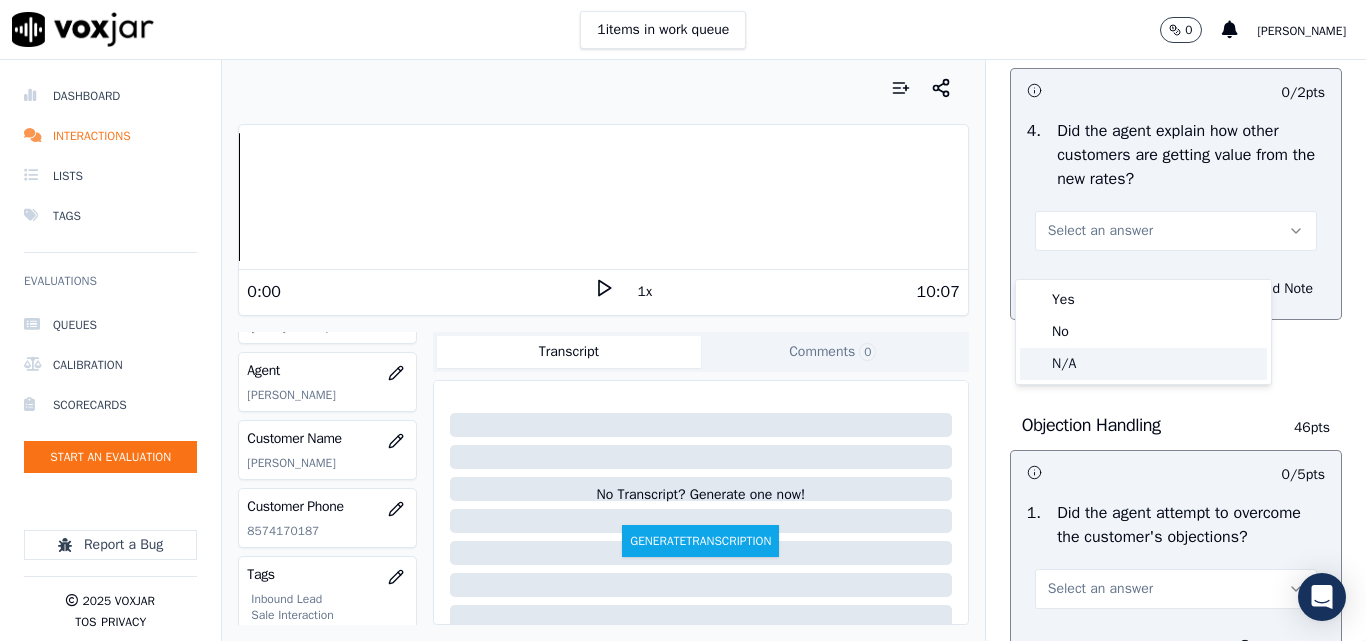 click on "N/A" 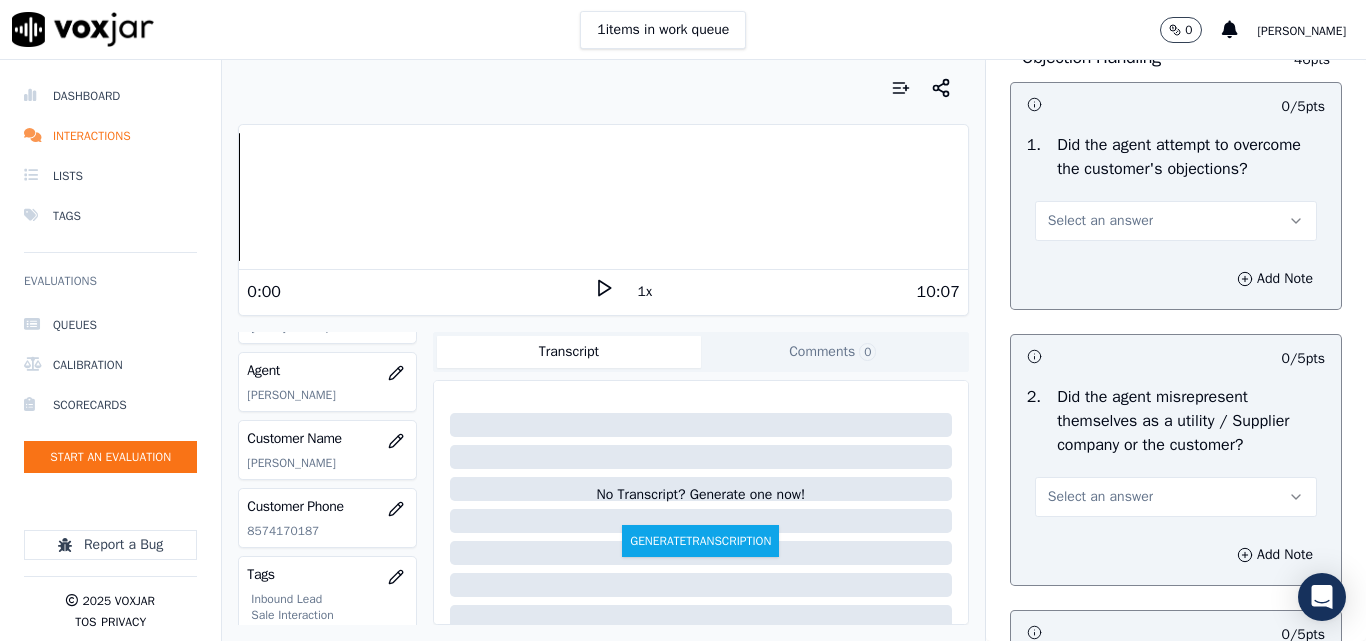 scroll, scrollTop: 1300, scrollLeft: 0, axis: vertical 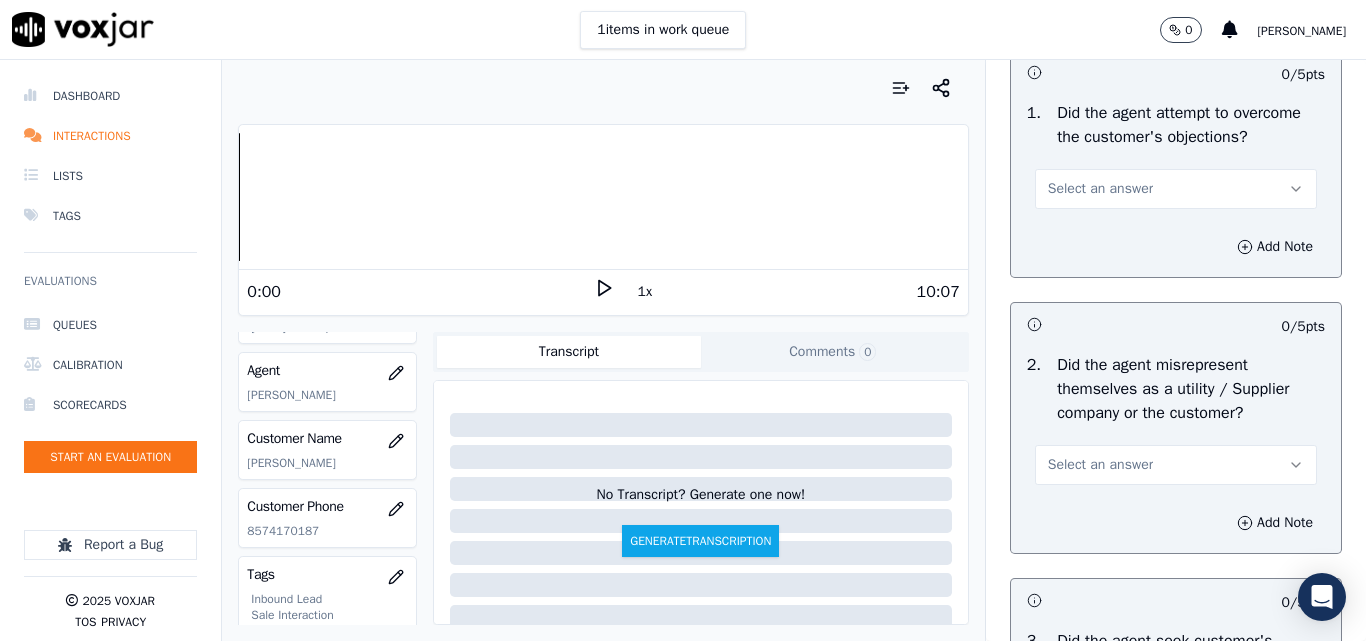 click on "Select an answer" at bounding box center (1100, 189) 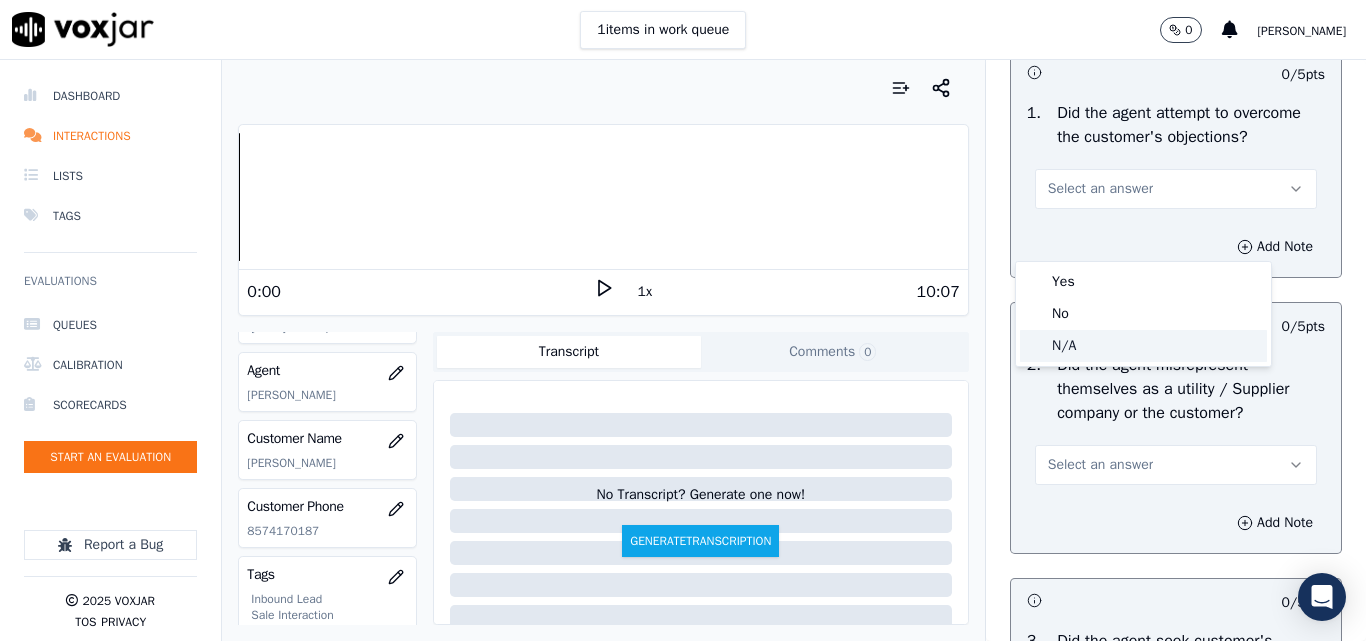 click on "N/A" 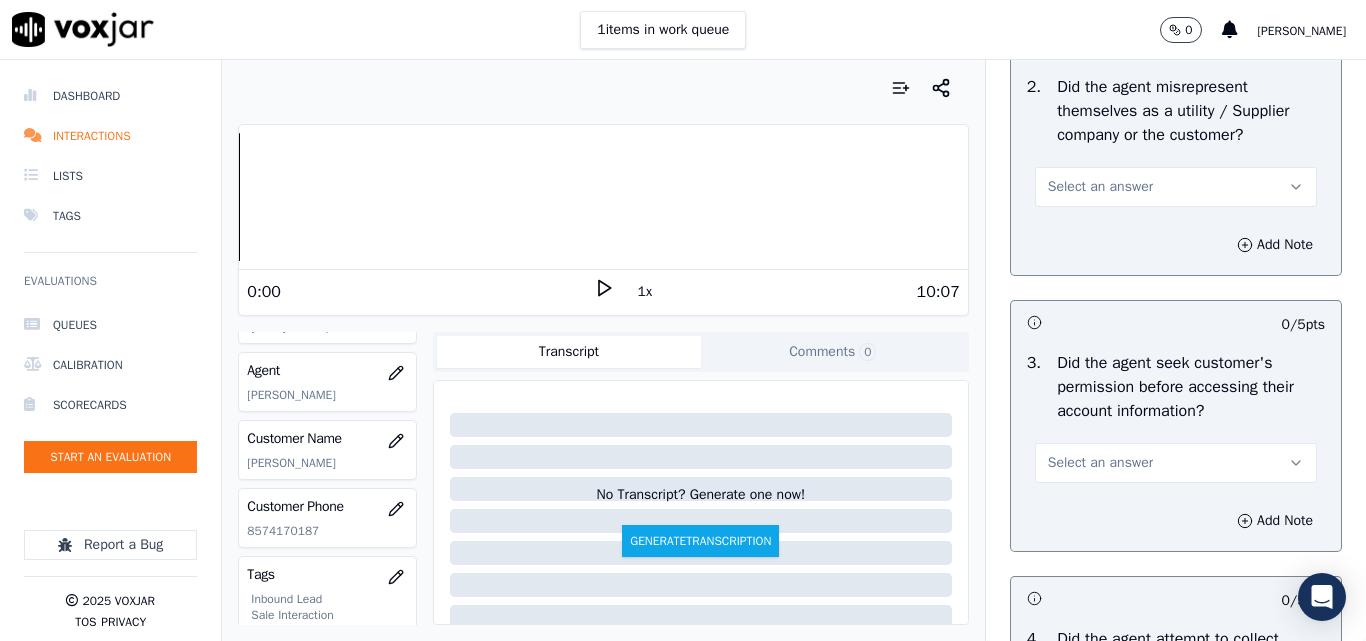 scroll, scrollTop: 1600, scrollLeft: 0, axis: vertical 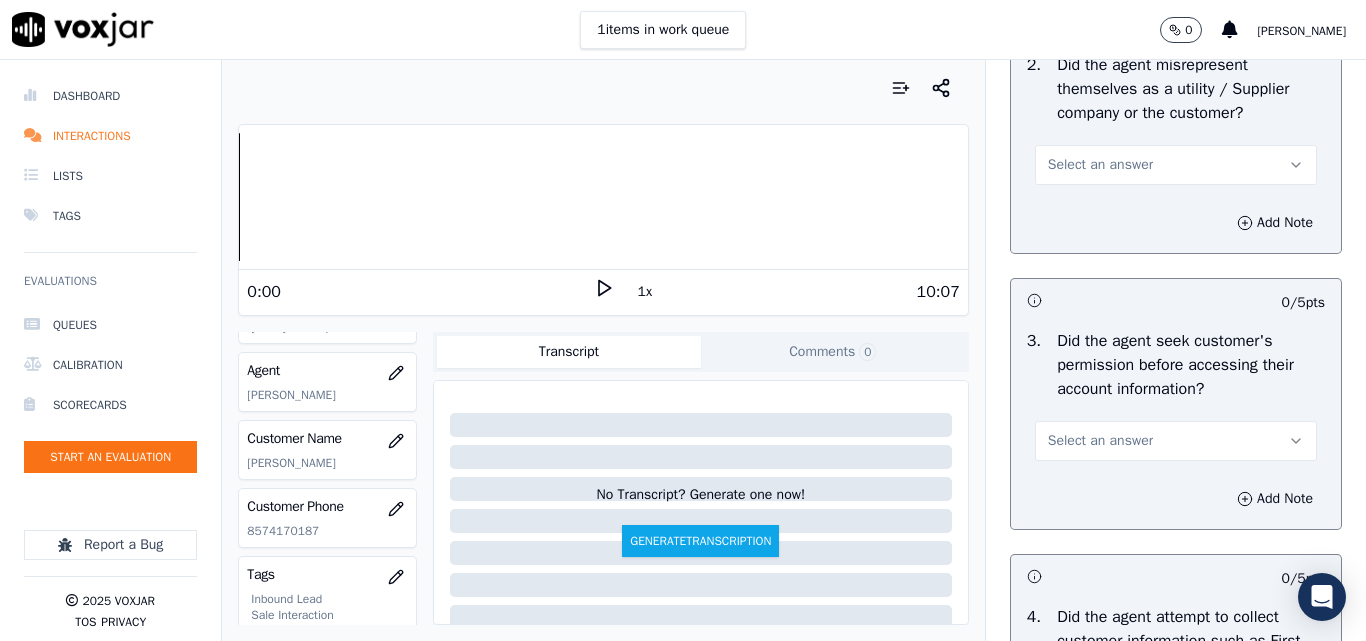 click on "Select an answer" at bounding box center [1100, 165] 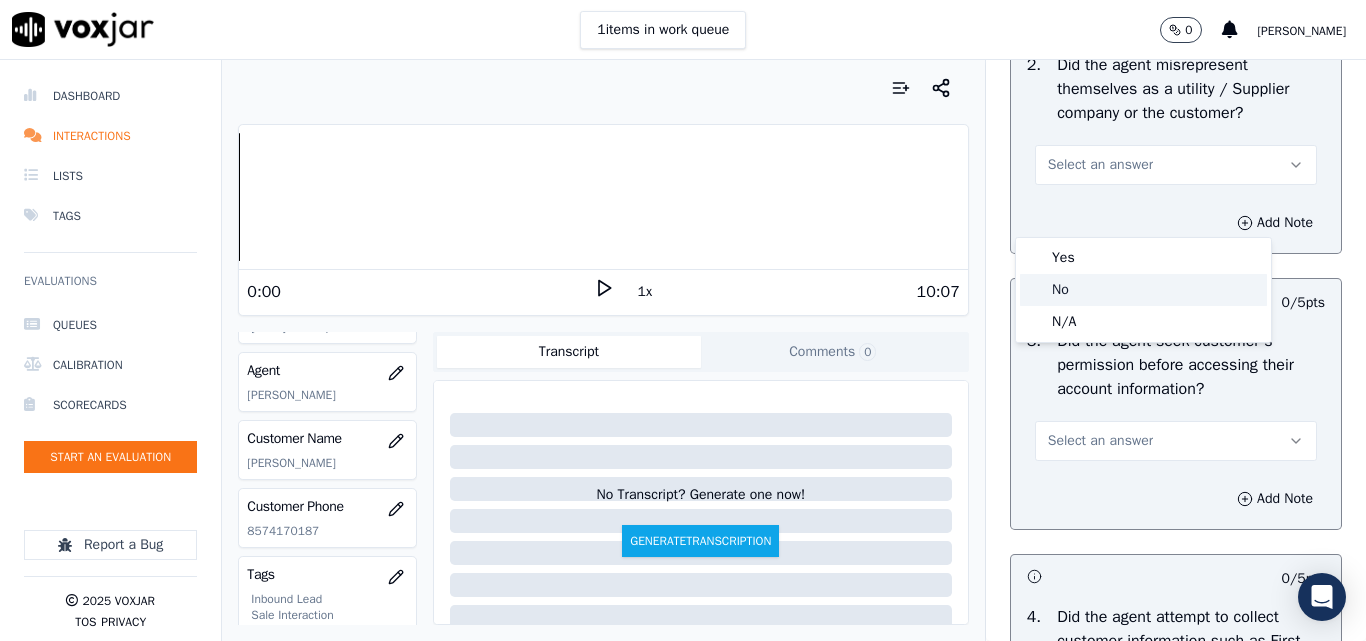 click on "No" 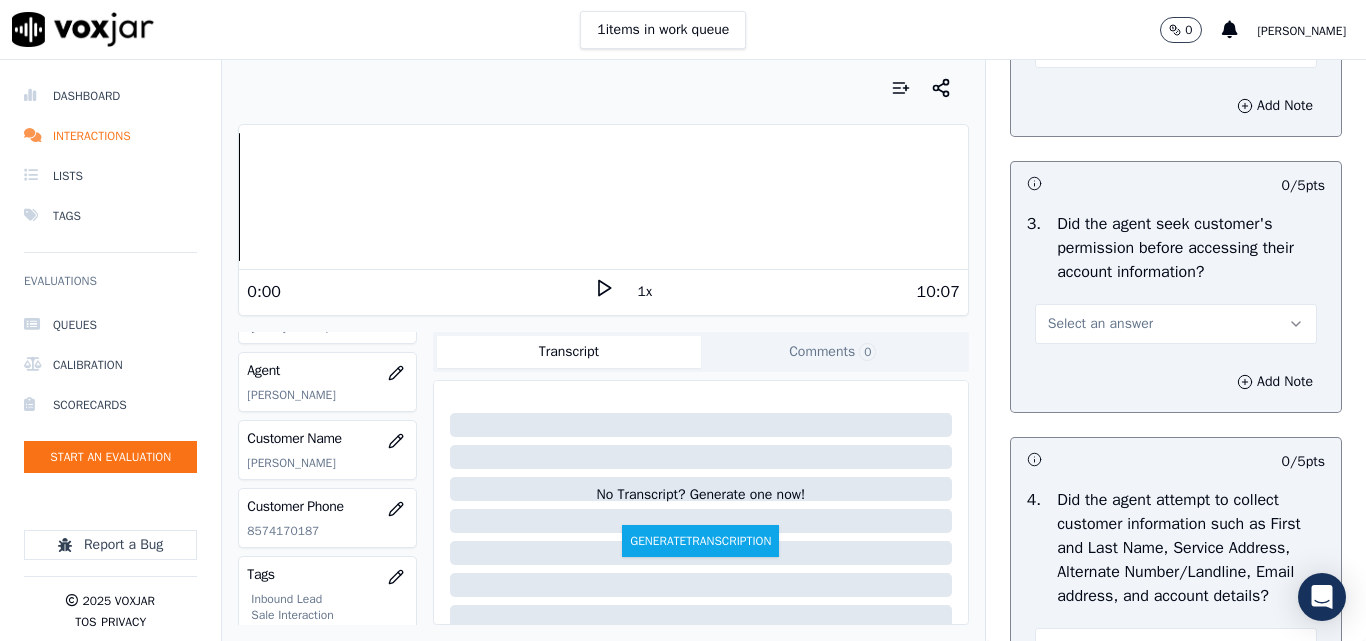 scroll, scrollTop: 1800, scrollLeft: 0, axis: vertical 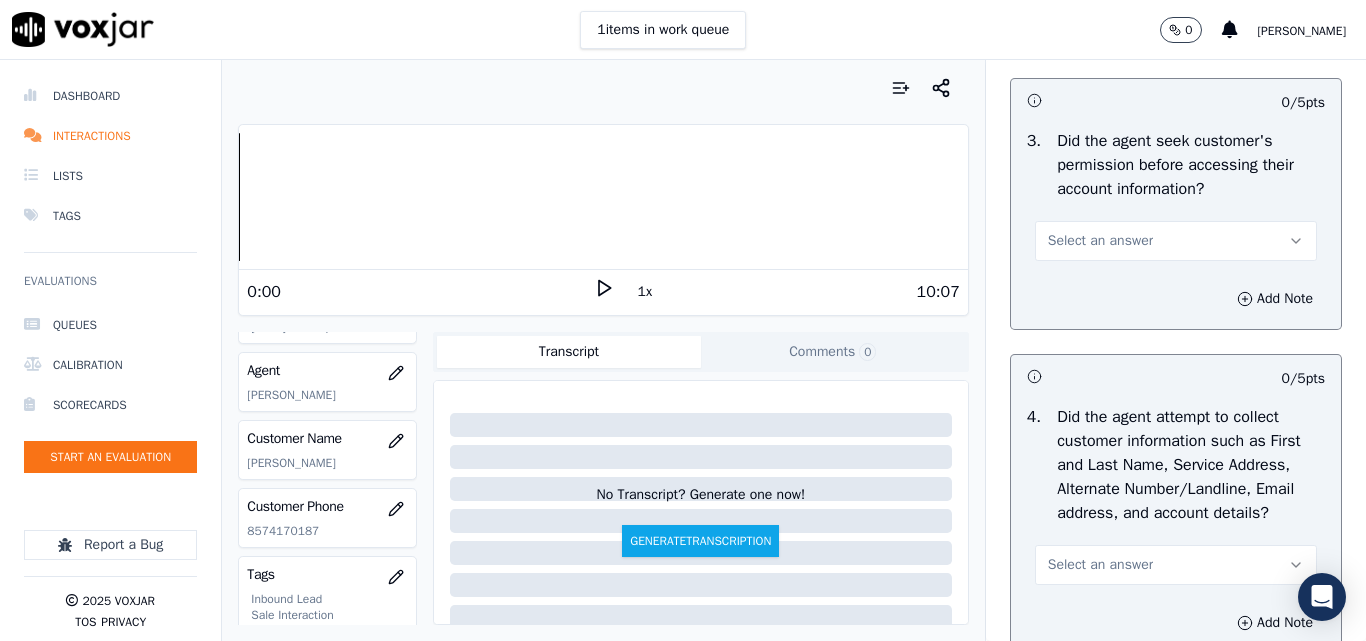 click on "Select an answer" at bounding box center [1100, 241] 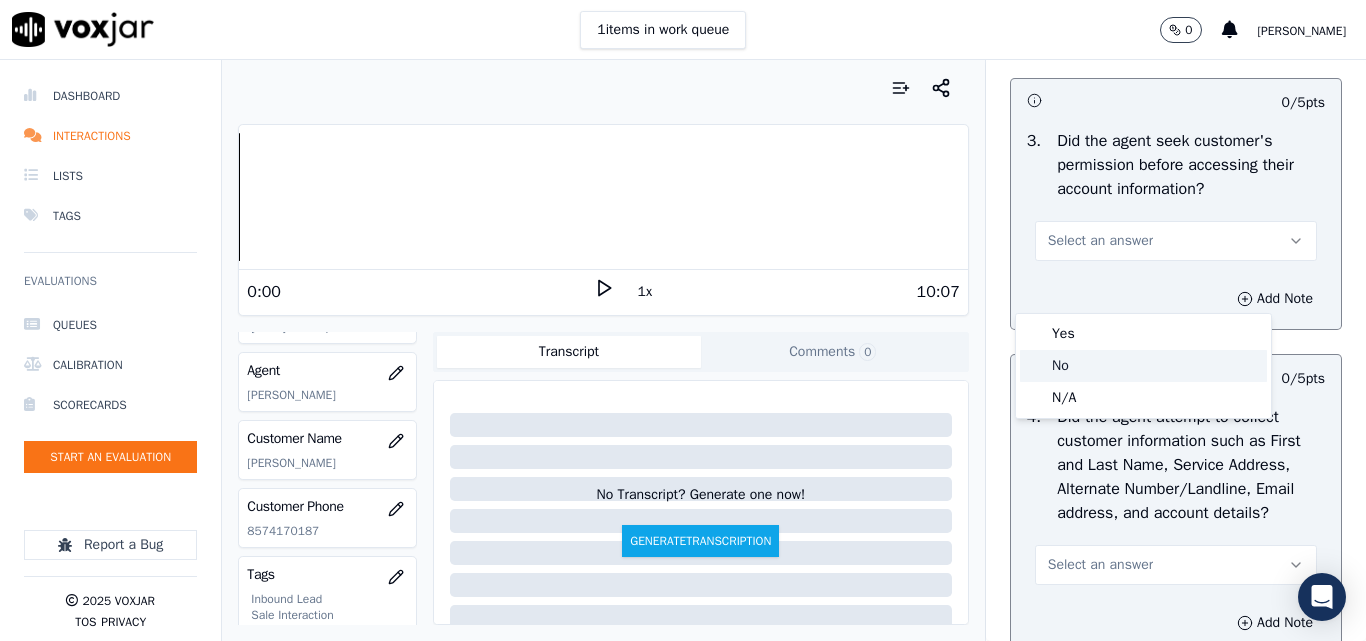 click on "No" 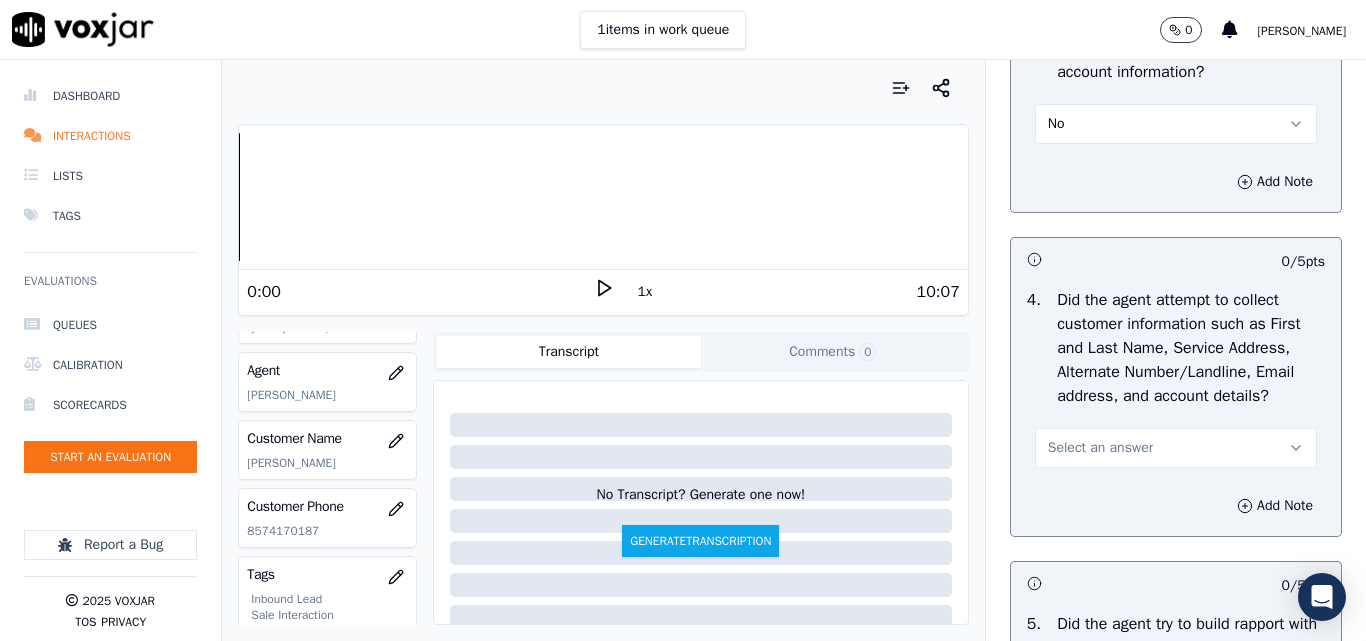 scroll, scrollTop: 2100, scrollLeft: 0, axis: vertical 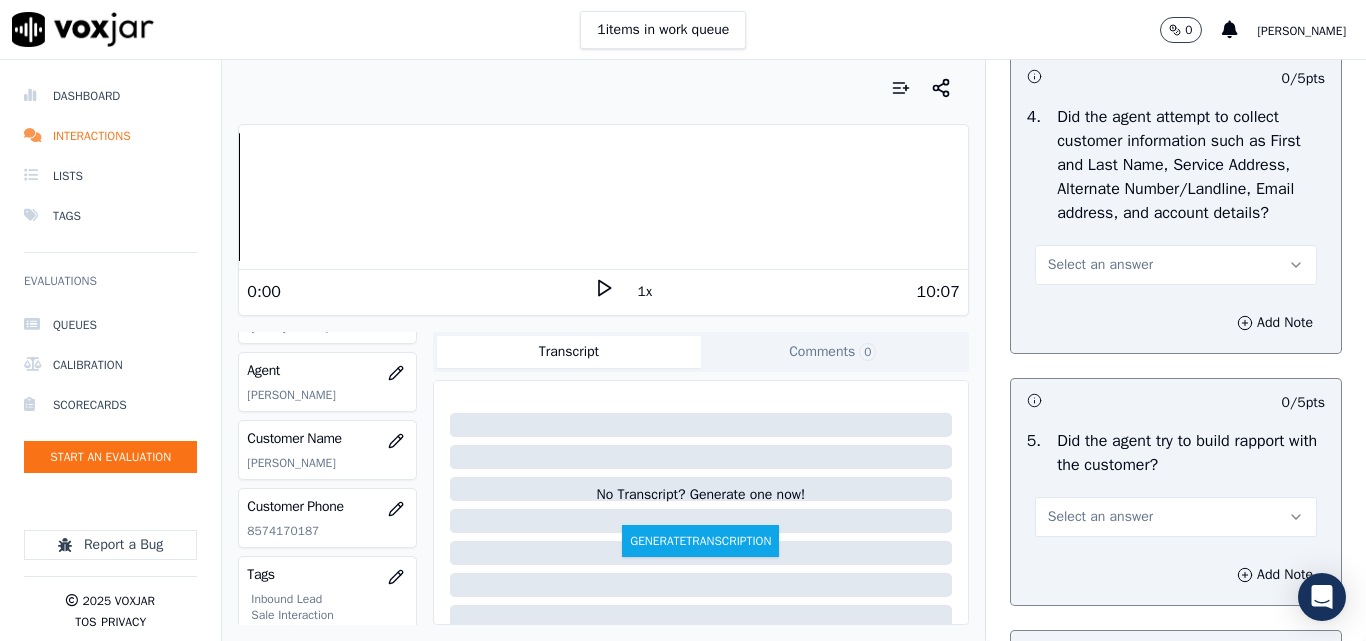 click on "Select an answer" at bounding box center (1100, 265) 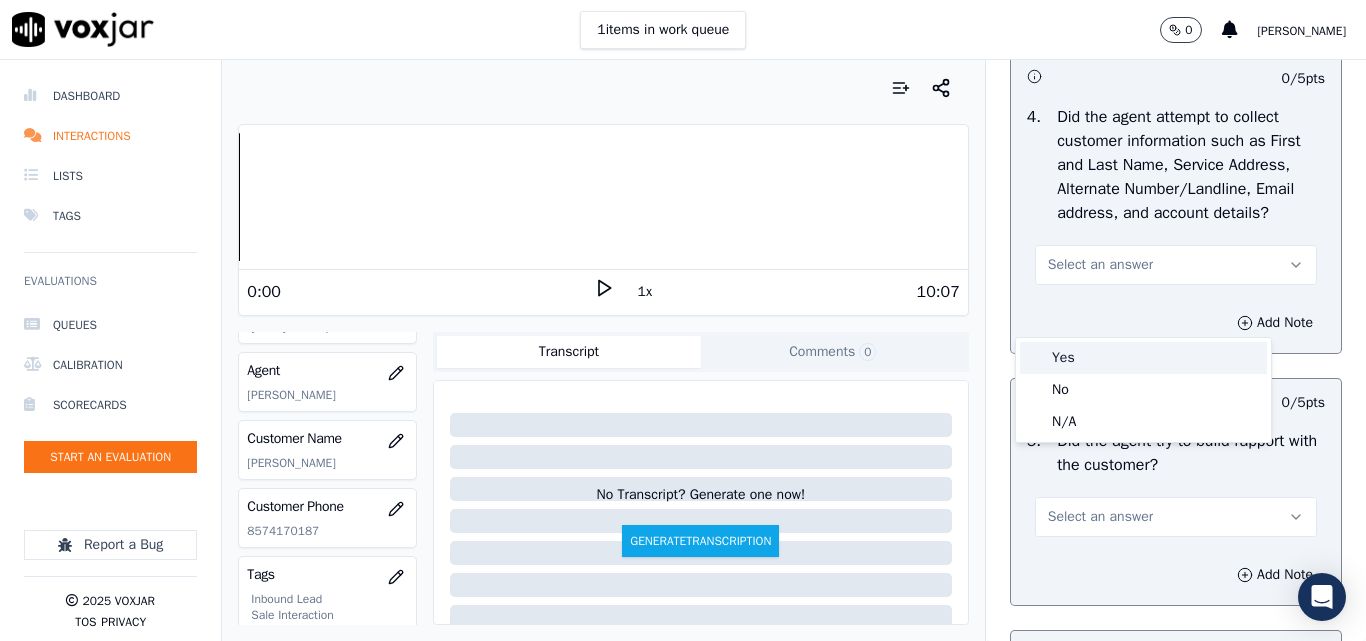 click on "Yes" at bounding box center (1143, 358) 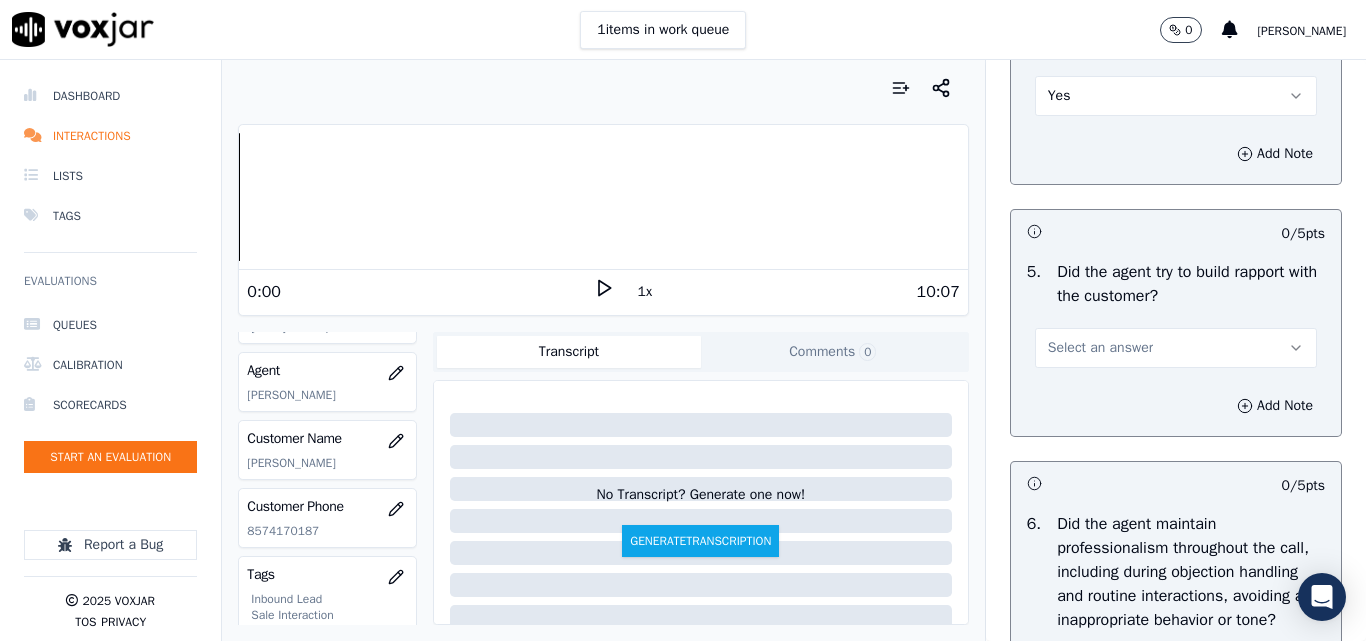 scroll, scrollTop: 2400, scrollLeft: 0, axis: vertical 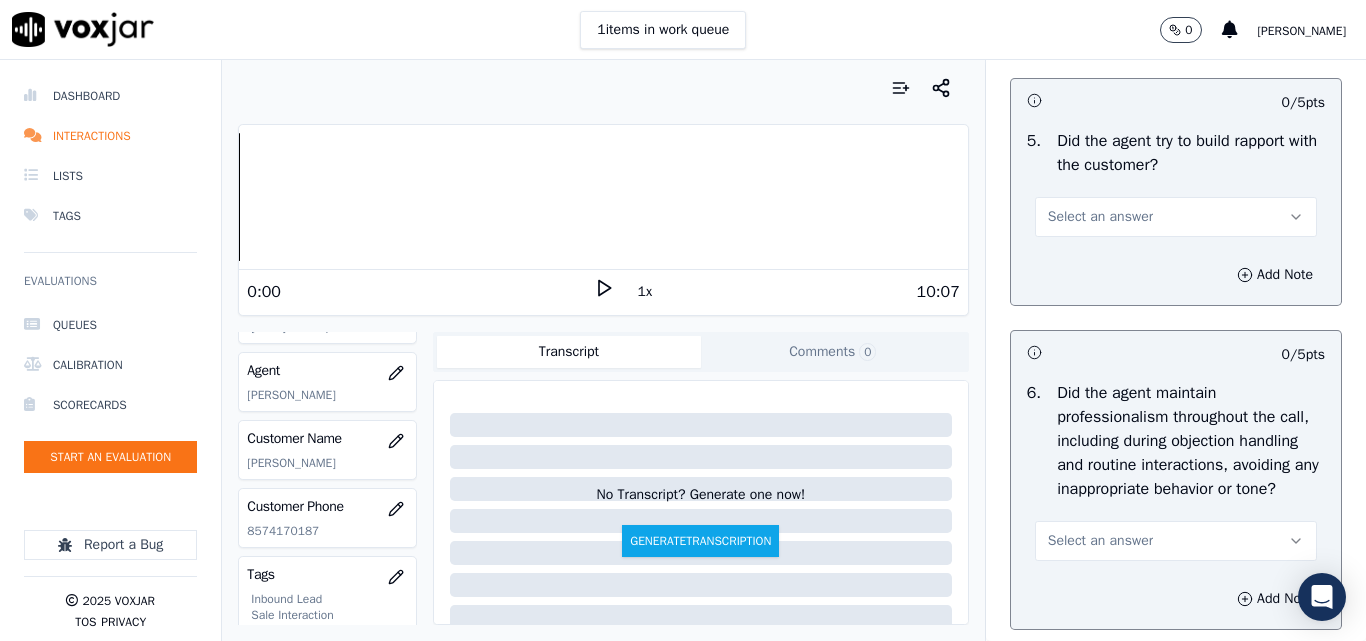click on "Select an answer" at bounding box center (1100, 217) 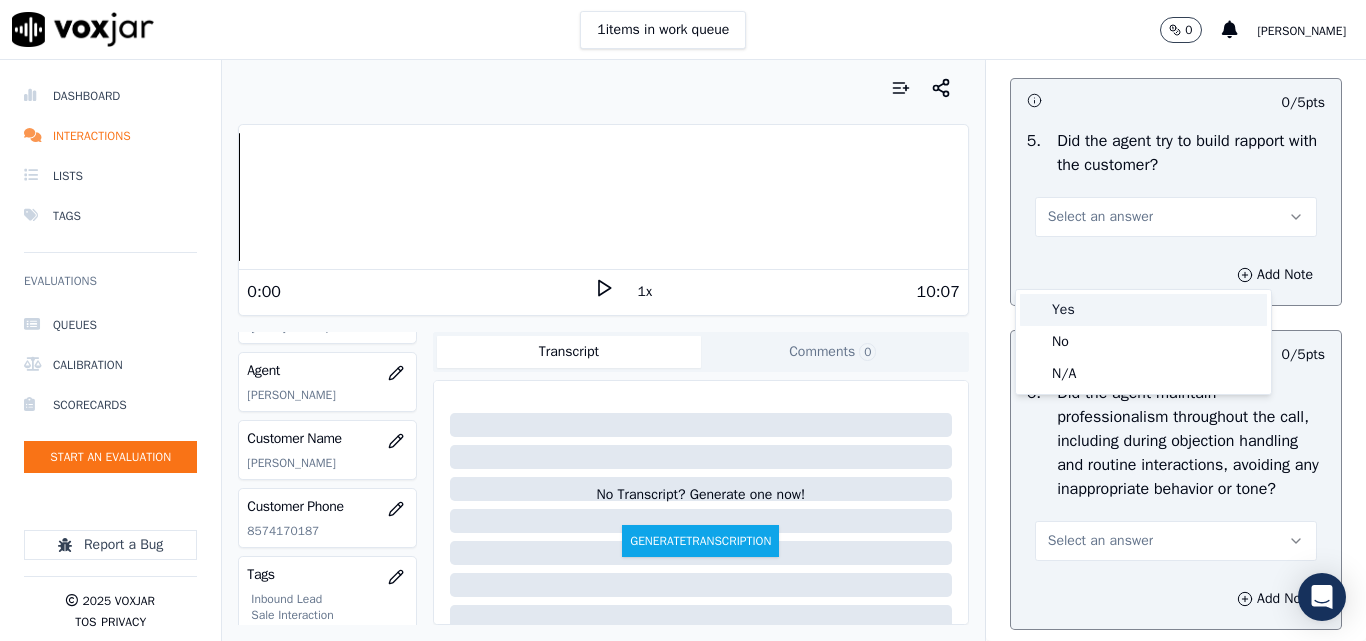 click on "Yes" at bounding box center [1143, 310] 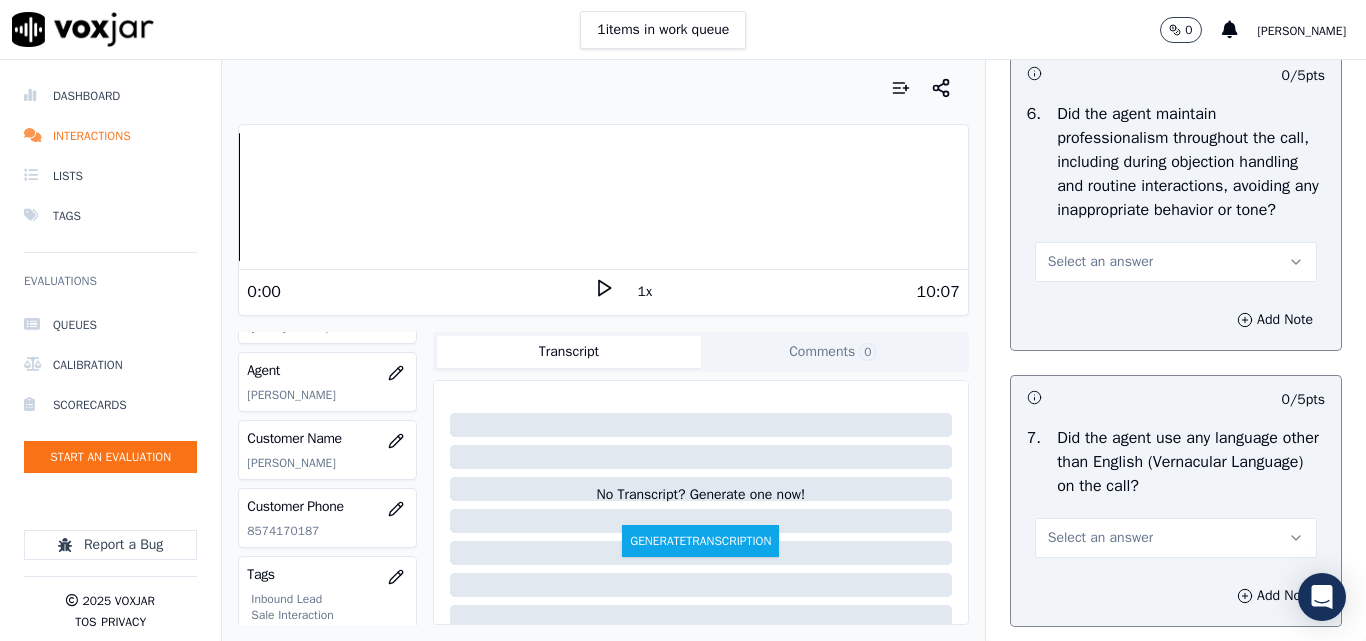 scroll, scrollTop: 2800, scrollLeft: 0, axis: vertical 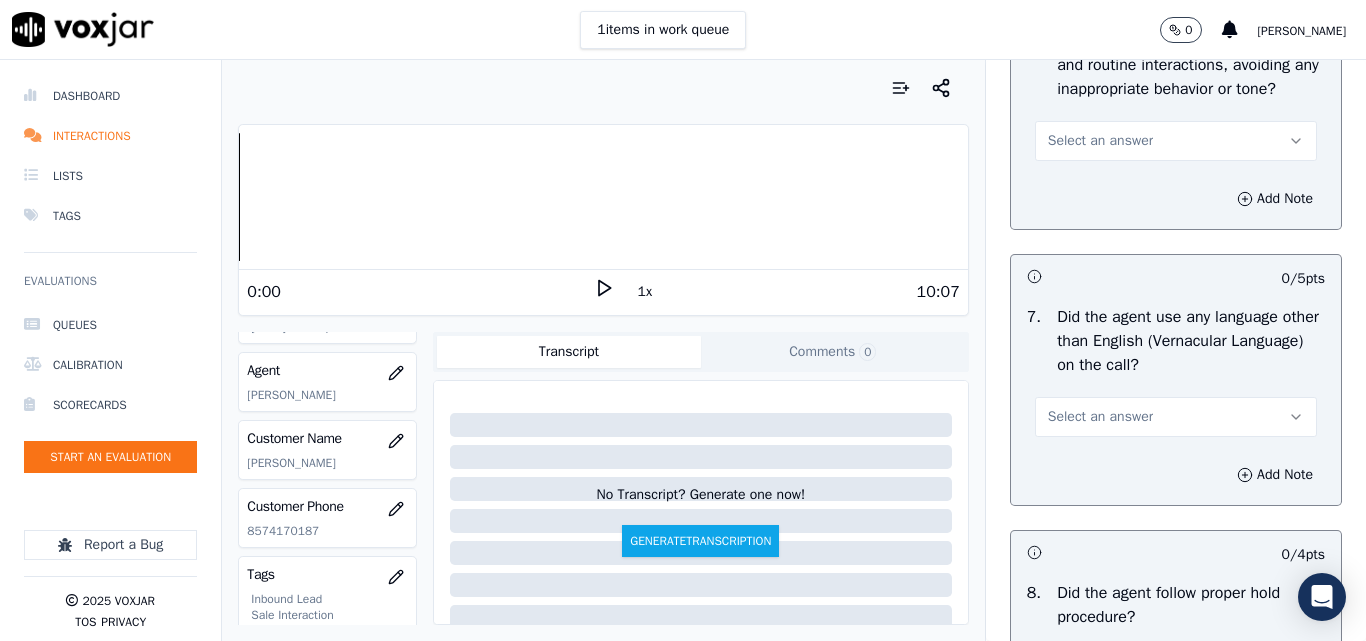 click on "Select an answer" at bounding box center [1176, 141] 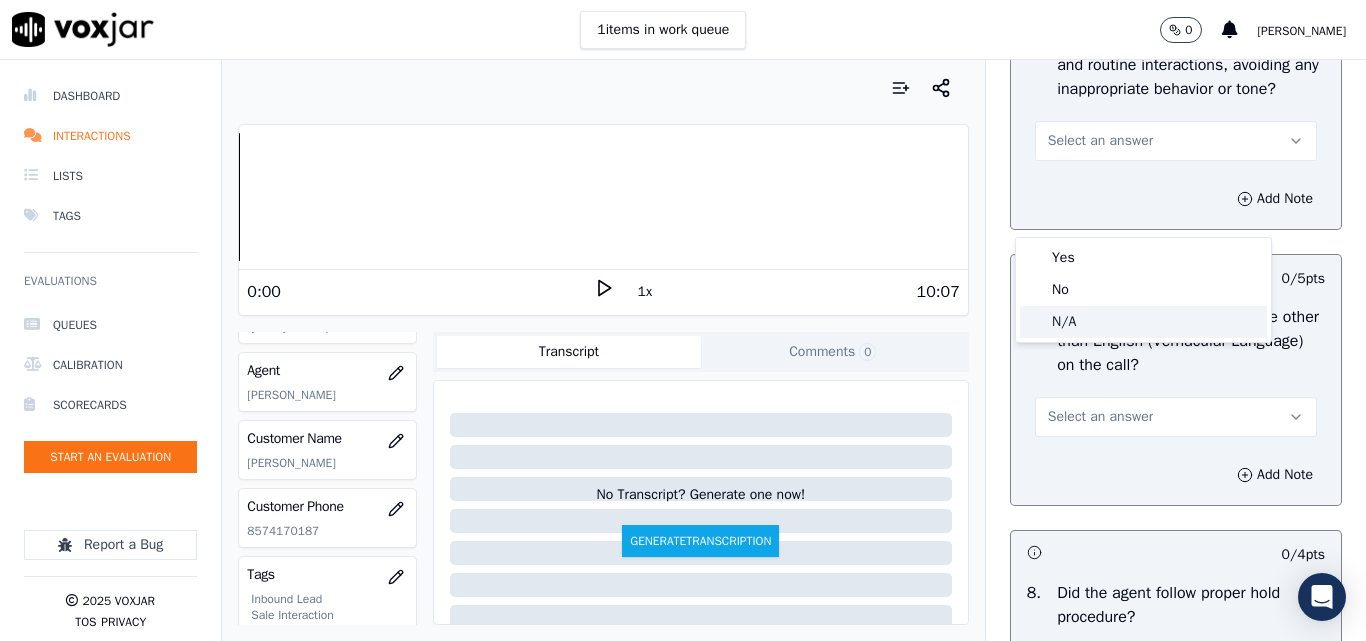 click on "N/A" 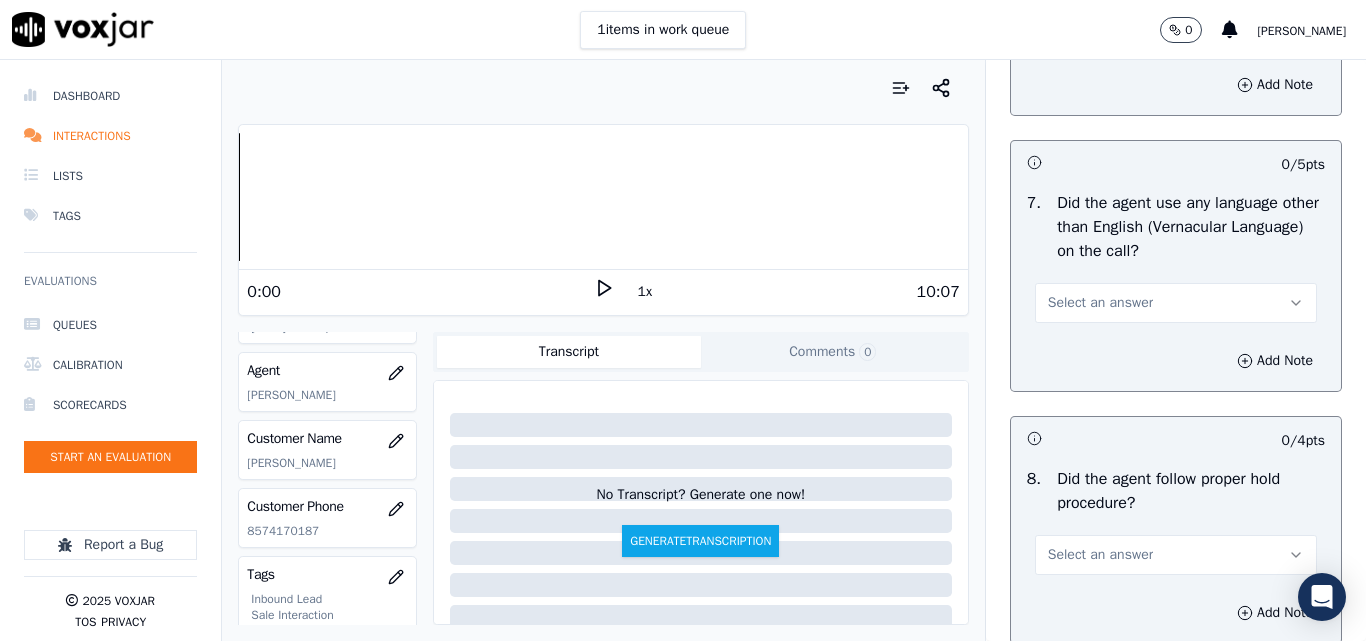 scroll, scrollTop: 3000, scrollLeft: 0, axis: vertical 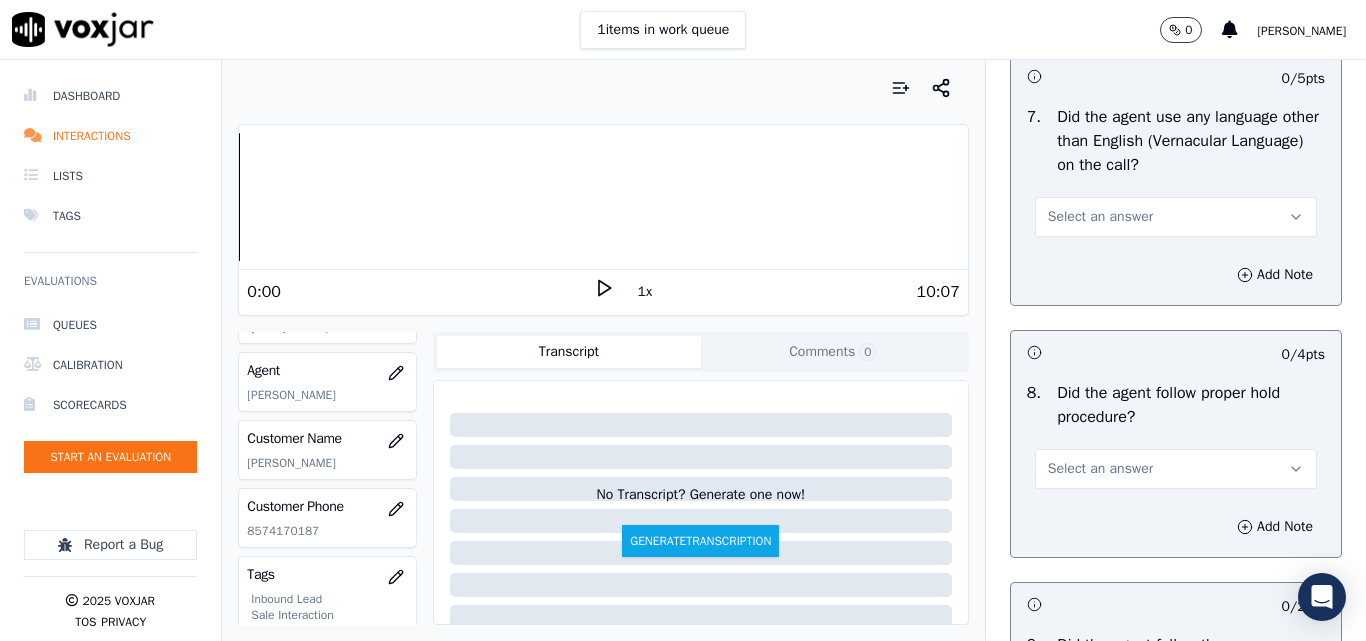 click on "Select an answer" at bounding box center [1100, 217] 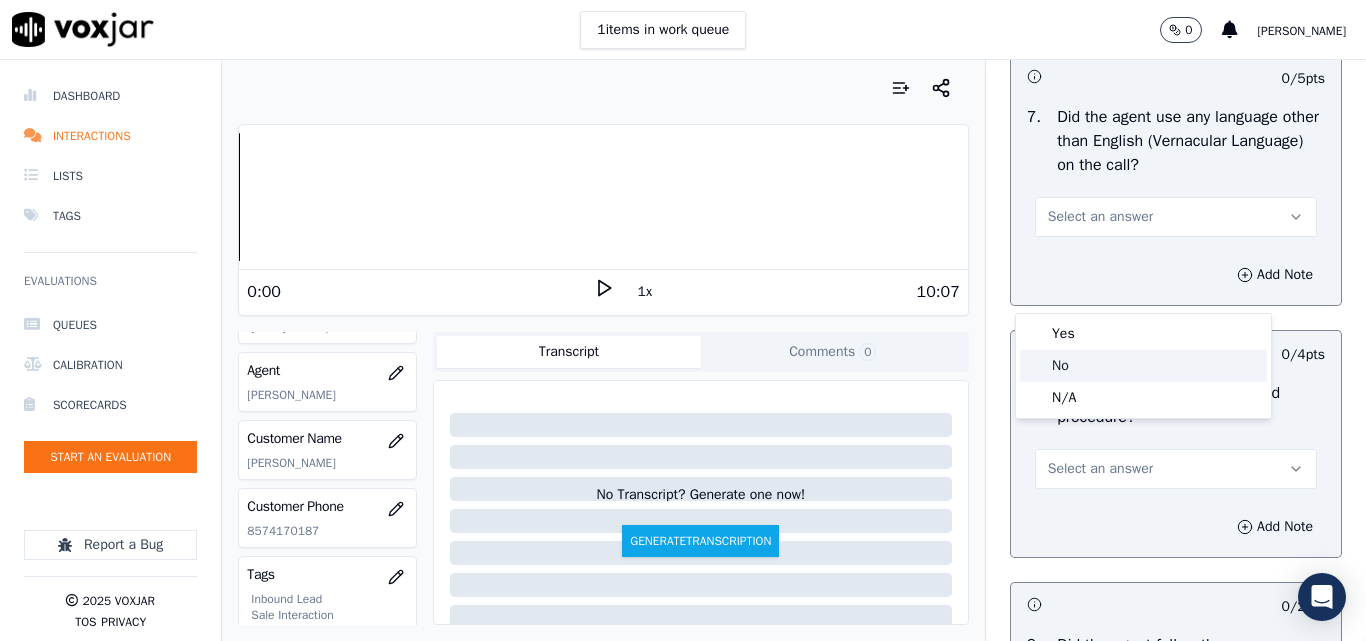 click on "No" 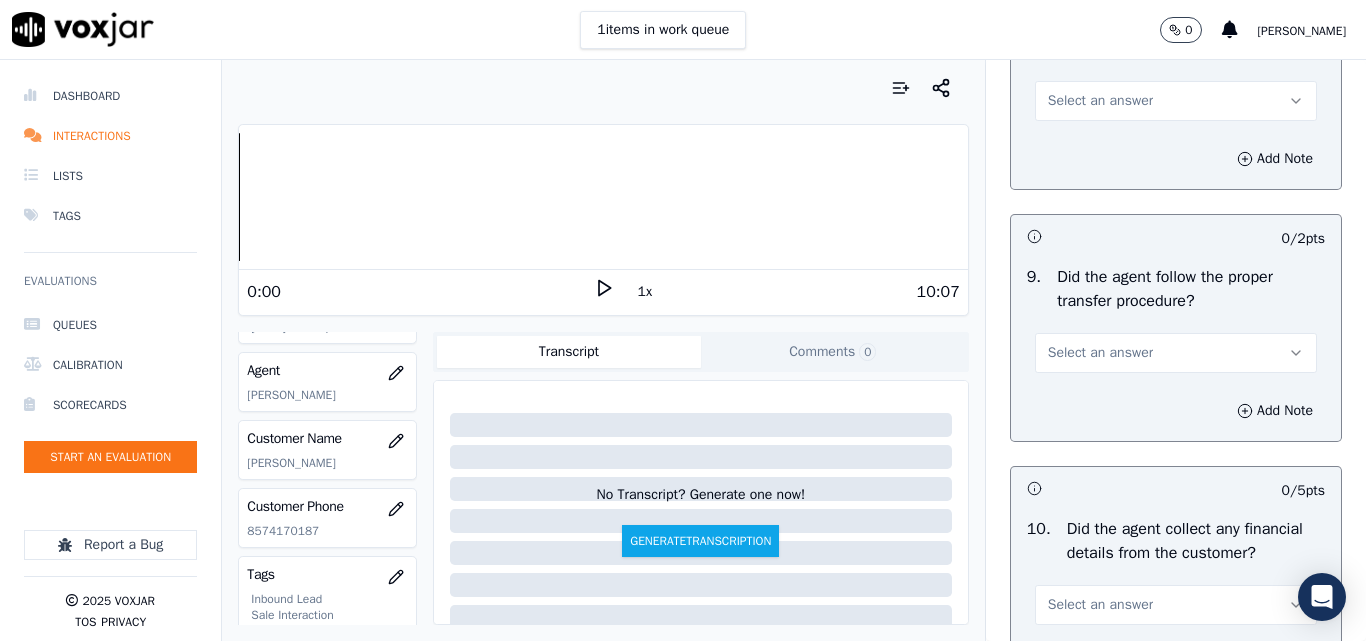 scroll, scrollTop: 3400, scrollLeft: 0, axis: vertical 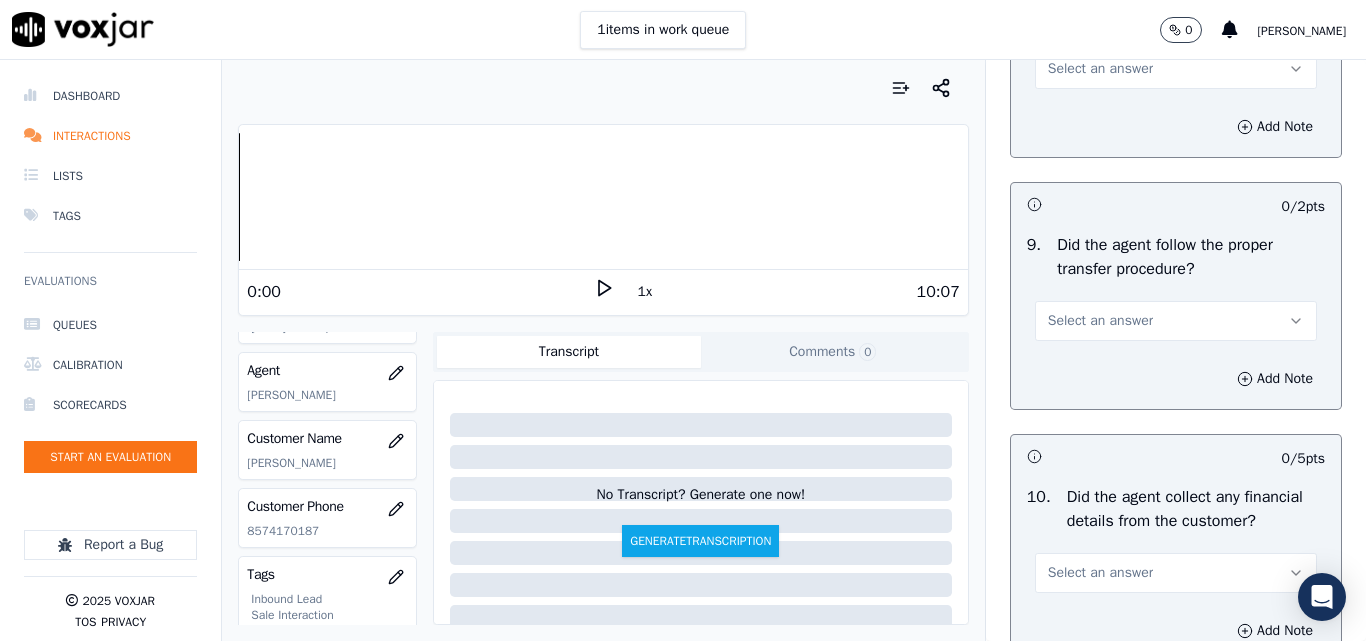 click on "Select an answer" at bounding box center (1176, 69) 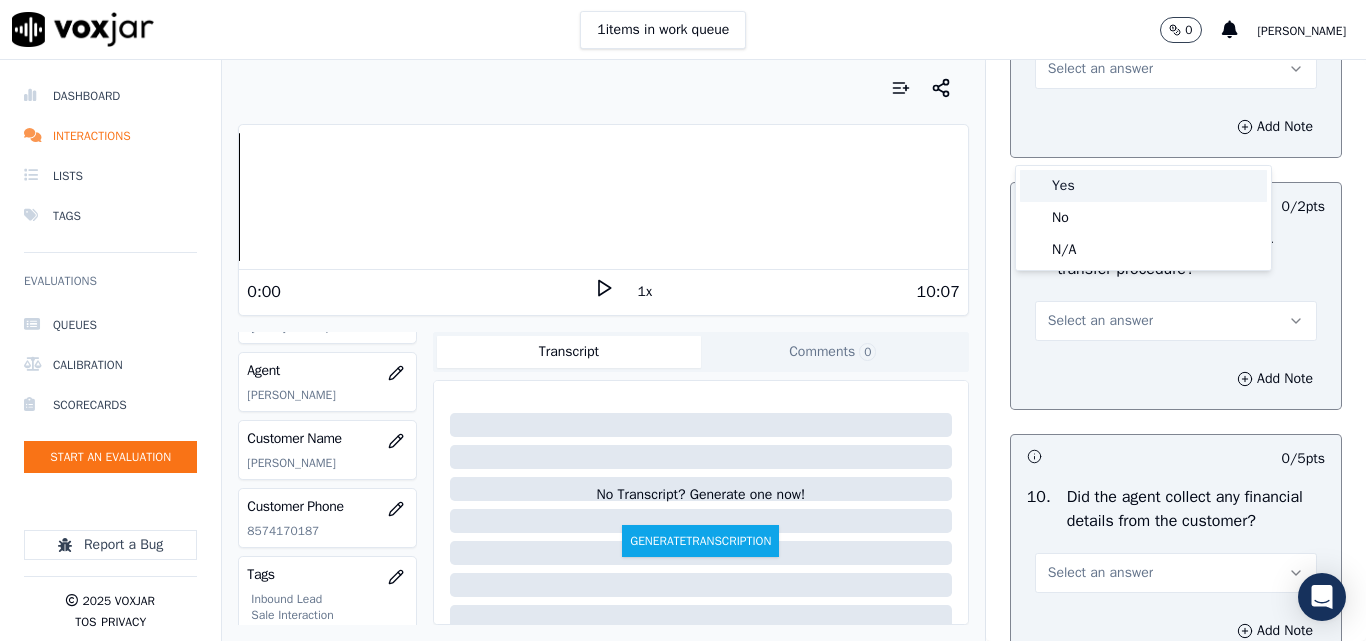 click on "Yes" at bounding box center (1143, 186) 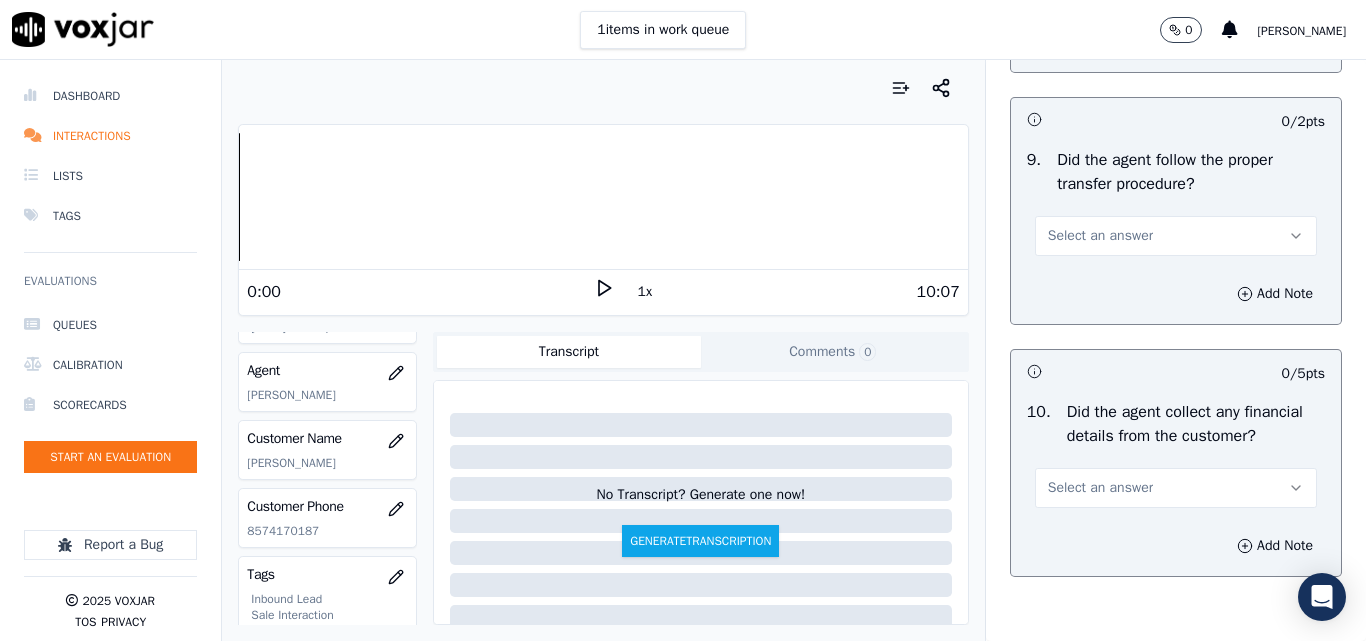 scroll, scrollTop: 3600, scrollLeft: 0, axis: vertical 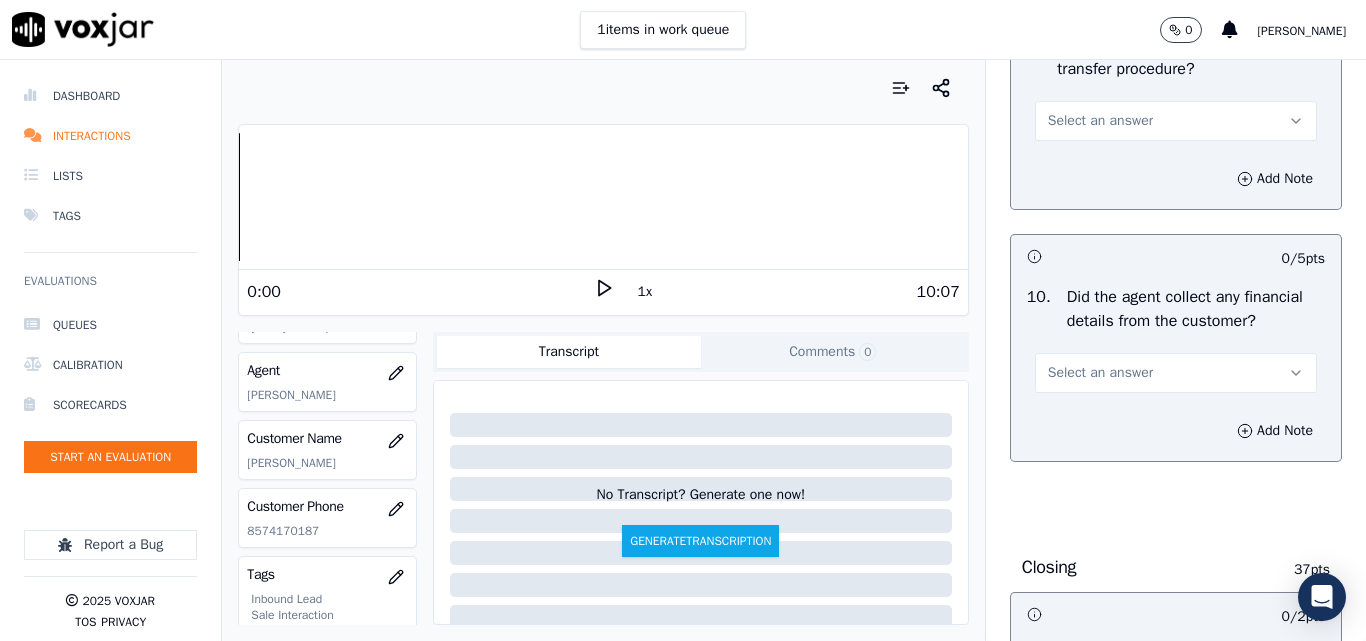 click on "Select an answer" at bounding box center [1100, 121] 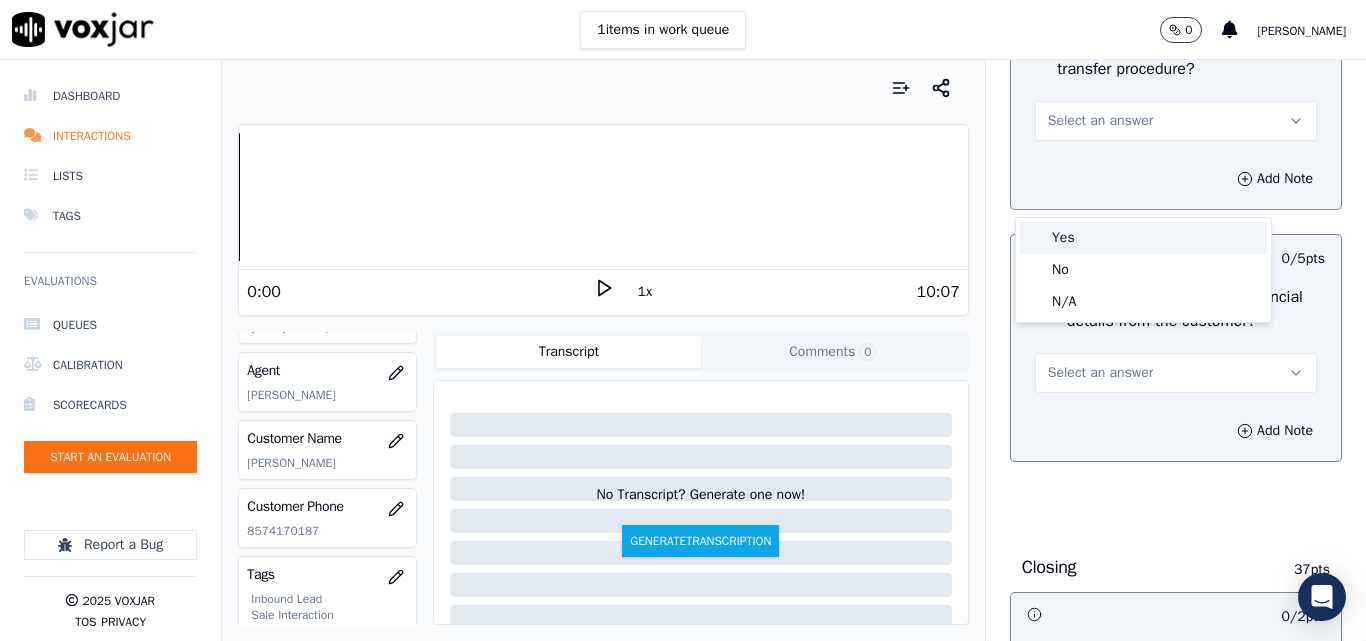 click on "Yes" at bounding box center (1143, 238) 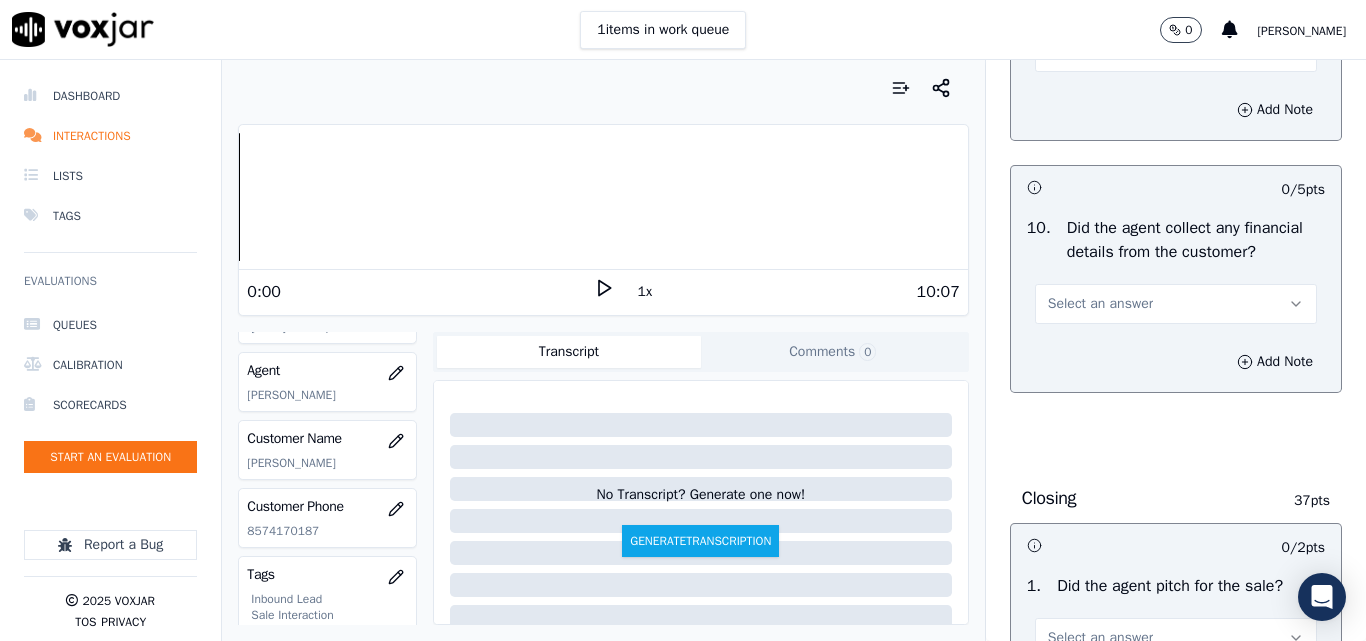 scroll, scrollTop: 3700, scrollLeft: 0, axis: vertical 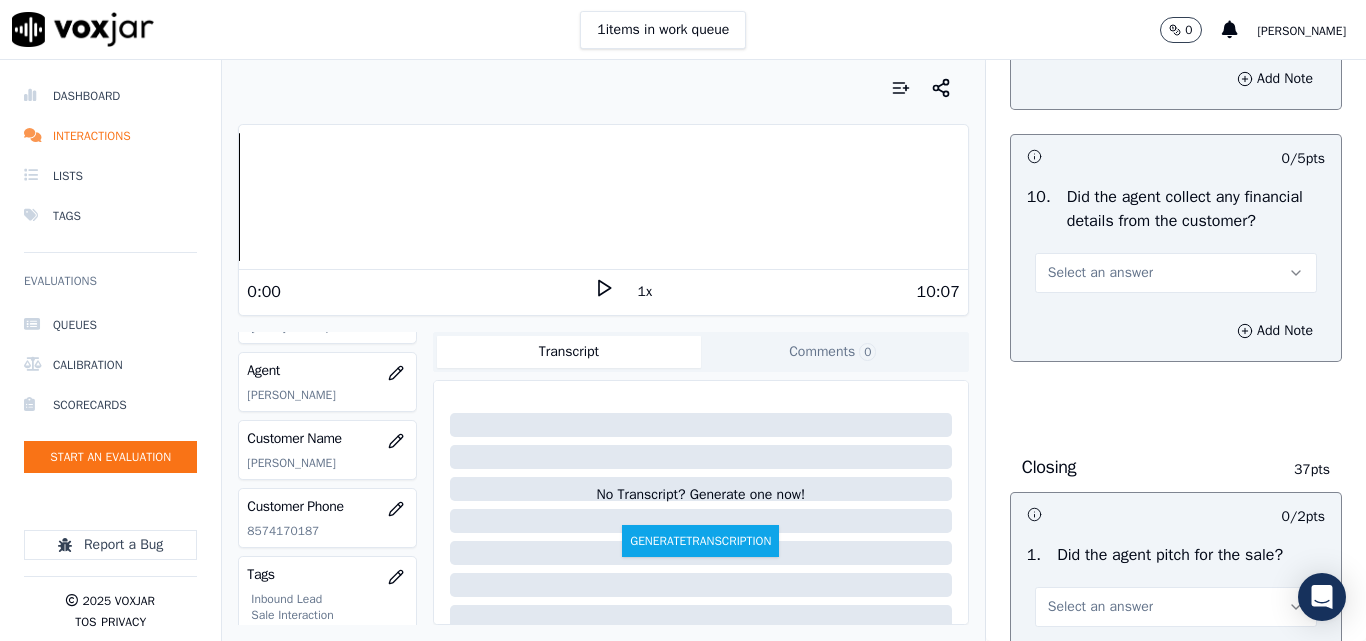 click on "Select an answer" at bounding box center (1176, 273) 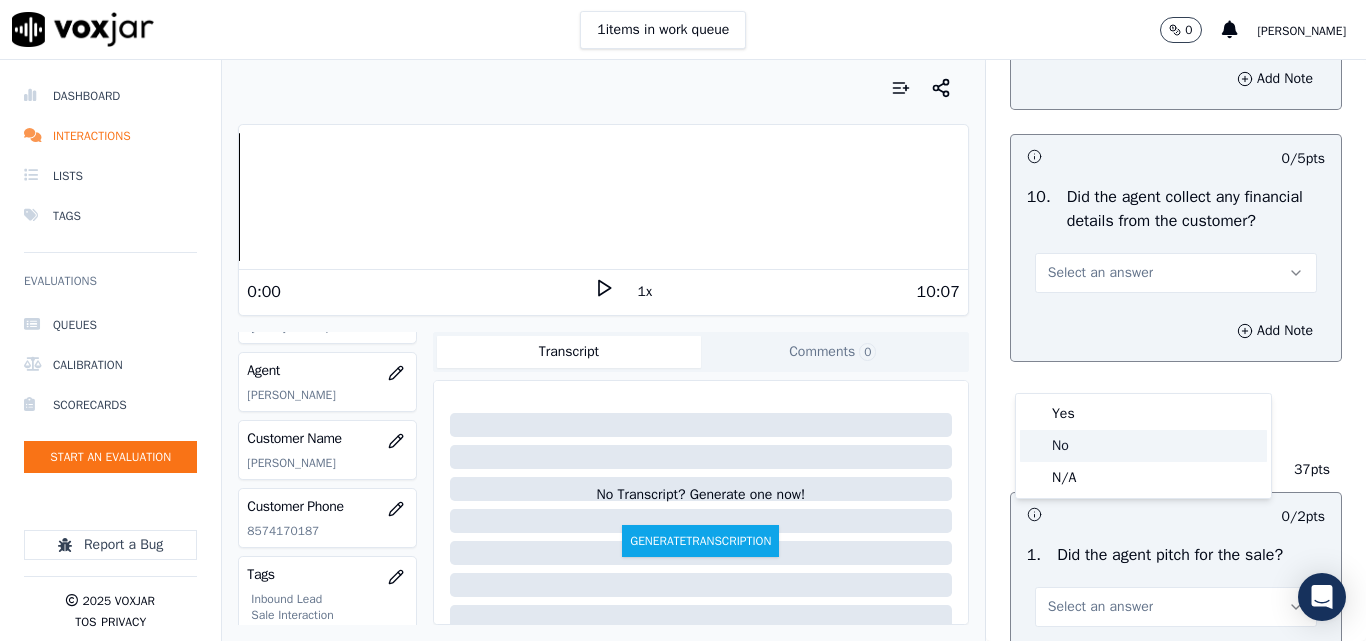 click on "No" 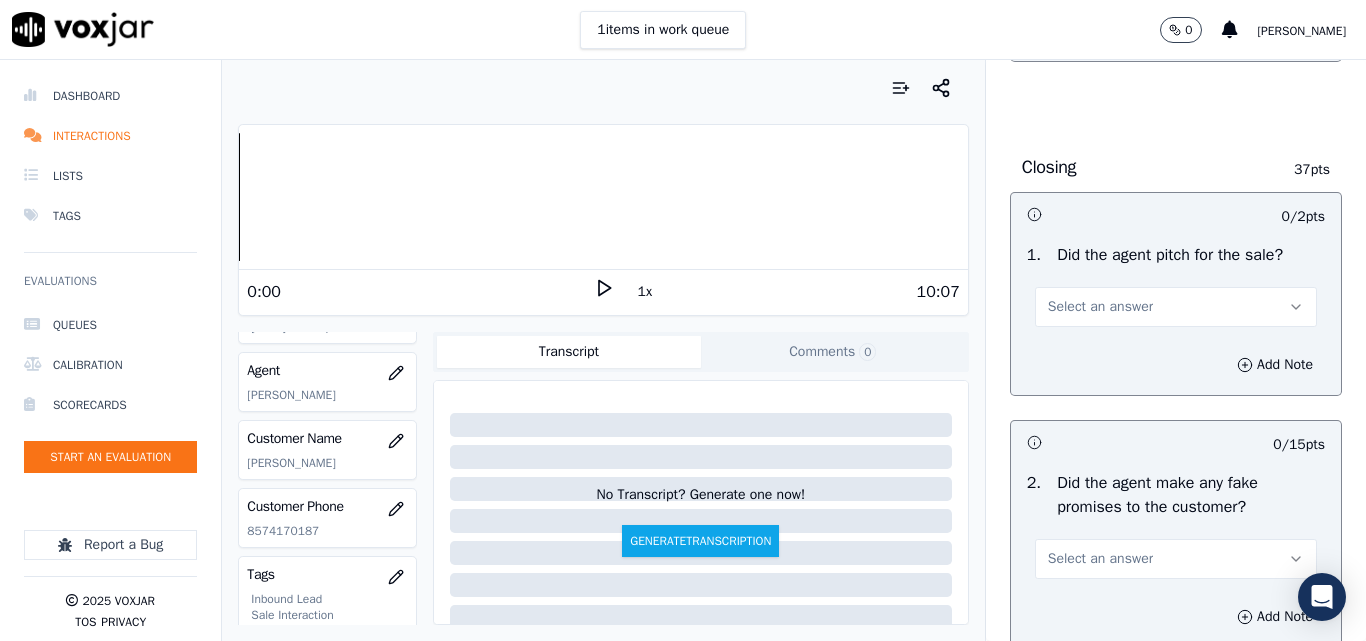 scroll, scrollTop: 4100, scrollLeft: 0, axis: vertical 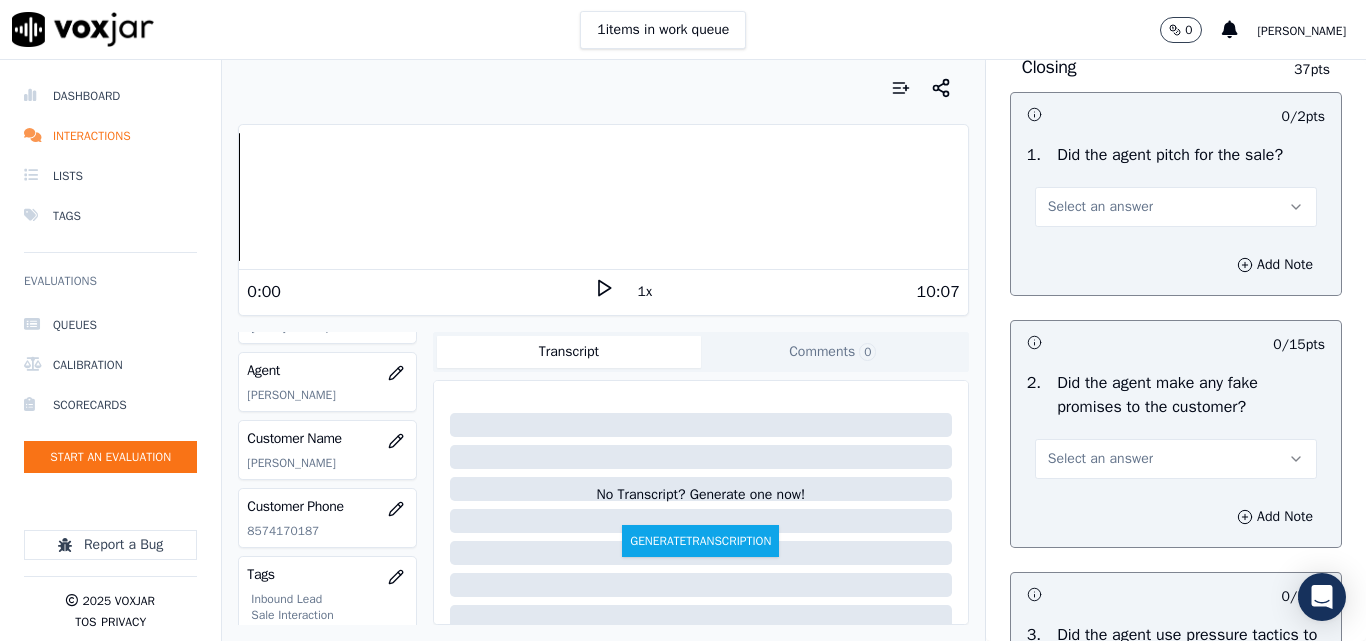 click on "Select an answer" at bounding box center (1100, 207) 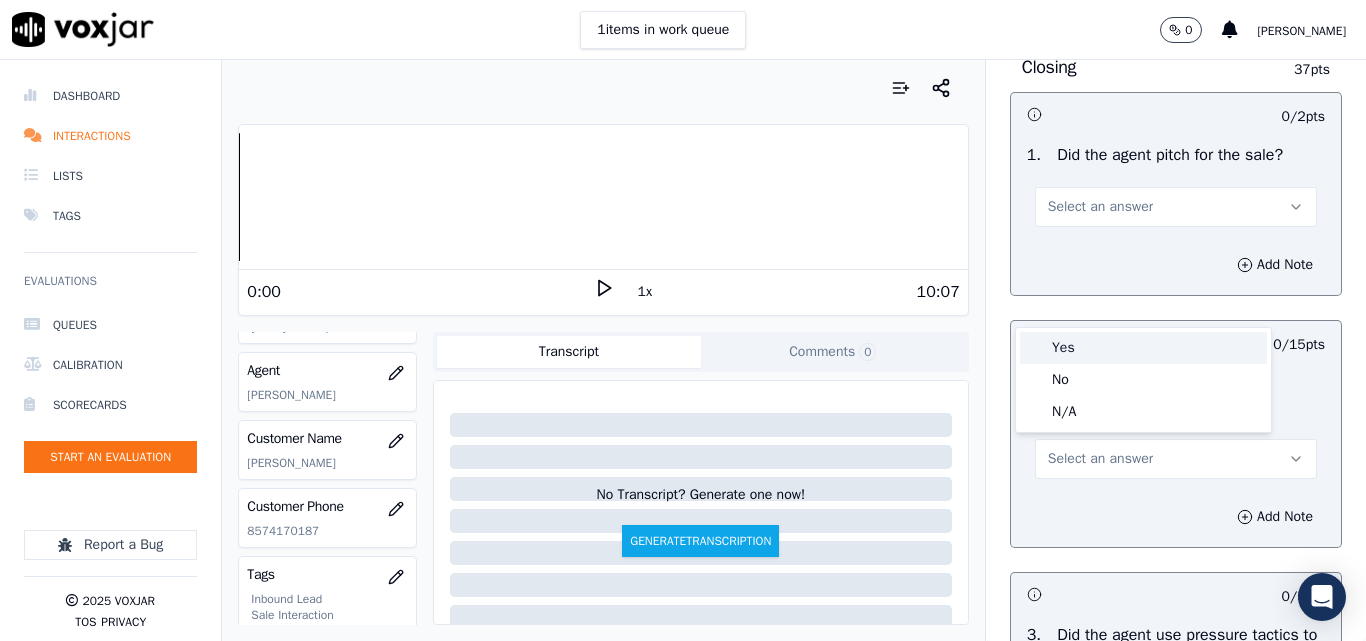 click on "Yes" at bounding box center [1143, 348] 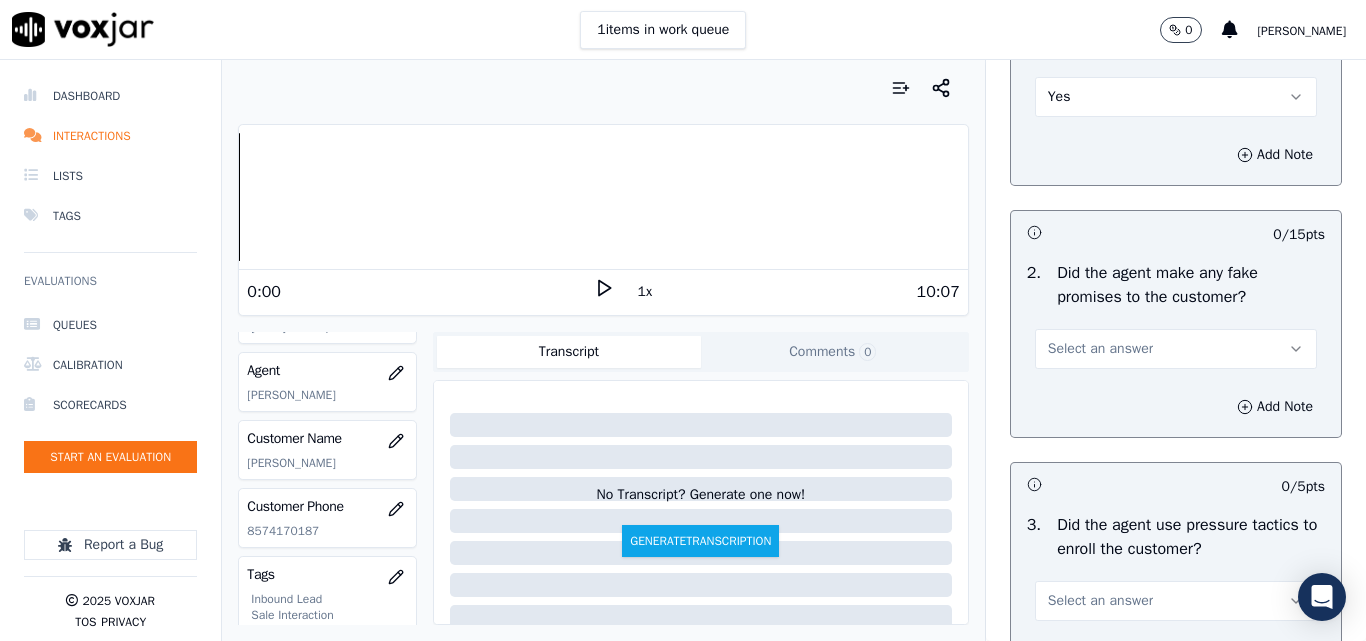 scroll, scrollTop: 4400, scrollLeft: 0, axis: vertical 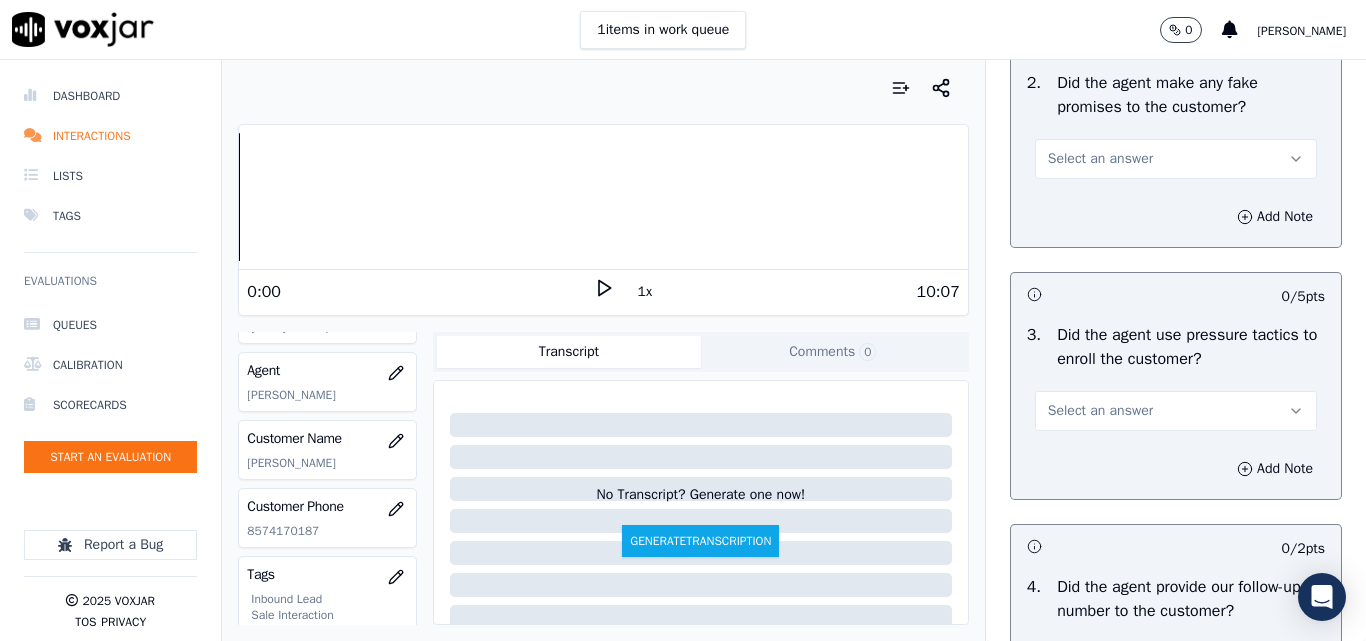 click on "Select an answer" at bounding box center (1100, 159) 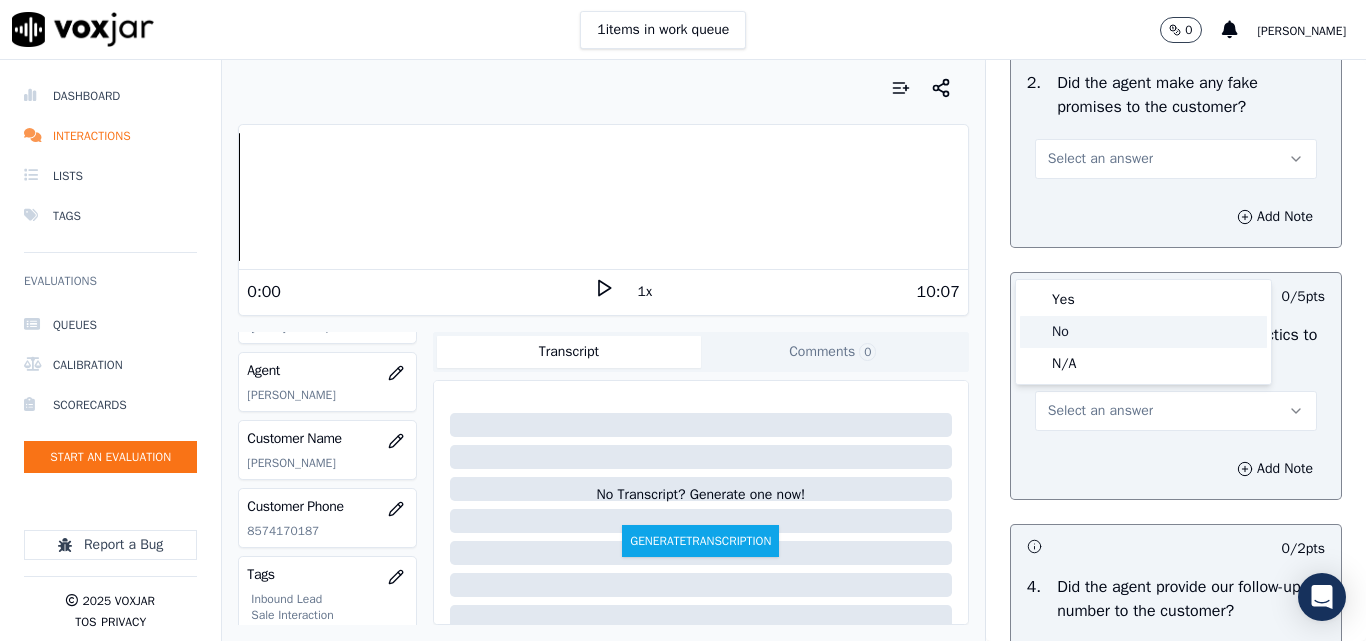 click on "No" 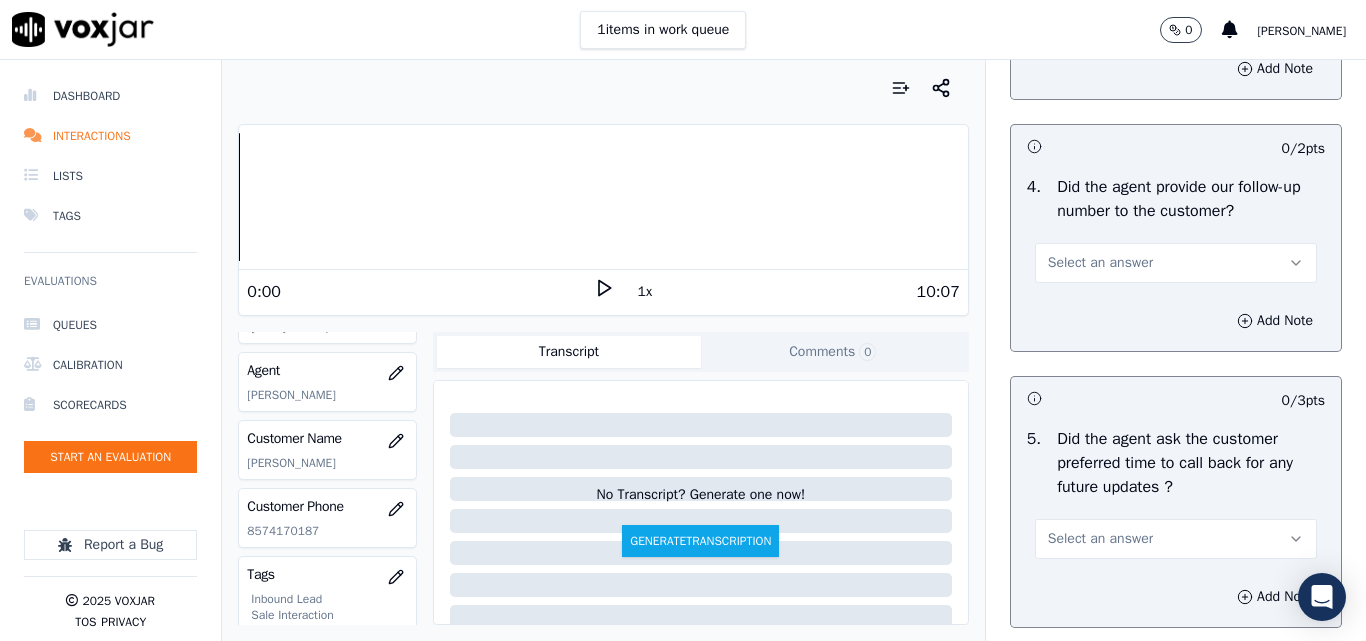 scroll, scrollTop: 4700, scrollLeft: 0, axis: vertical 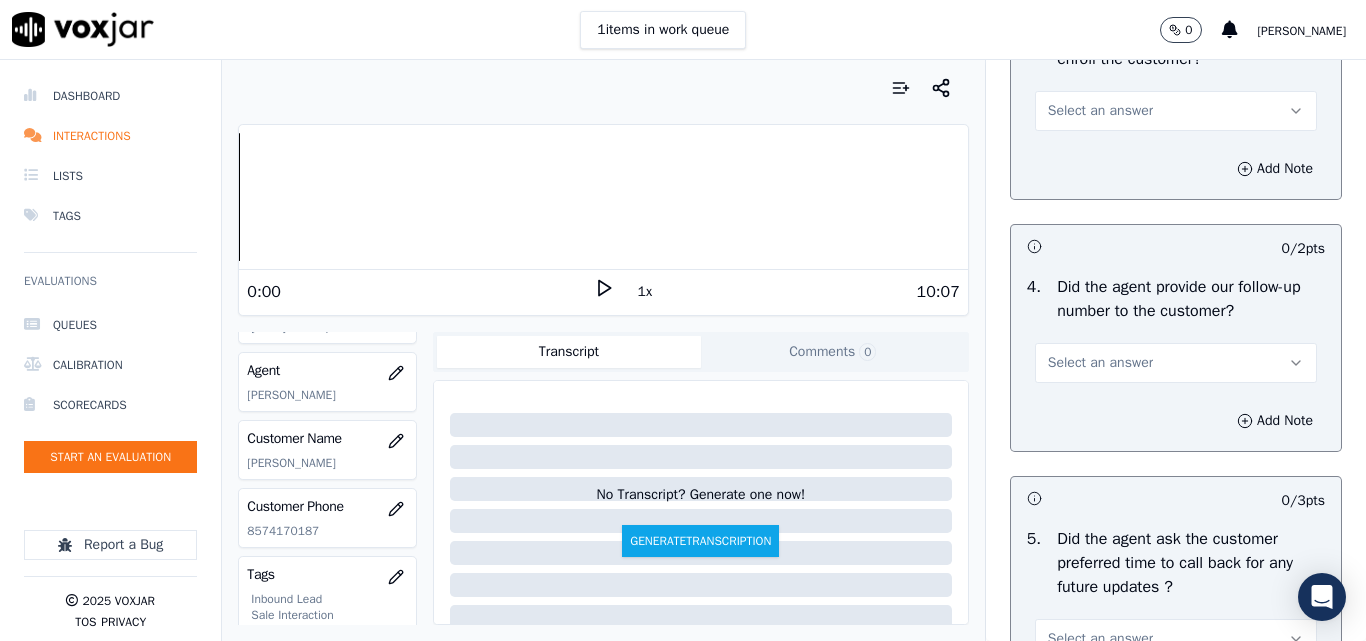click on "Select an answer" at bounding box center [1176, 111] 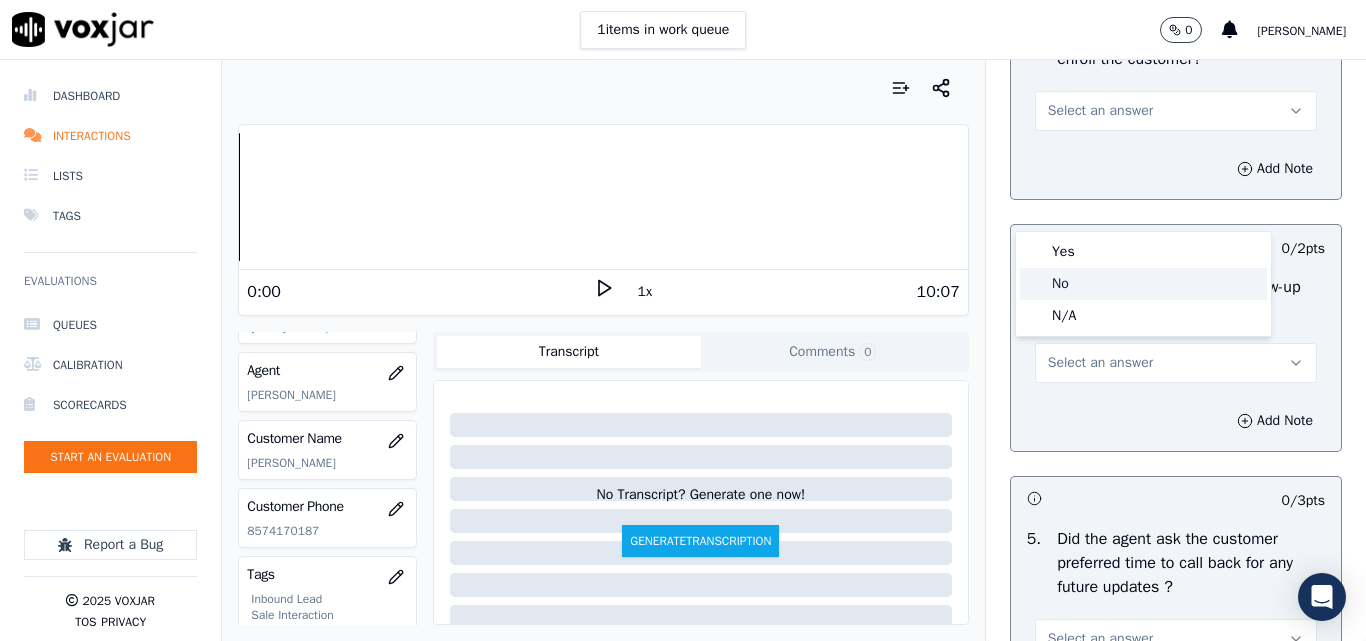 click on "No" 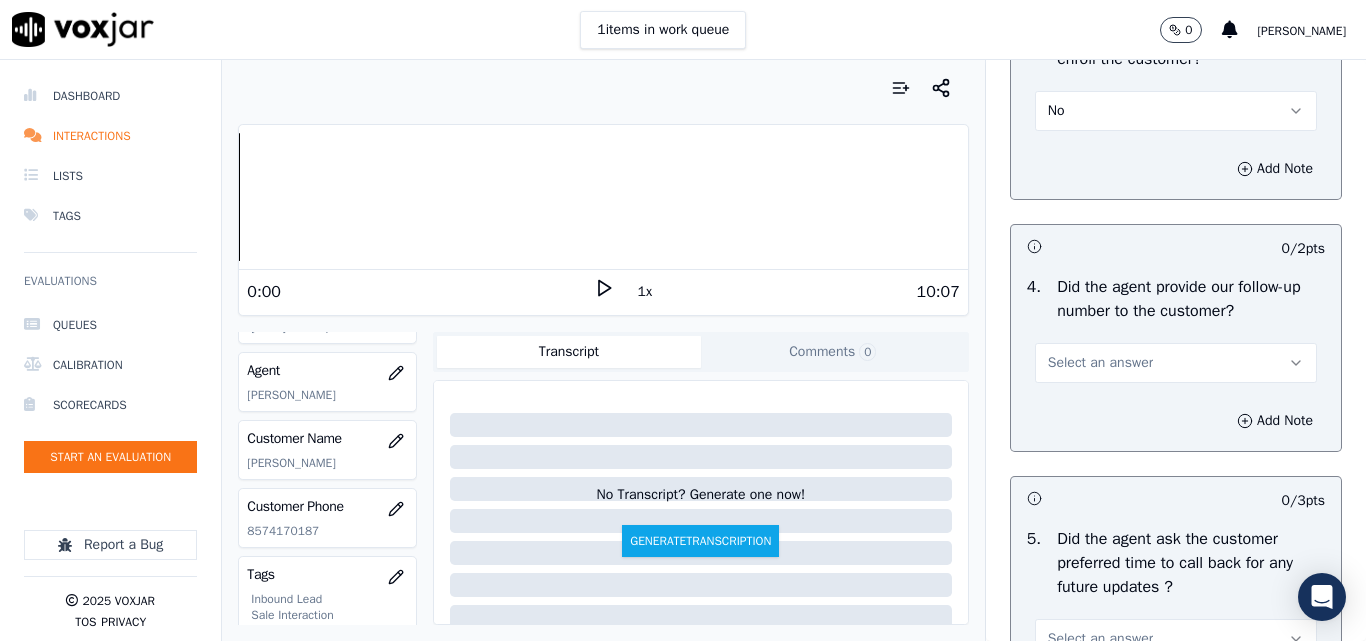 scroll, scrollTop: 4900, scrollLeft: 0, axis: vertical 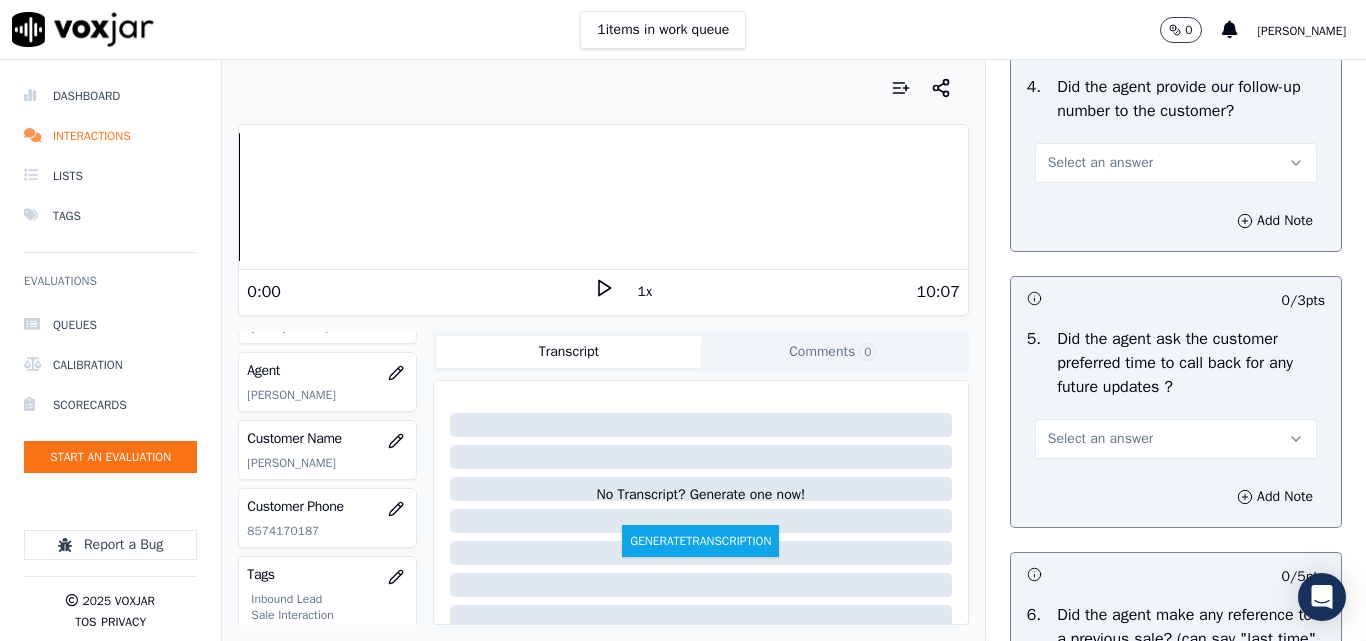 click on "Select an answer" at bounding box center (1100, 163) 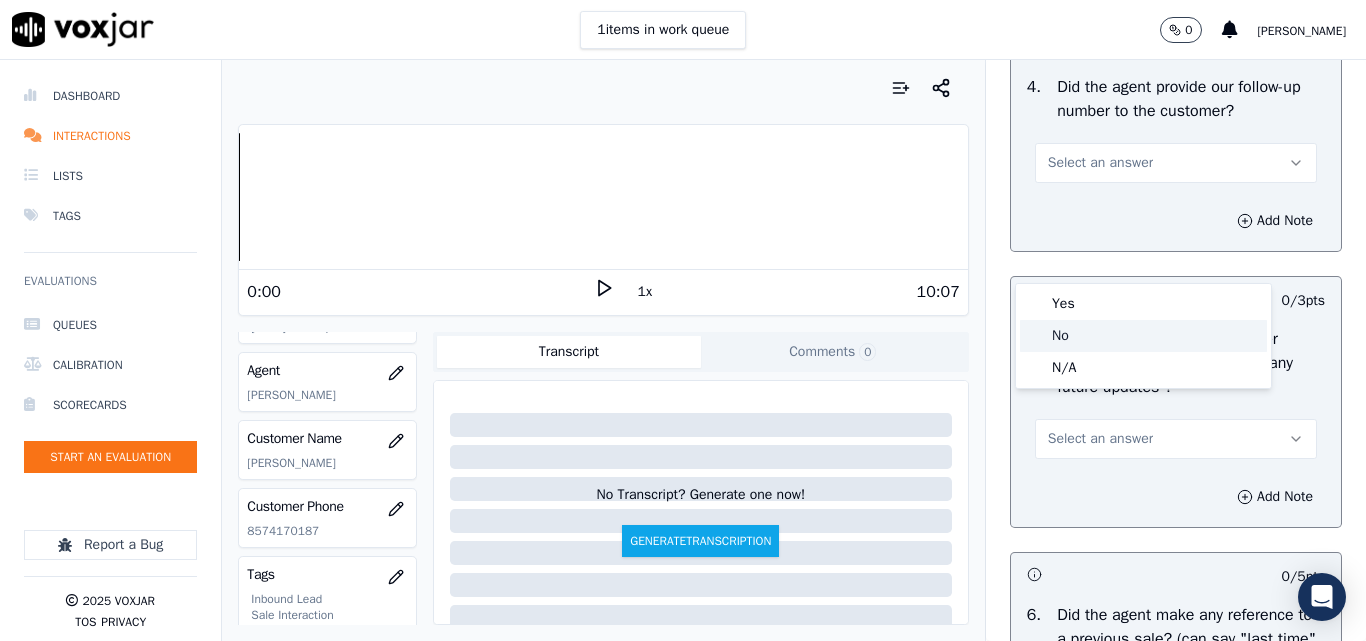 click on "No" 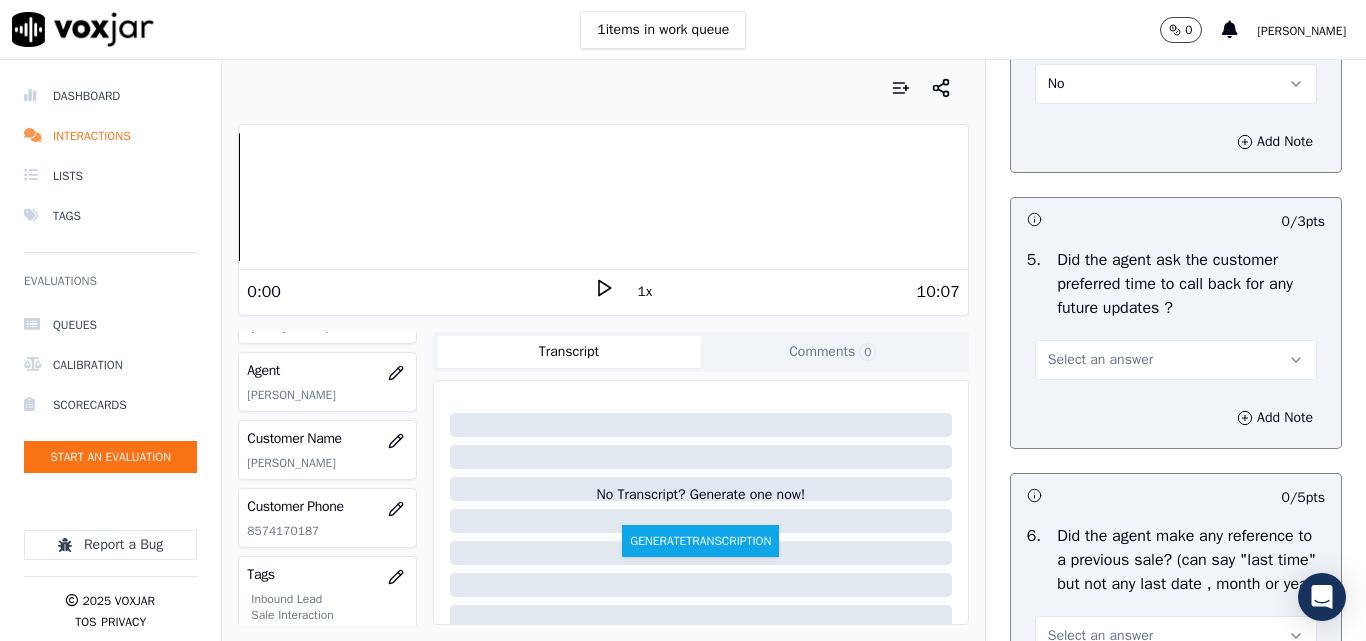 scroll, scrollTop: 5100, scrollLeft: 0, axis: vertical 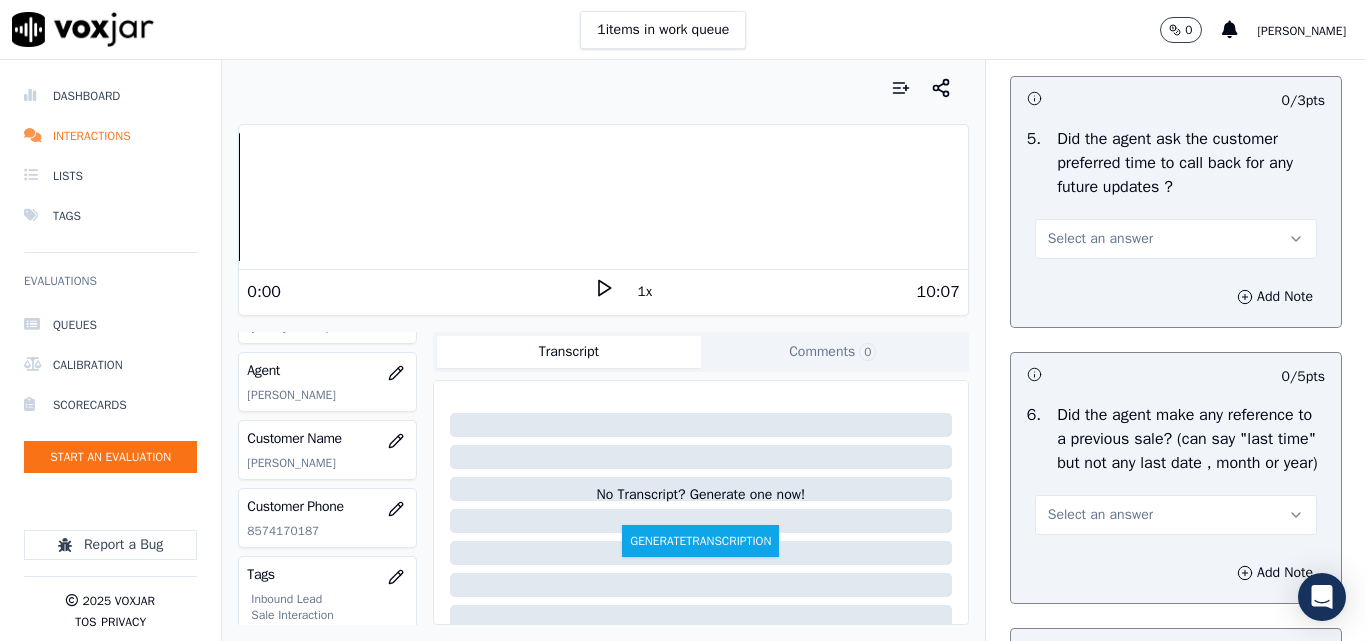 click on "Select an answer" at bounding box center (1100, 239) 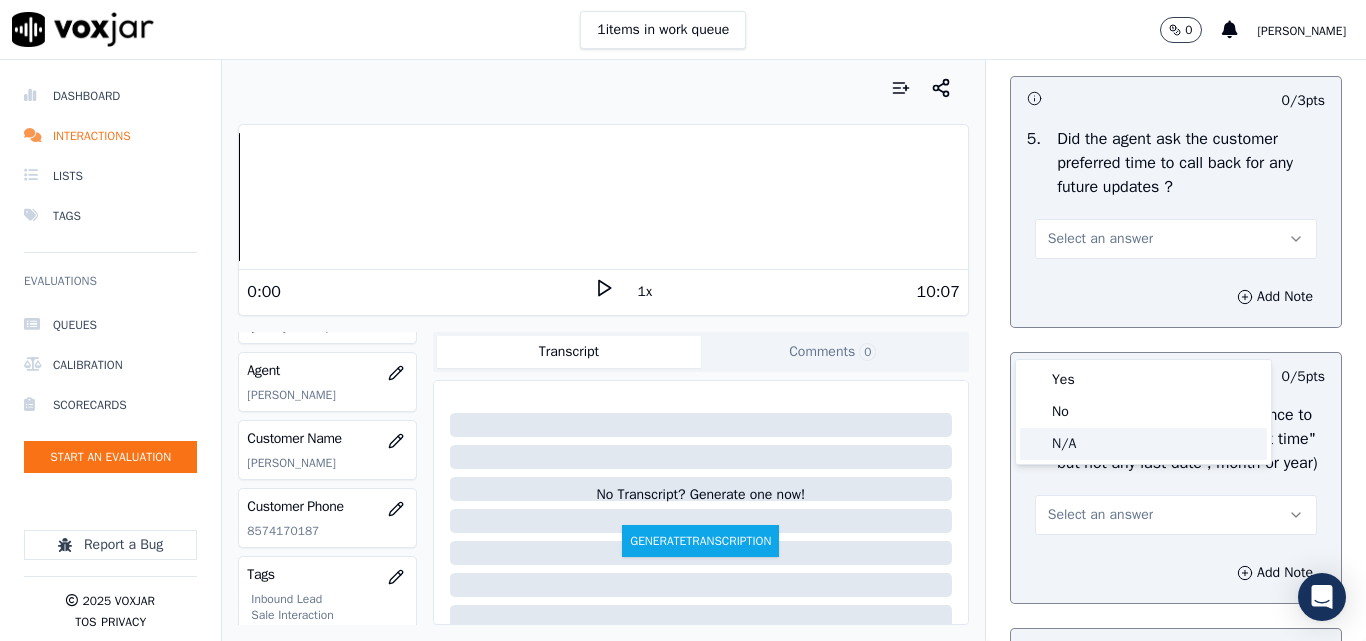 click on "N/A" 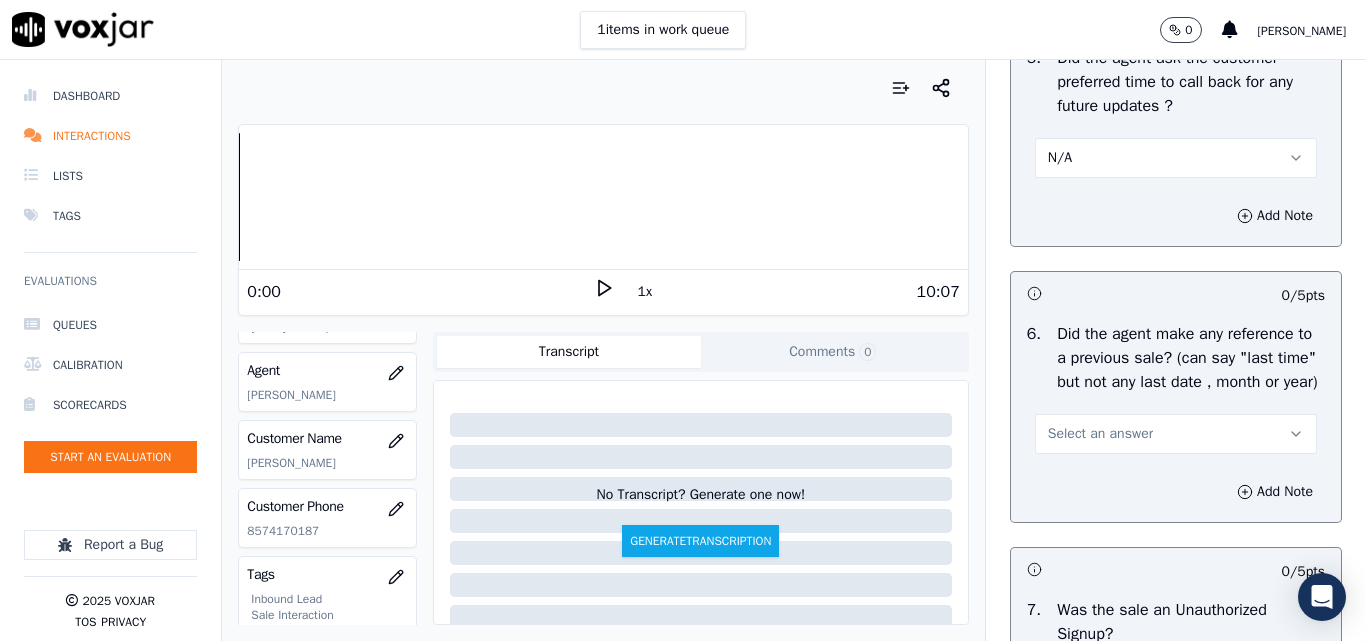 scroll, scrollTop: 5400, scrollLeft: 0, axis: vertical 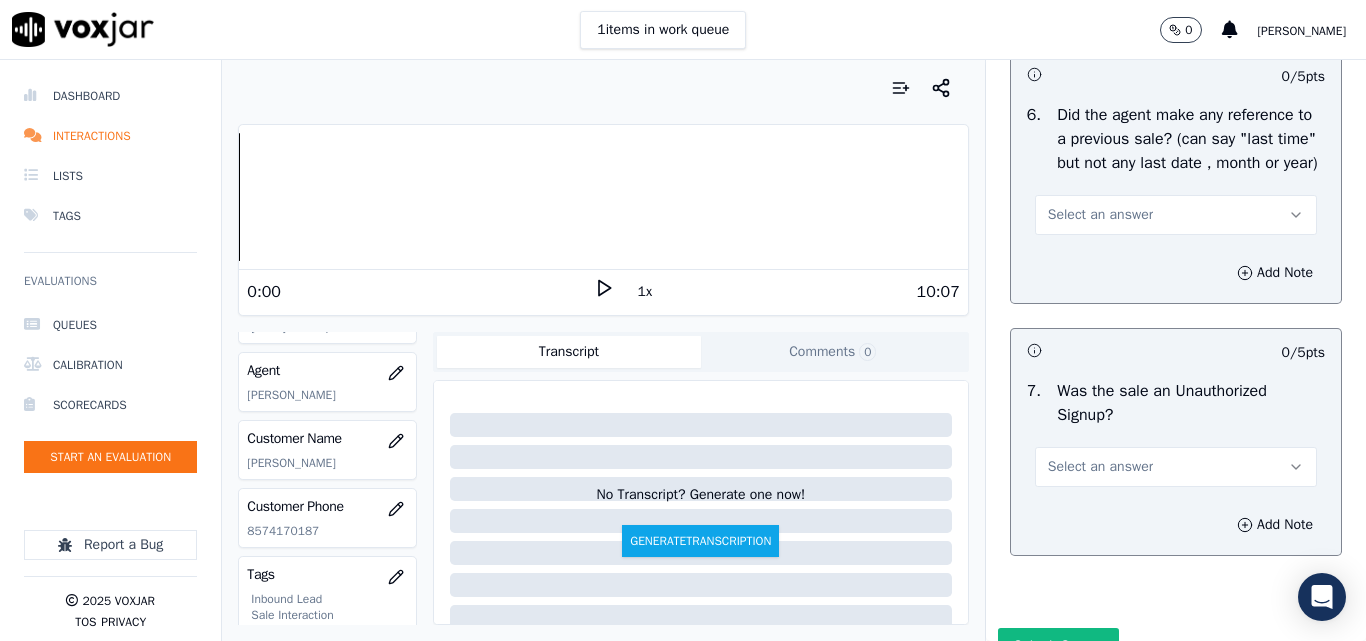 click on "Select an answer" at bounding box center (1100, 215) 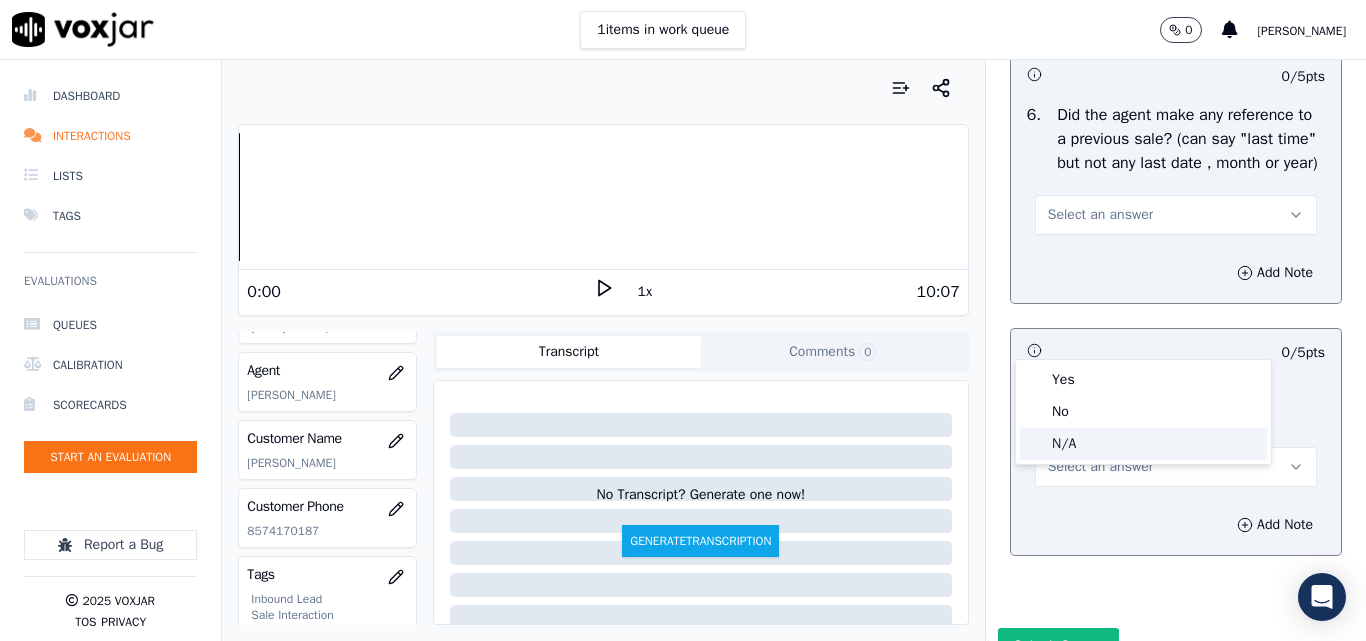 click on "N/A" 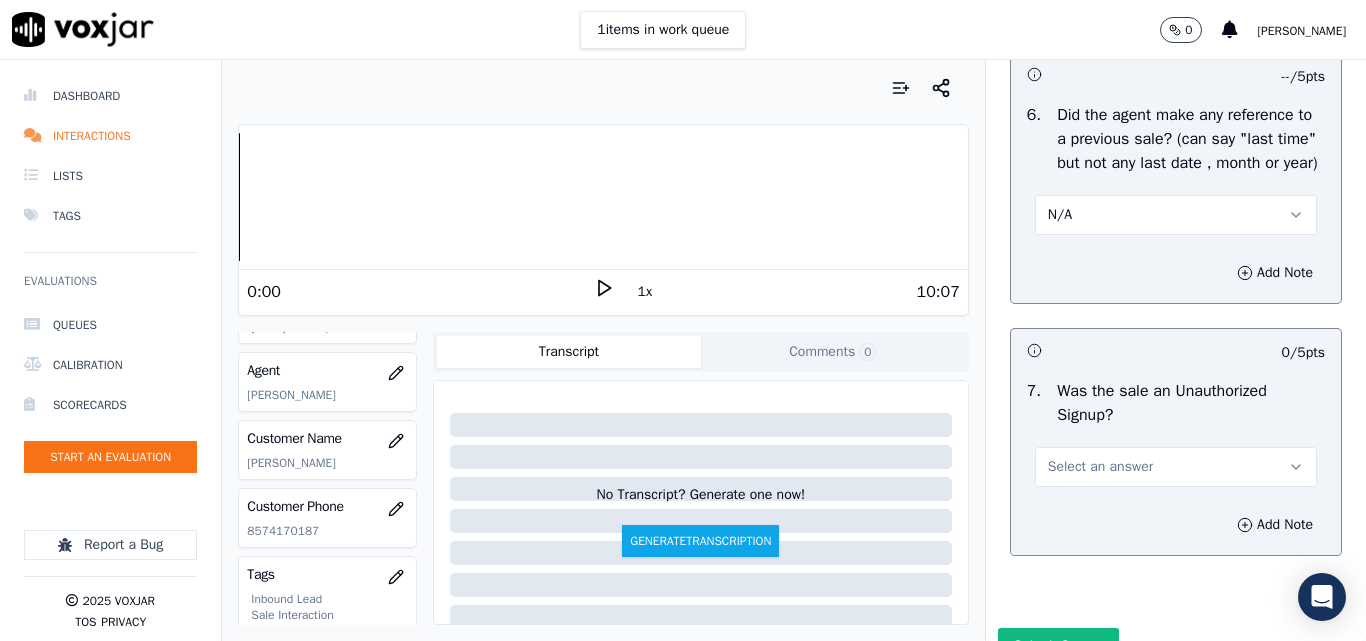click on "N/A" at bounding box center [1176, 215] 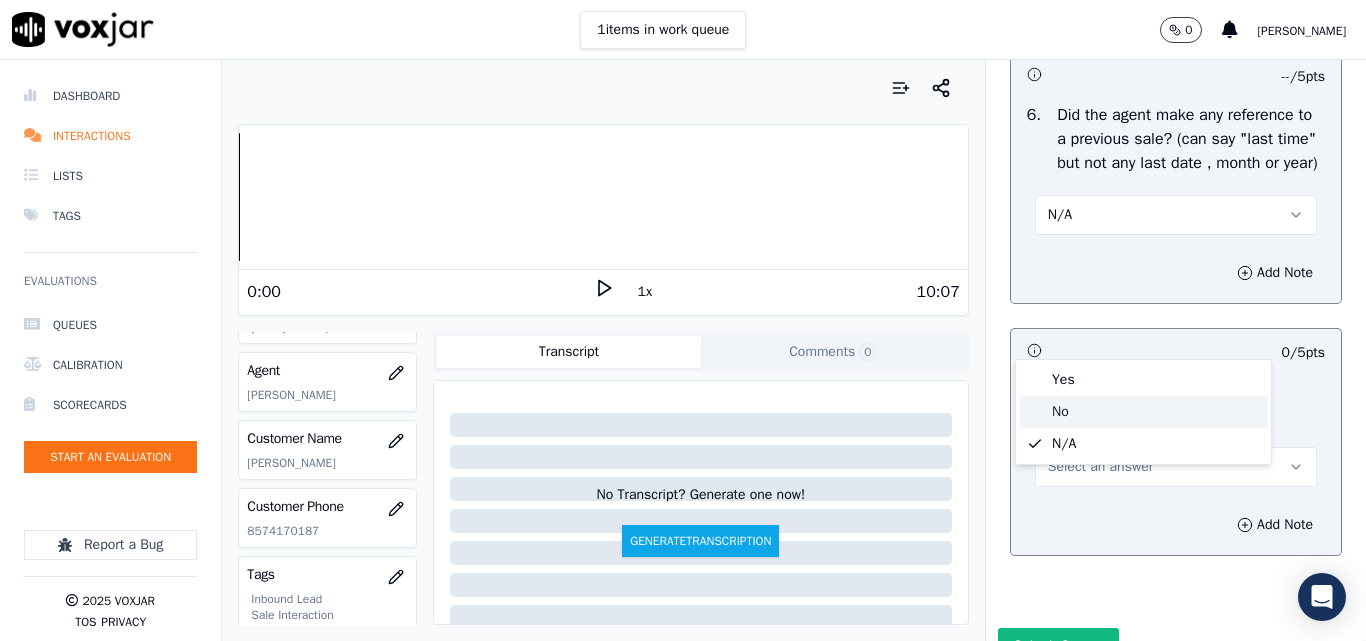 click on "No" 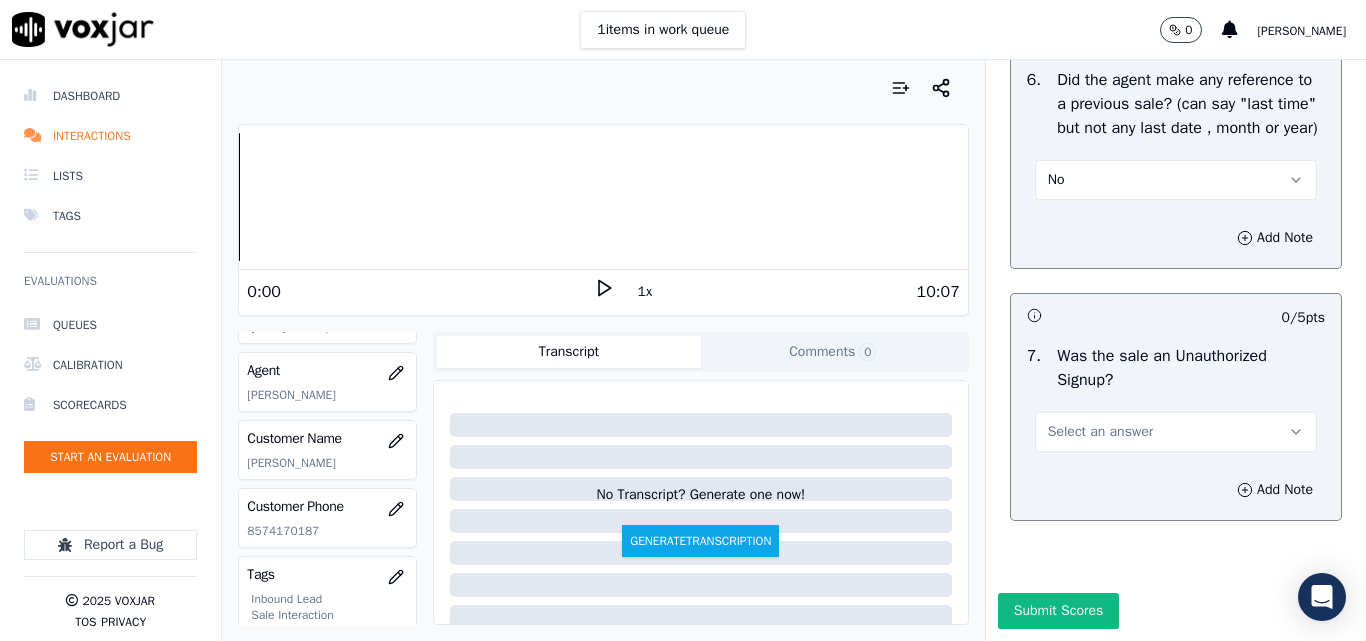 scroll, scrollTop: 5600, scrollLeft: 0, axis: vertical 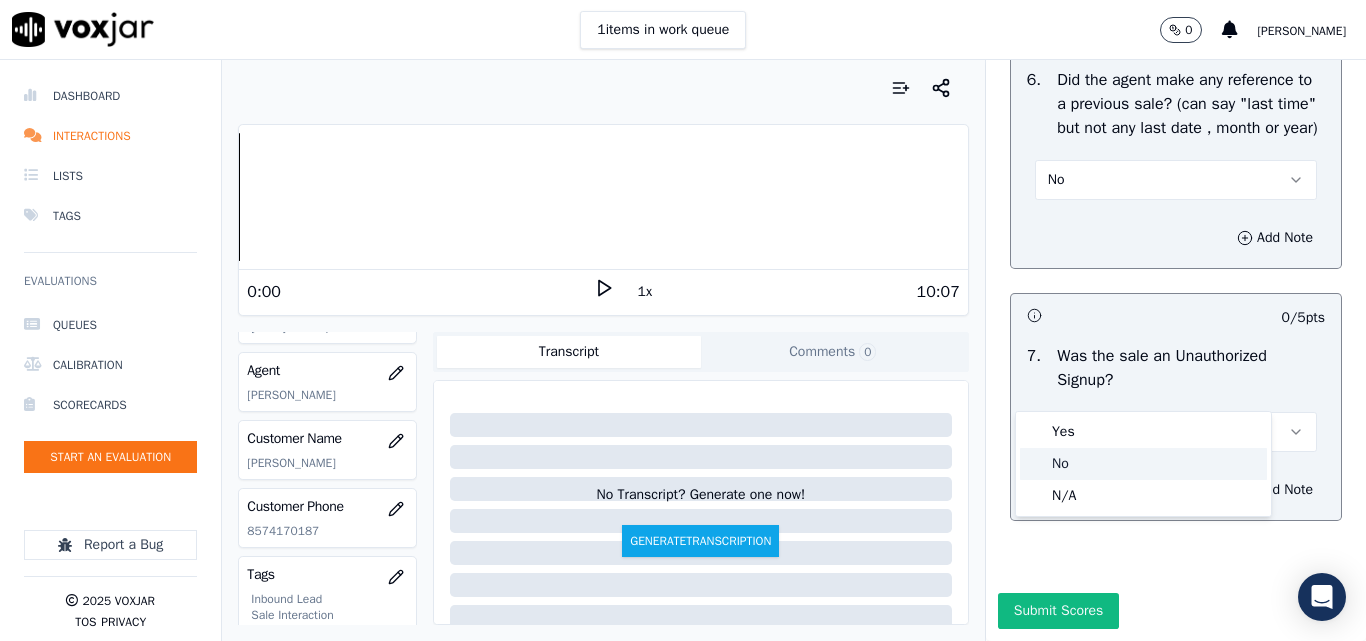 click on "No" 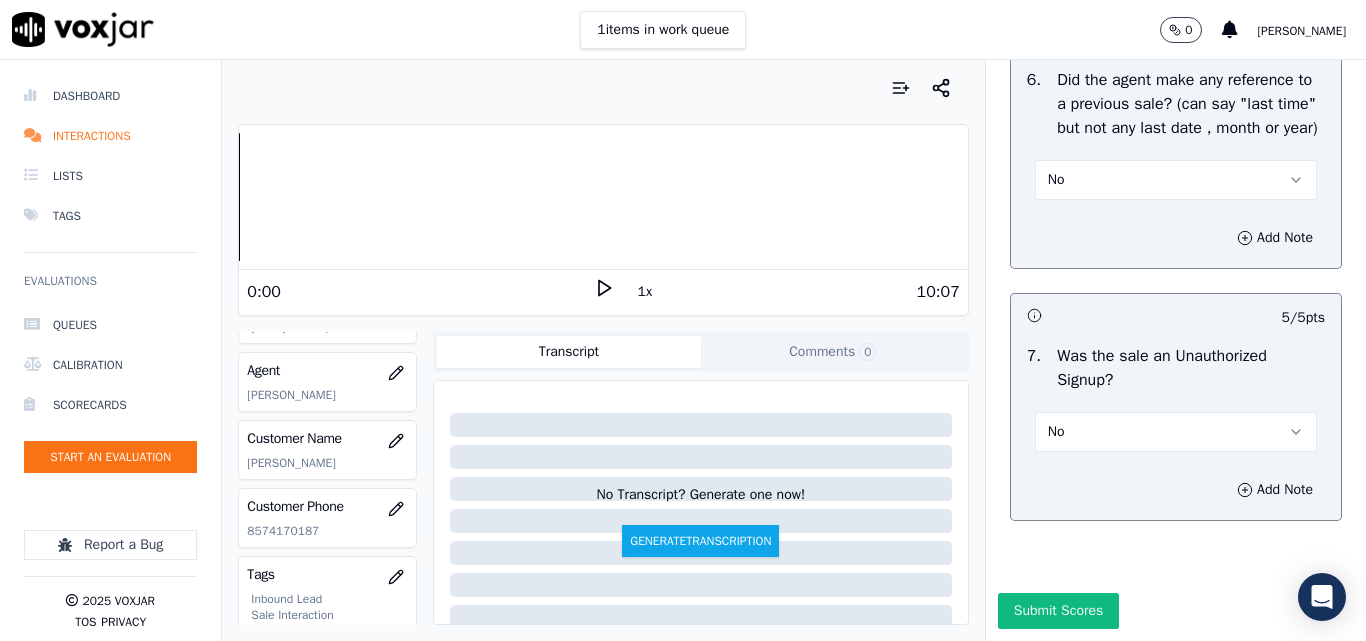 scroll, scrollTop: 5600, scrollLeft: 0, axis: vertical 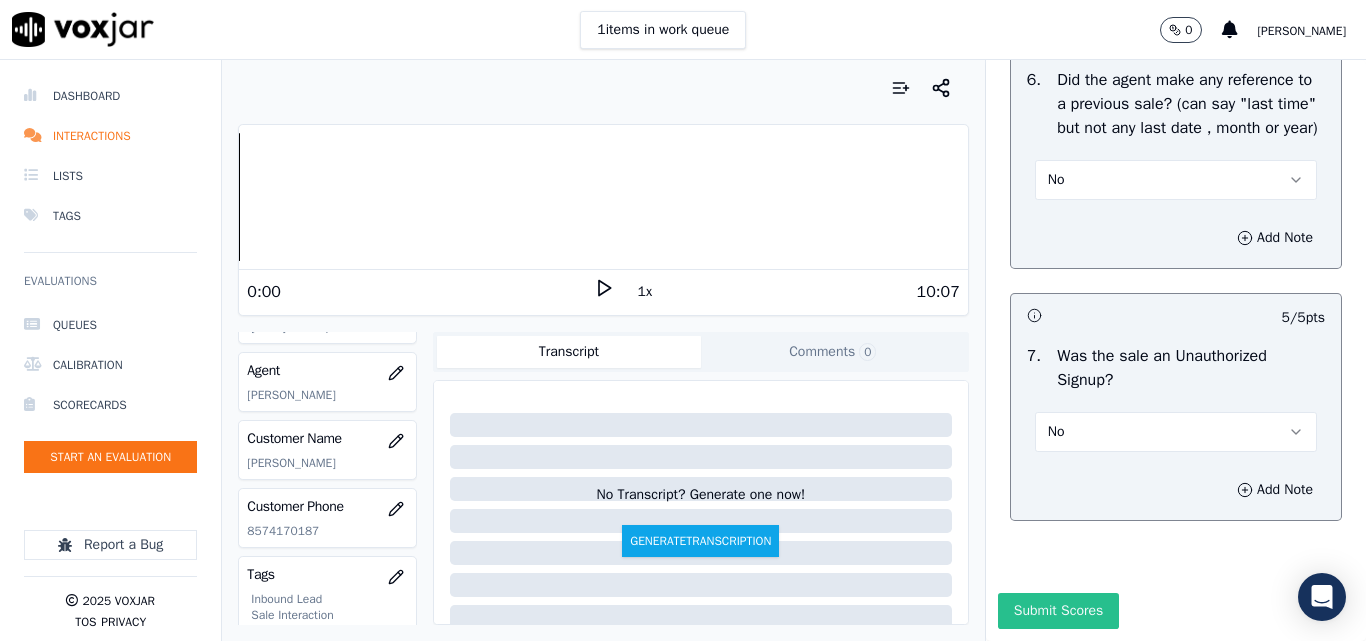 click on "Submit Scores" at bounding box center [1058, 611] 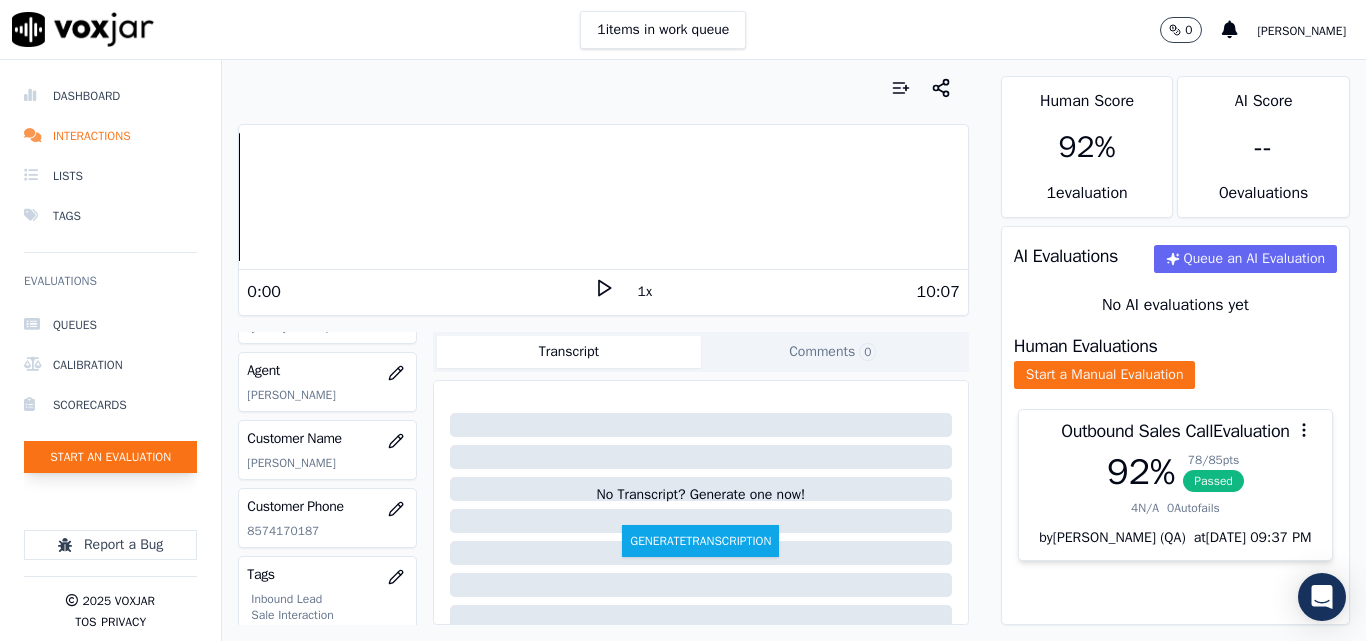 click on "Start an Evaluation" 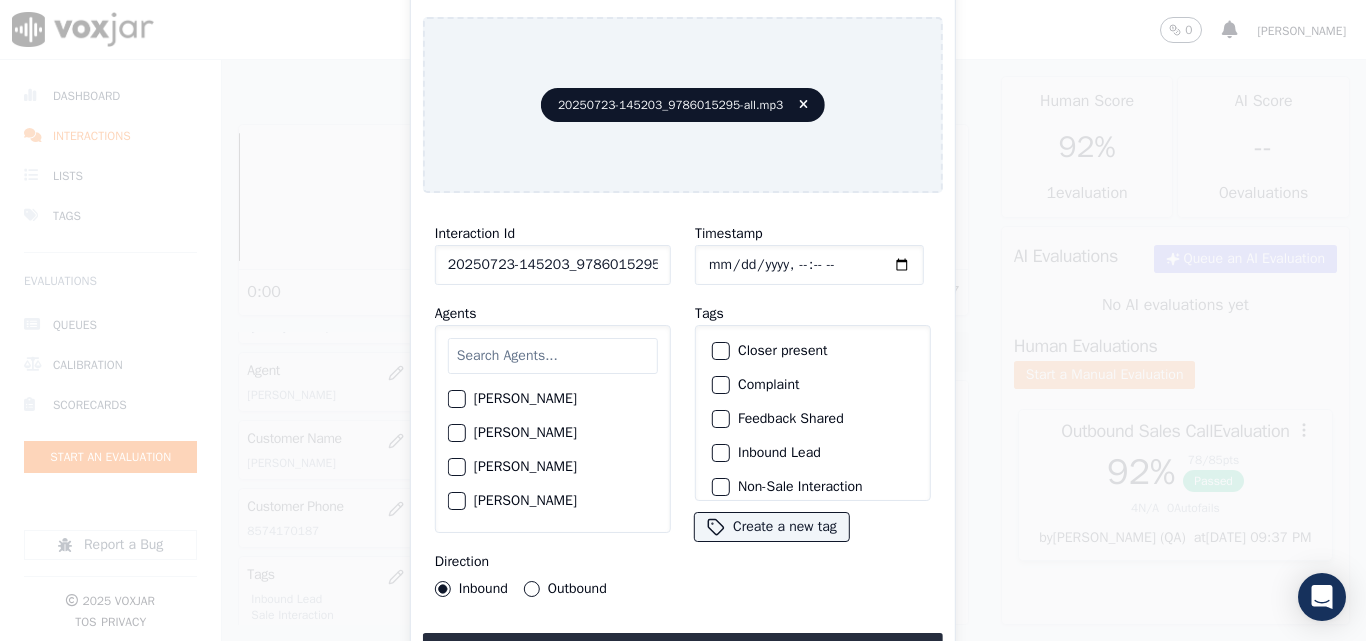 scroll, scrollTop: 0, scrollLeft: 40, axis: horizontal 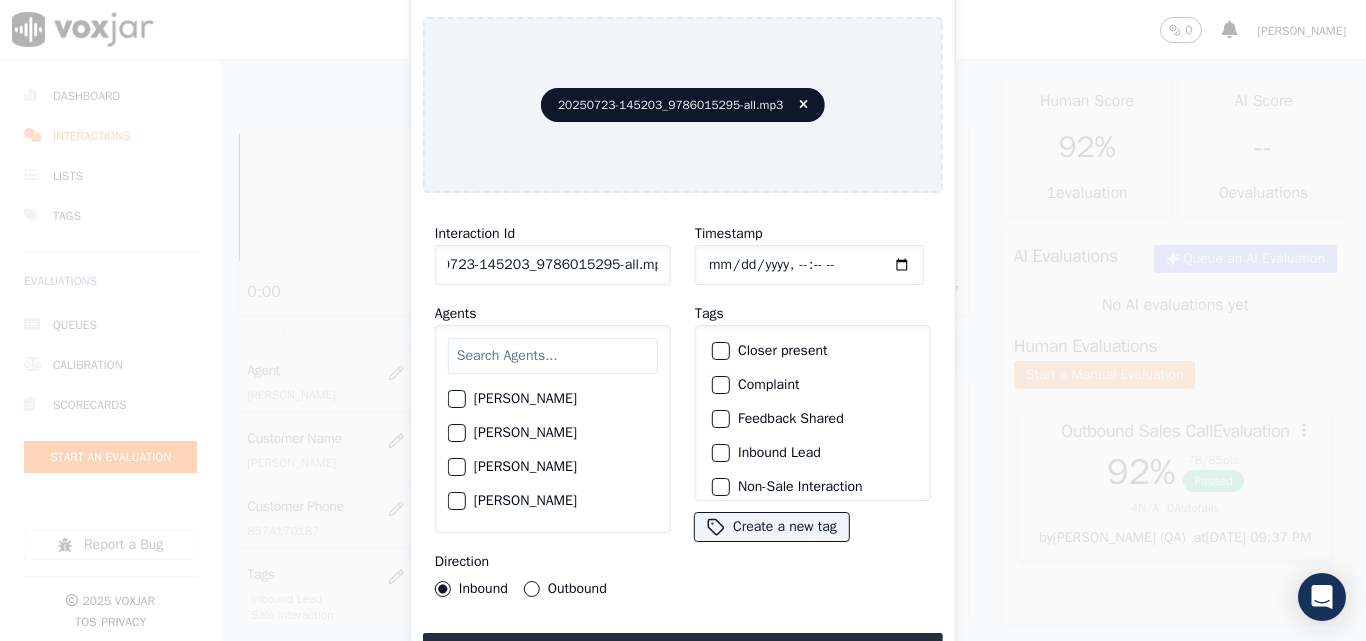 drag, startPoint x: 642, startPoint y: 258, endPoint x: 761, endPoint y: 270, distance: 119.60351 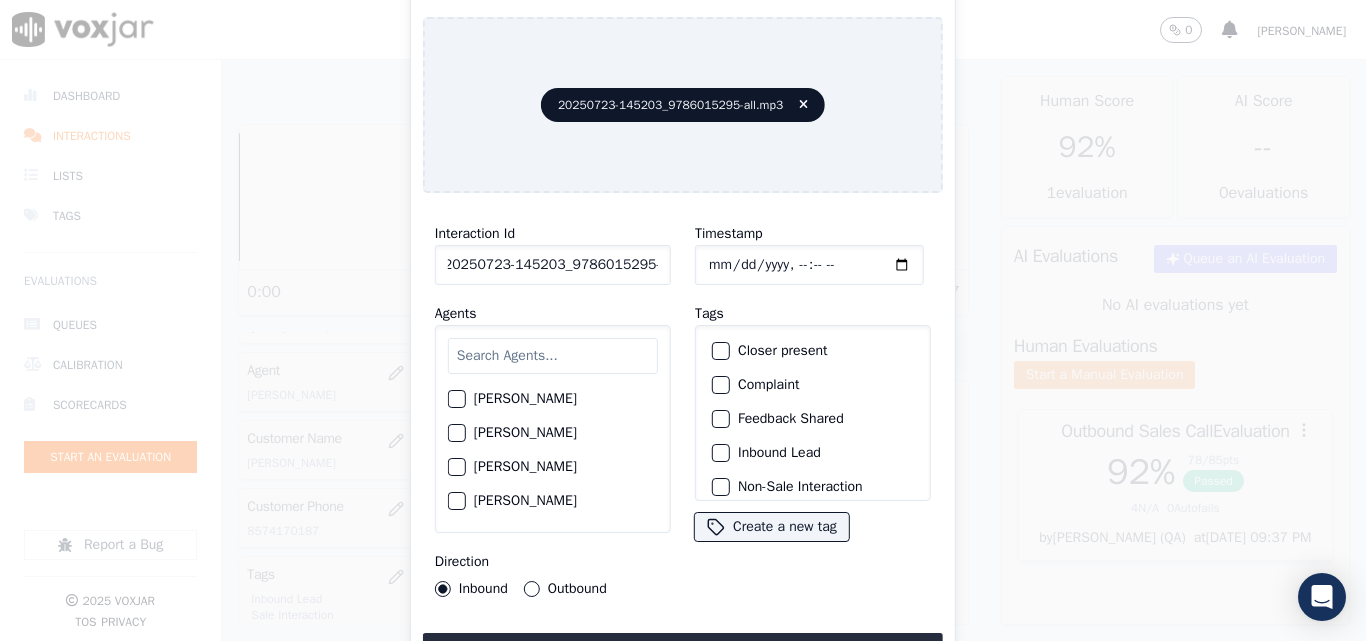 scroll, scrollTop: 0, scrollLeft: 11, axis: horizontal 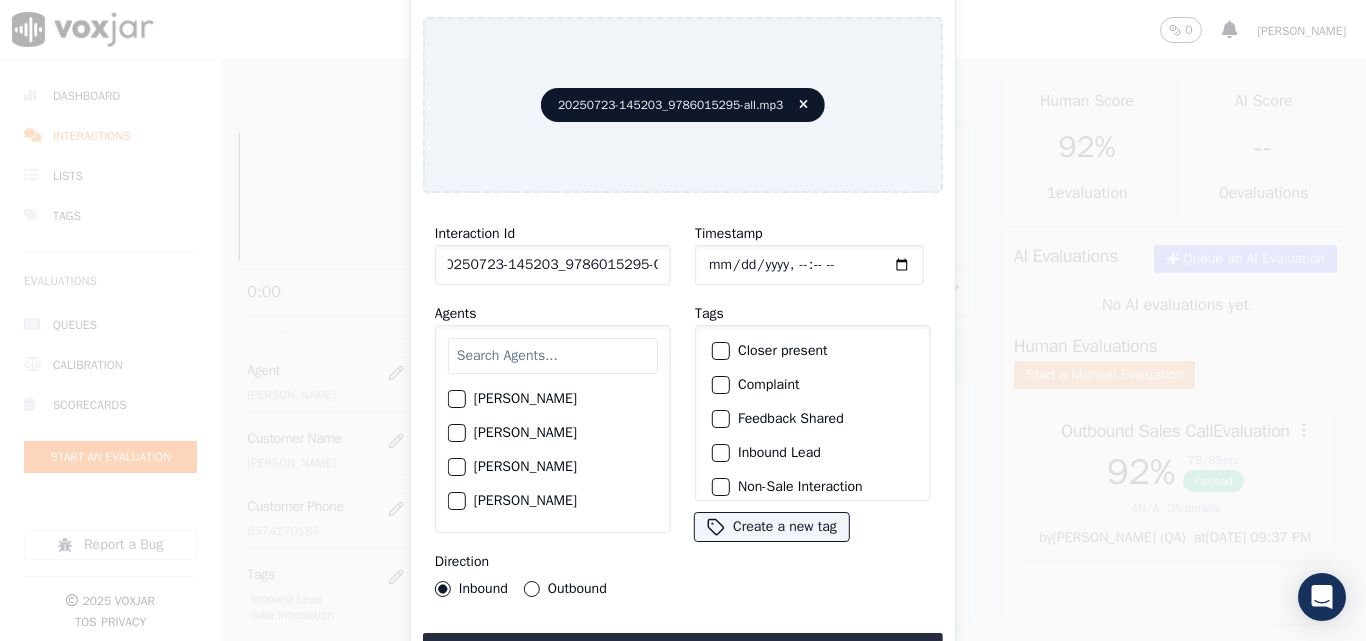 type on "20250723-145203_9786015295-C1" 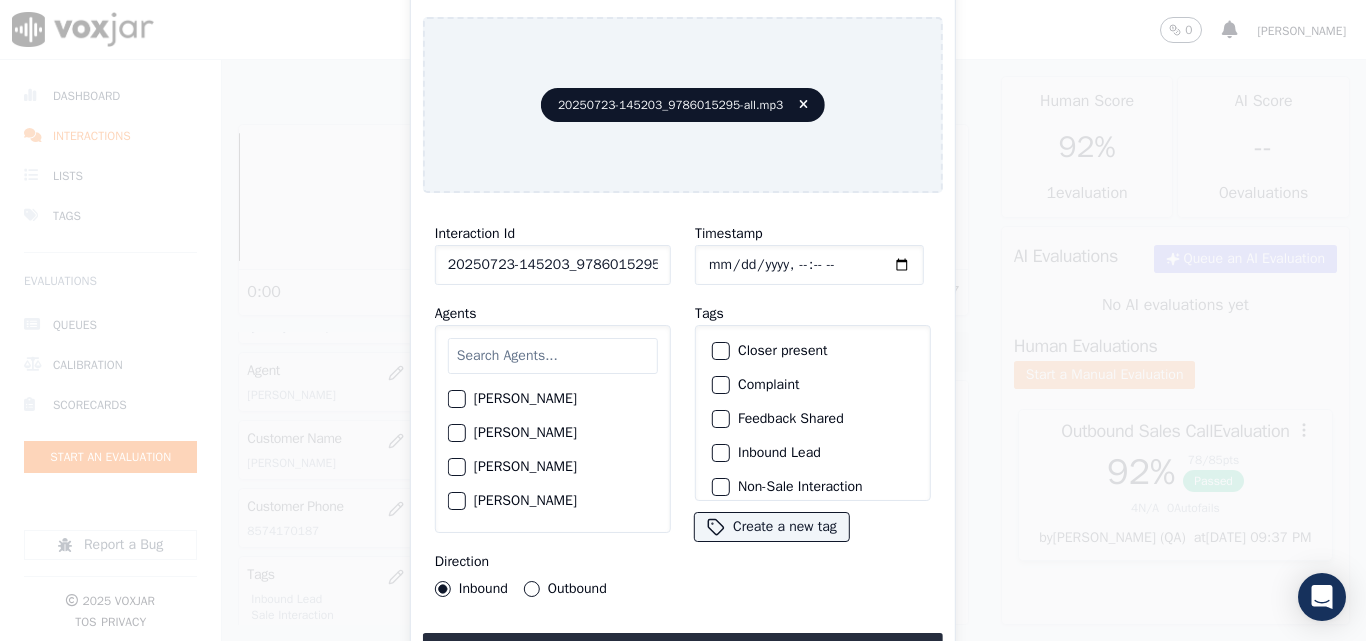 type on "[DATE]T16:11" 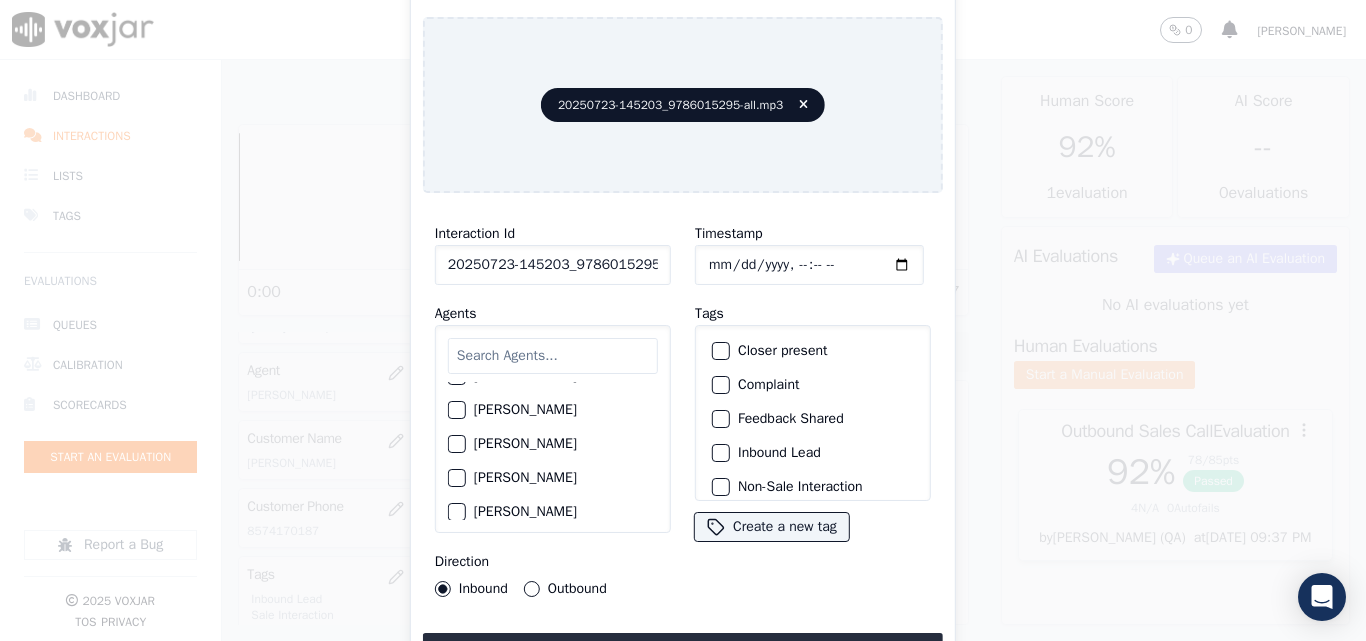 scroll, scrollTop: 600, scrollLeft: 0, axis: vertical 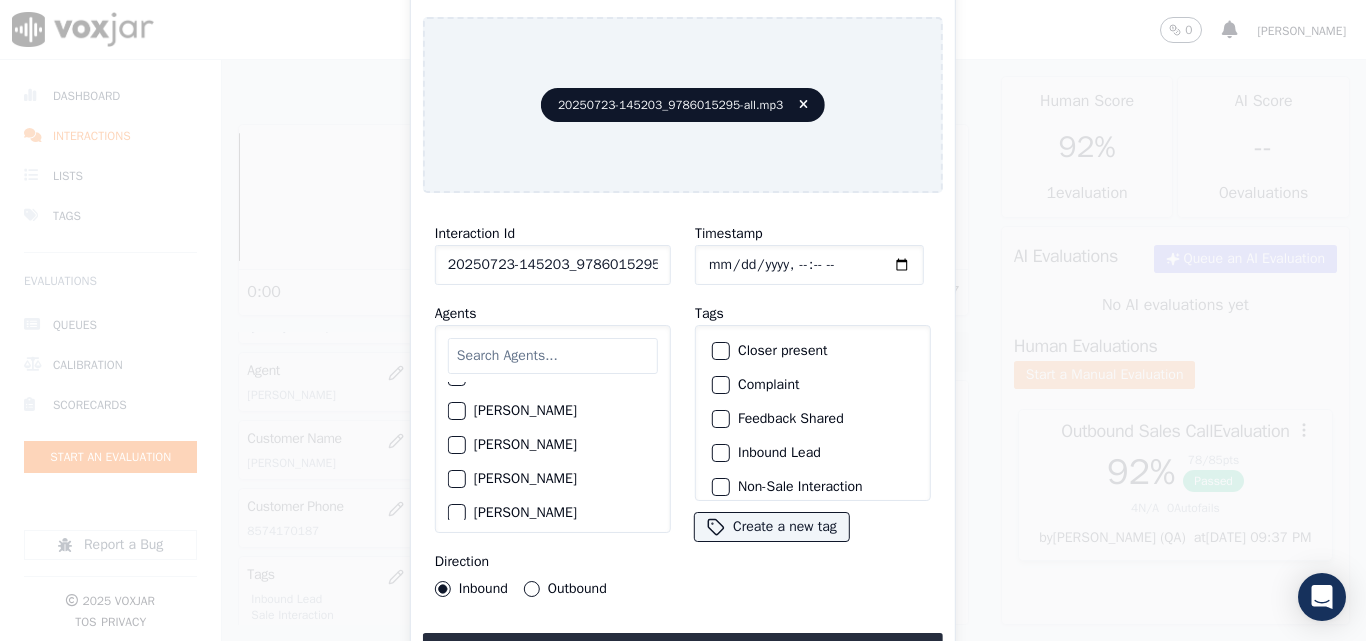click on "[PERSON_NAME]" 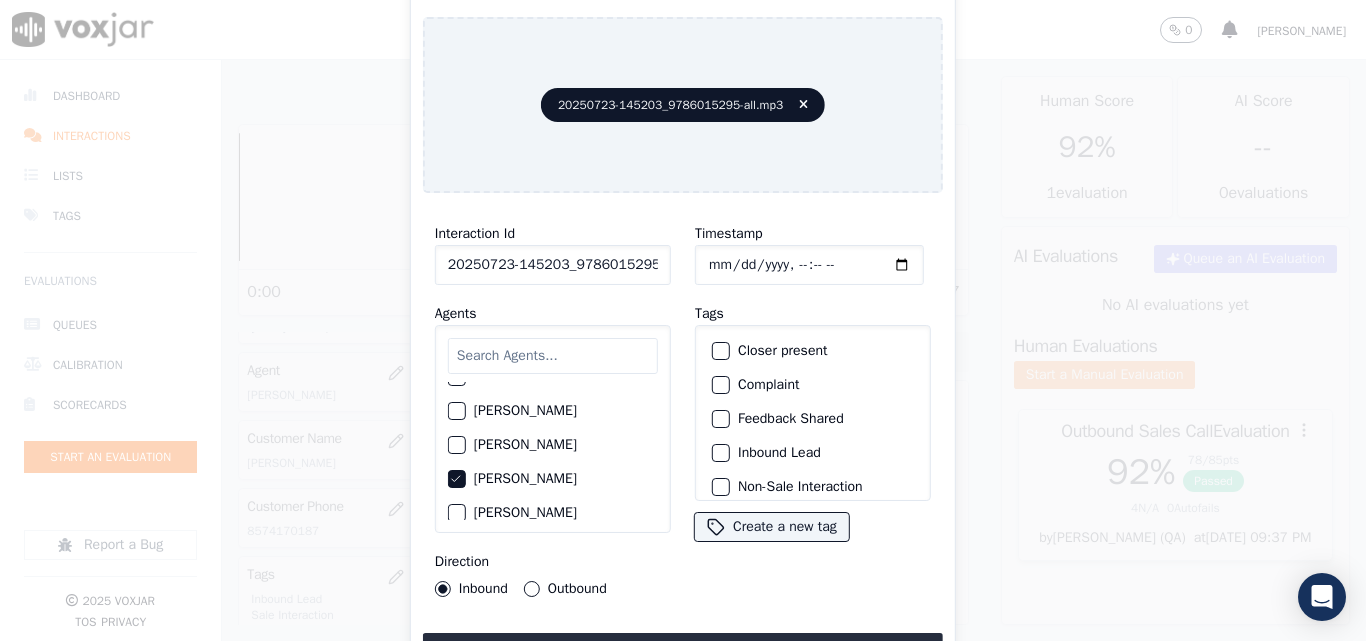 click at bounding box center (720, 351) 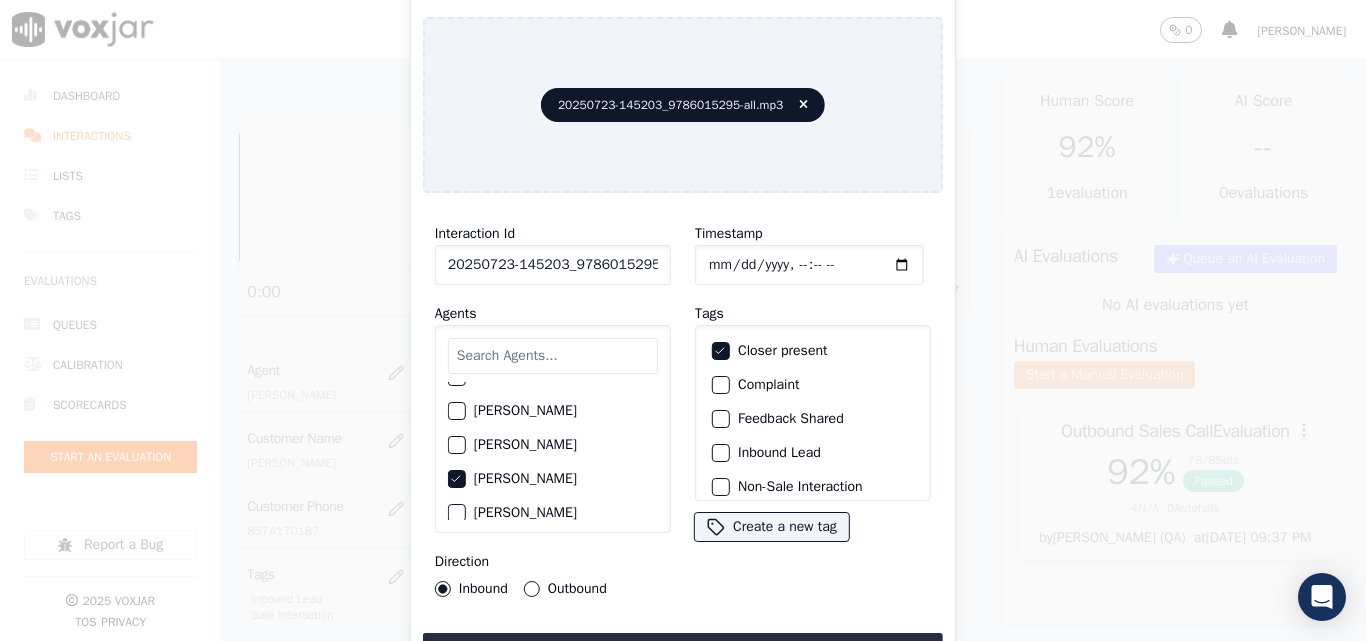 click at bounding box center [720, 453] 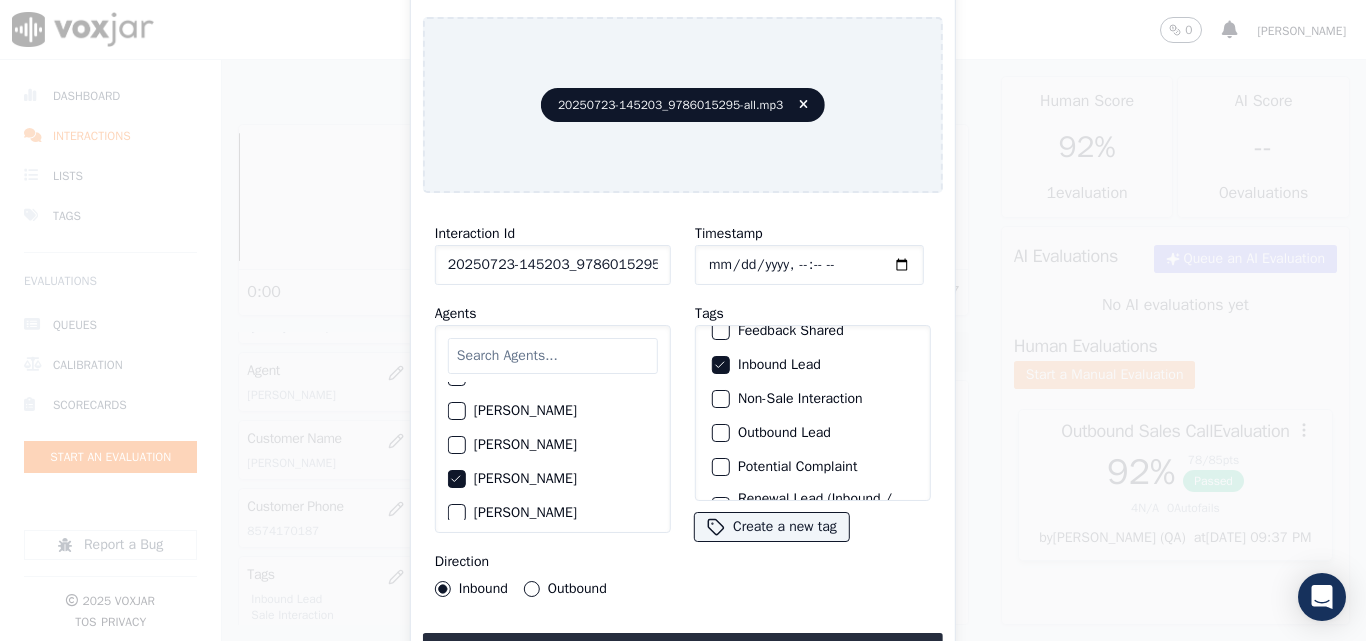 scroll, scrollTop: 173, scrollLeft: 0, axis: vertical 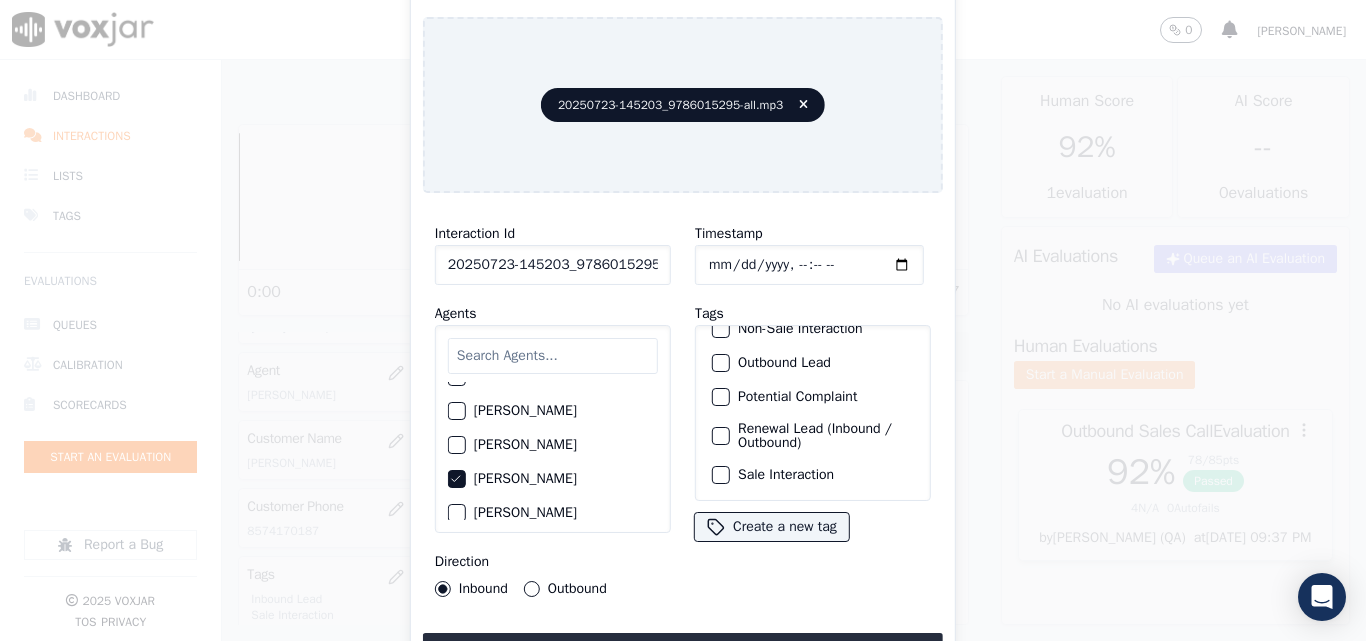 click at bounding box center [720, 475] 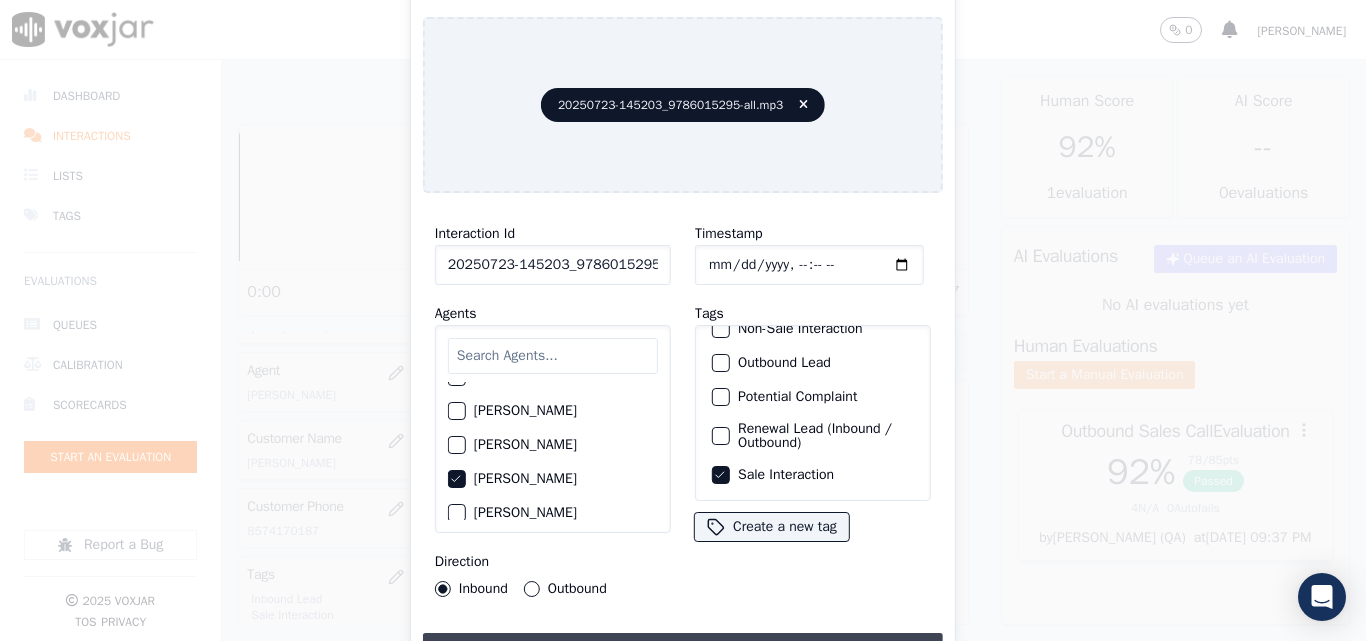 click on "Upload interaction to start evaluation" at bounding box center [683, 651] 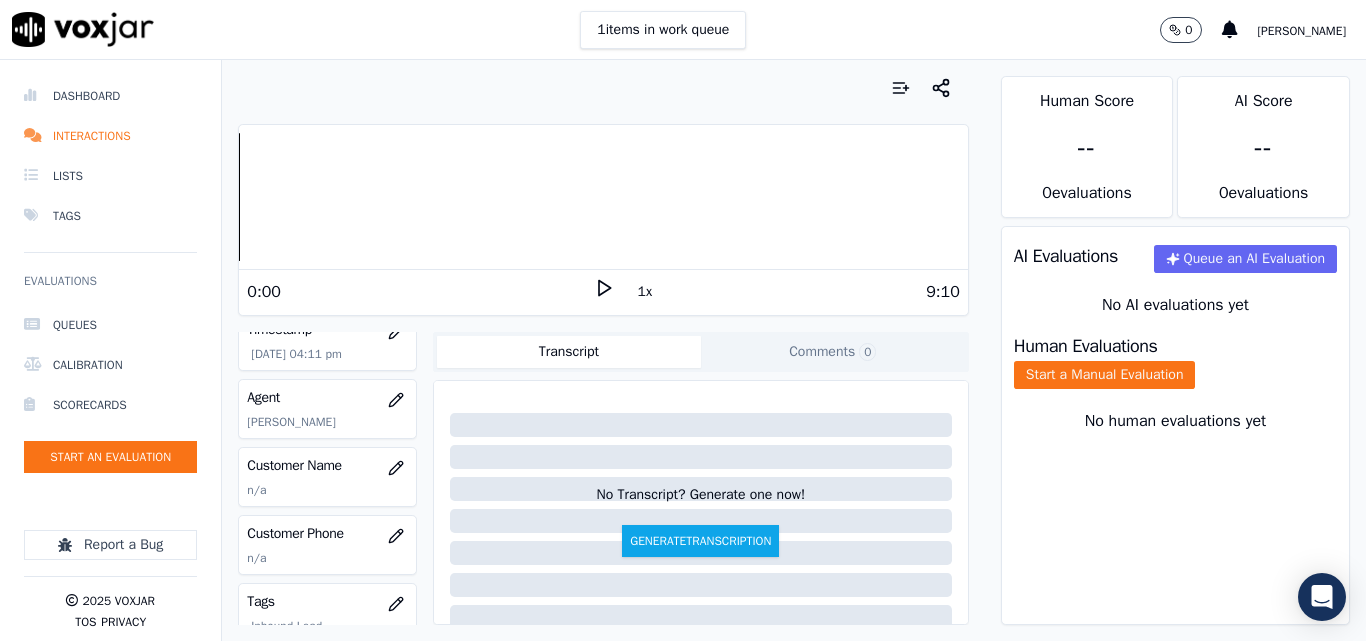 scroll, scrollTop: 200, scrollLeft: 0, axis: vertical 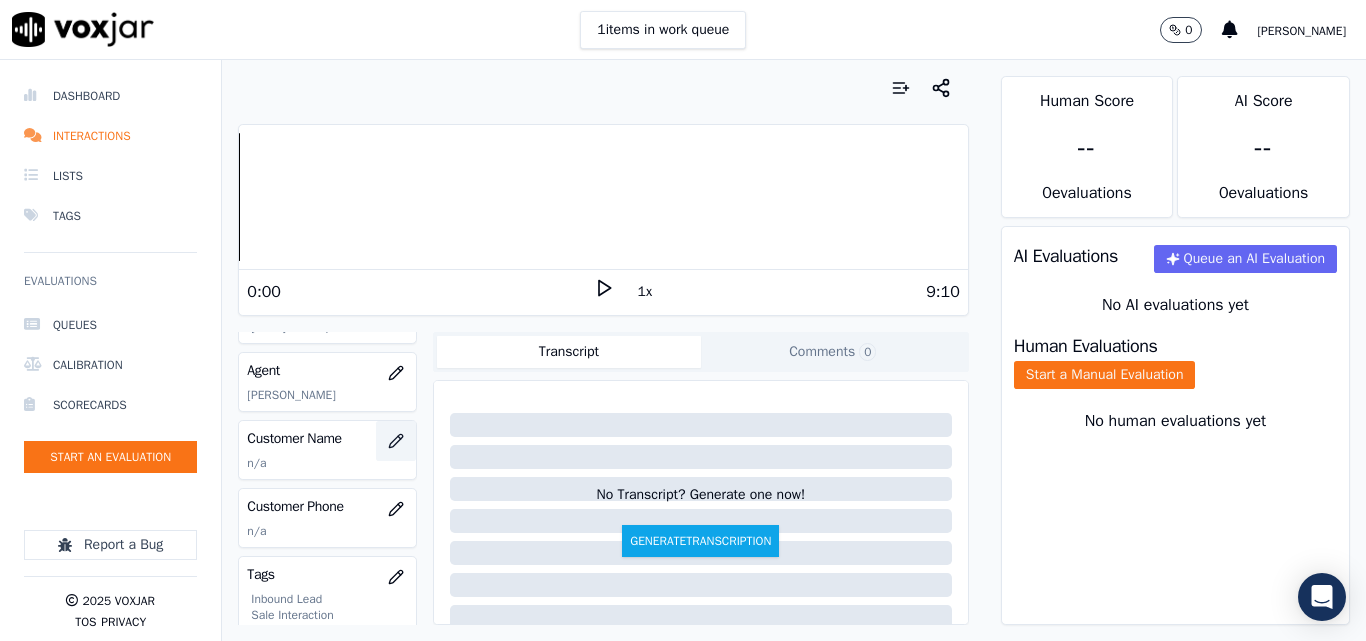 click 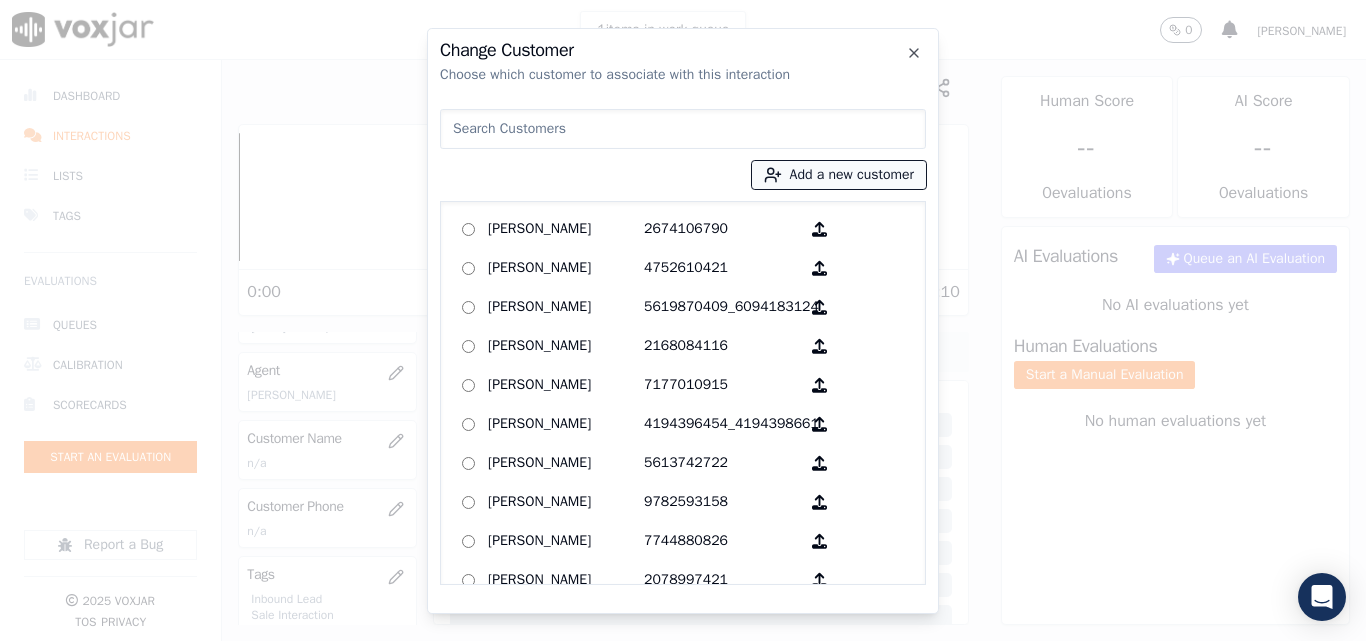 click on "Add a new customer" at bounding box center (839, 175) 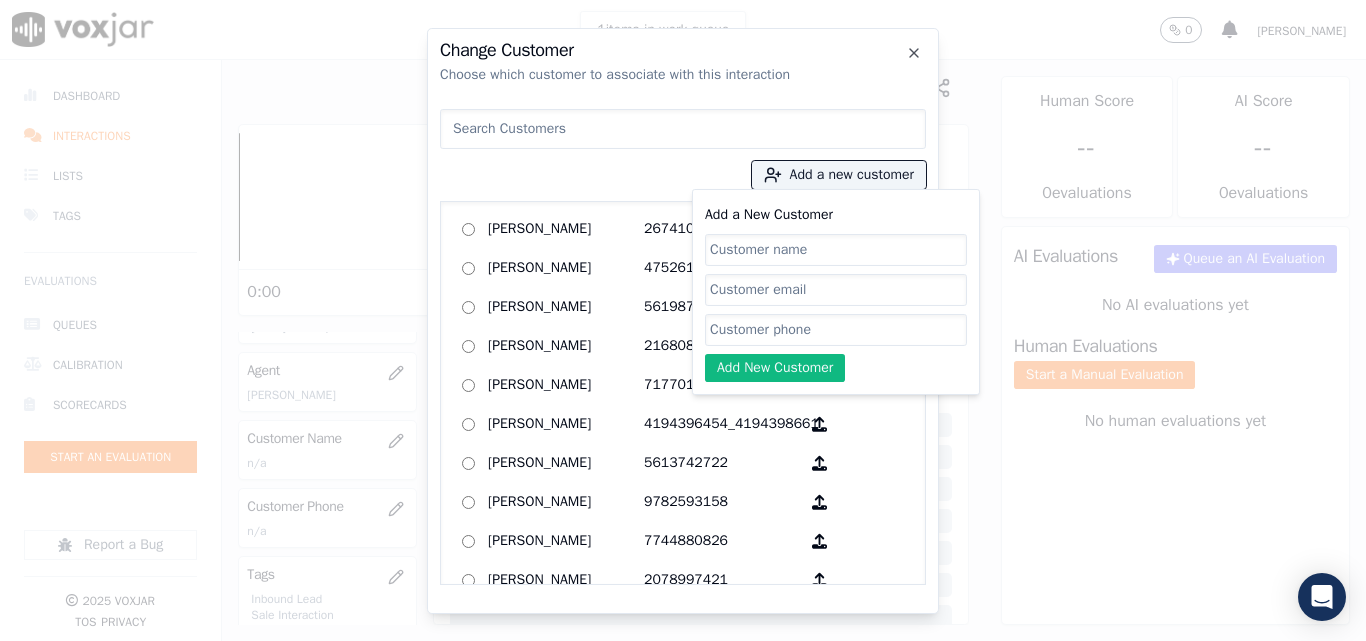 click on "Add a New Customer" 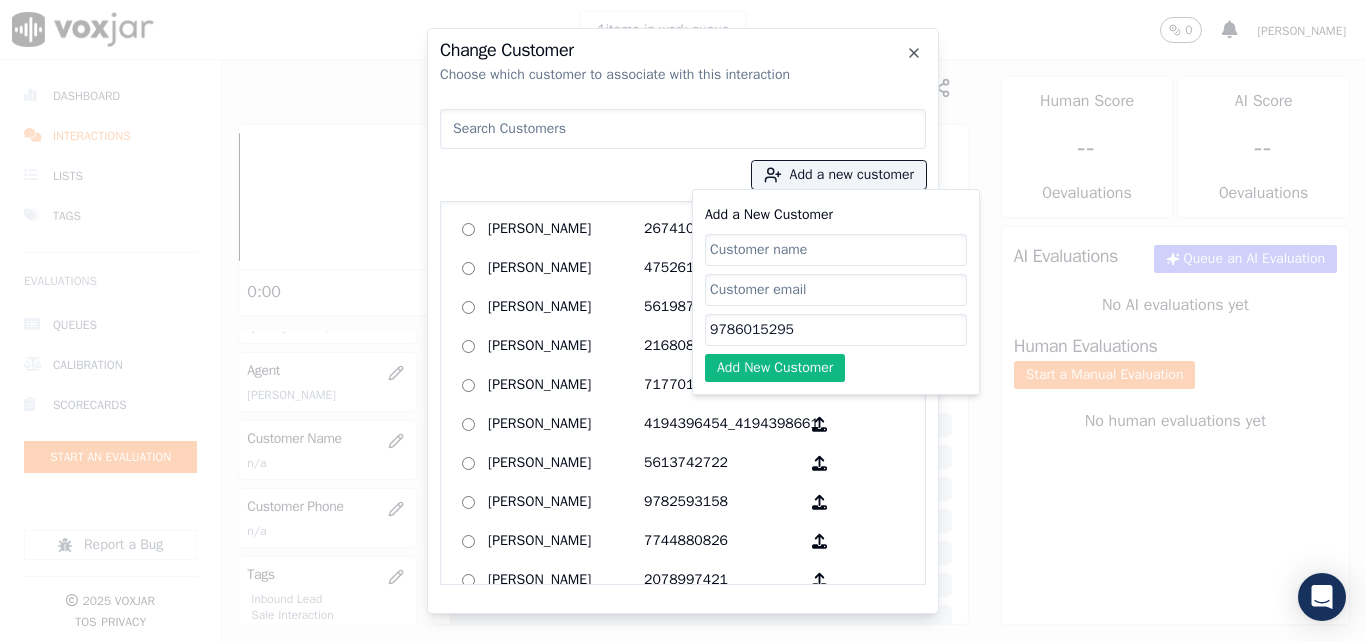 type on "9786015295" 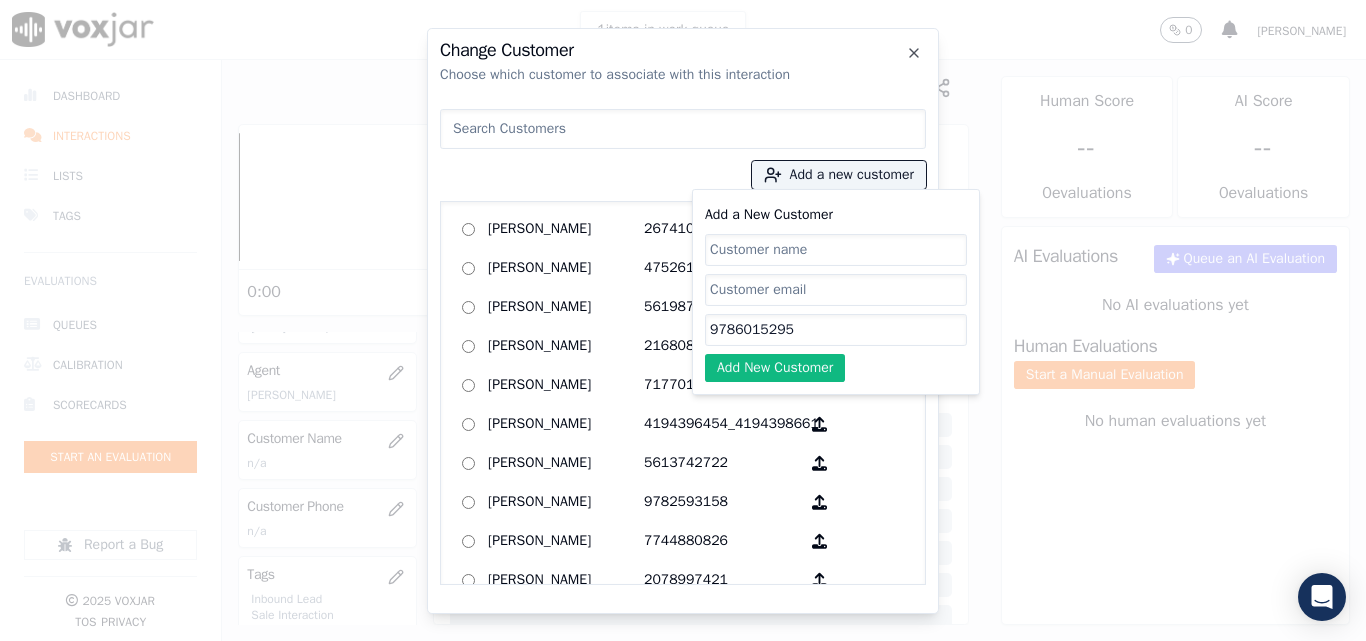 click on "Add a New Customer" 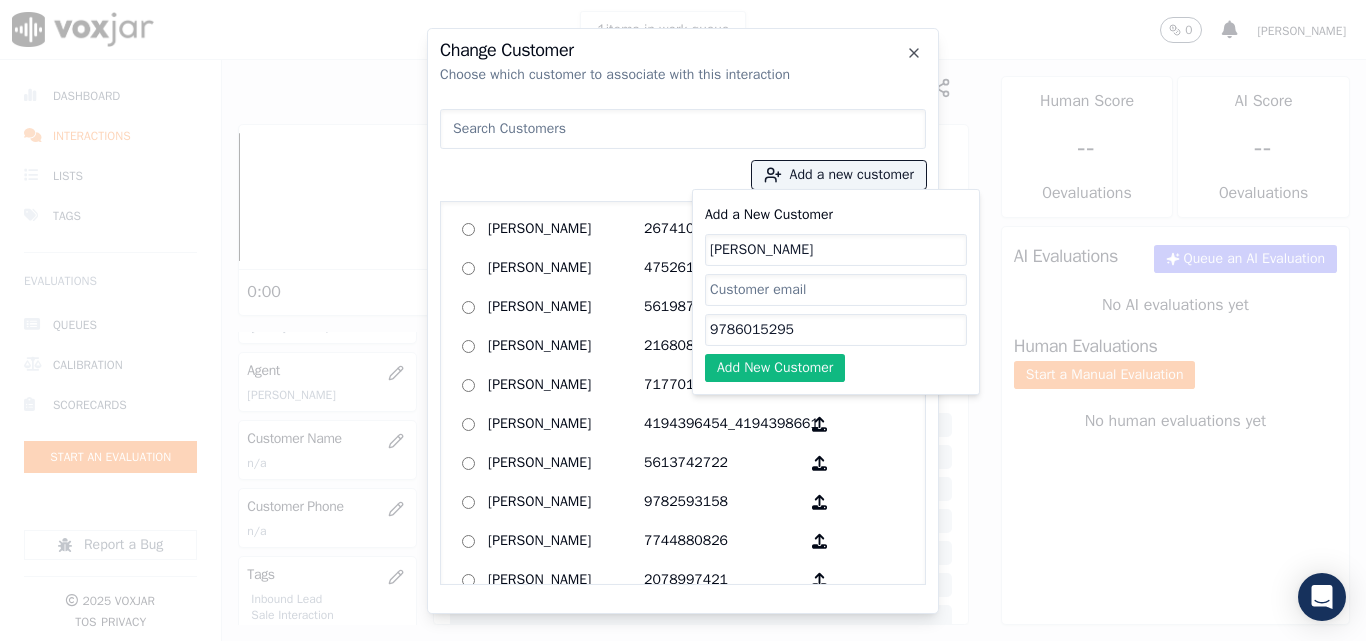 type on "[PERSON_NAME]" 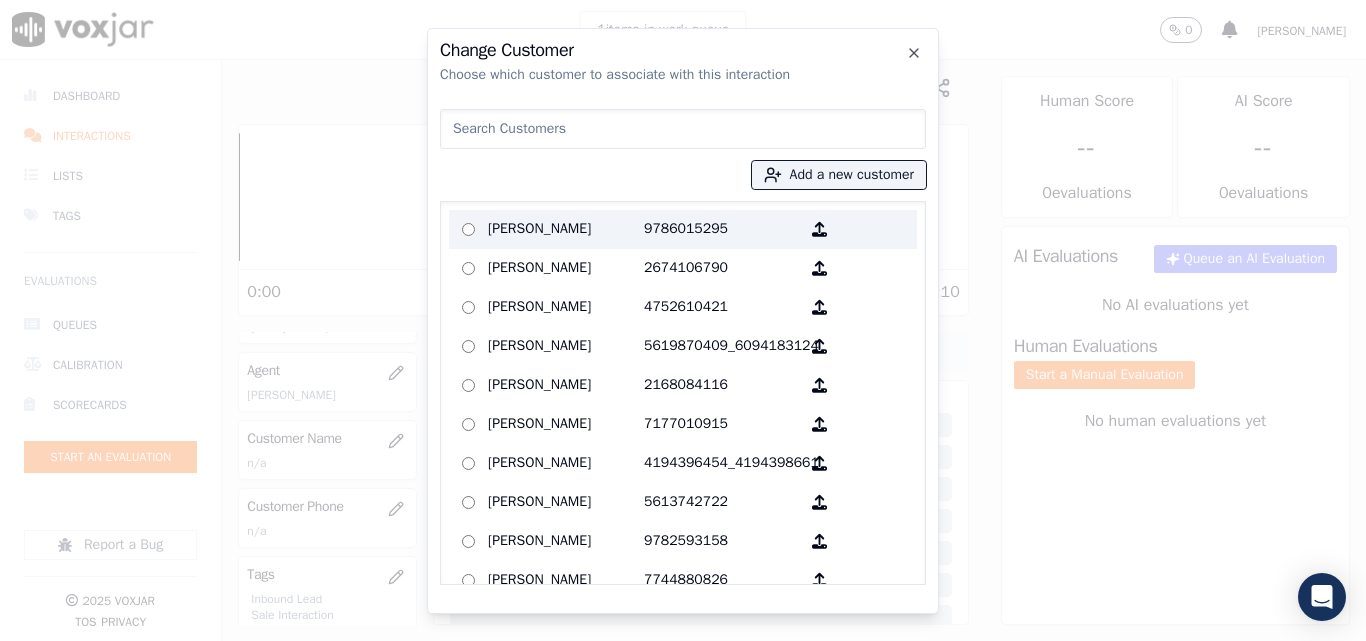 click on "[PERSON_NAME]" at bounding box center (566, 229) 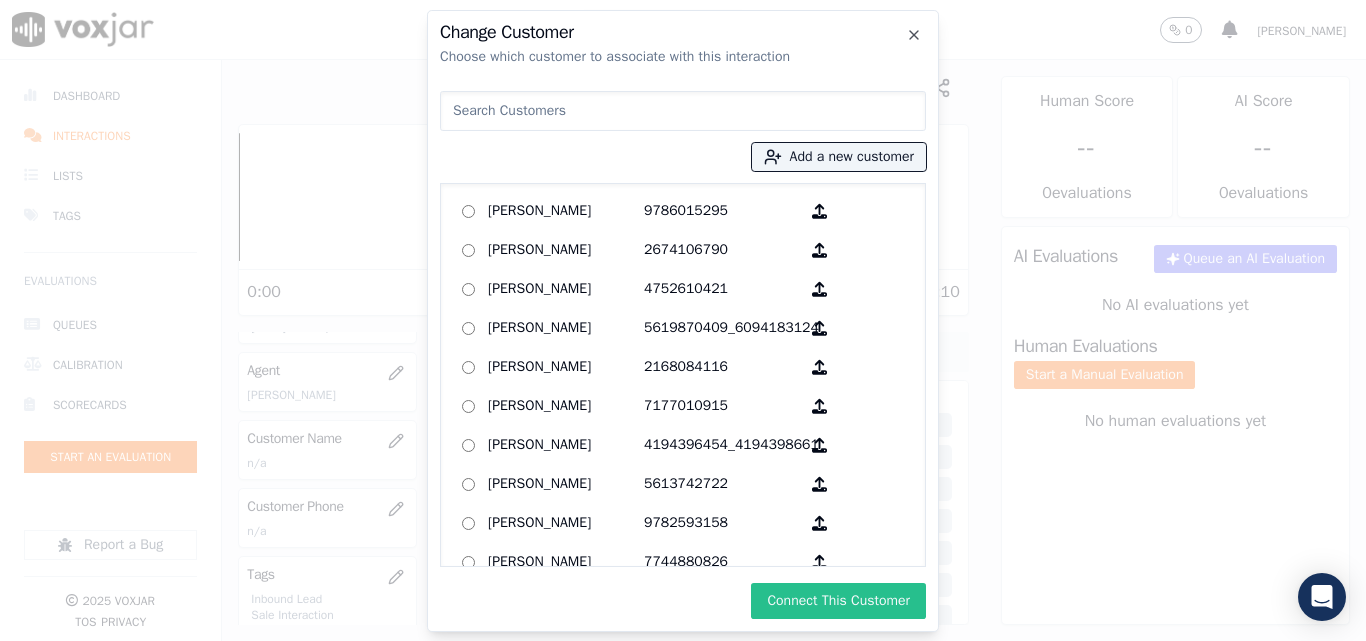 click on "Connect This Customer" at bounding box center [838, 601] 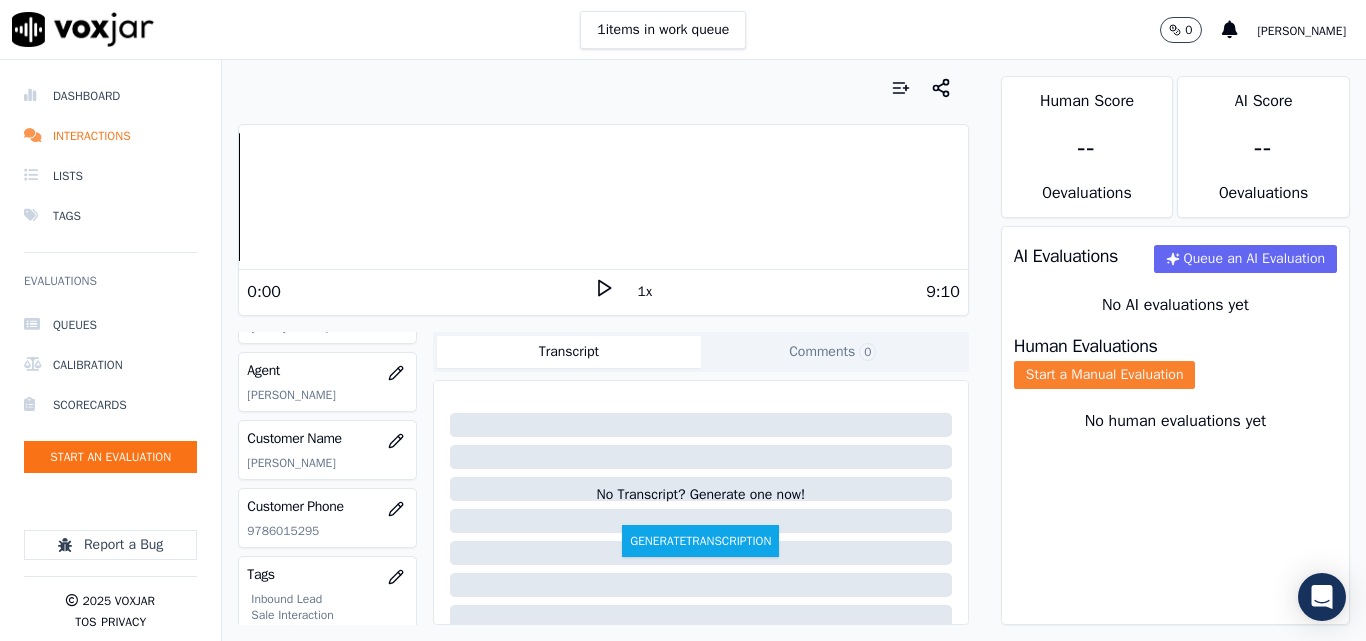 click on "Start a Manual Evaluation" 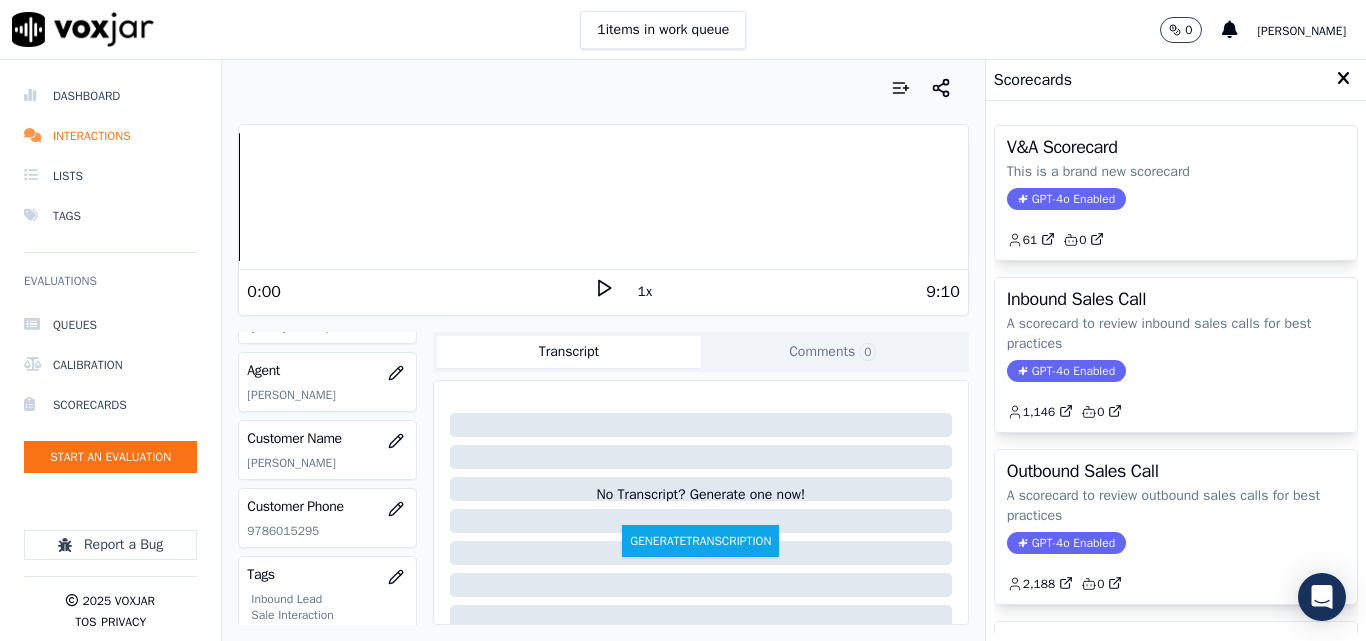 drag, startPoint x: 1159, startPoint y: 392, endPoint x: 1173, endPoint y: 383, distance: 16.643316 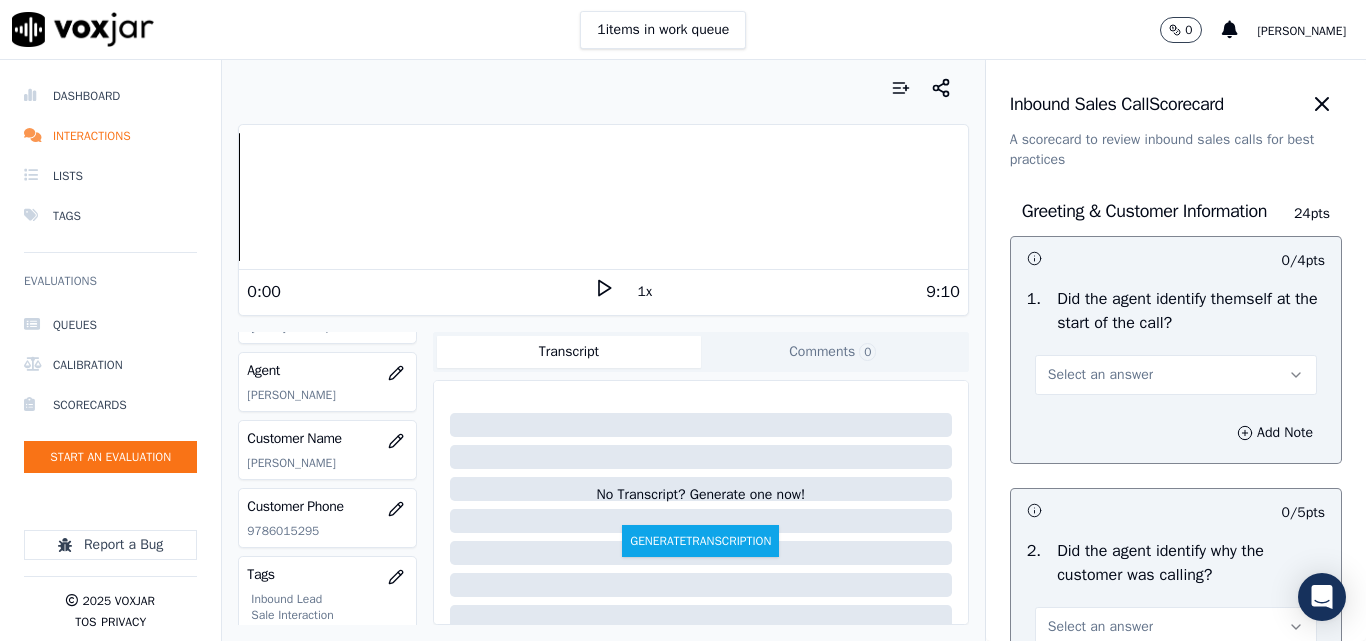 click on "Select an answer" at bounding box center [1100, 375] 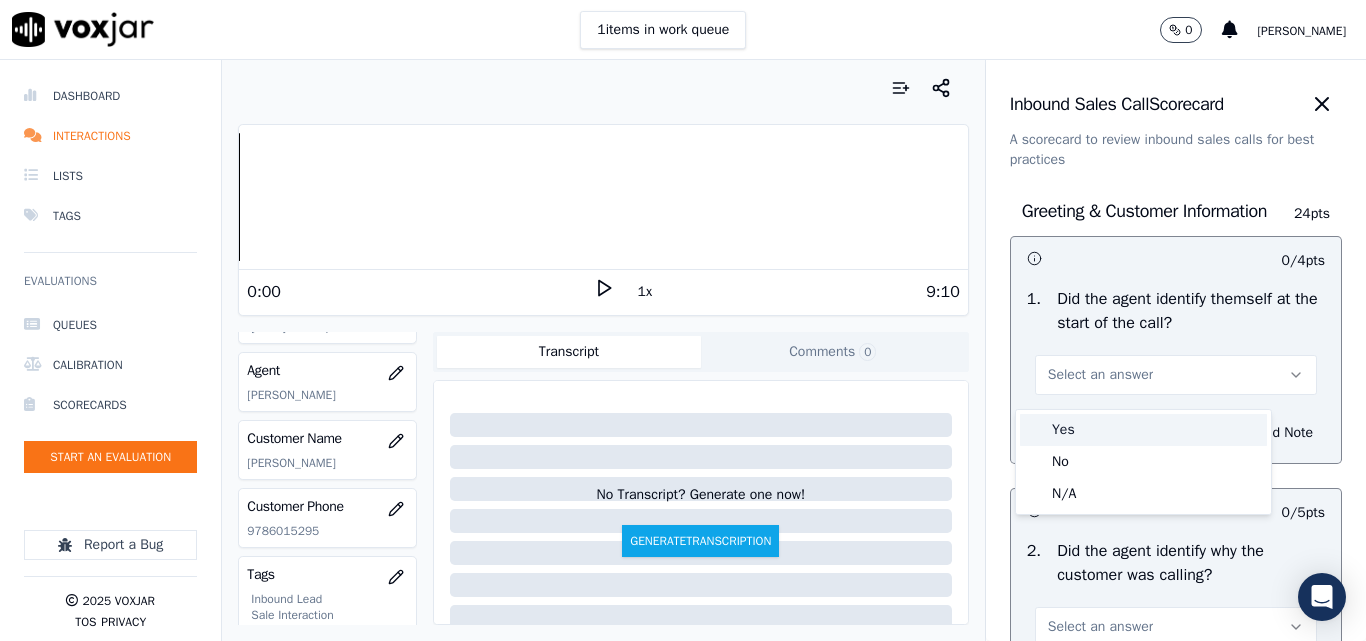 click on "Yes" at bounding box center (1143, 430) 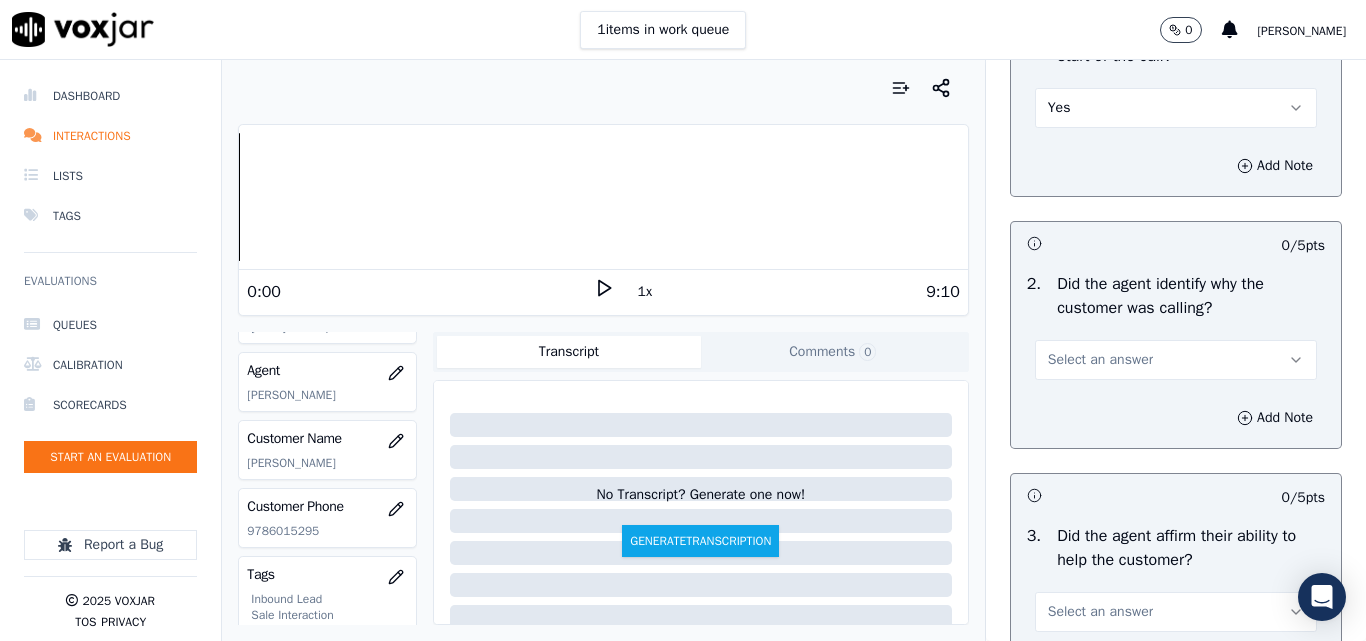 scroll, scrollTop: 300, scrollLeft: 0, axis: vertical 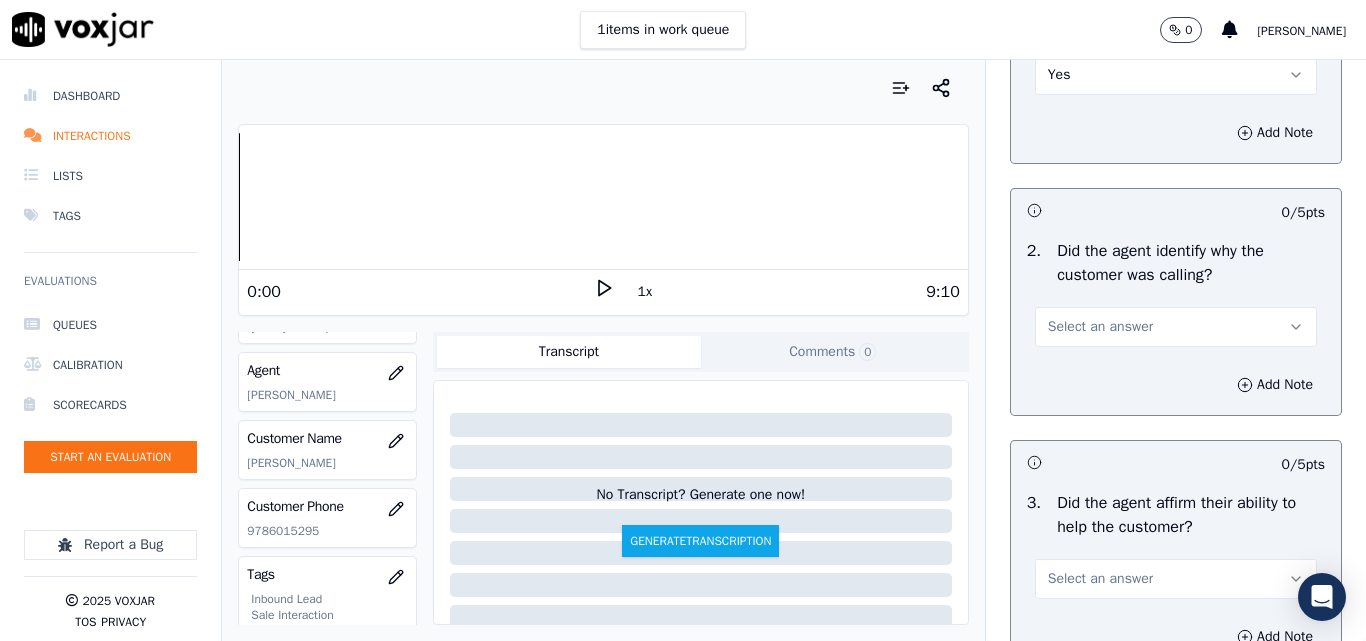 click on "Select an answer" at bounding box center [1176, 327] 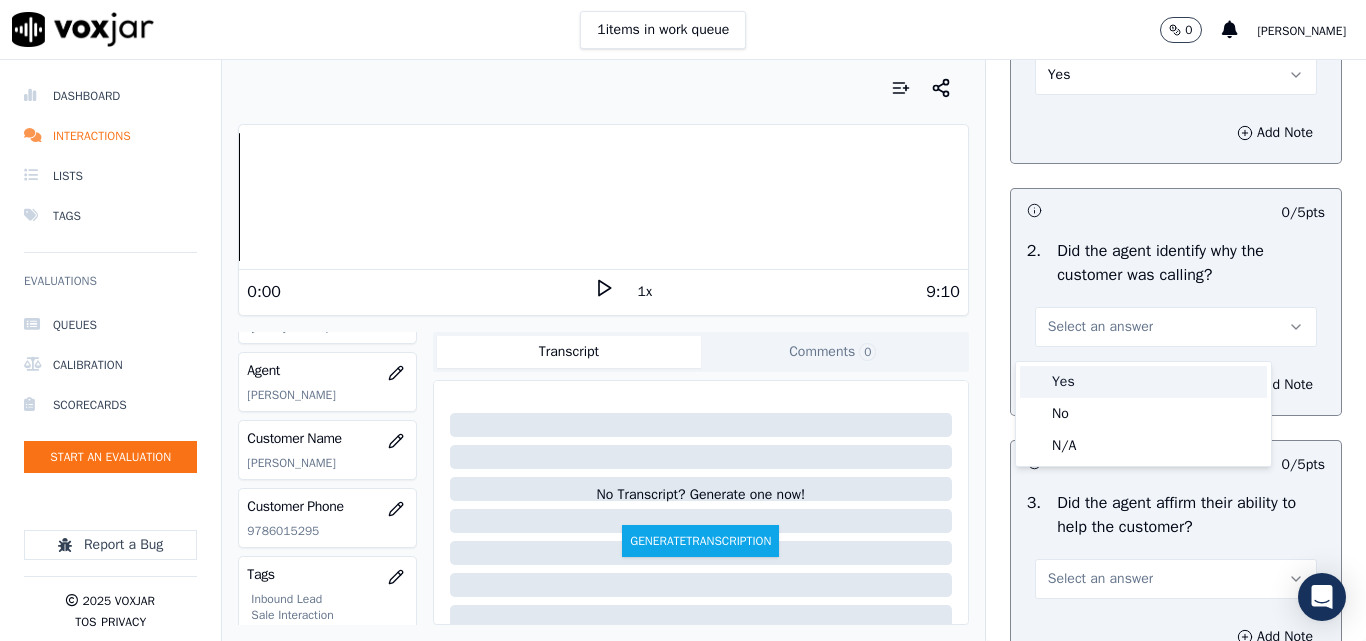 drag, startPoint x: 1061, startPoint y: 380, endPoint x: 1079, endPoint y: 373, distance: 19.313208 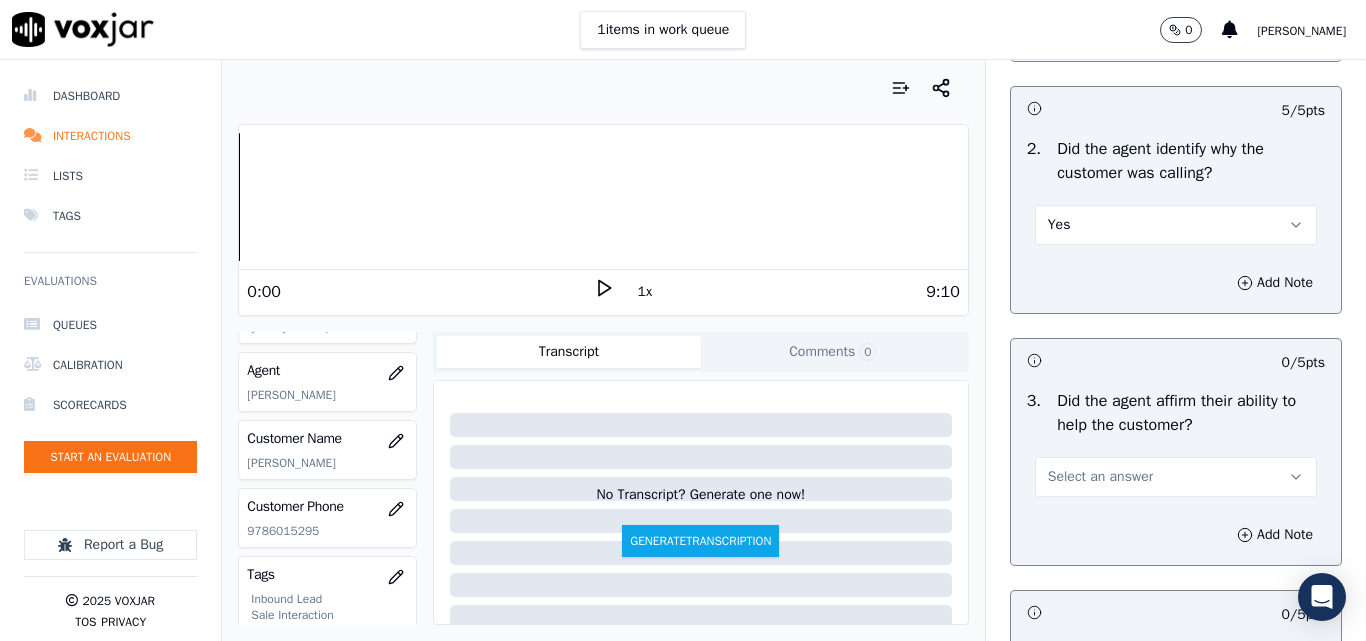 scroll, scrollTop: 600, scrollLeft: 0, axis: vertical 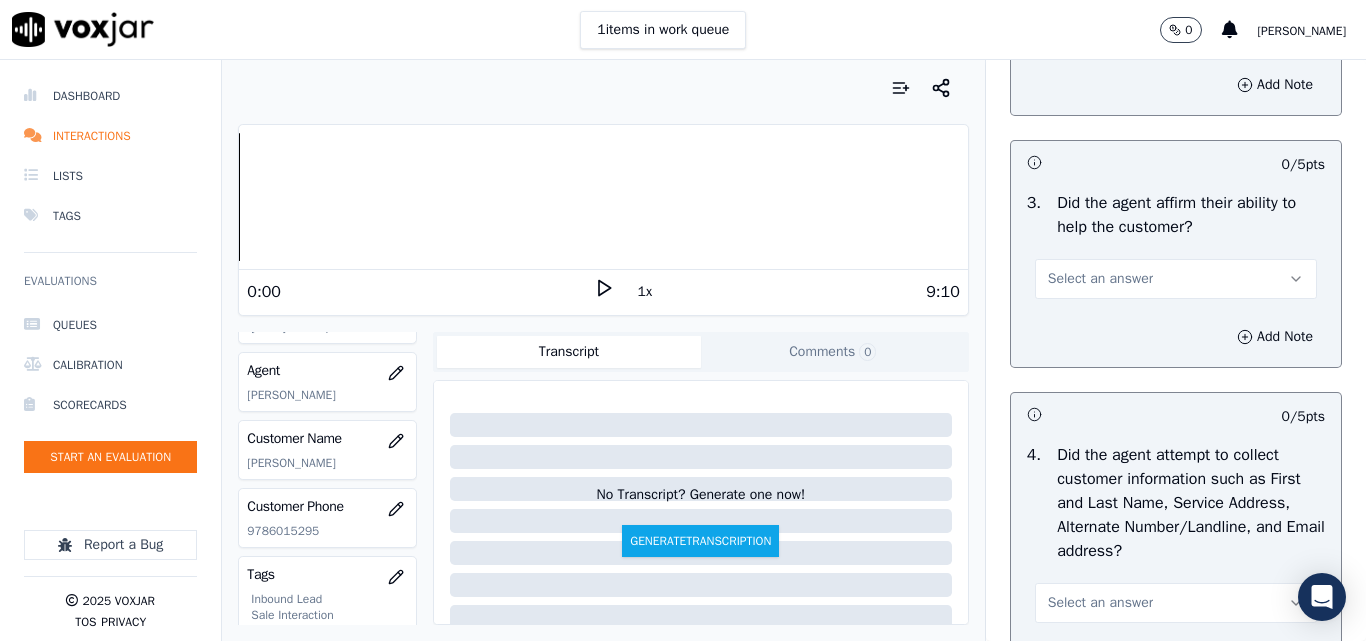 click on "Select an answer" at bounding box center [1100, 279] 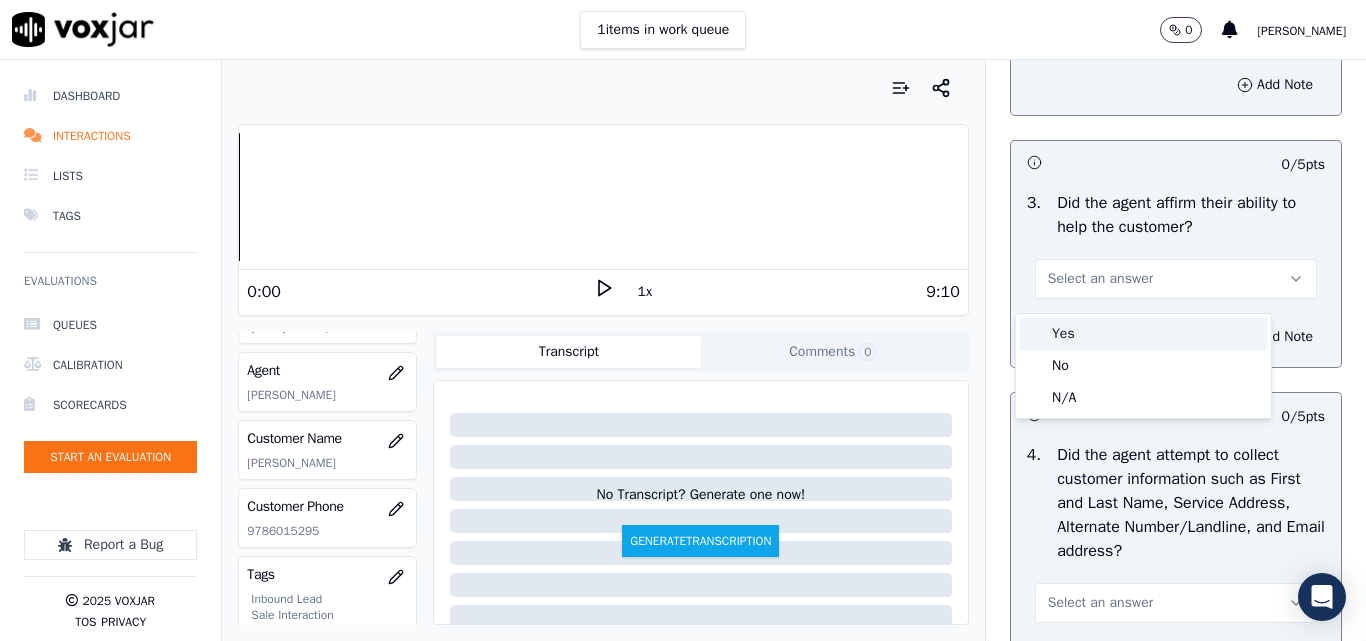 click on "Yes" at bounding box center [1143, 334] 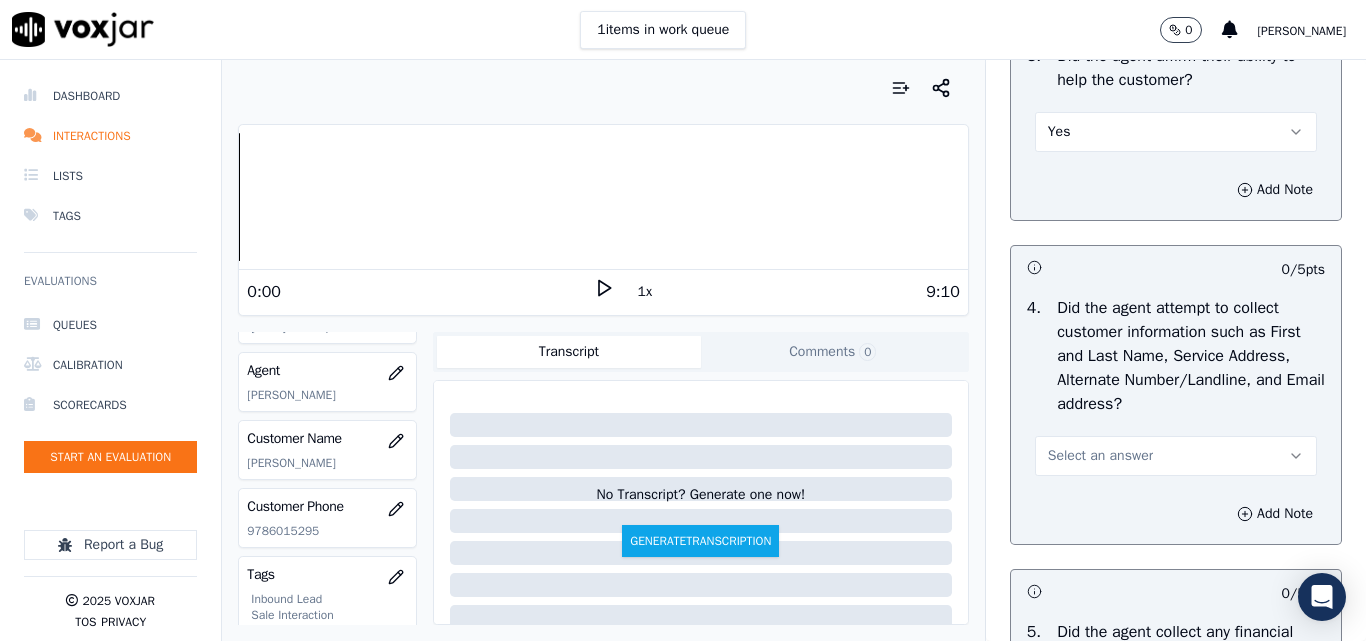 scroll, scrollTop: 900, scrollLeft: 0, axis: vertical 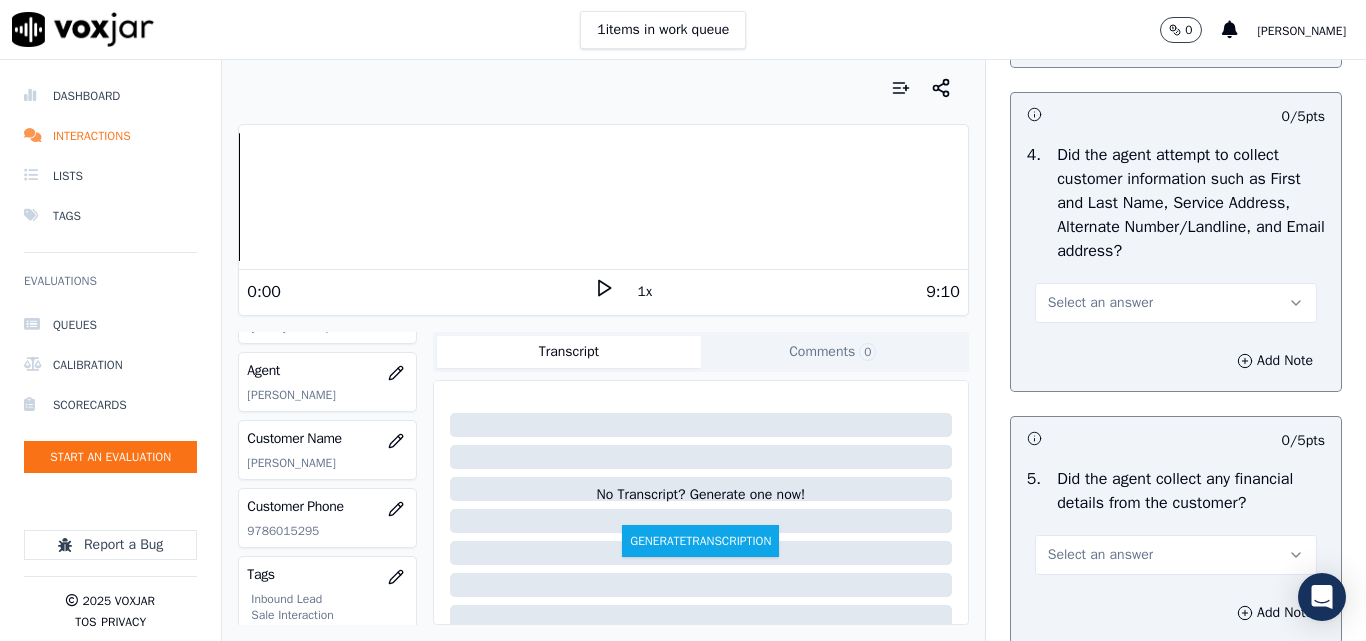 click on "Select an answer" at bounding box center [1100, 303] 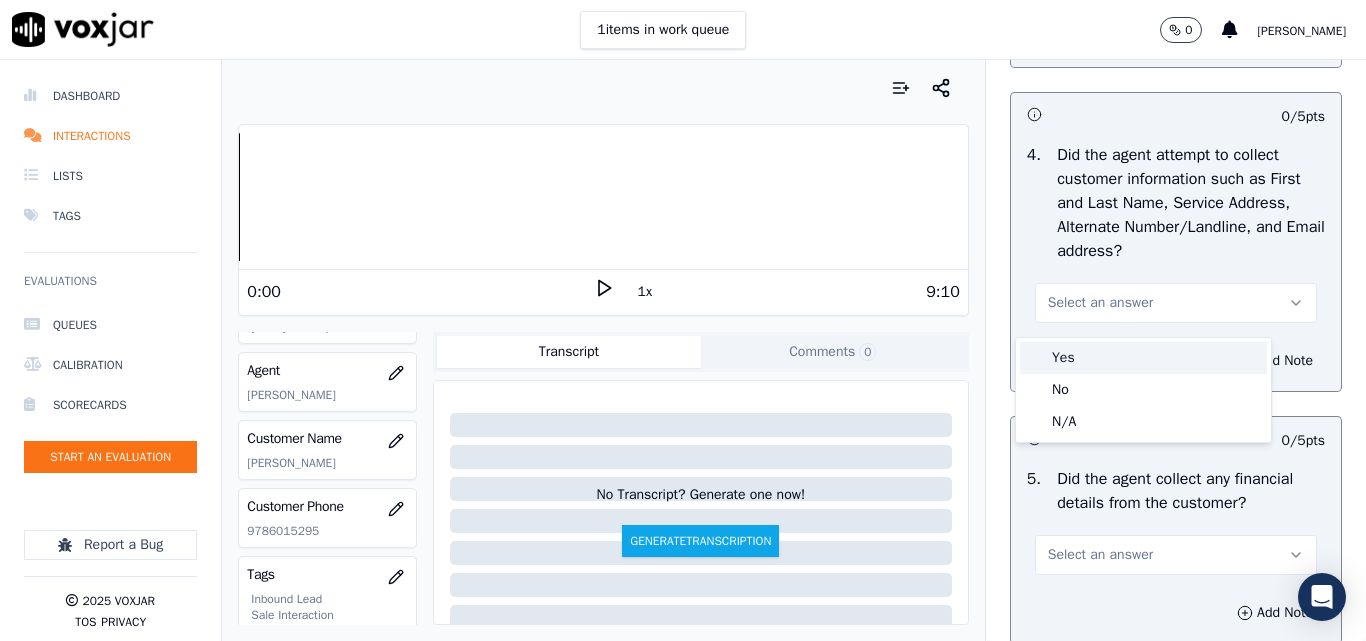 click on "Yes" at bounding box center [1143, 358] 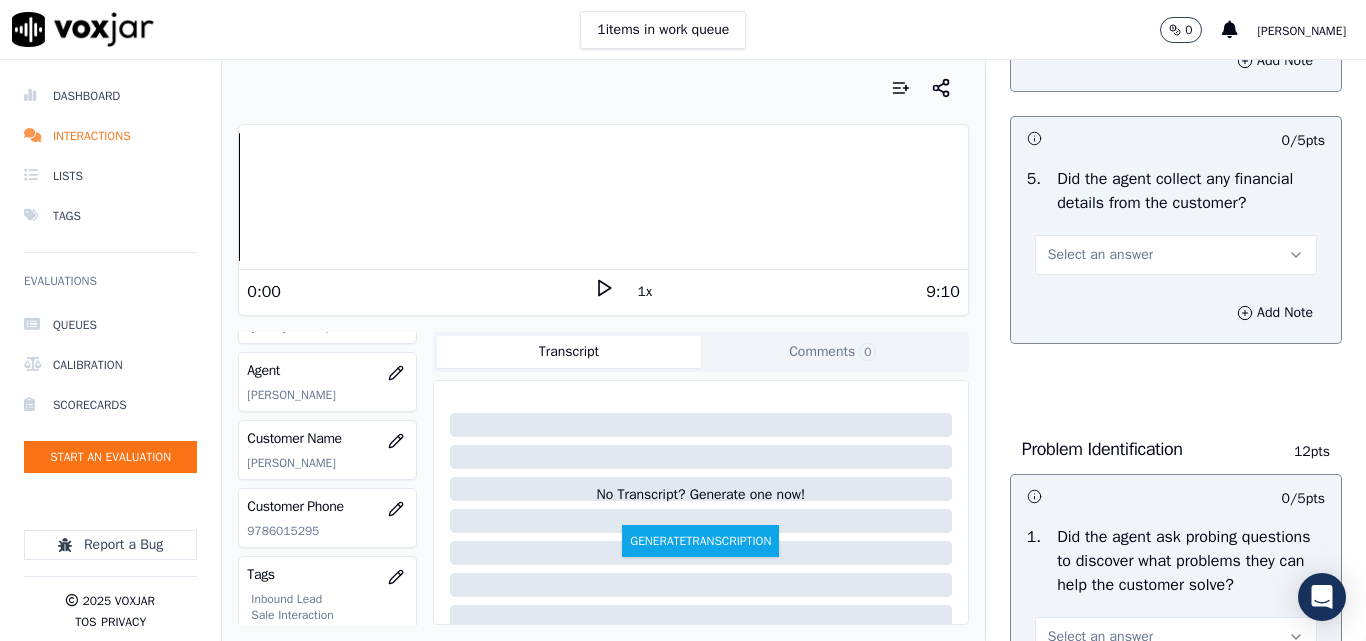 scroll, scrollTop: 1300, scrollLeft: 0, axis: vertical 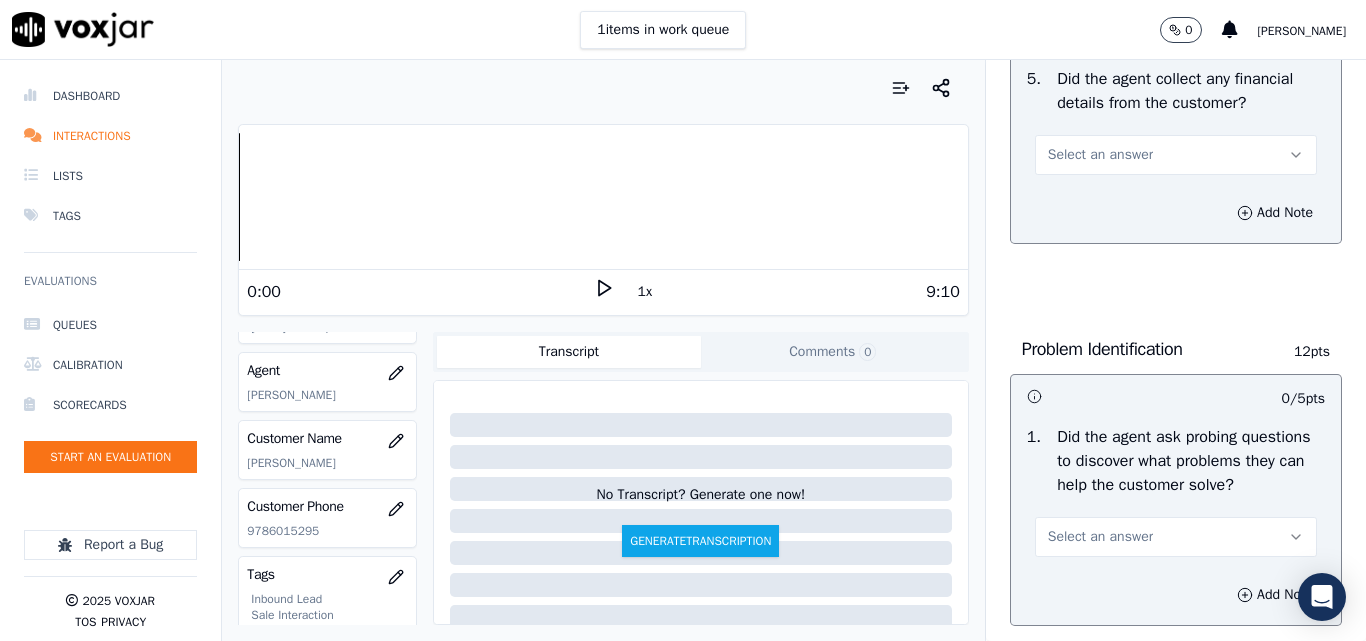 click on "Select an answer" at bounding box center (1176, 145) 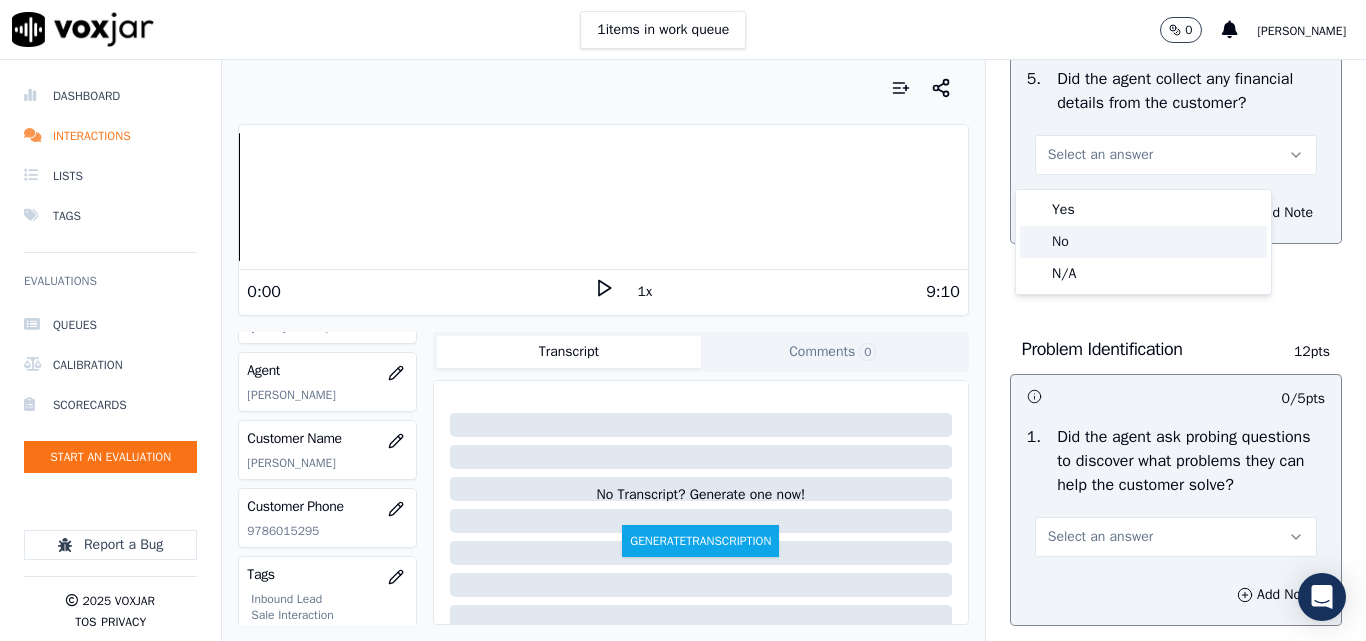 click on "No" 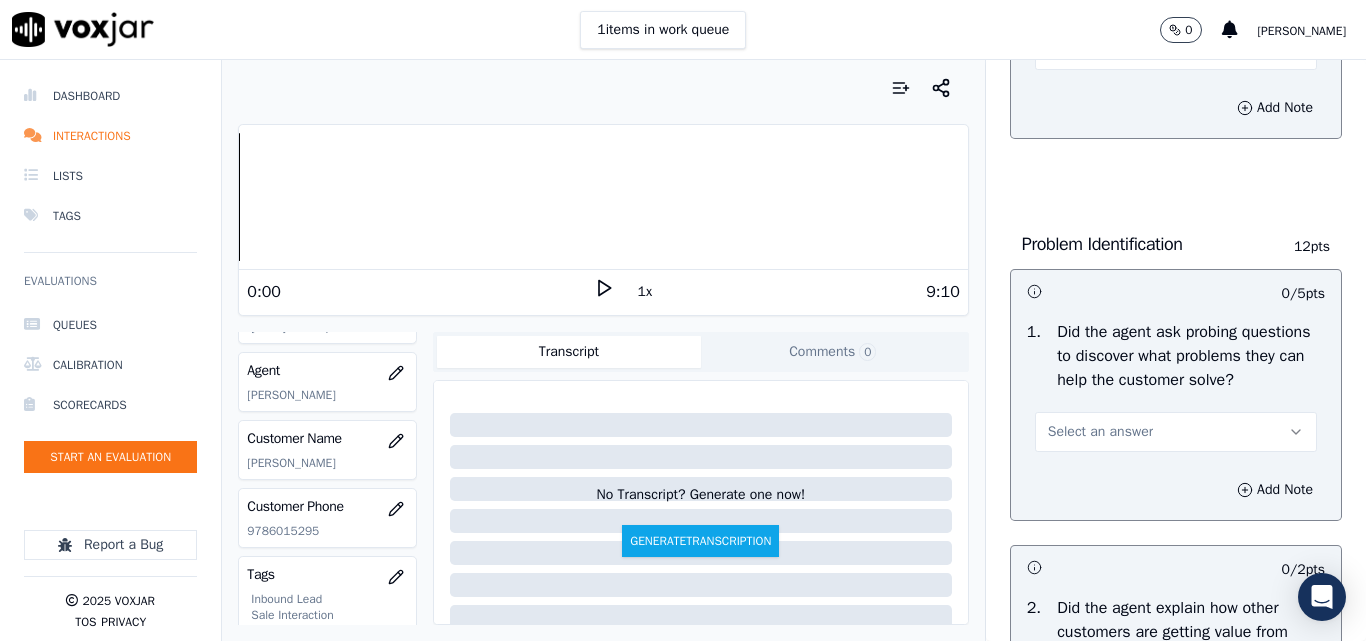 scroll, scrollTop: 1500, scrollLeft: 0, axis: vertical 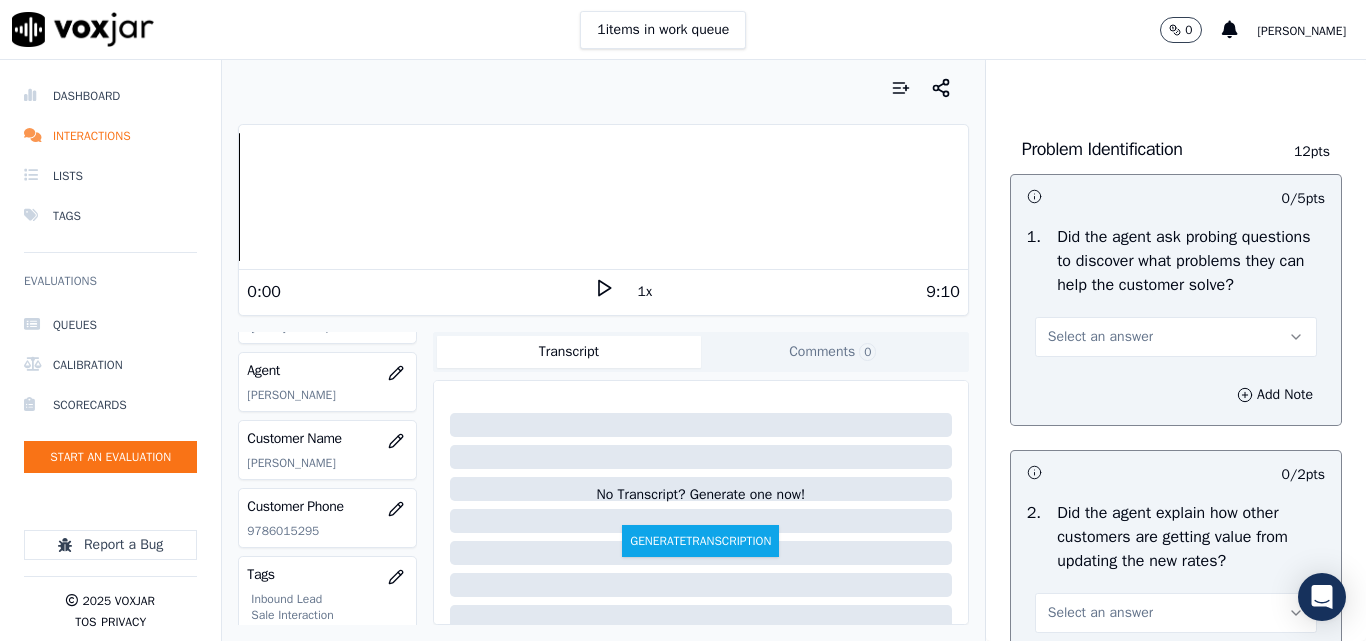 click on "Select an answer" at bounding box center [1100, 337] 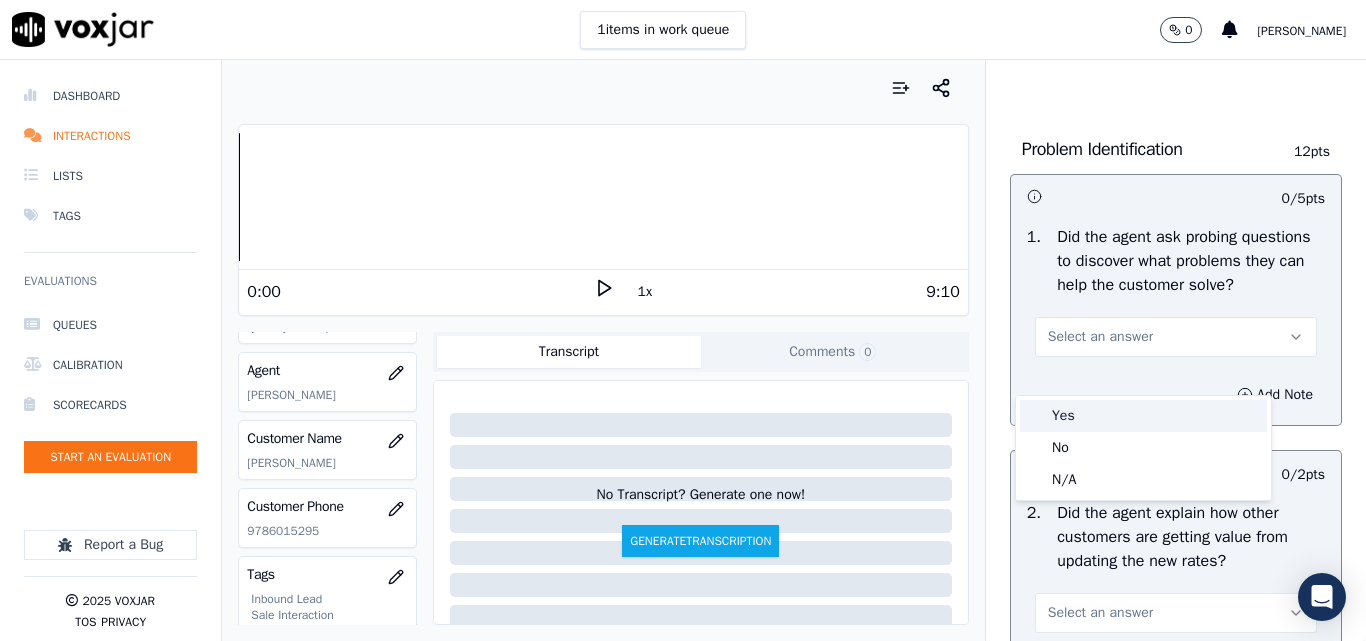 click on "Yes" at bounding box center [1143, 416] 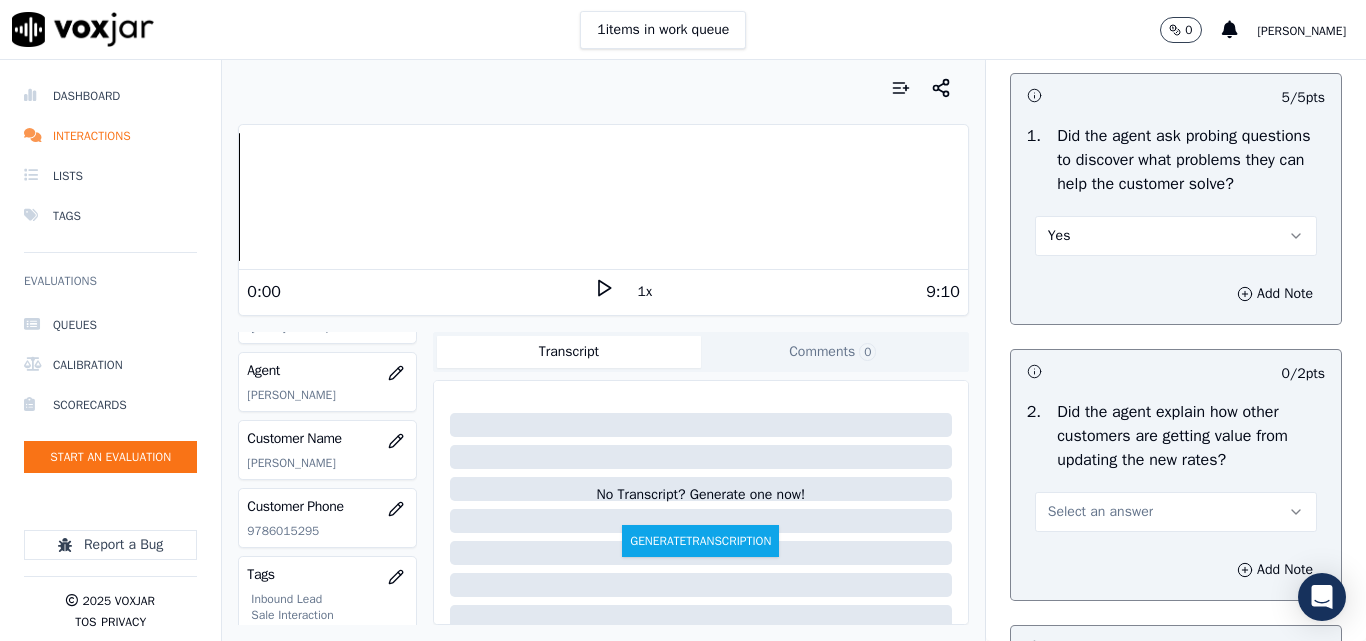 scroll, scrollTop: 1800, scrollLeft: 0, axis: vertical 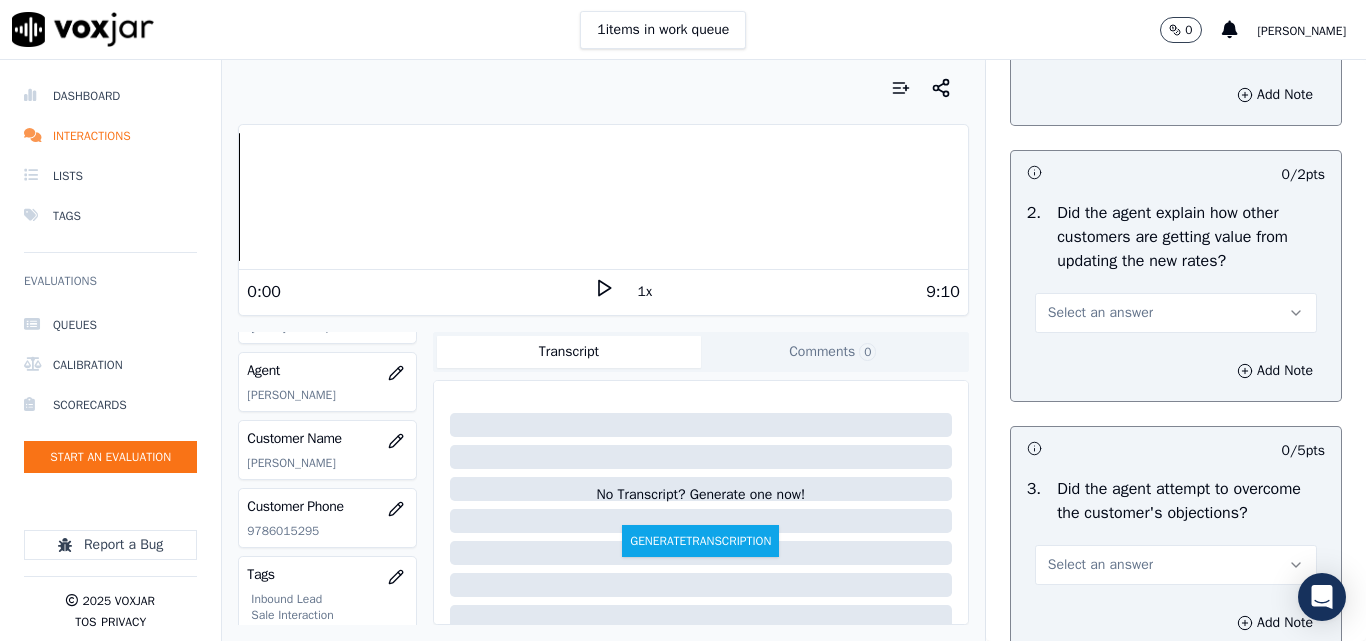 click on "Select an answer" at bounding box center (1100, 313) 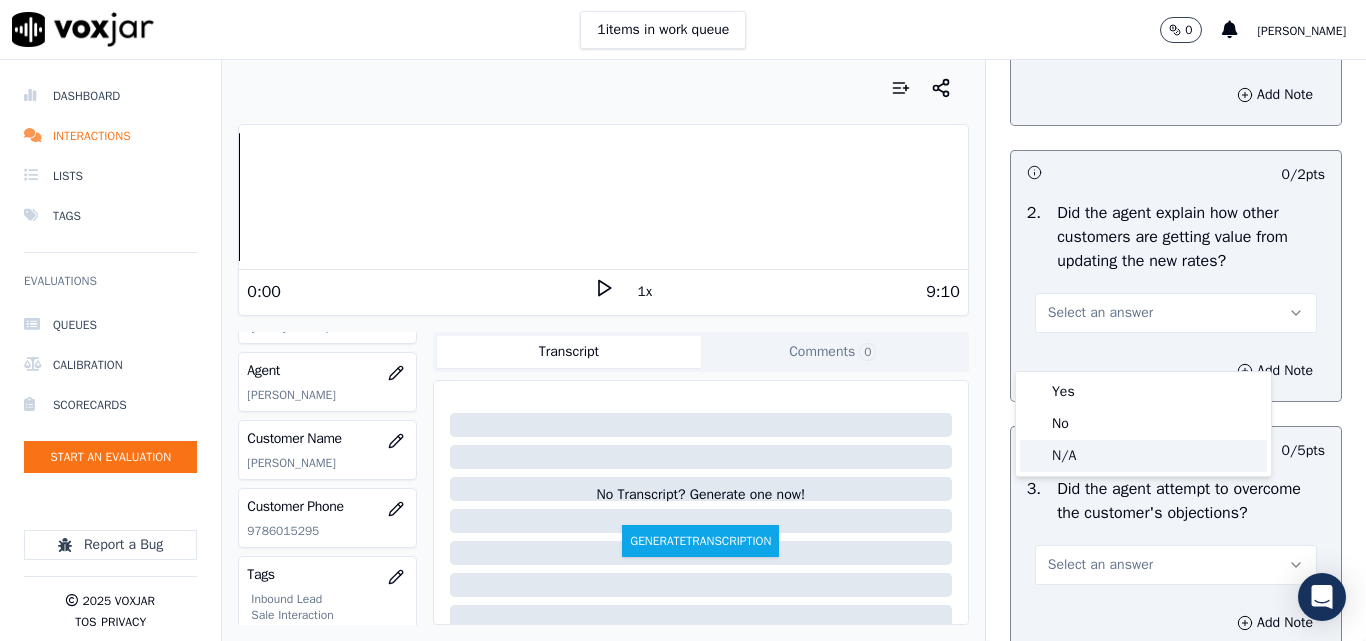 click on "N/A" 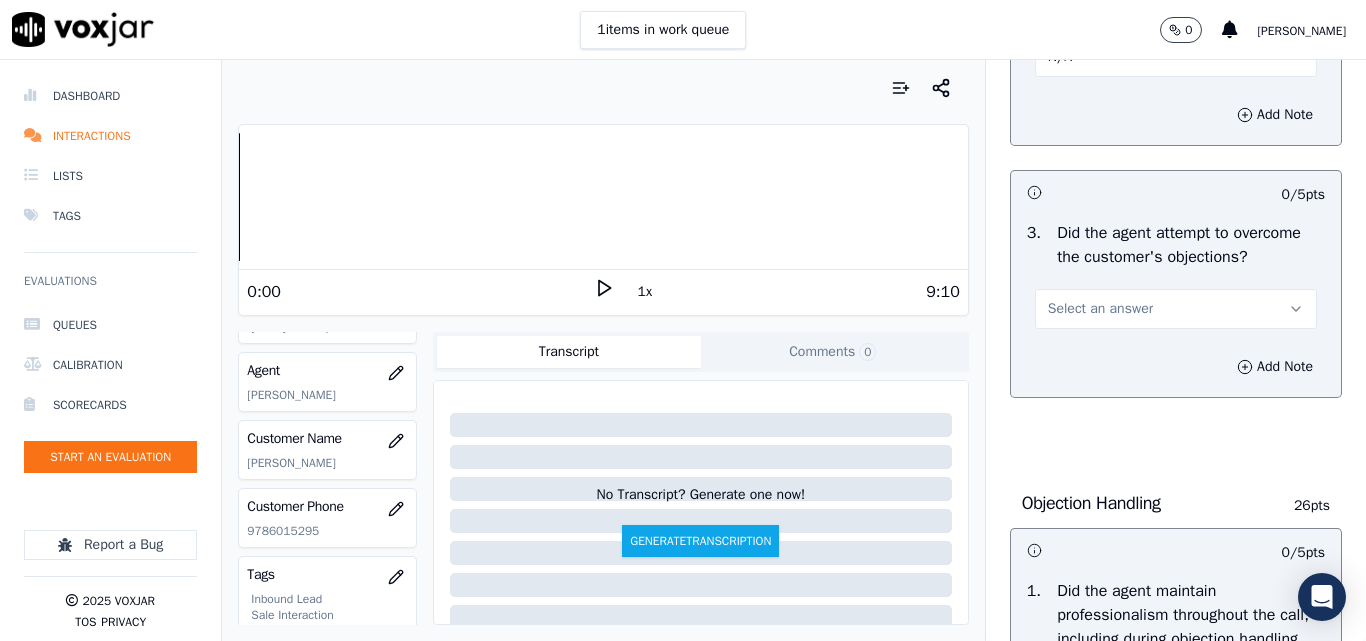 scroll, scrollTop: 2100, scrollLeft: 0, axis: vertical 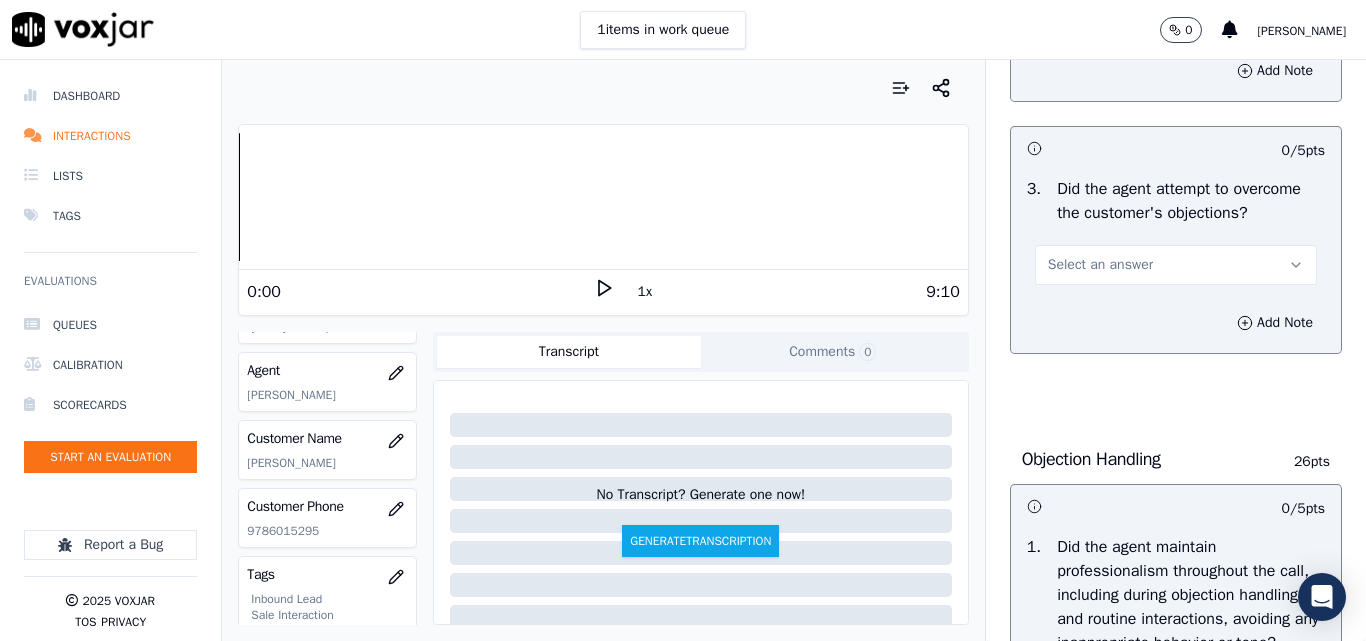 click on "Select an answer" at bounding box center [1100, 265] 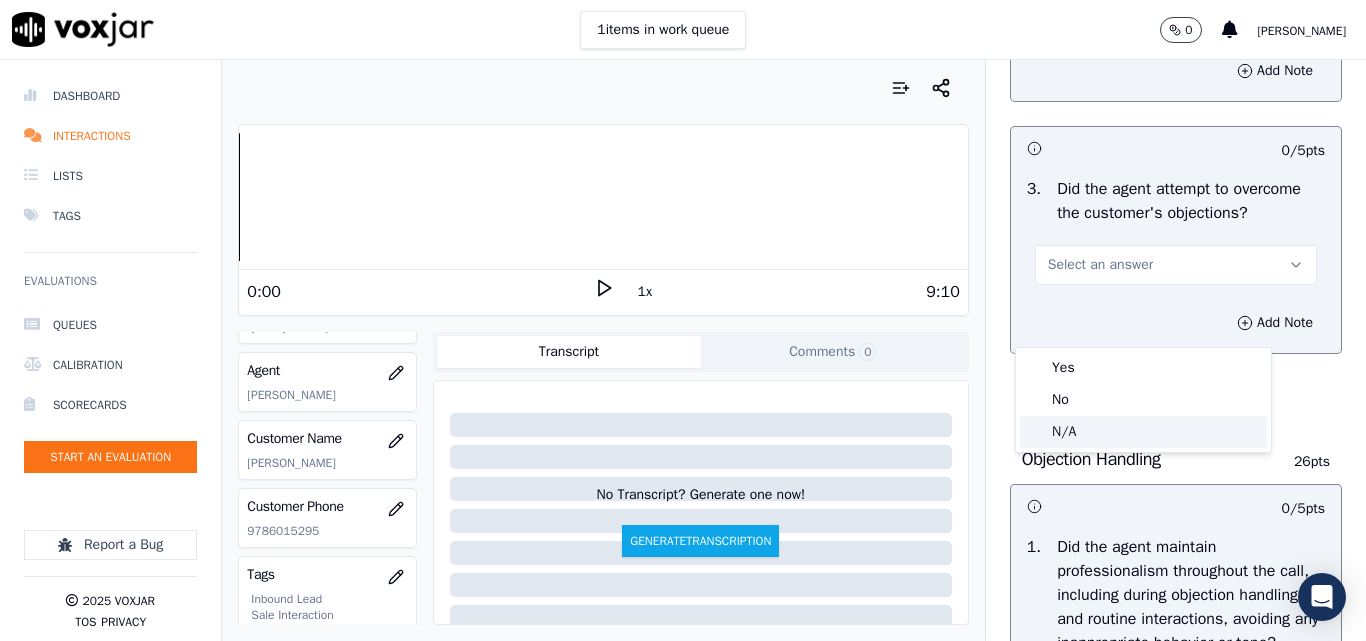 click on "N/A" 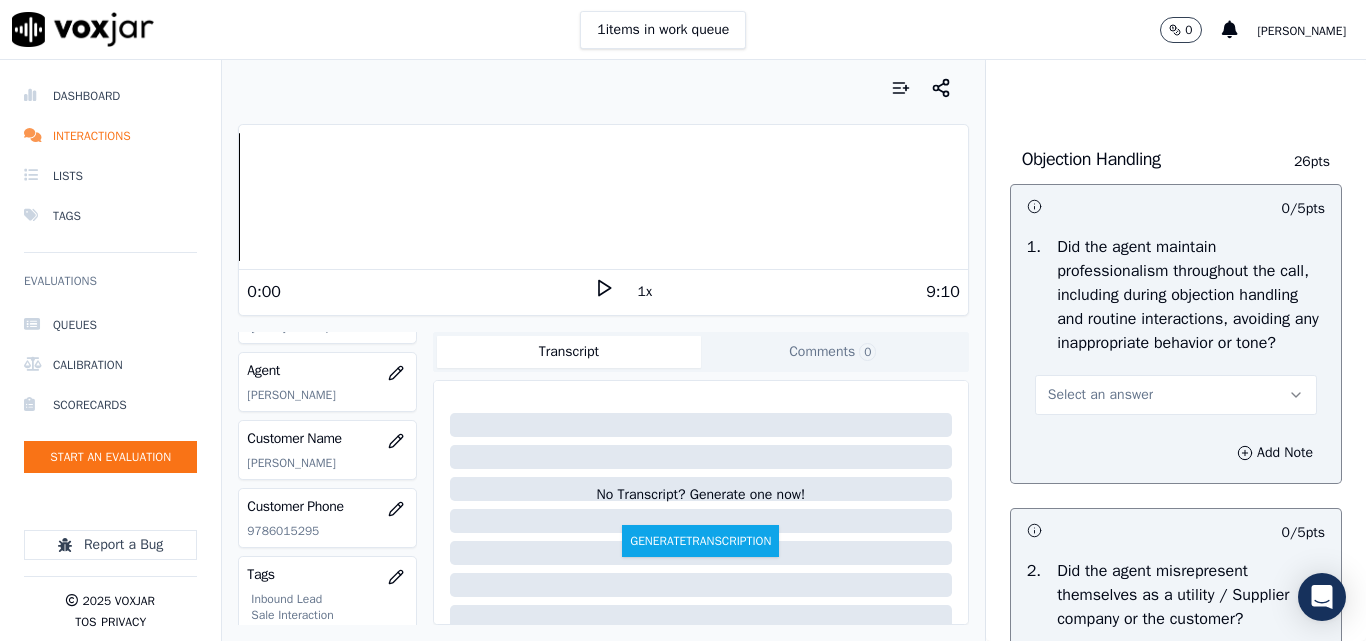 scroll, scrollTop: 2600, scrollLeft: 0, axis: vertical 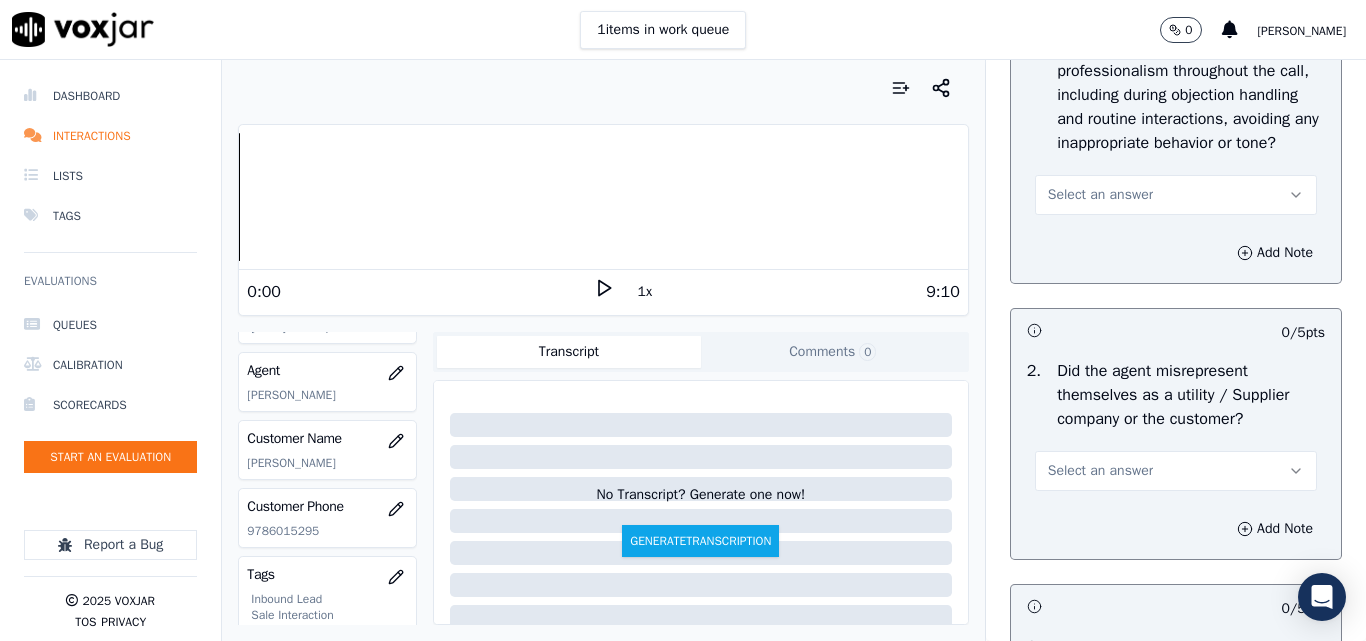 click on "Select an answer" at bounding box center (1100, 195) 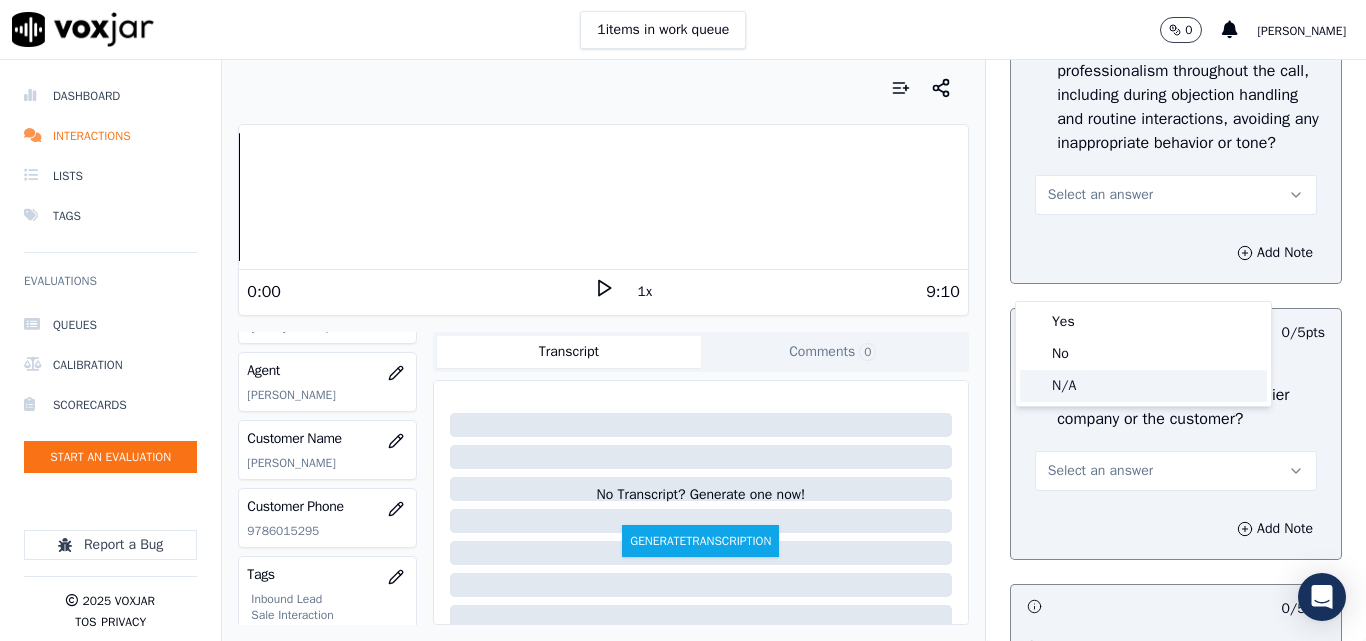 click on "N/A" 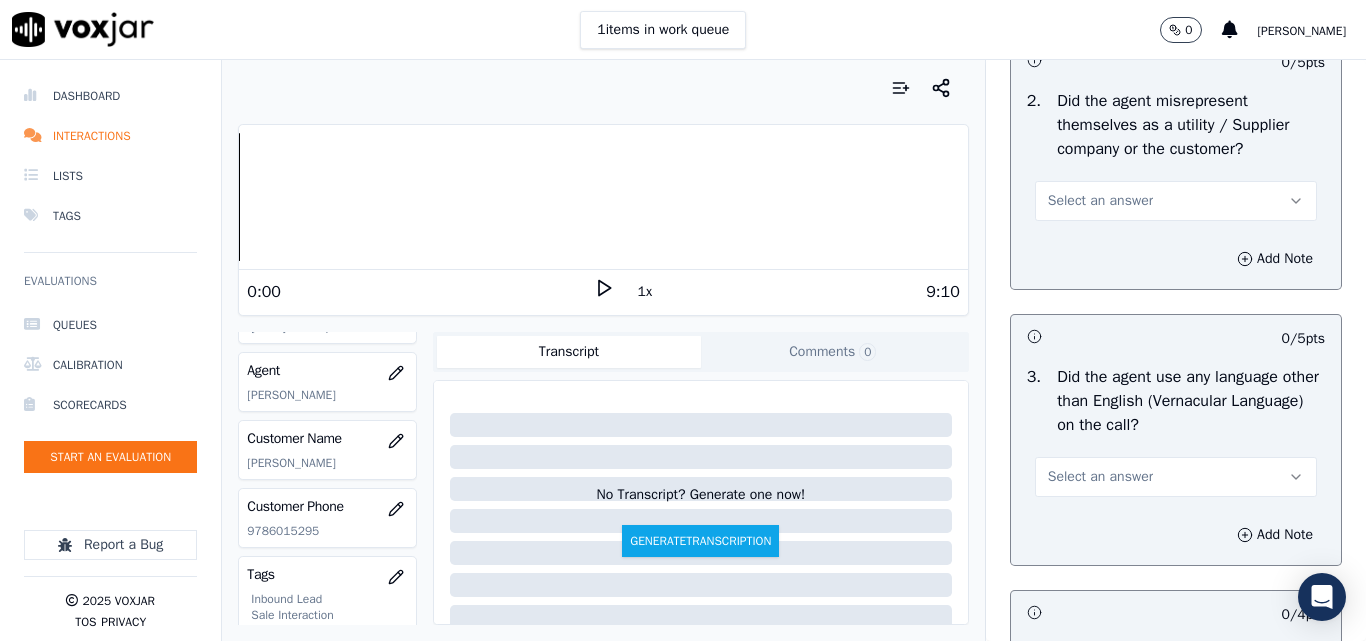 scroll, scrollTop: 2900, scrollLeft: 0, axis: vertical 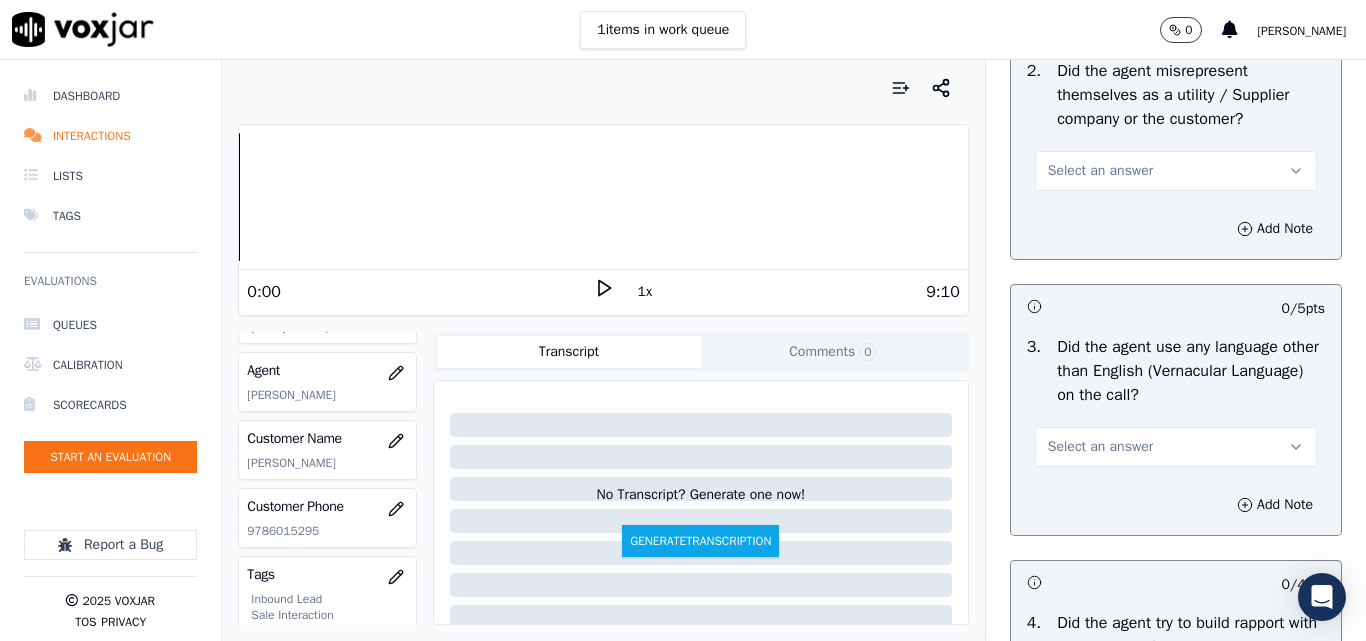 click on "Select an answer" at bounding box center [1176, 171] 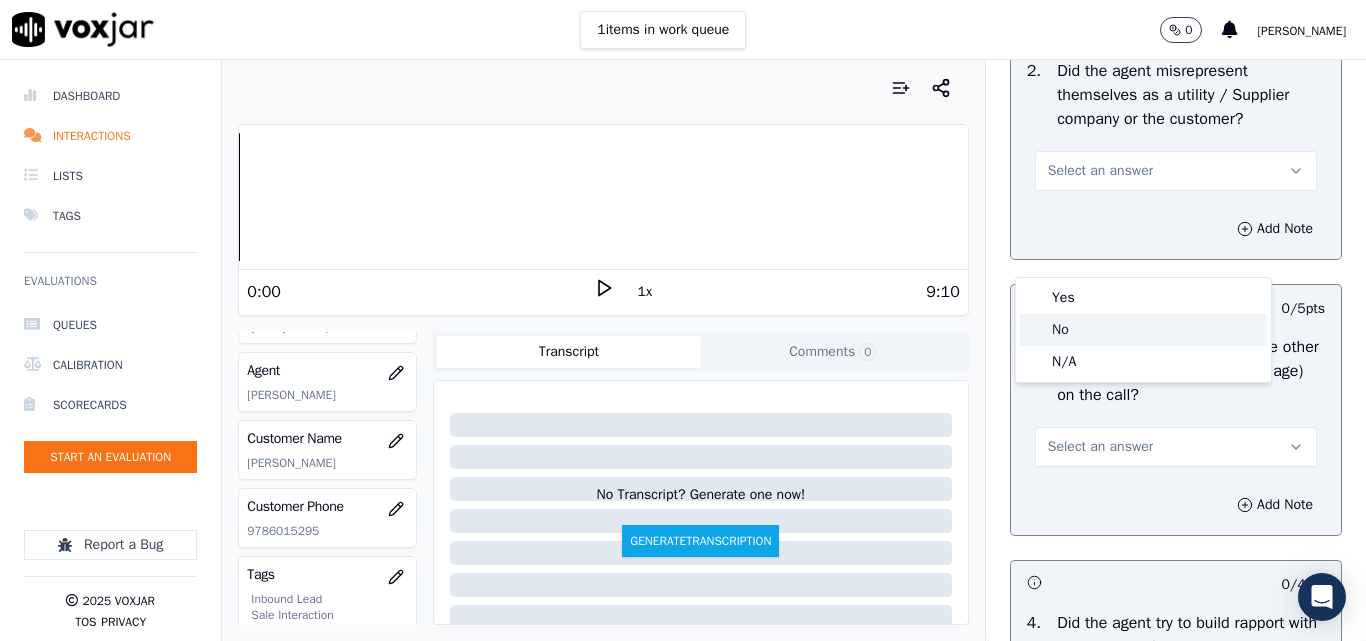 click on "No" 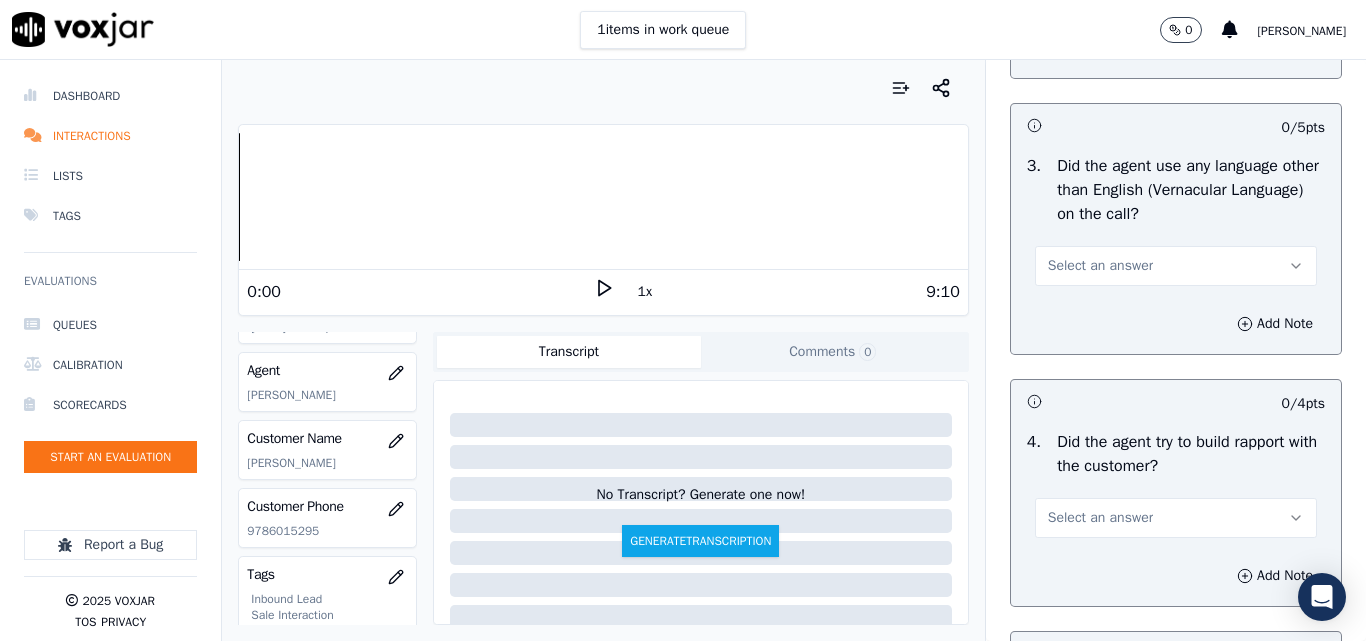 scroll, scrollTop: 3100, scrollLeft: 0, axis: vertical 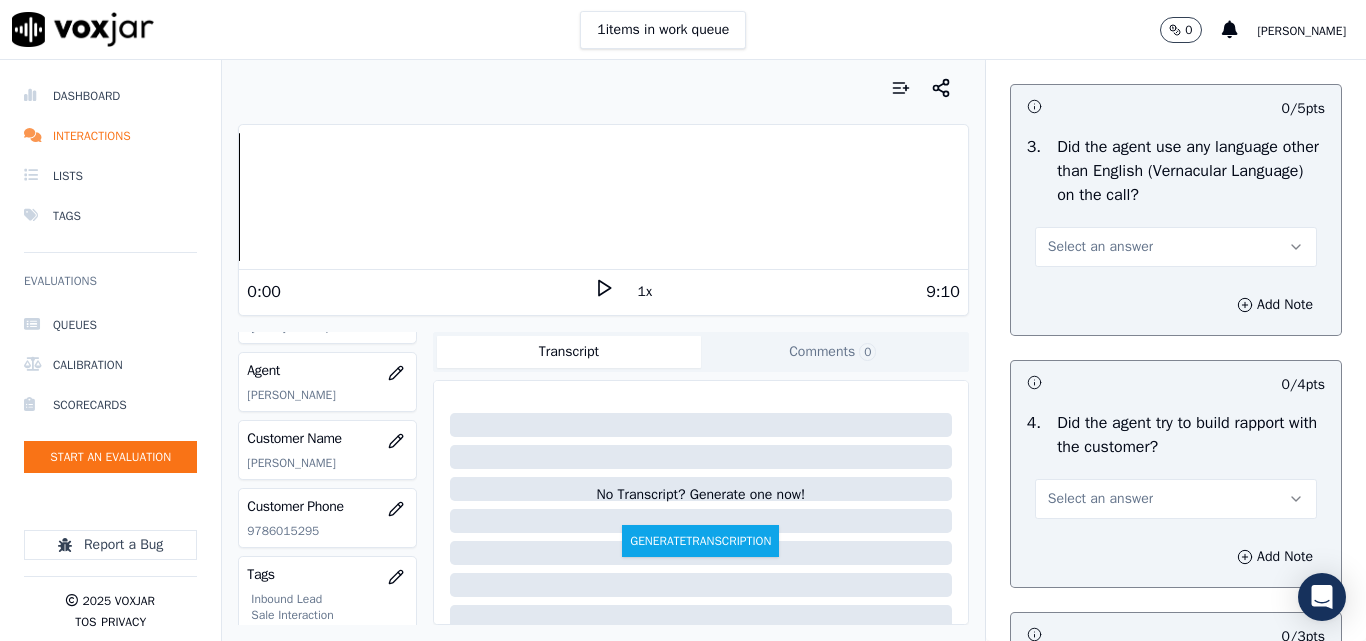 click on "Select an answer" at bounding box center (1100, 247) 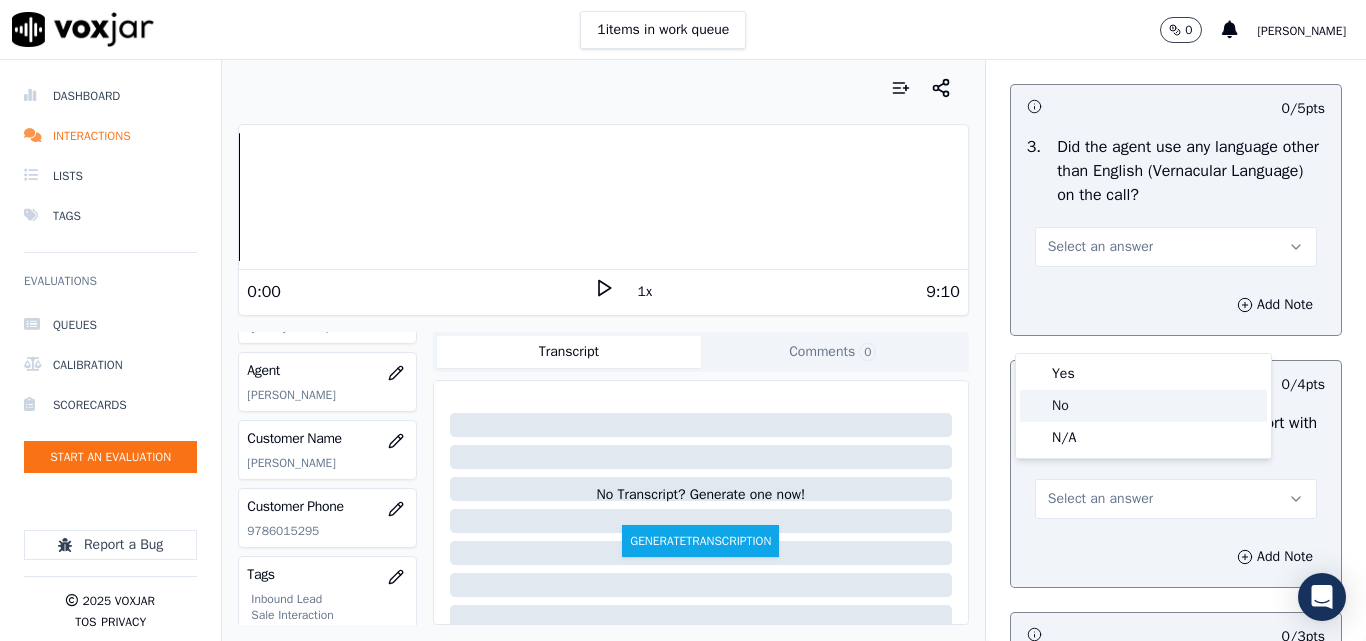 click on "No" 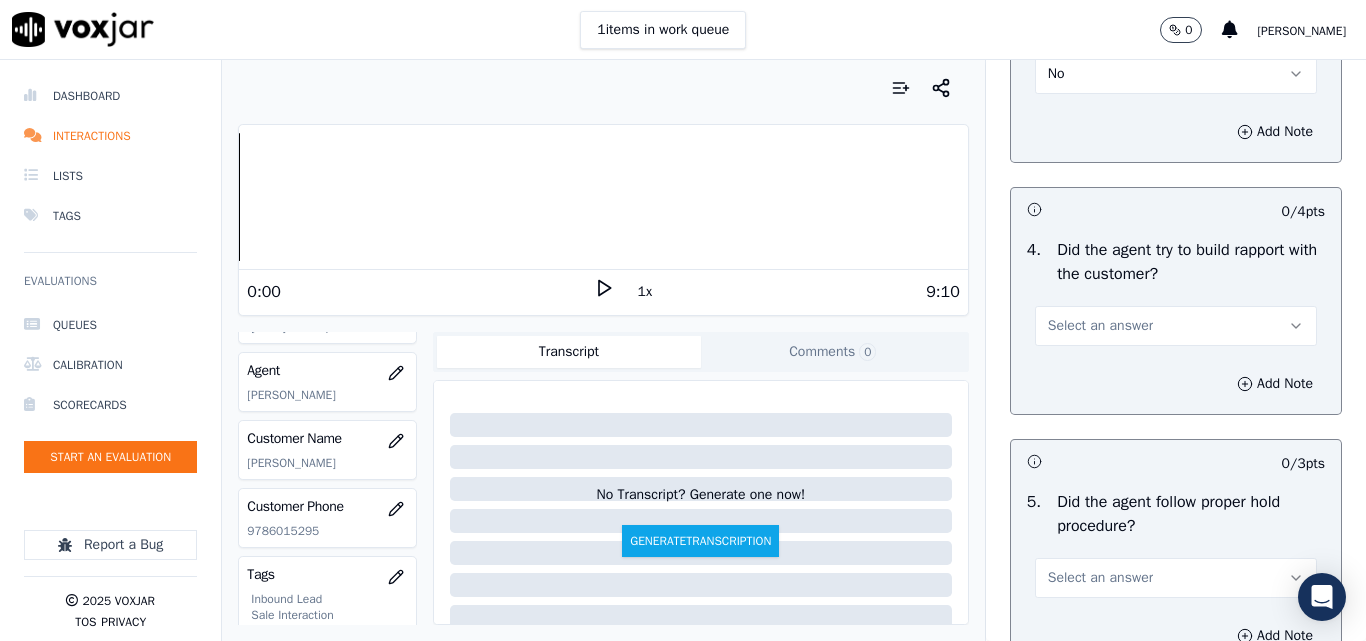 scroll, scrollTop: 3000, scrollLeft: 0, axis: vertical 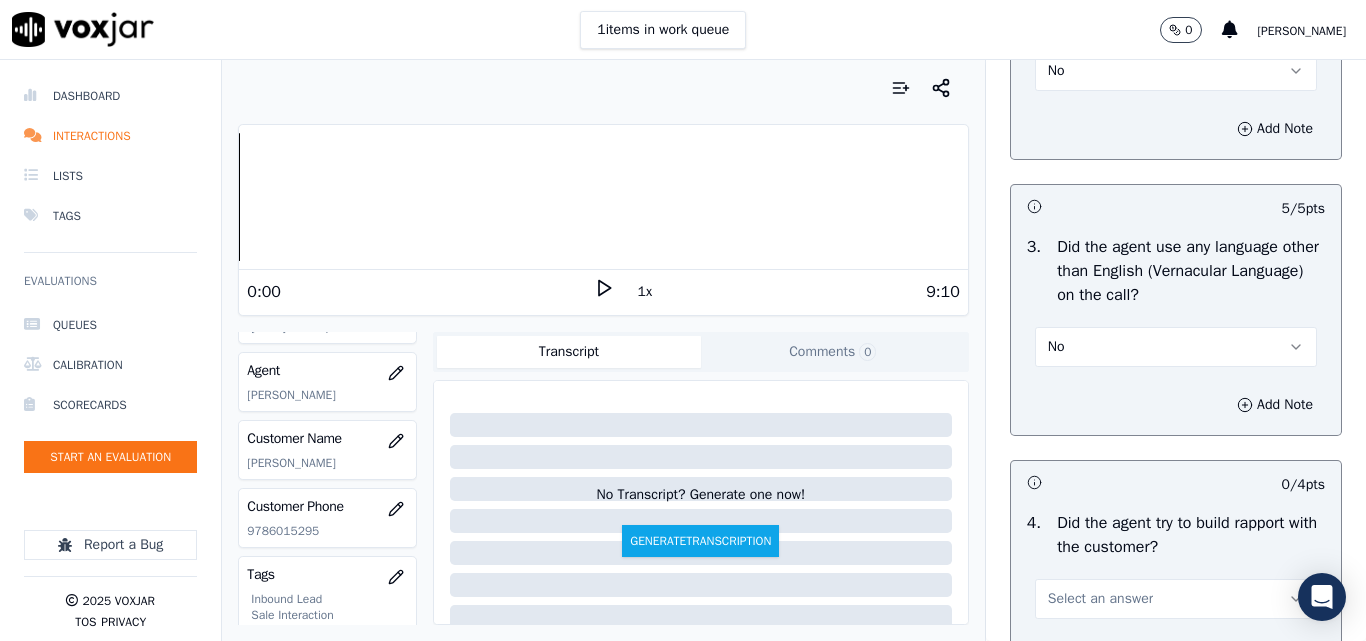 click on "No" at bounding box center (1056, 71) 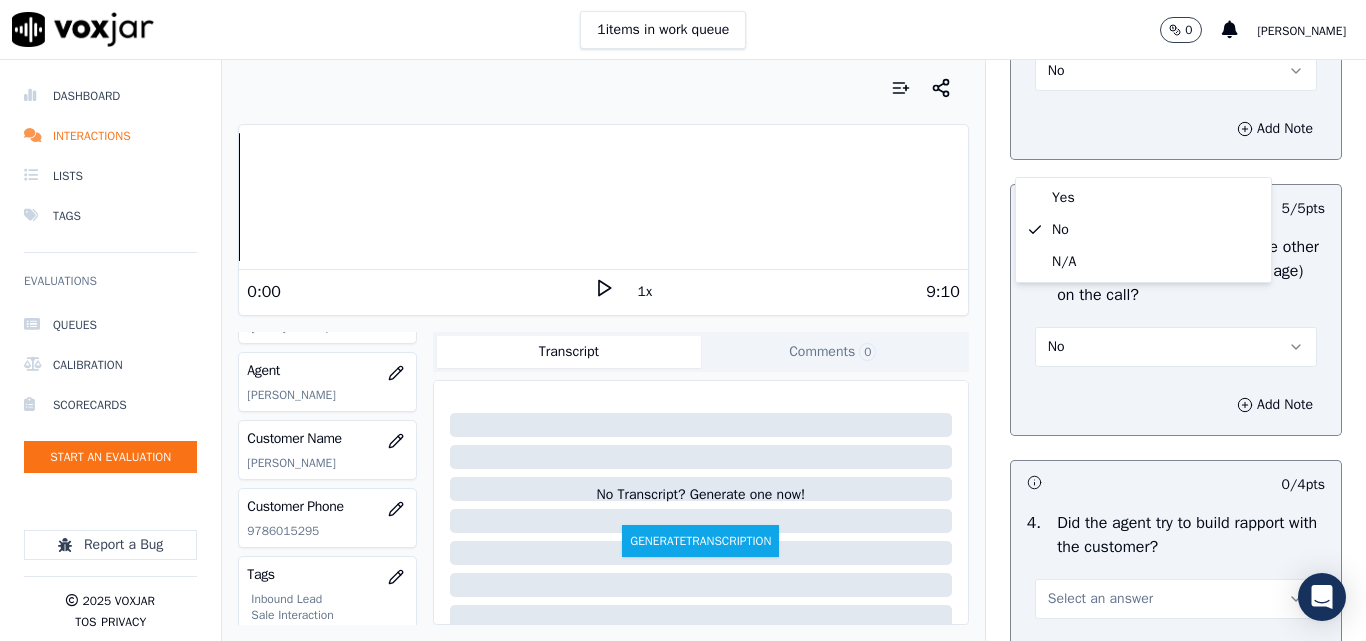 click on "Add Note" at bounding box center (1176, 129) 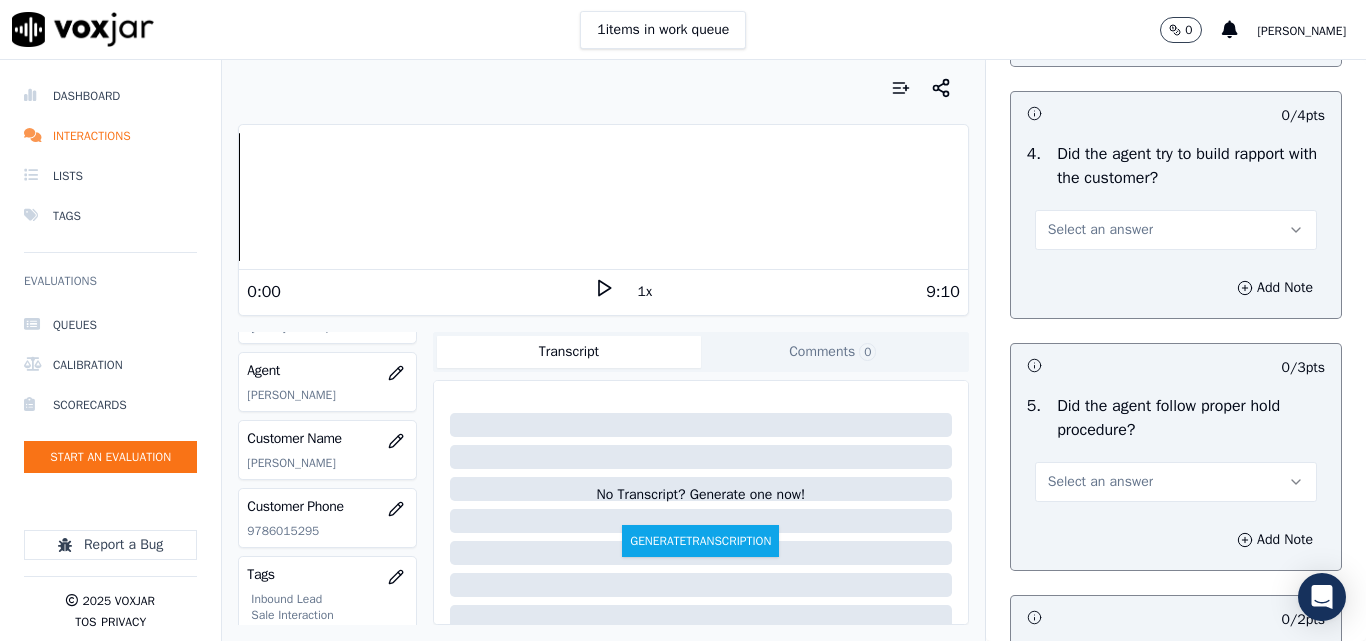 scroll, scrollTop: 3400, scrollLeft: 0, axis: vertical 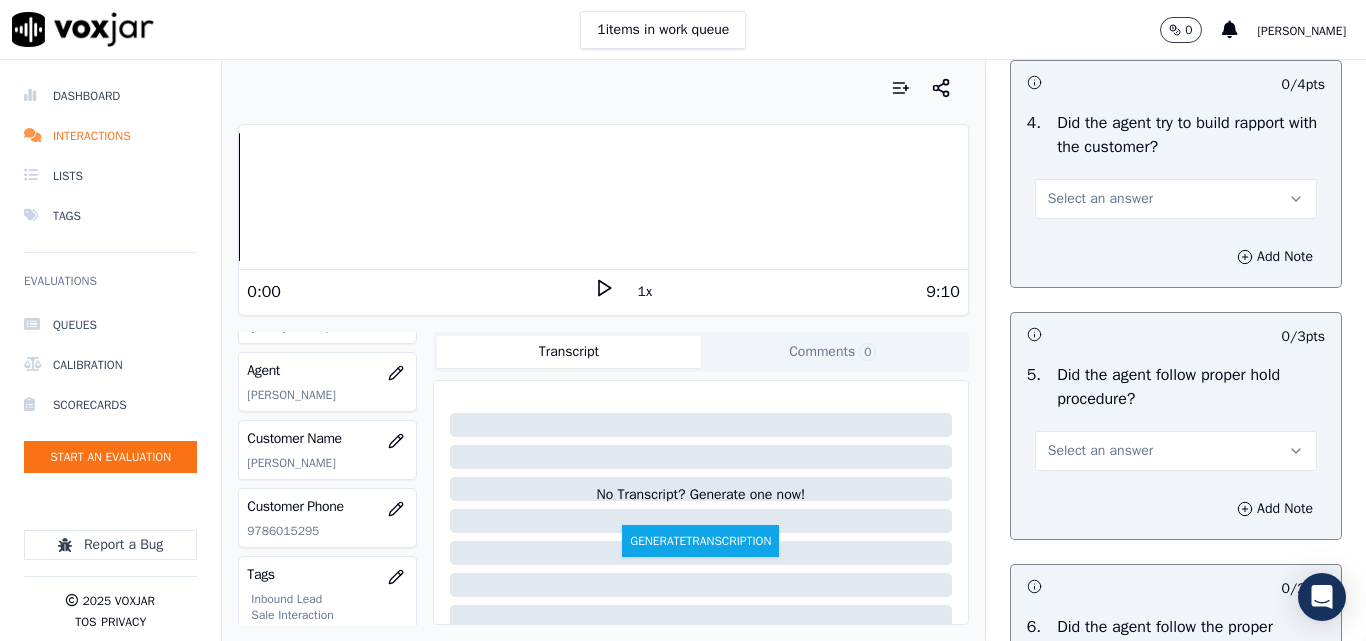 click on "Select an answer" at bounding box center (1176, 199) 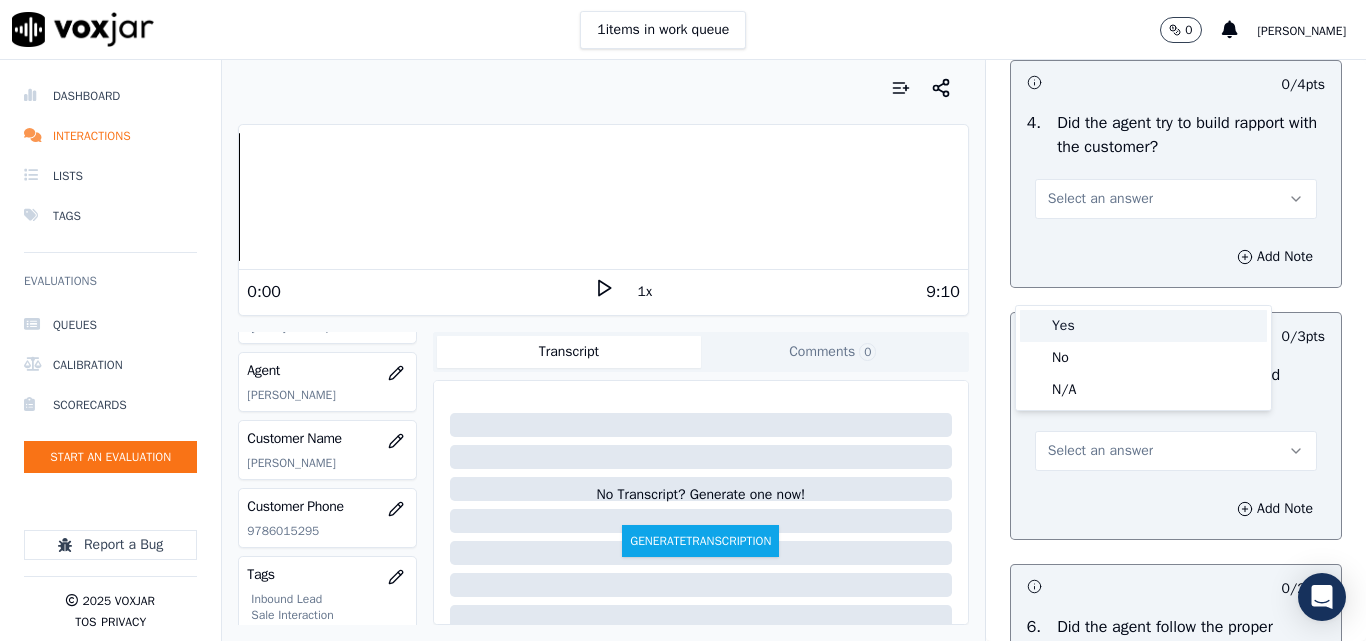 click on "Yes" at bounding box center (1143, 326) 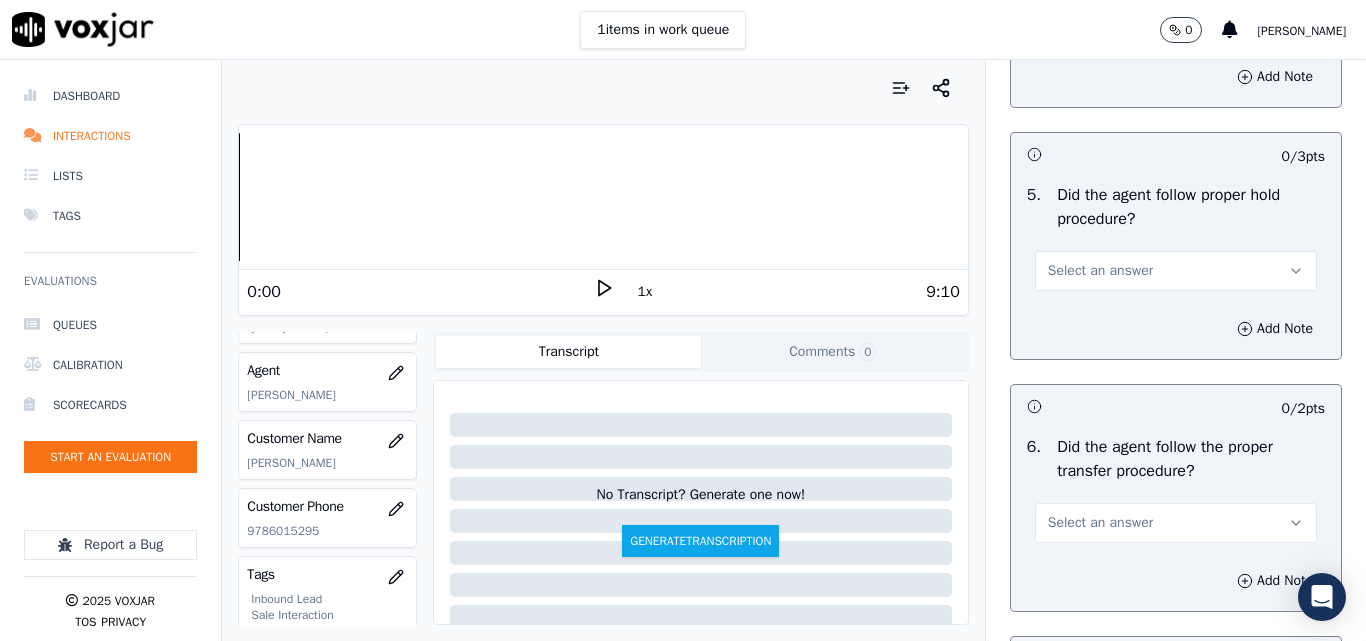 scroll, scrollTop: 3600, scrollLeft: 0, axis: vertical 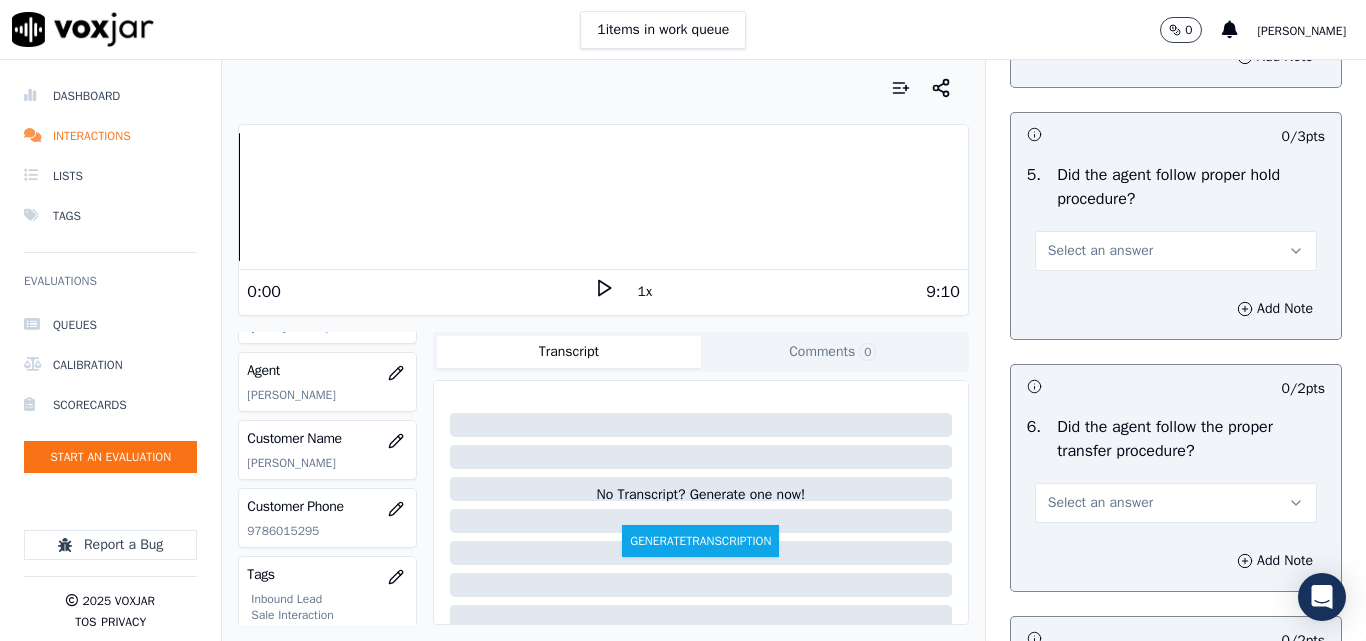 click on "Select an answer" at bounding box center (1100, 251) 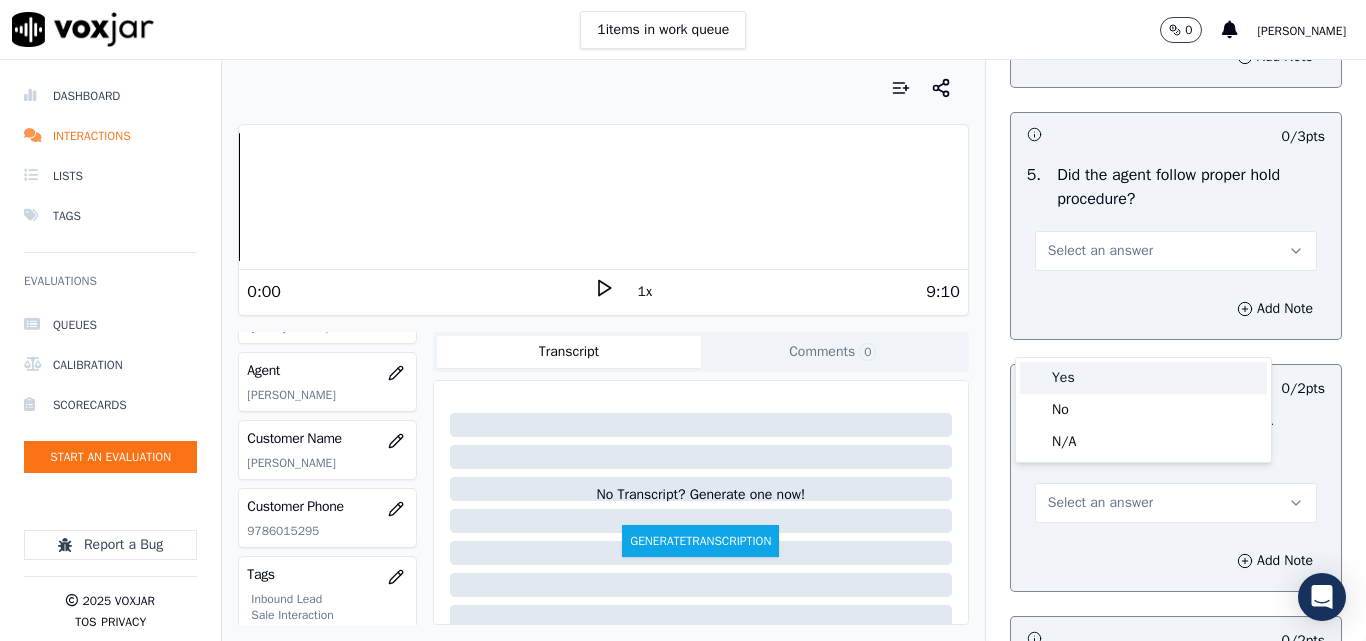 click on "Yes" at bounding box center (1143, 378) 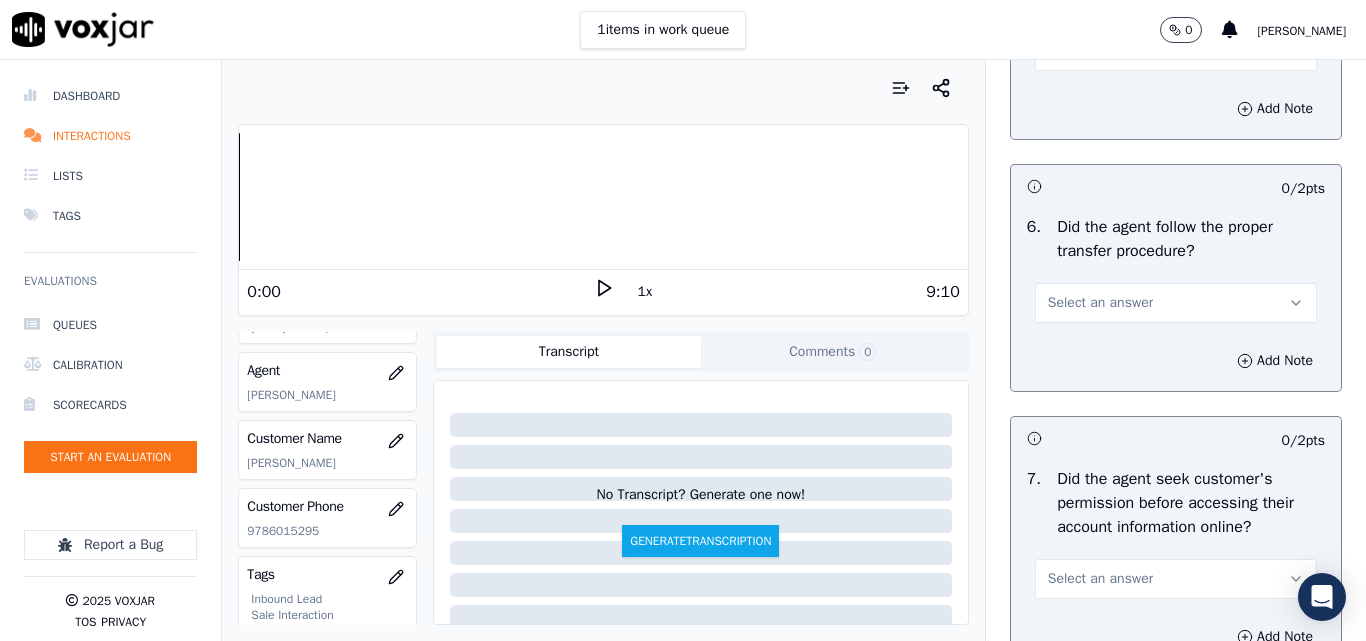 scroll, scrollTop: 3900, scrollLeft: 0, axis: vertical 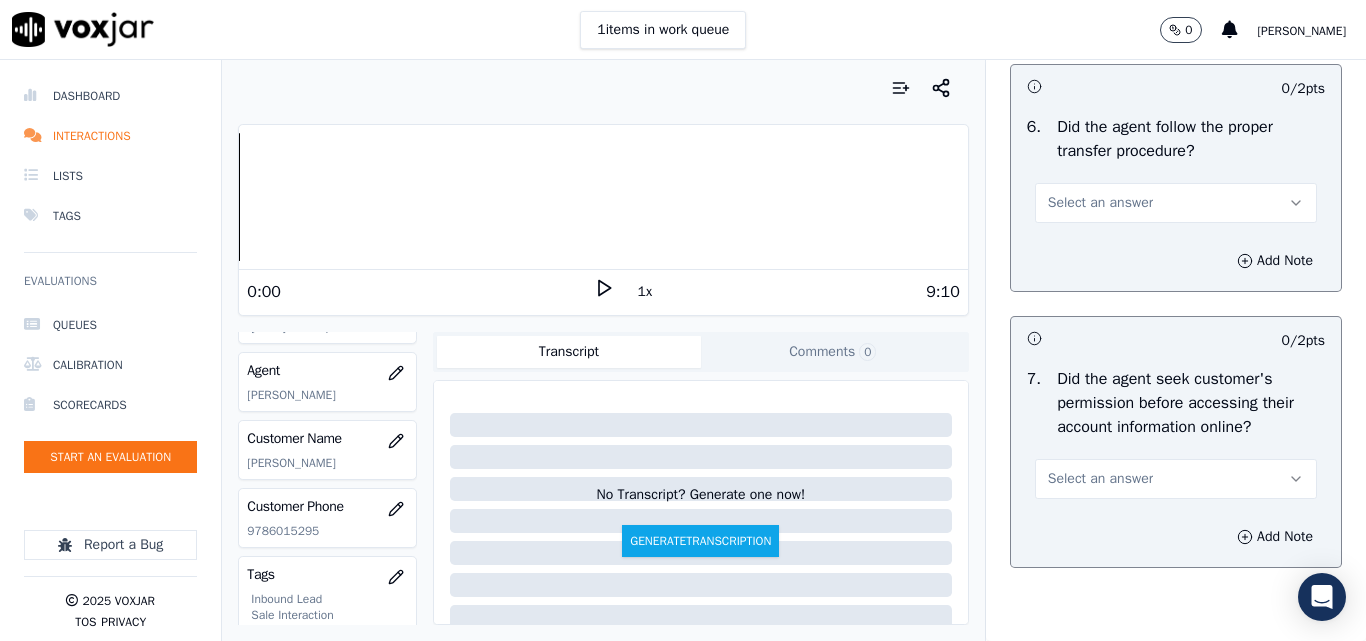 click on "Select an answer" at bounding box center (1100, 203) 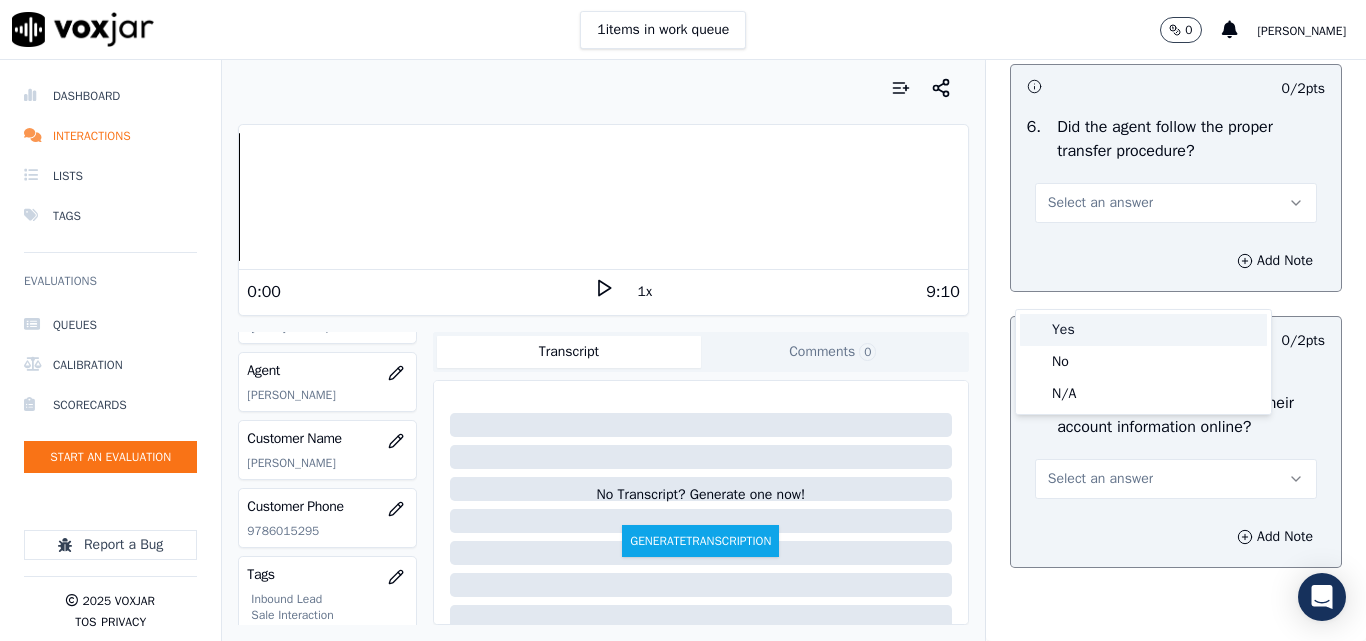 click on "Yes" at bounding box center [1143, 330] 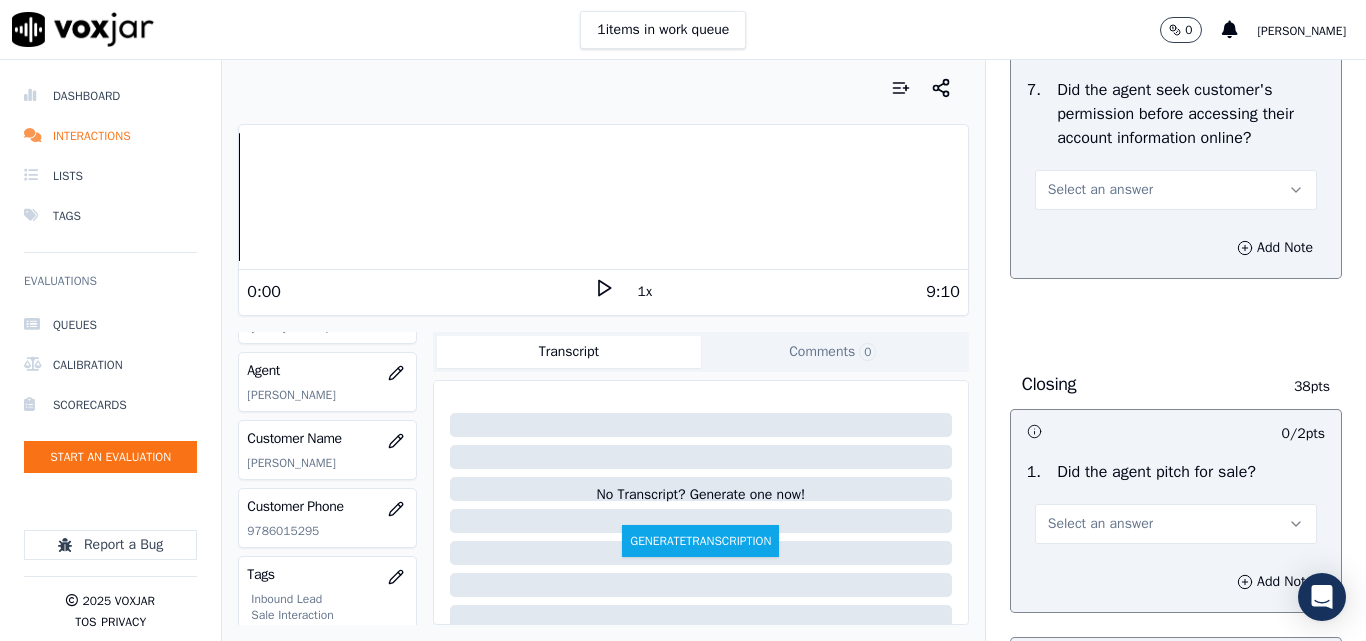 scroll, scrollTop: 4200, scrollLeft: 0, axis: vertical 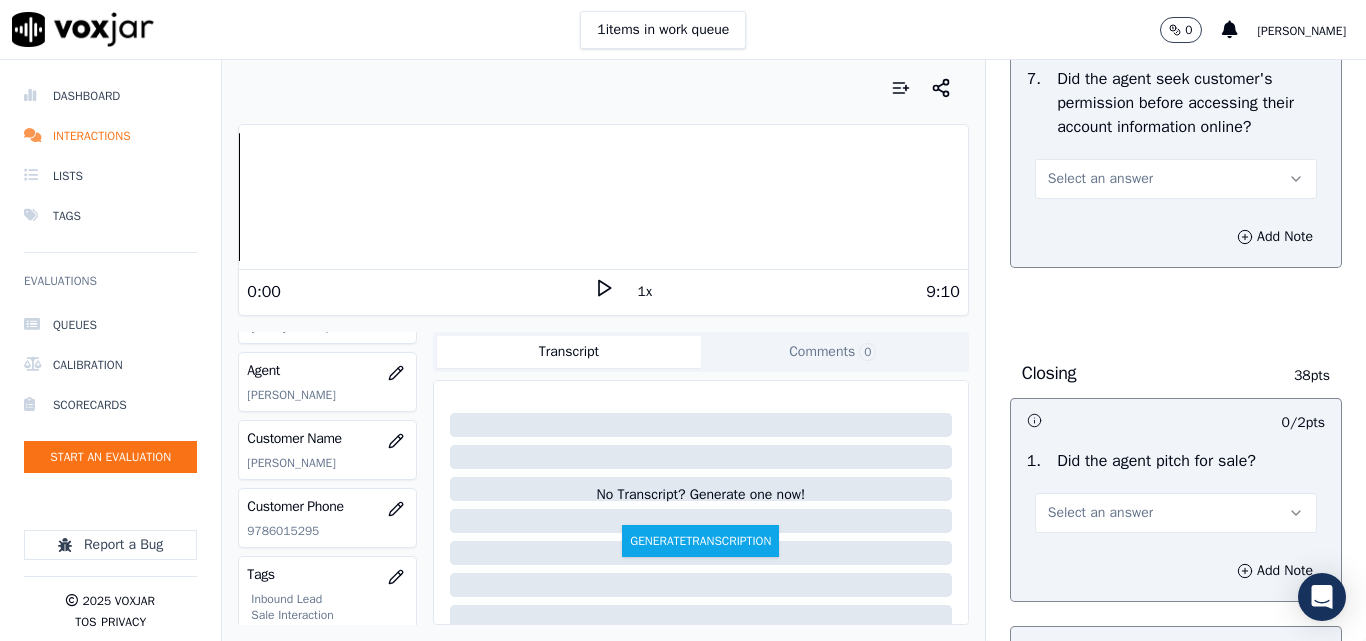 click on "Select an answer" at bounding box center [1100, 179] 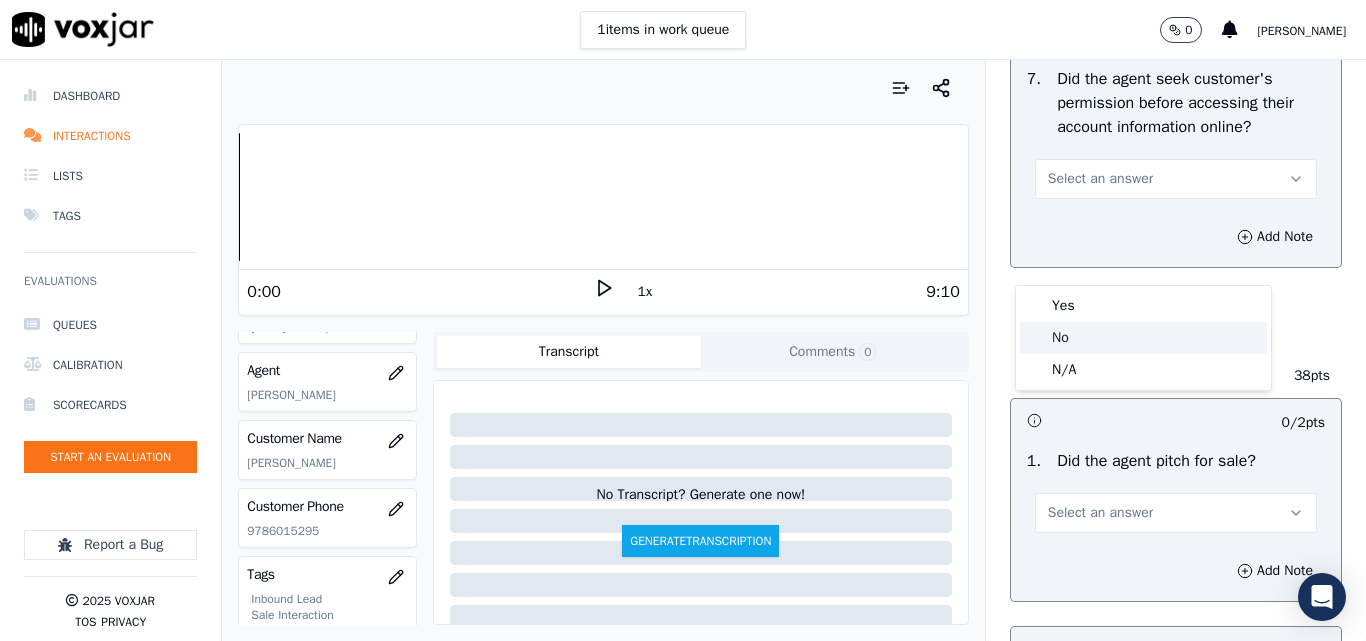 click on "No" 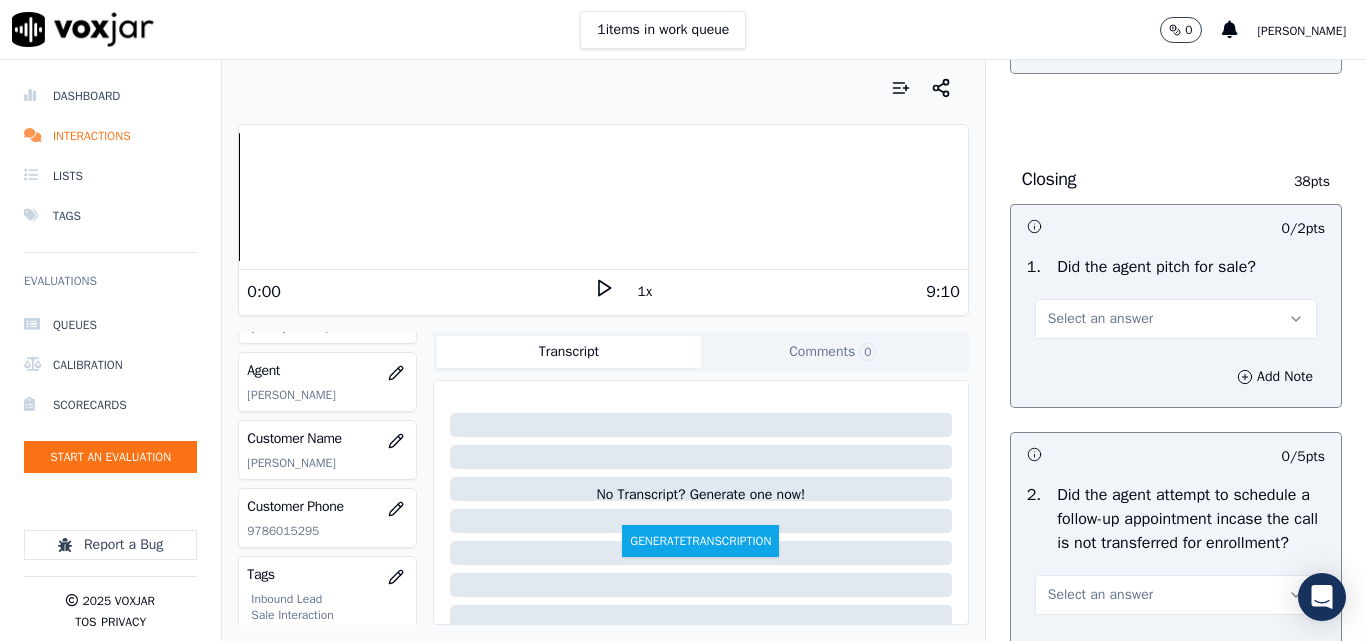 scroll, scrollTop: 4500, scrollLeft: 0, axis: vertical 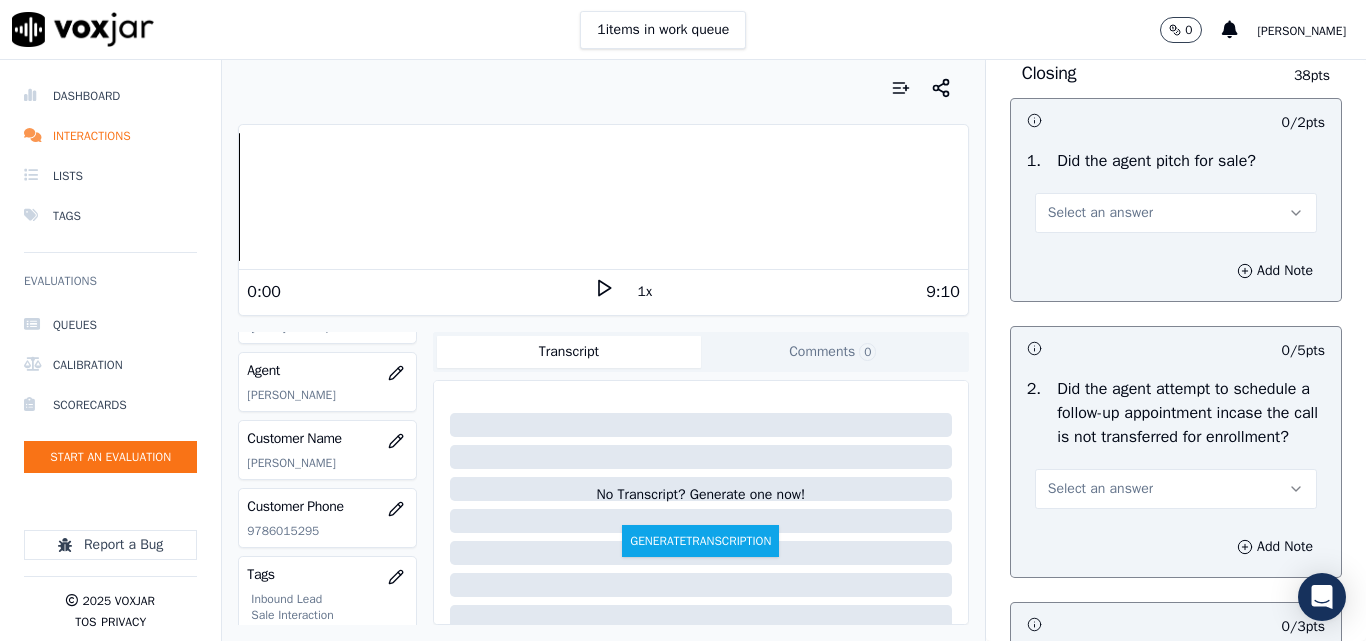 click on "Select an answer" at bounding box center (1100, 213) 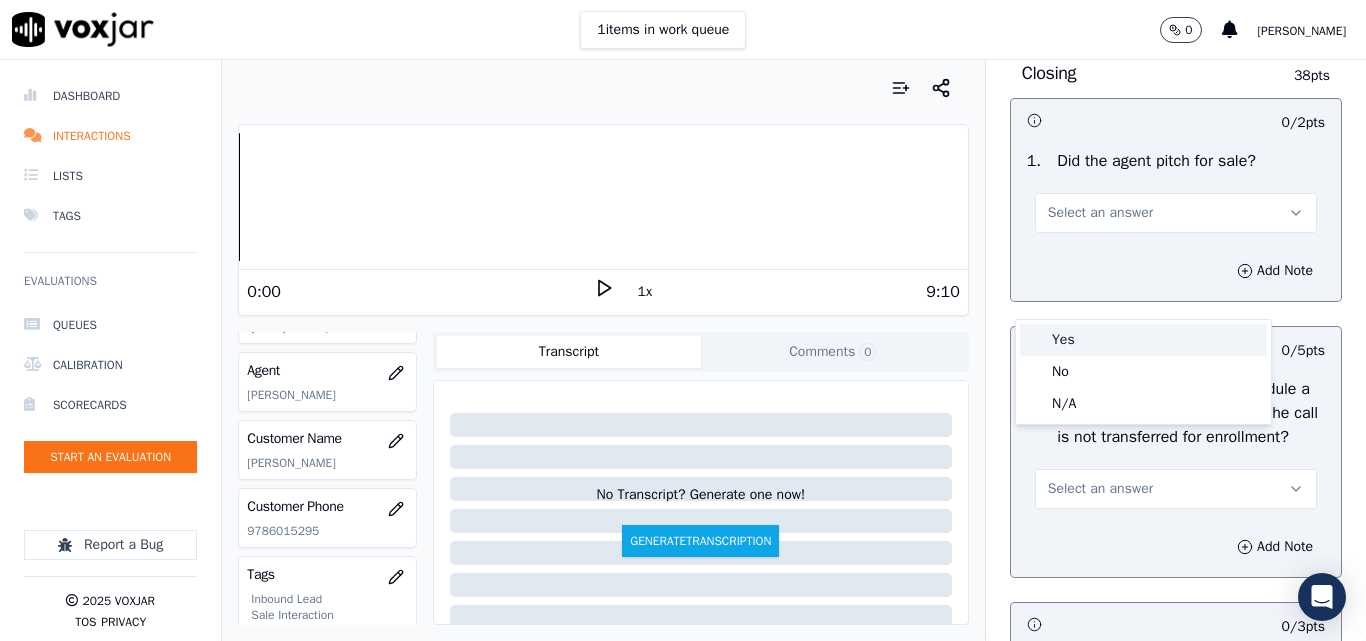 click on "Yes" at bounding box center [1143, 340] 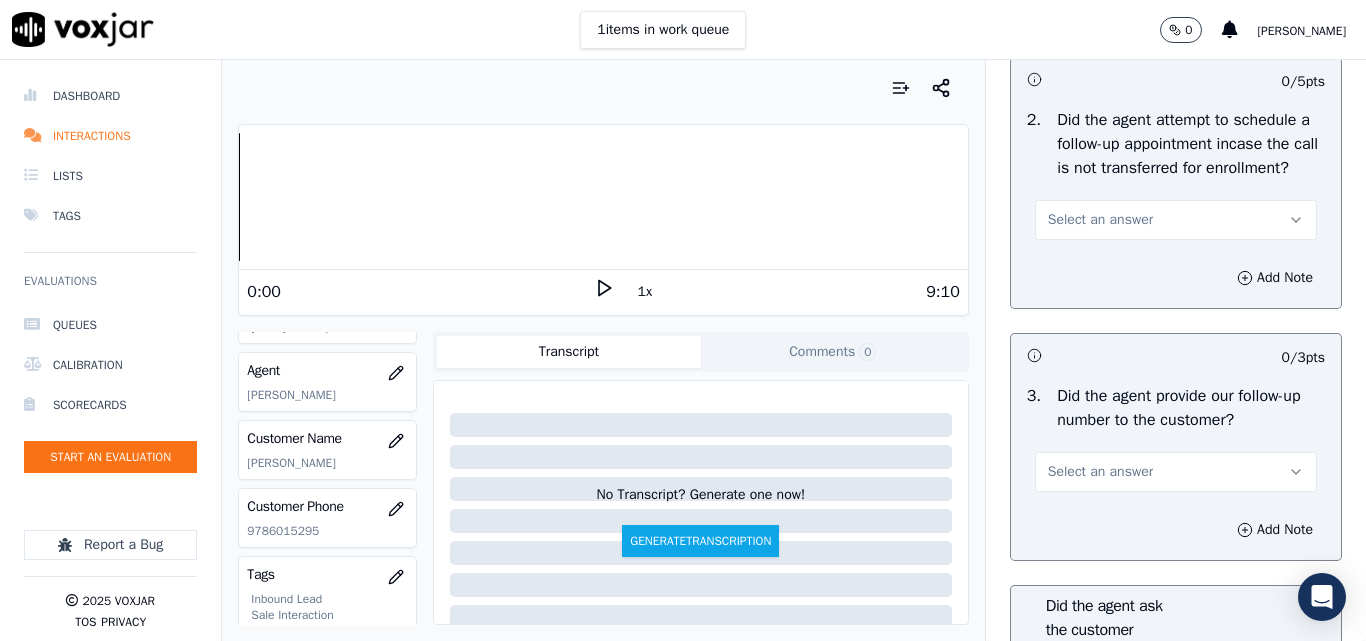 scroll, scrollTop: 4800, scrollLeft: 0, axis: vertical 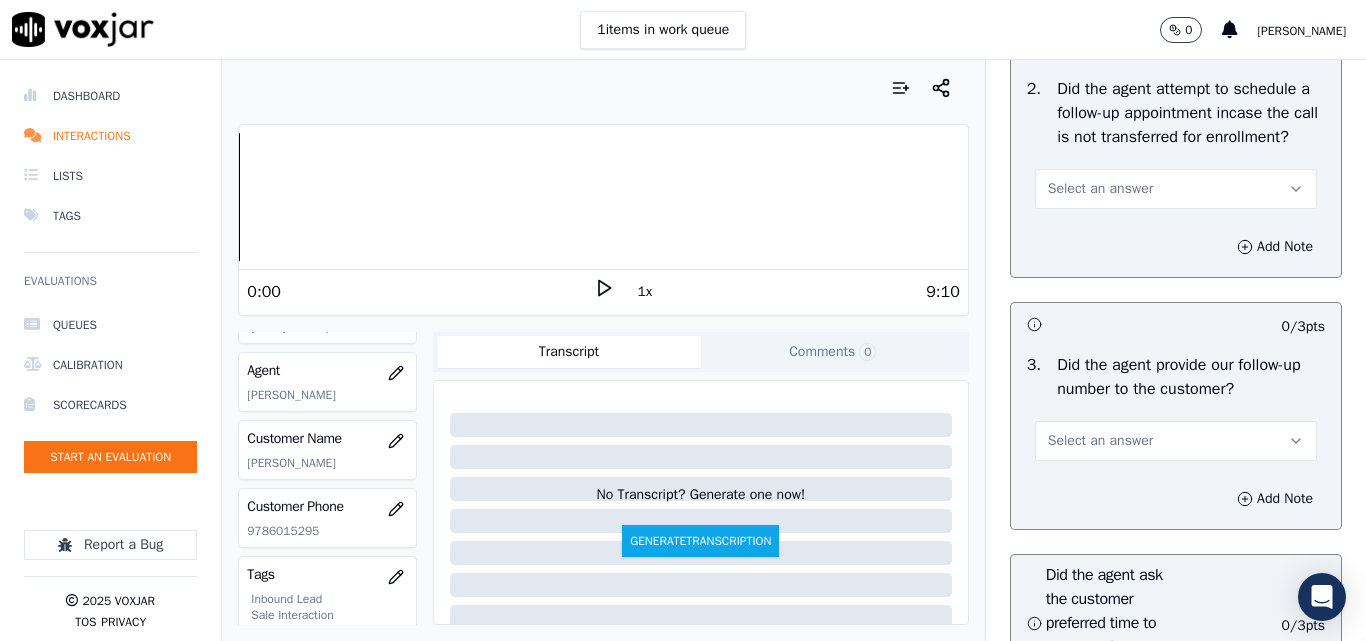 click on "Select an answer" at bounding box center (1176, 189) 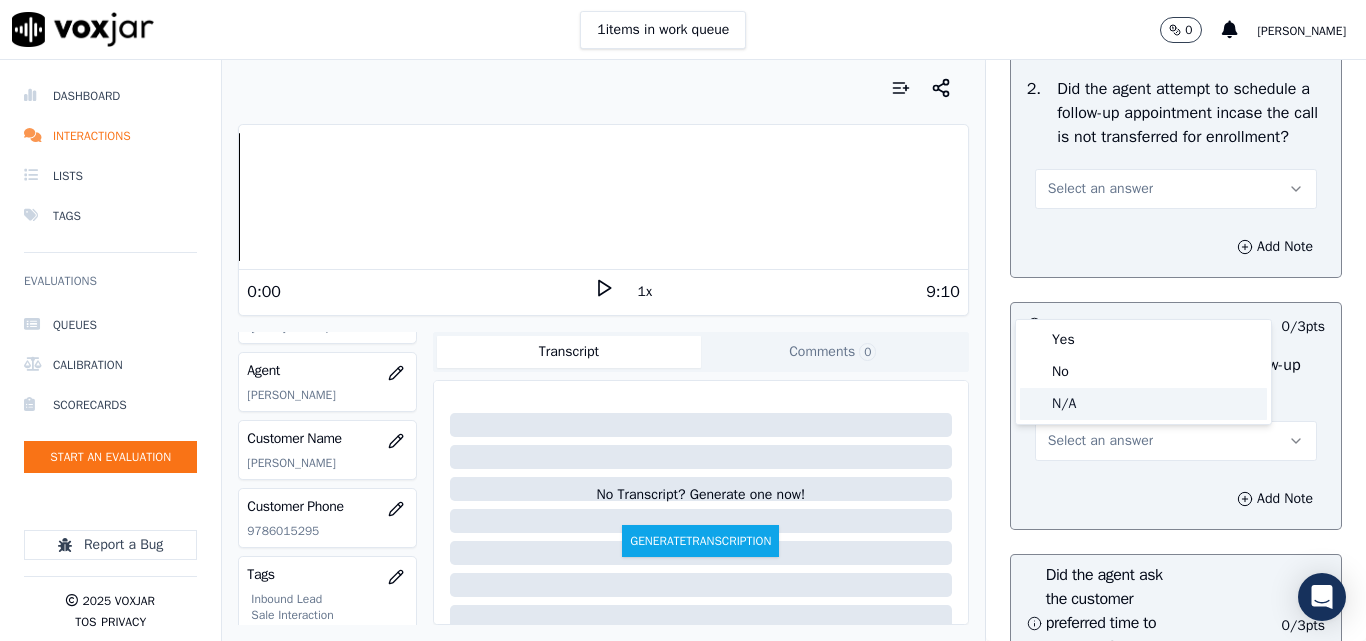 click on "N/A" 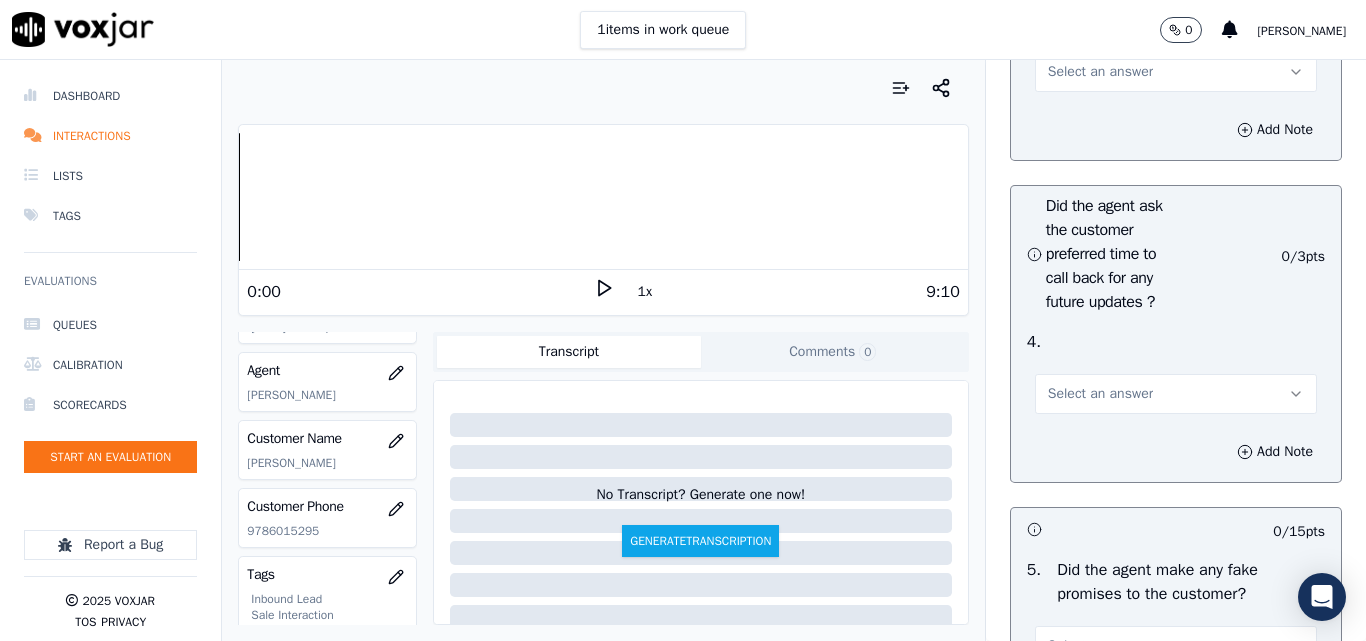 scroll, scrollTop: 5200, scrollLeft: 0, axis: vertical 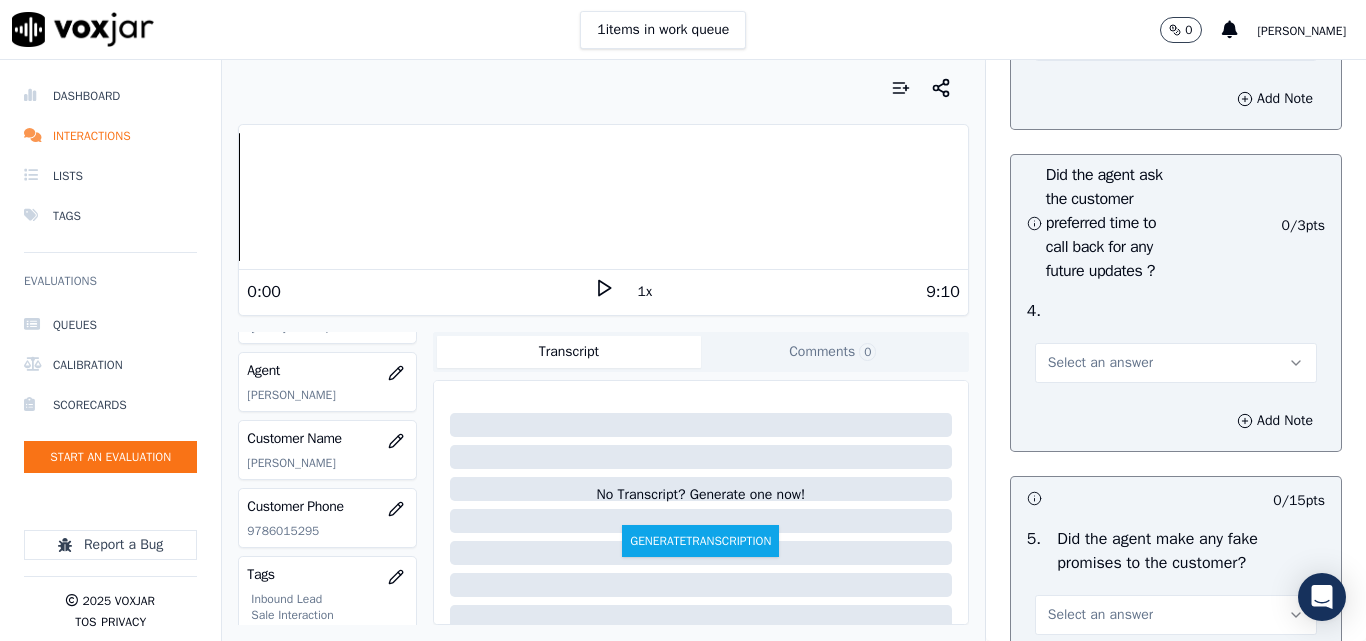 click on "Select an answer" at bounding box center (1100, 41) 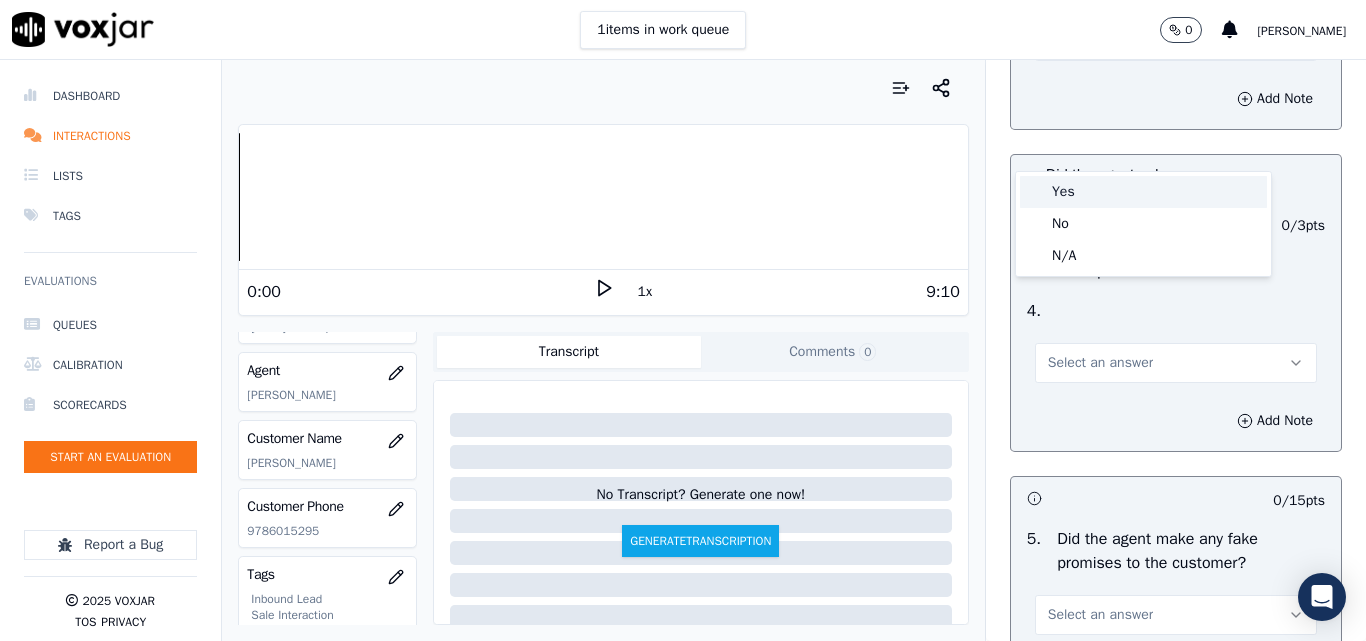 click on "Yes" at bounding box center (1143, 192) 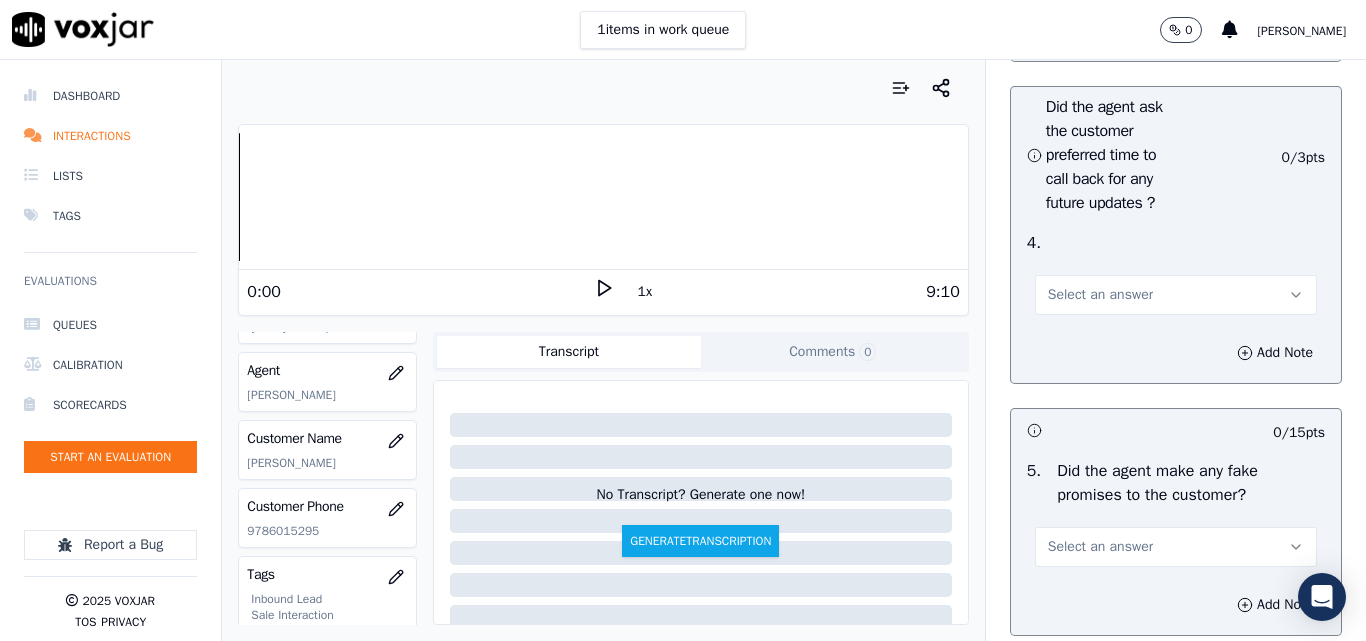 scroll, scrollTop: 5300, scrollLeft: 0, axis: vertical 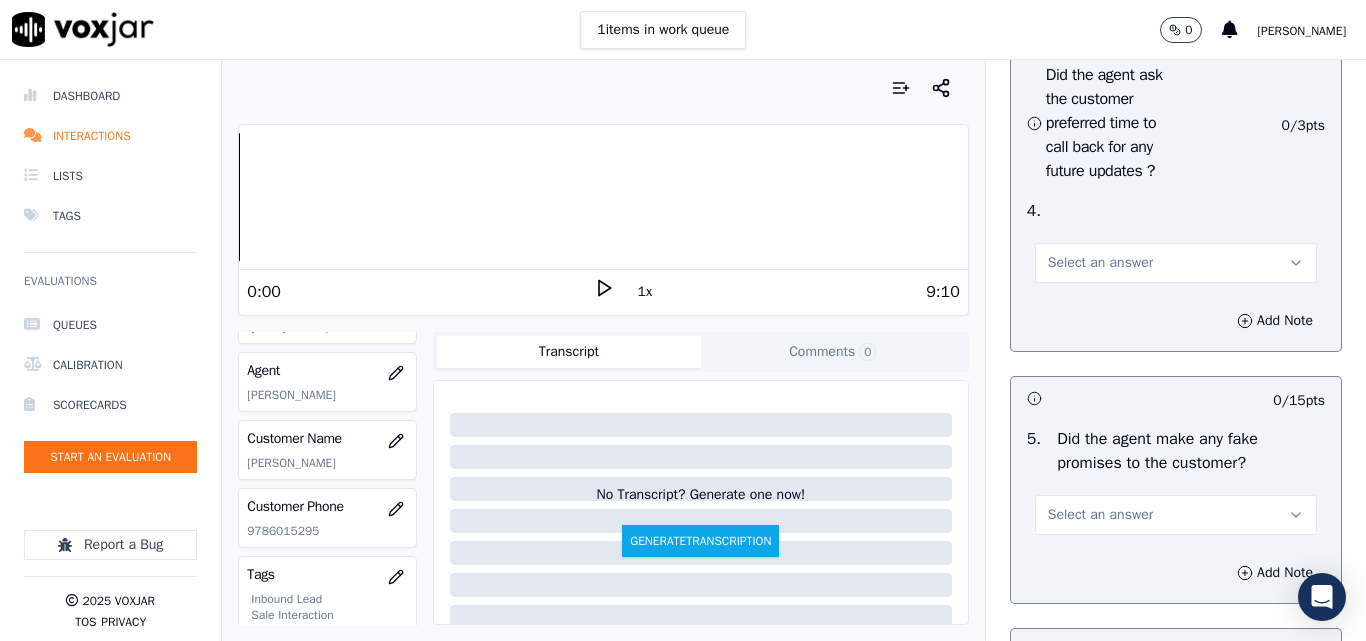 click on "Select an answer" at bounding box center (1100, 263) 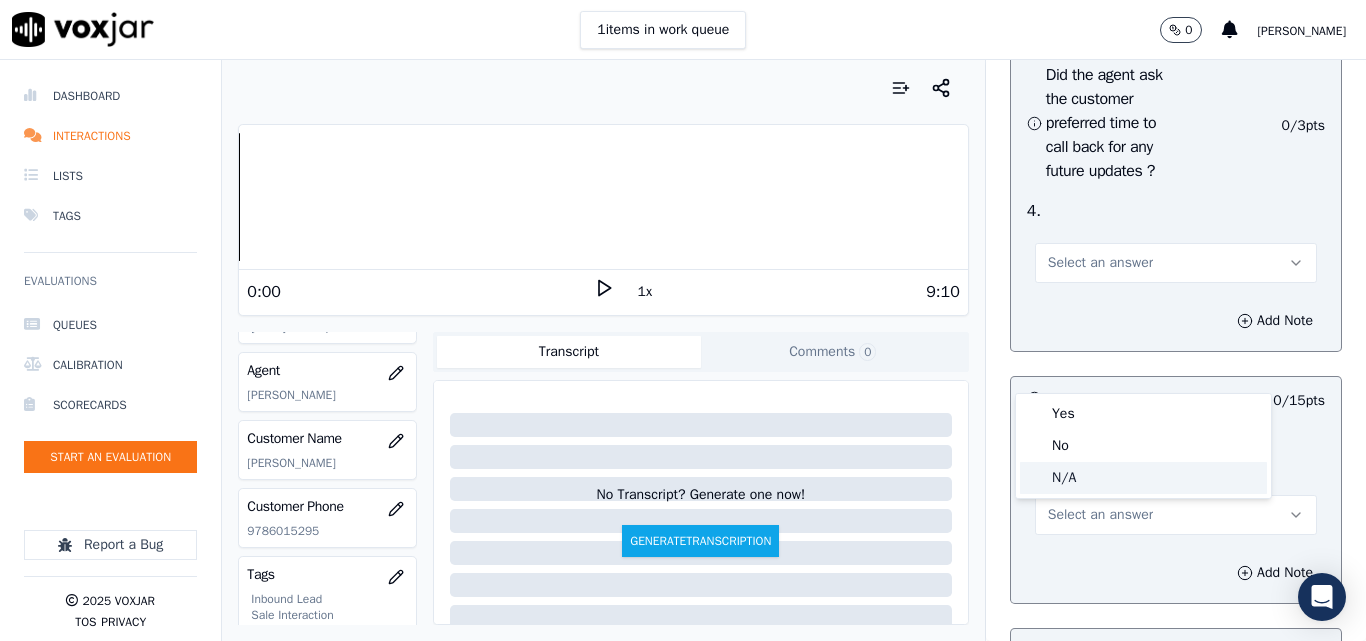 click on "N/A" 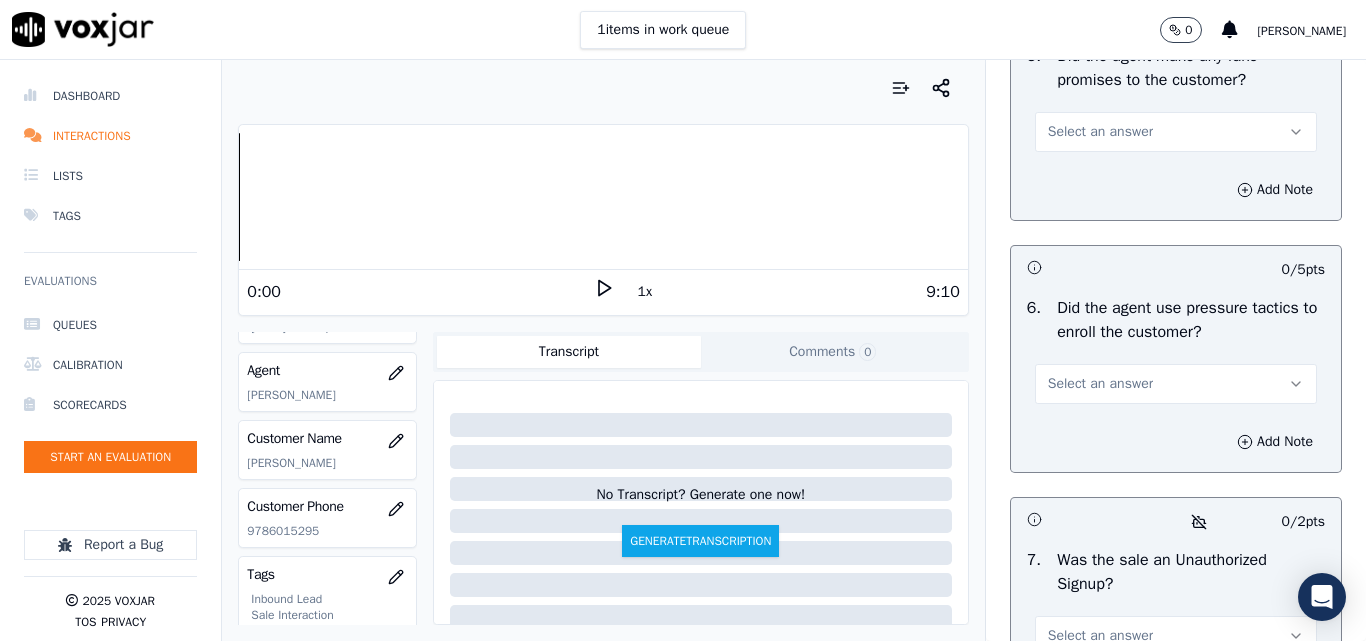 scroll, scrollTop: 5700, scrollLeft: 0, axis: vertical 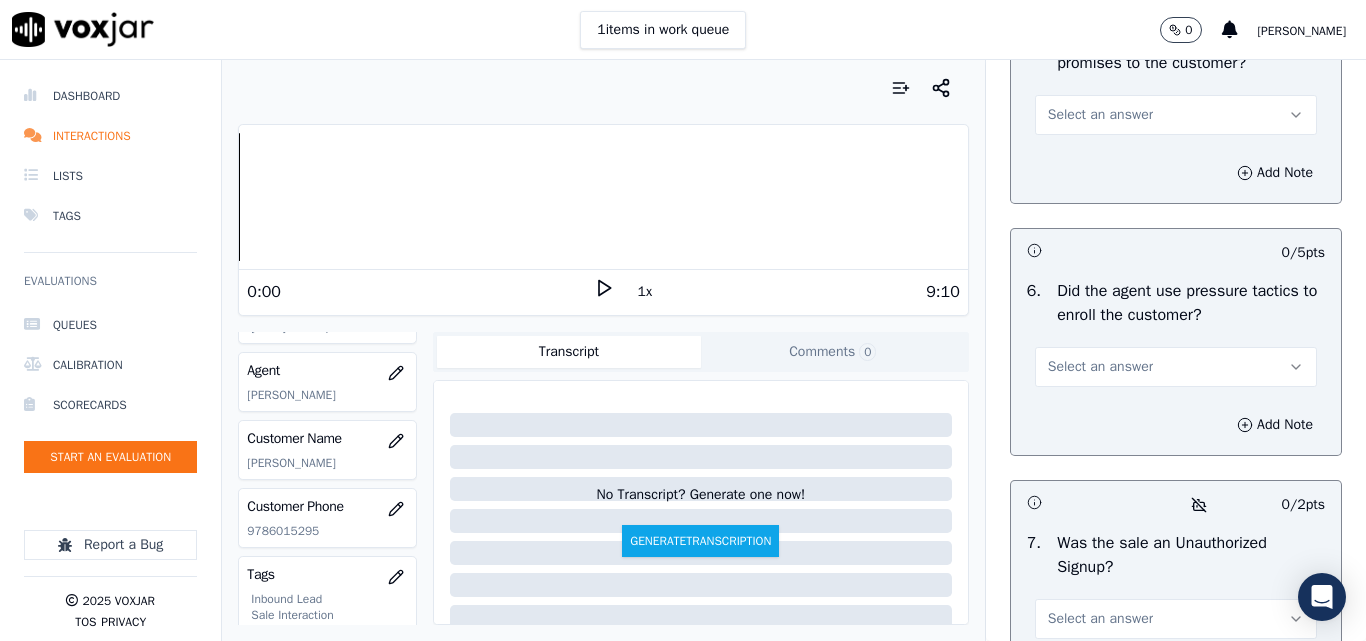 click on "Select an answer" at bounding box center (1100, 115) 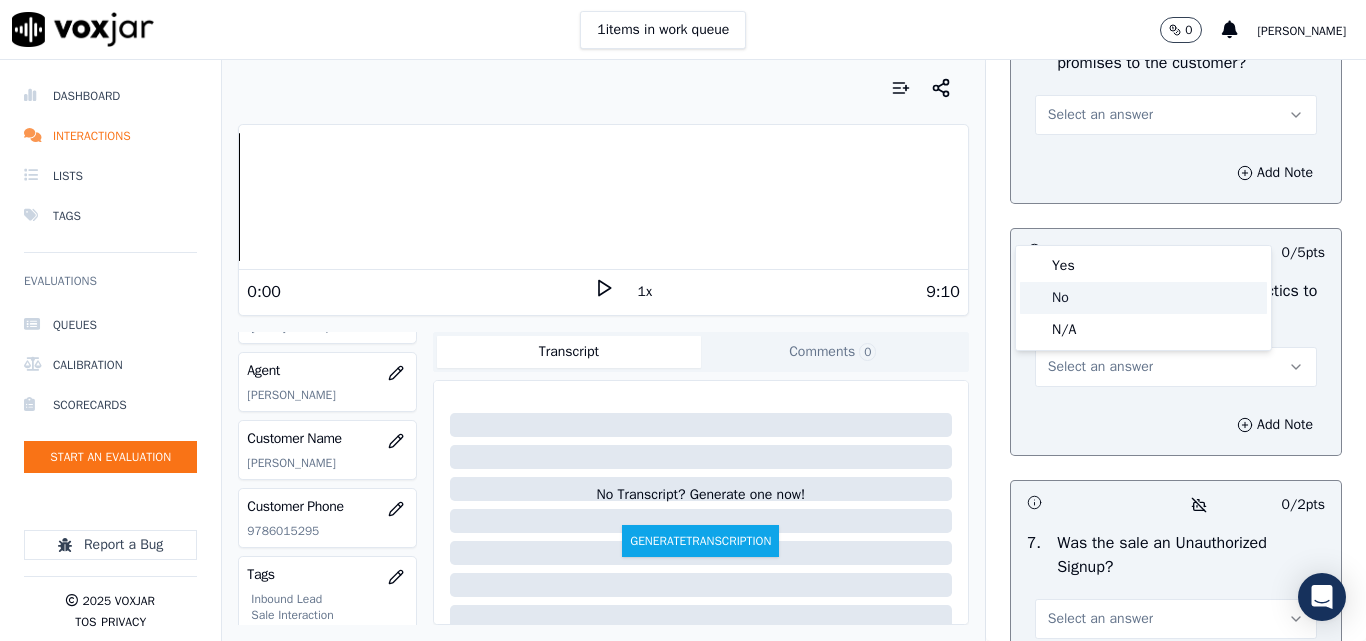 click on "No" 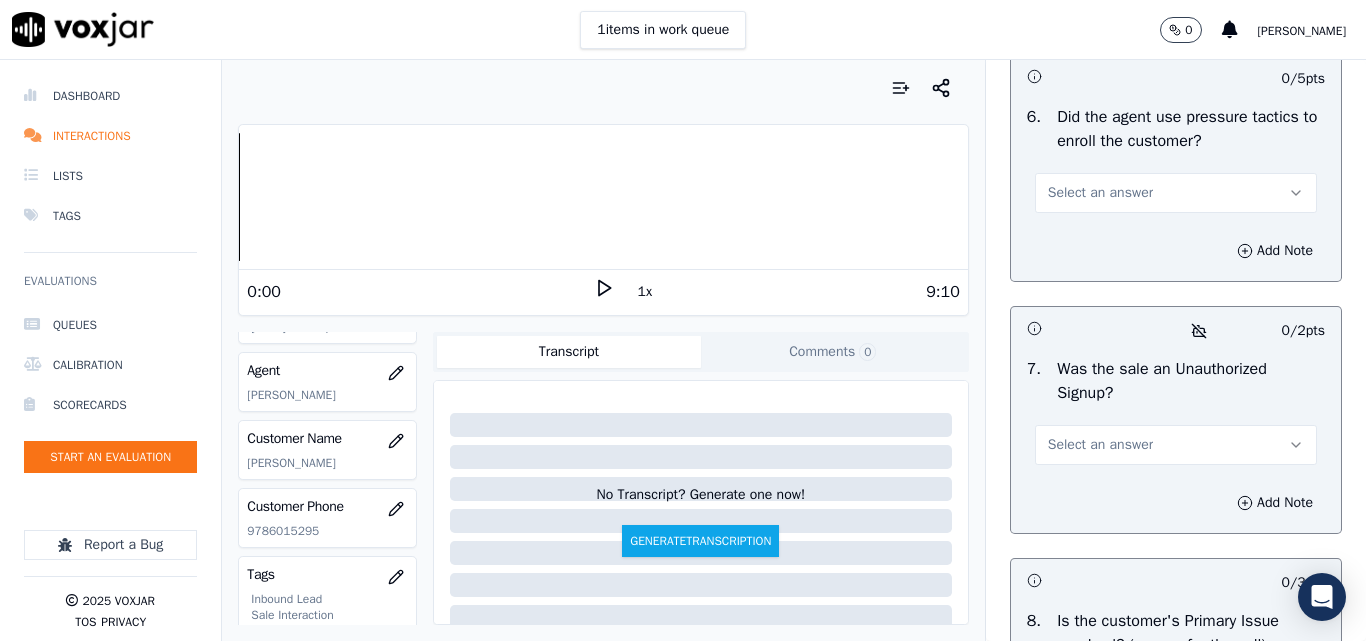 scroll, scrollTop: 6000, scrollLeft: 0, axis: vertical 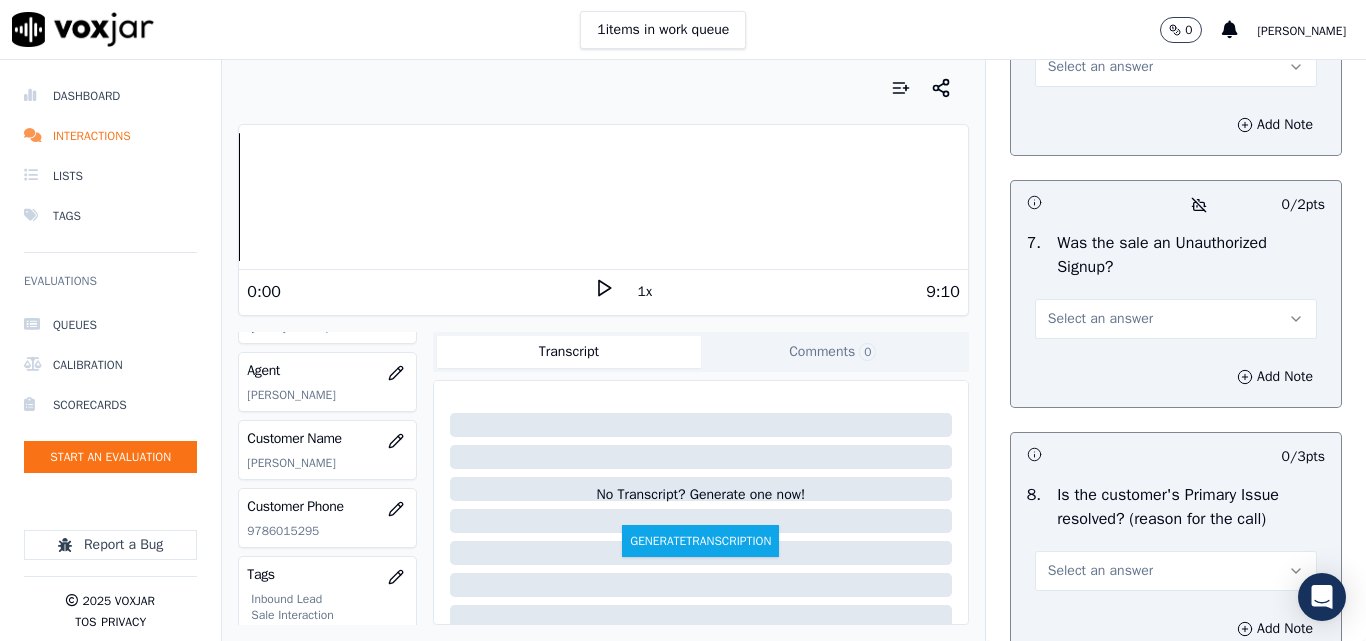 click on "Select an answer" at bounding box center [1100, 67] 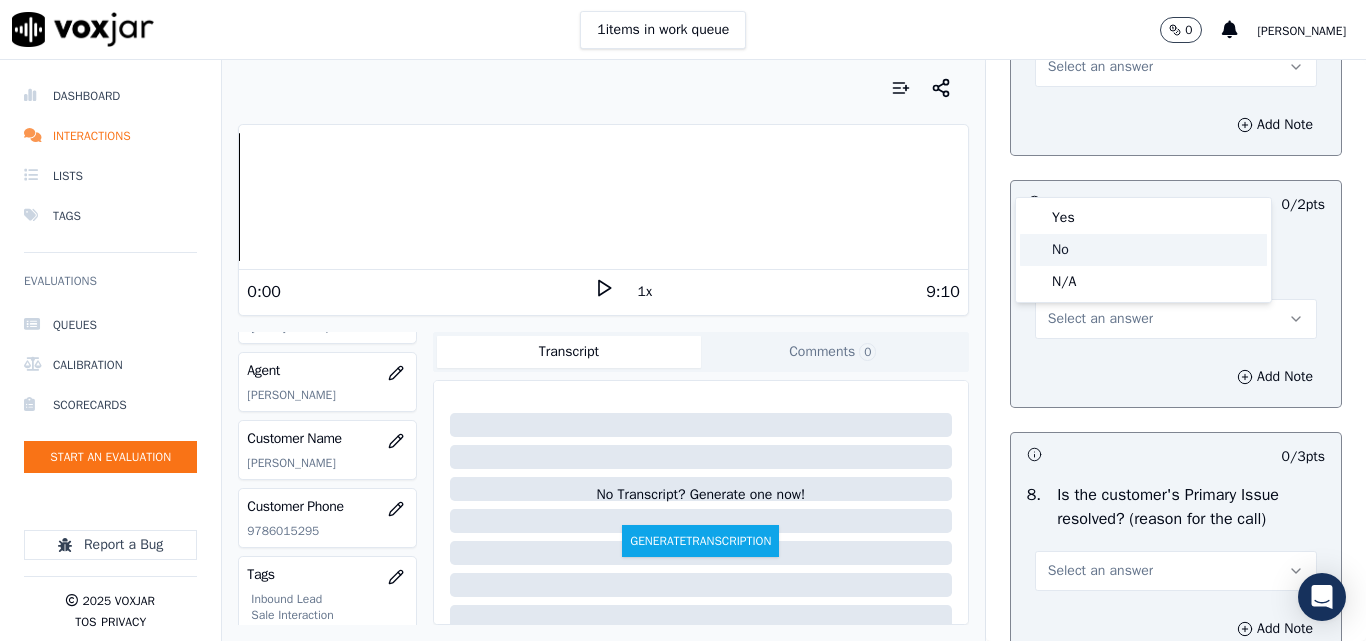 click on "No" 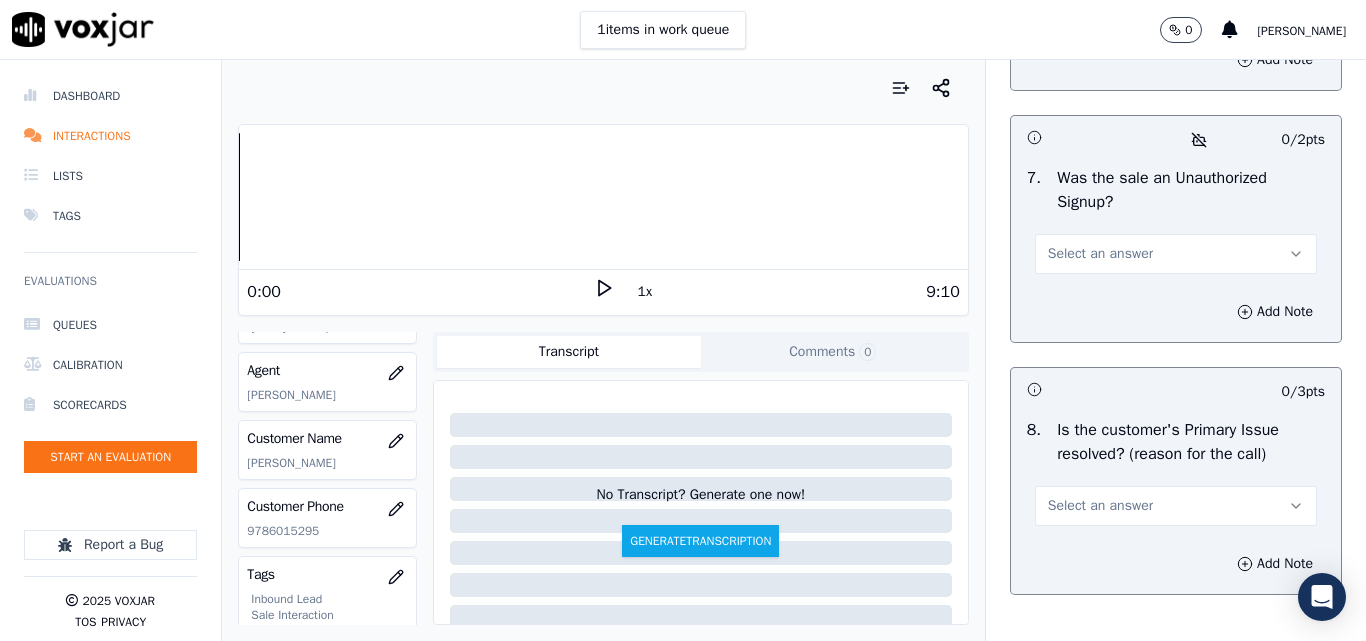 scroll, scrollTop: 6100, scrollLeft: 0, axis: vertical 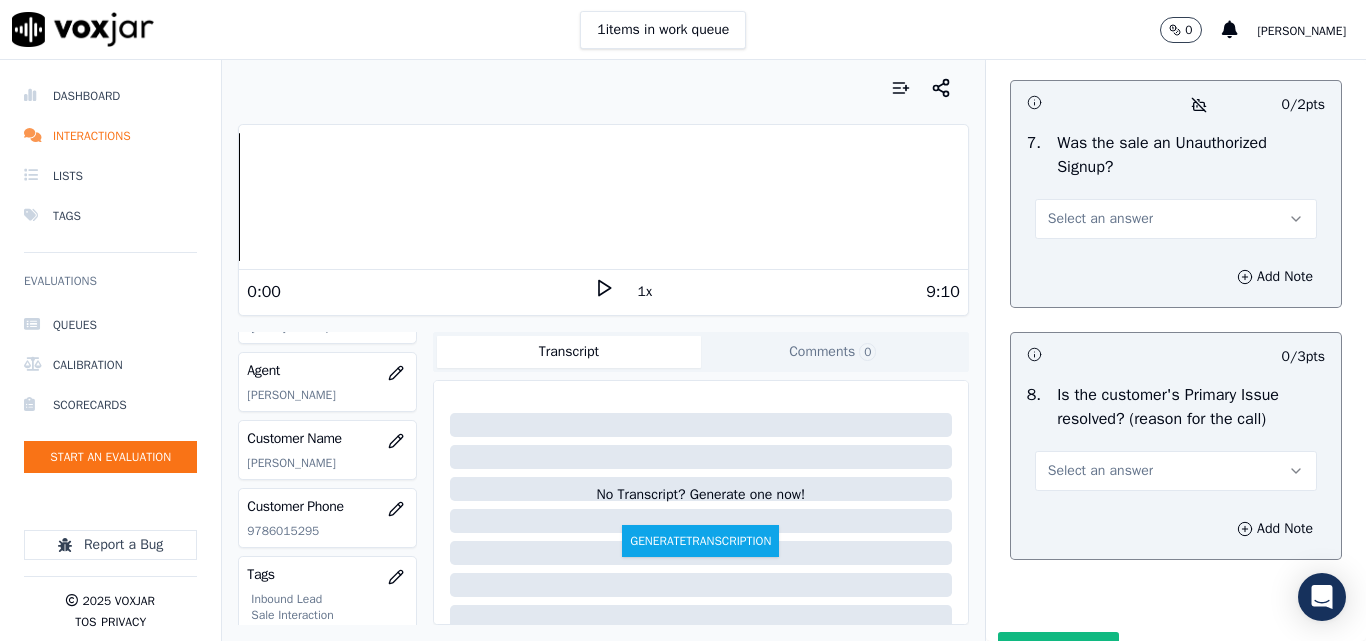 click on "Select an answer" at bounding box center (1100, 219) 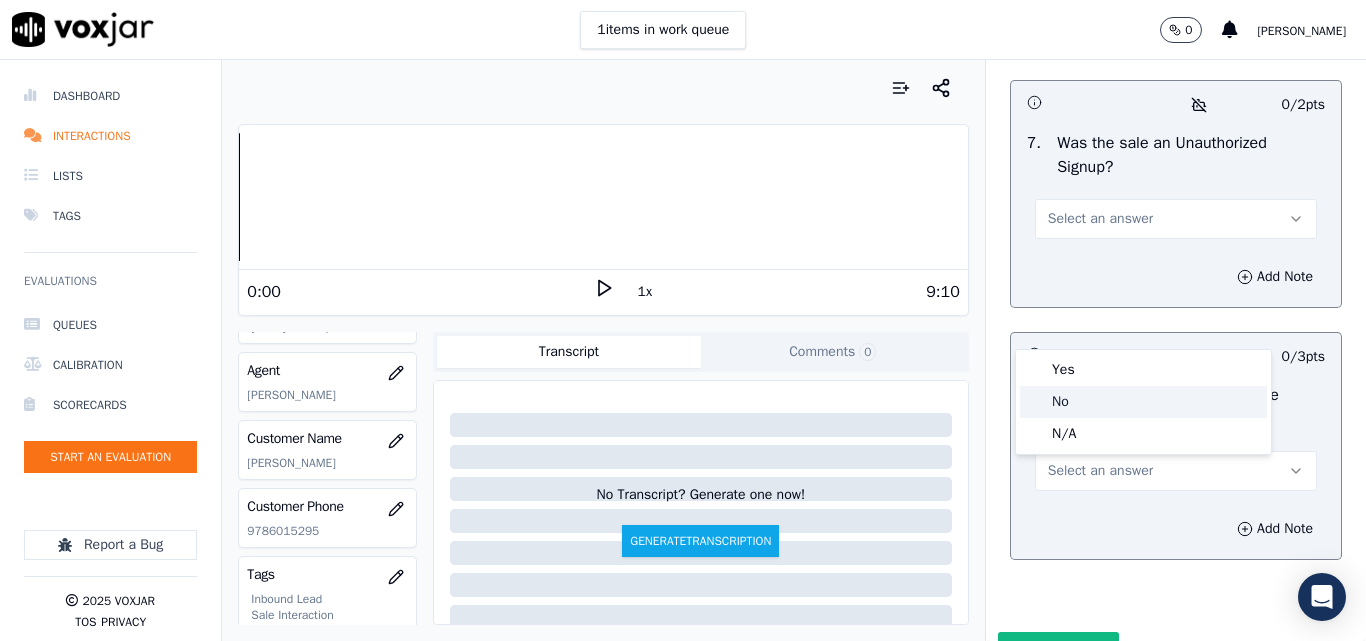 click on "No" 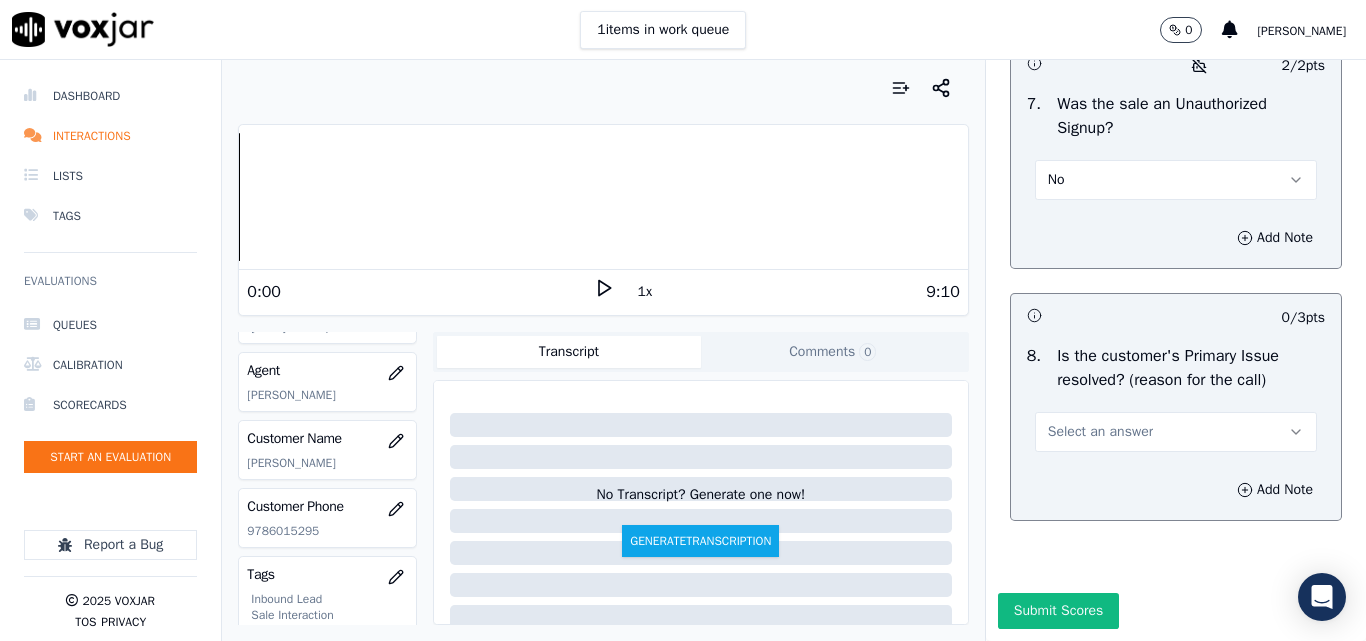 scroll, scrollTop: 6290, scrollLeft: 0, axis: vertical 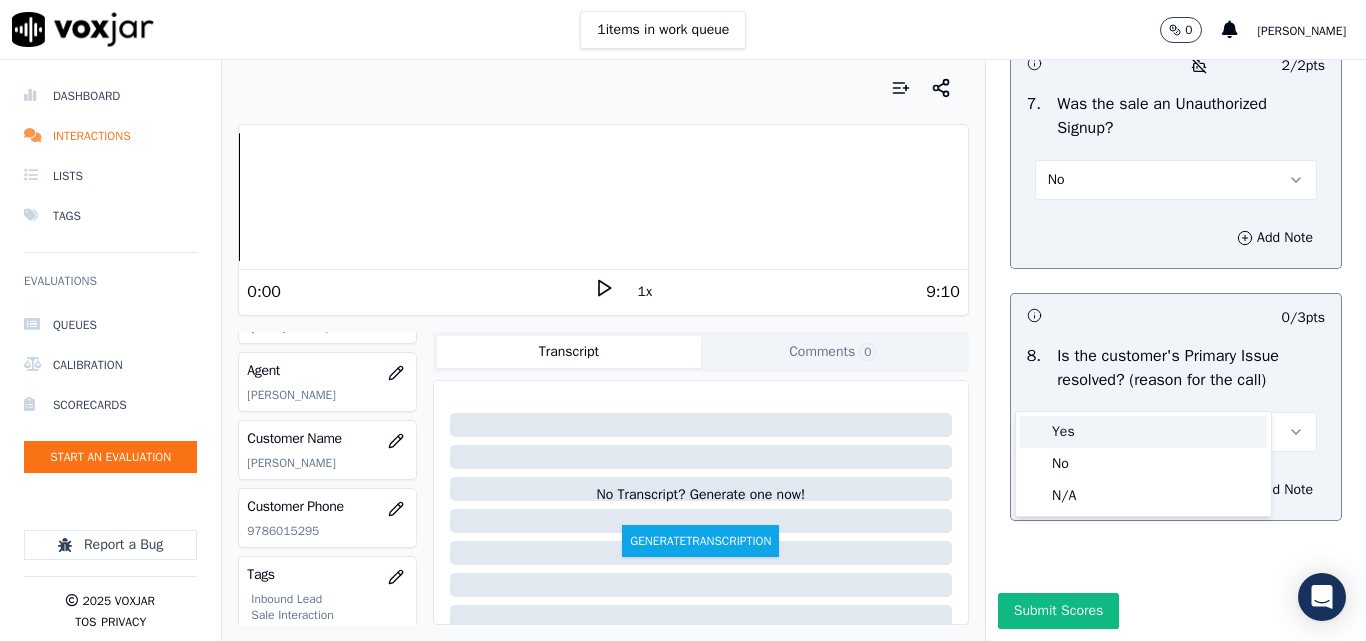 click on "Yes" at bounding box center [1143, 432] 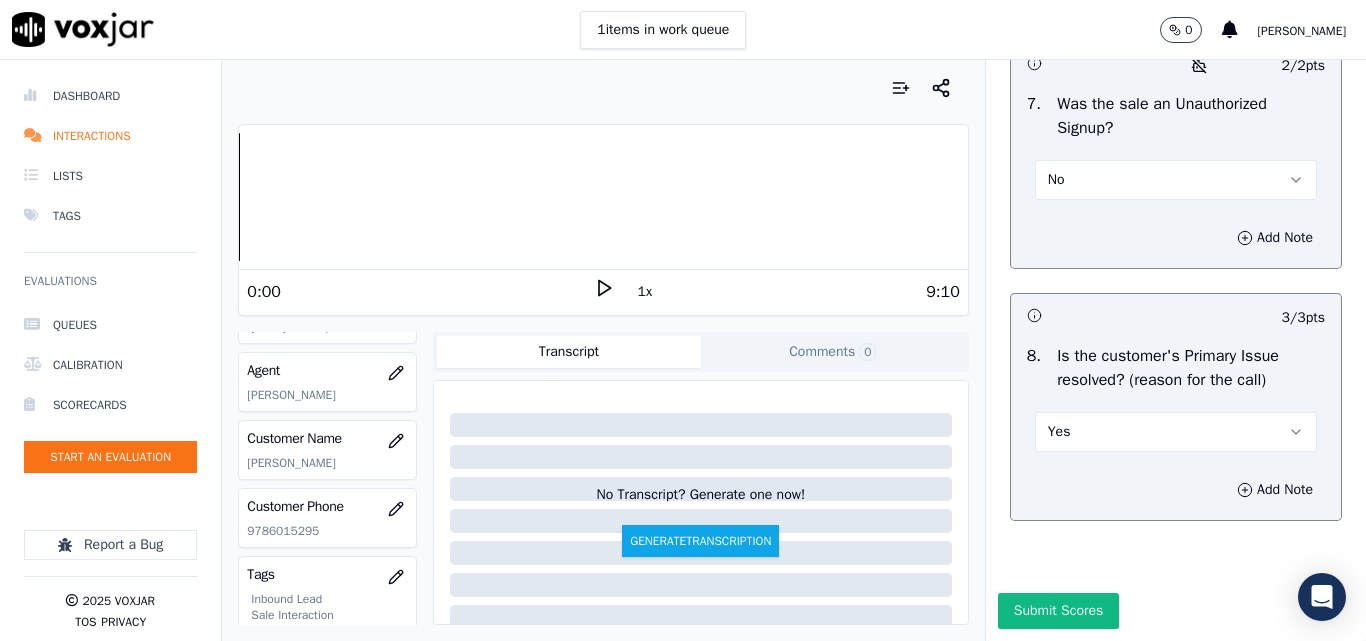 scroll, scrollTop: 6290, scrollLeft: 0, axis: vertical 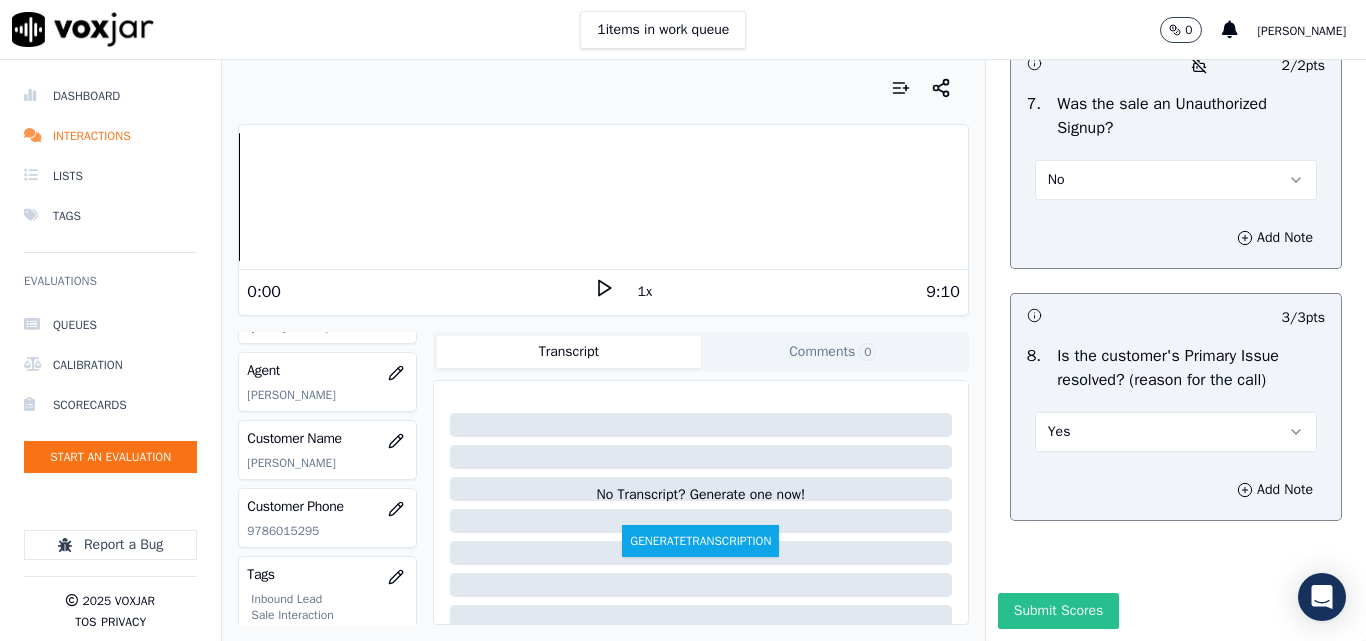 click on "Submit Scores" at bounding box center [1058, 611] 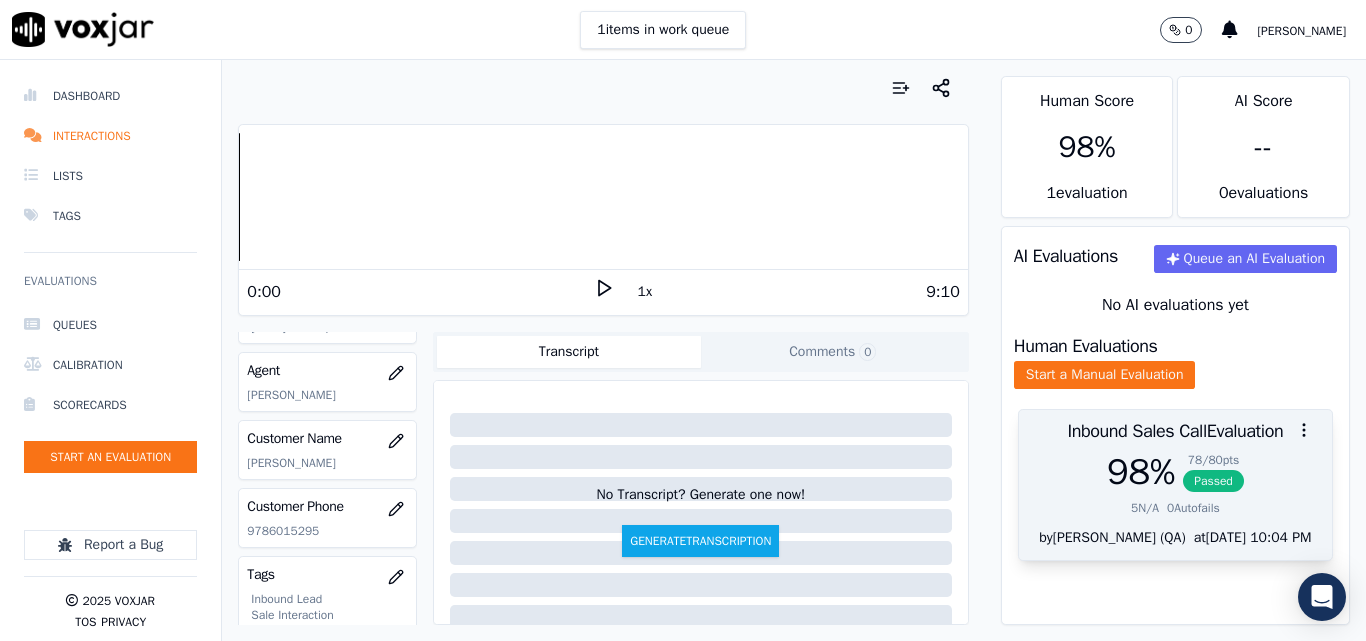 click on "Passed" at bounding box center [1213, 481] 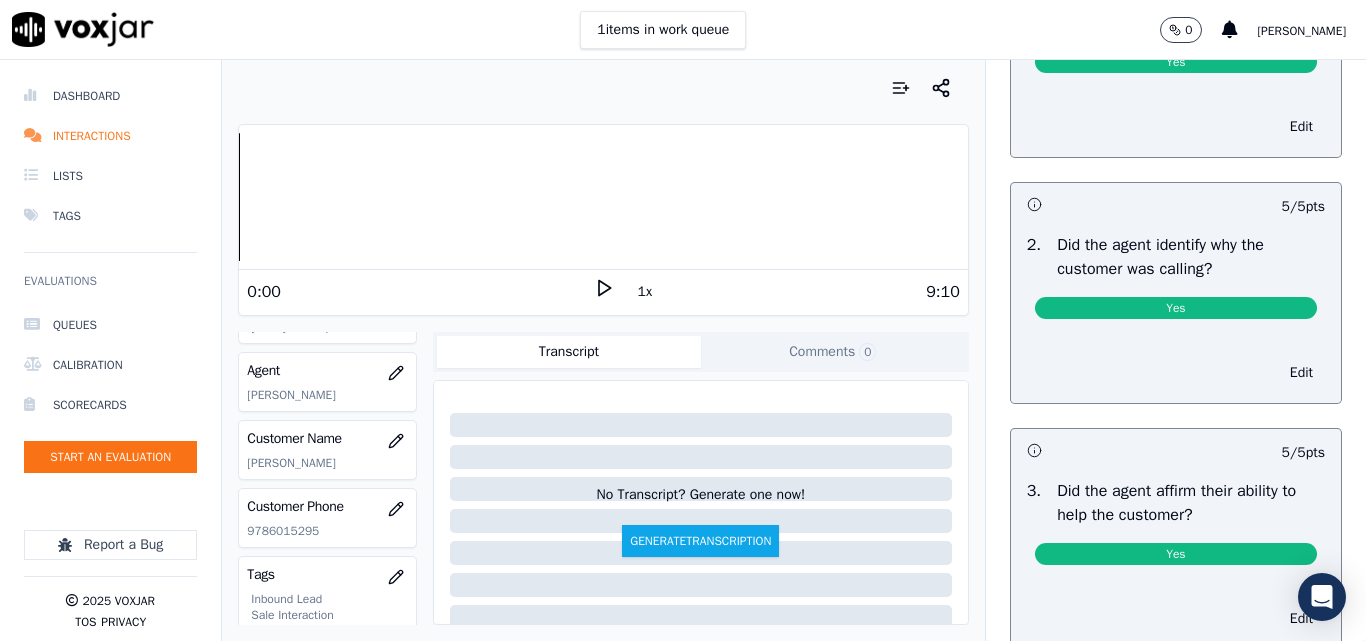 scroll, scrollTop: 400, scrollLeft: 0, axis: vertical 